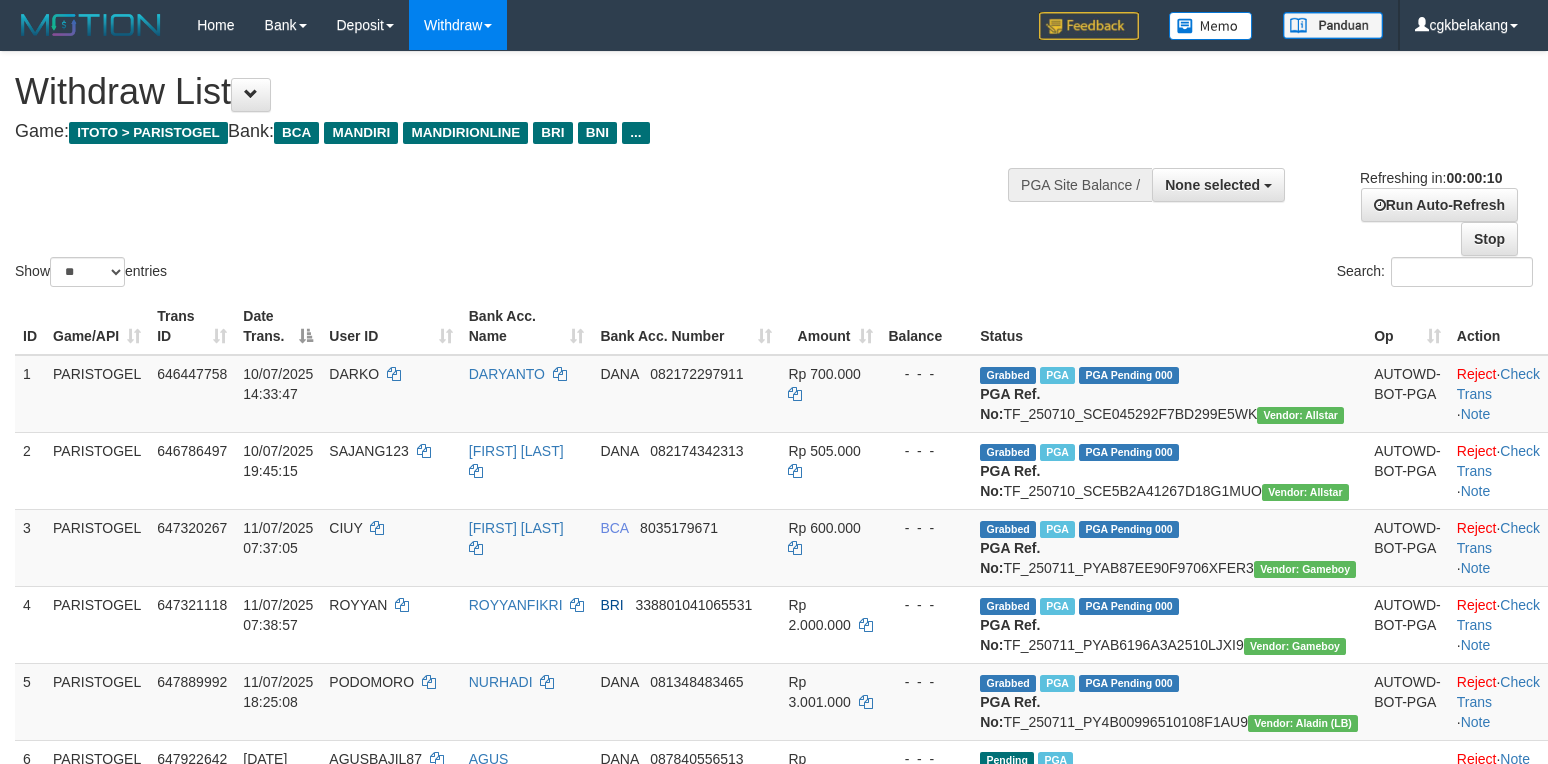 select 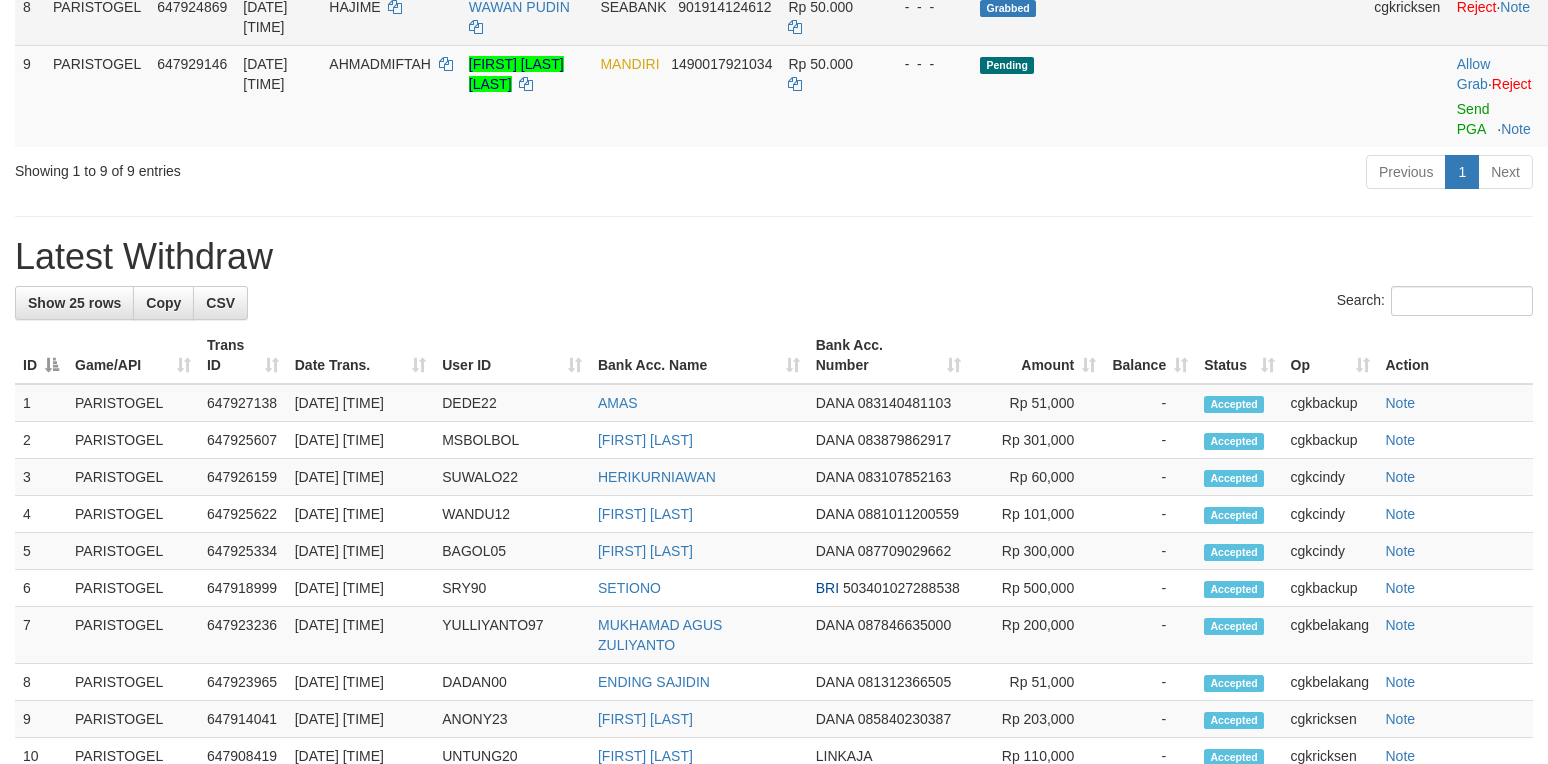 scroll, scrollTop: 800, scrollLeft: 0, axis: vertical 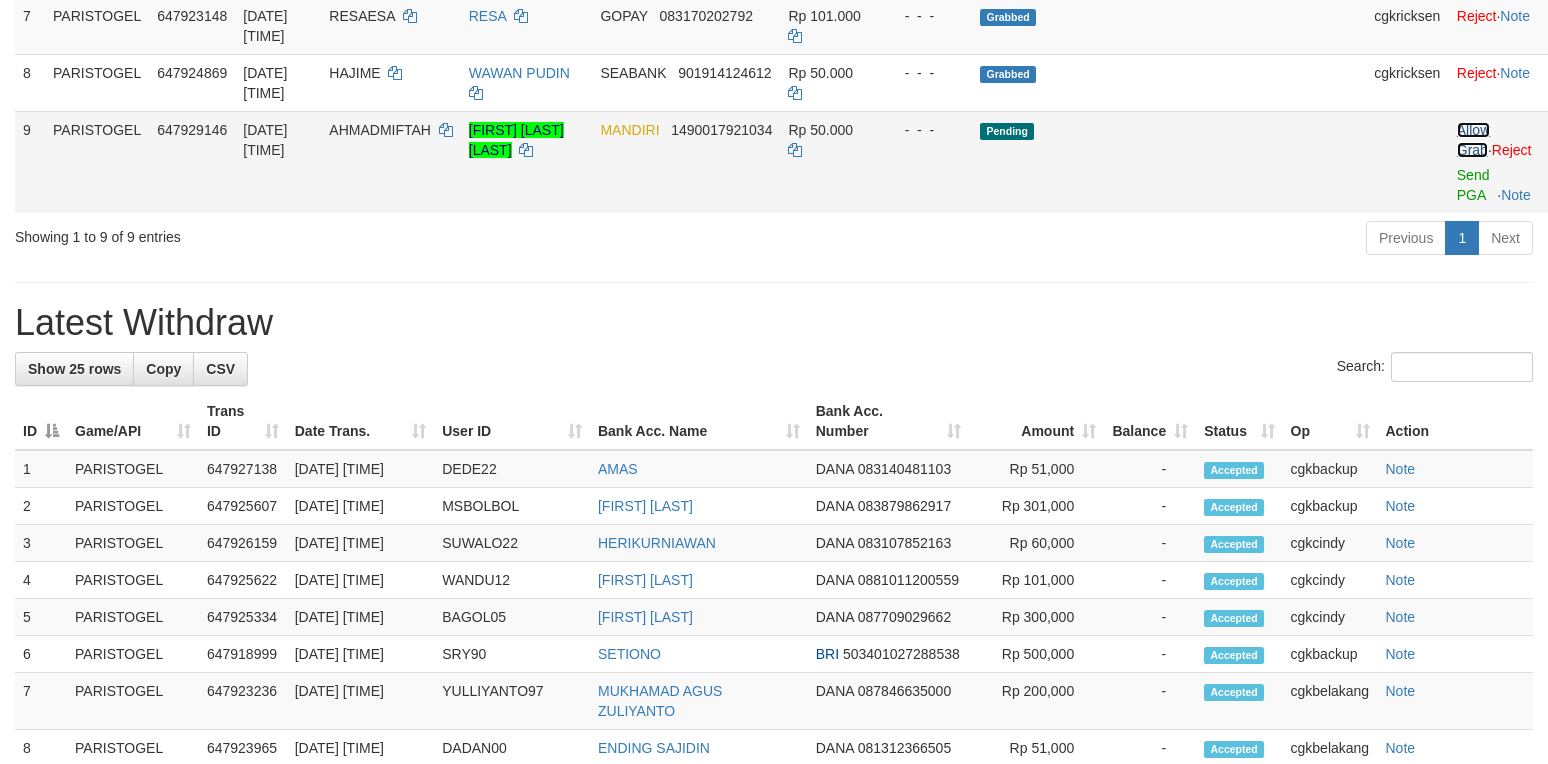click on "Allow Grab" at bounding box center (1473, 140) 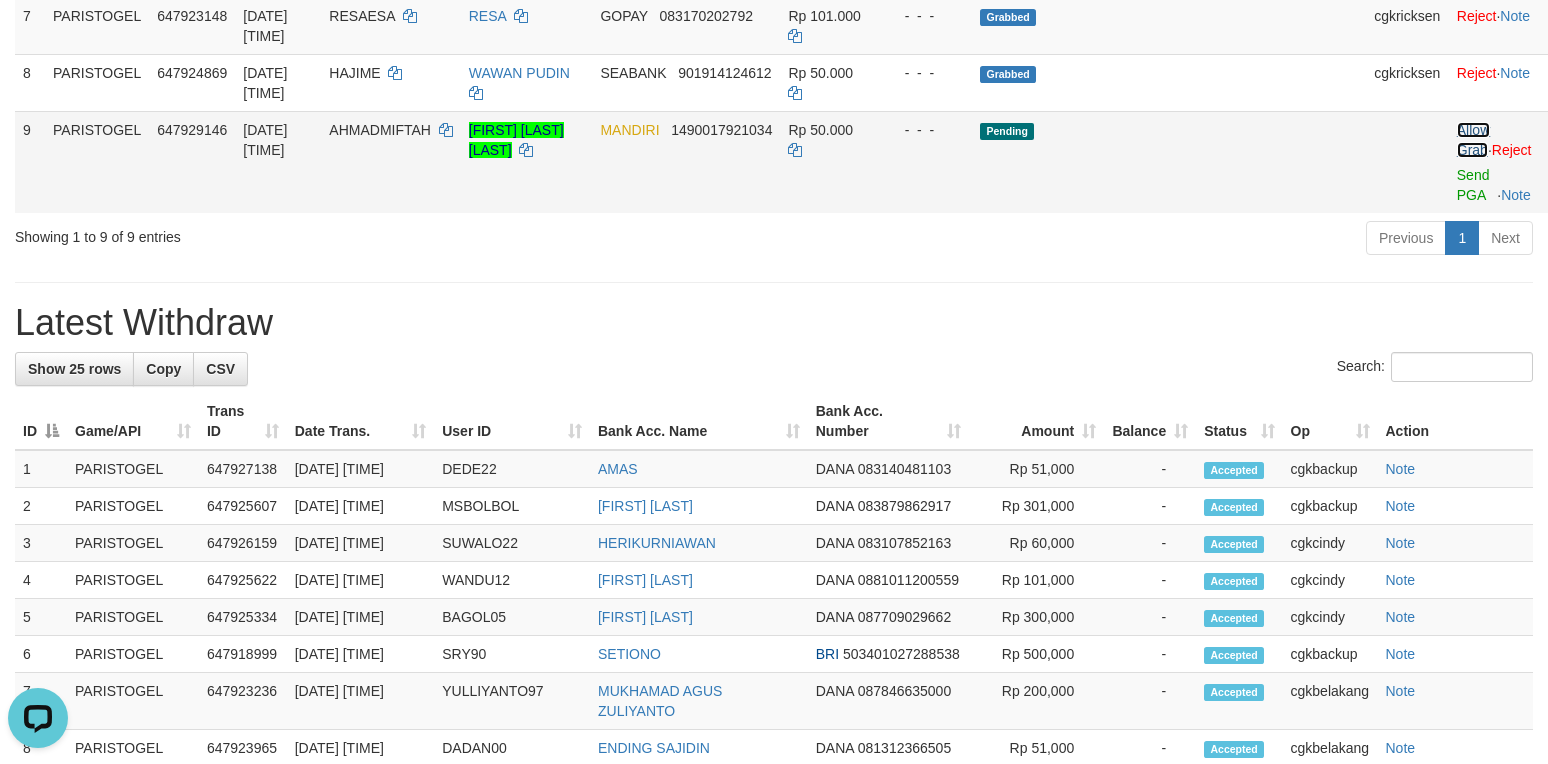 scroll, scrollTop: 0, scrollLeft: 0, axis: both 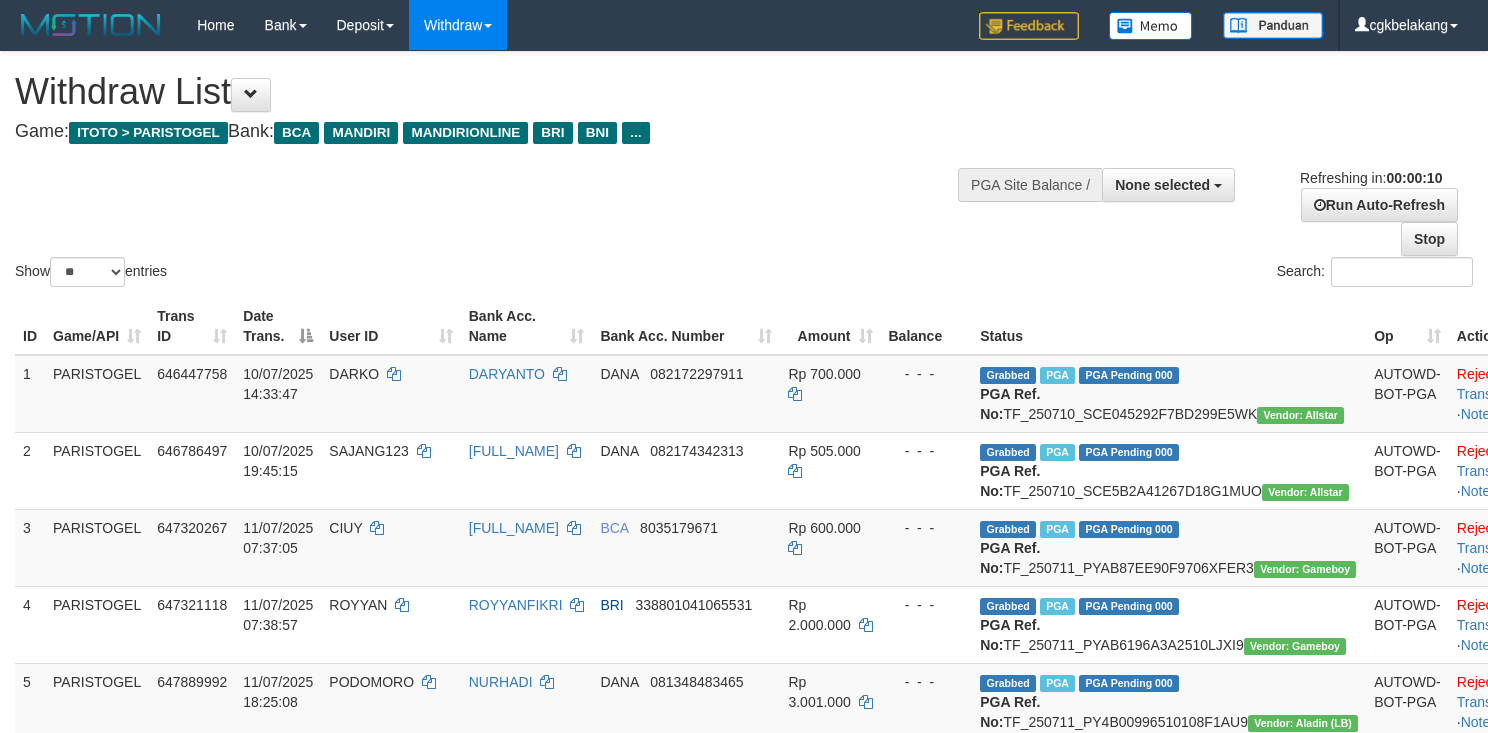 select 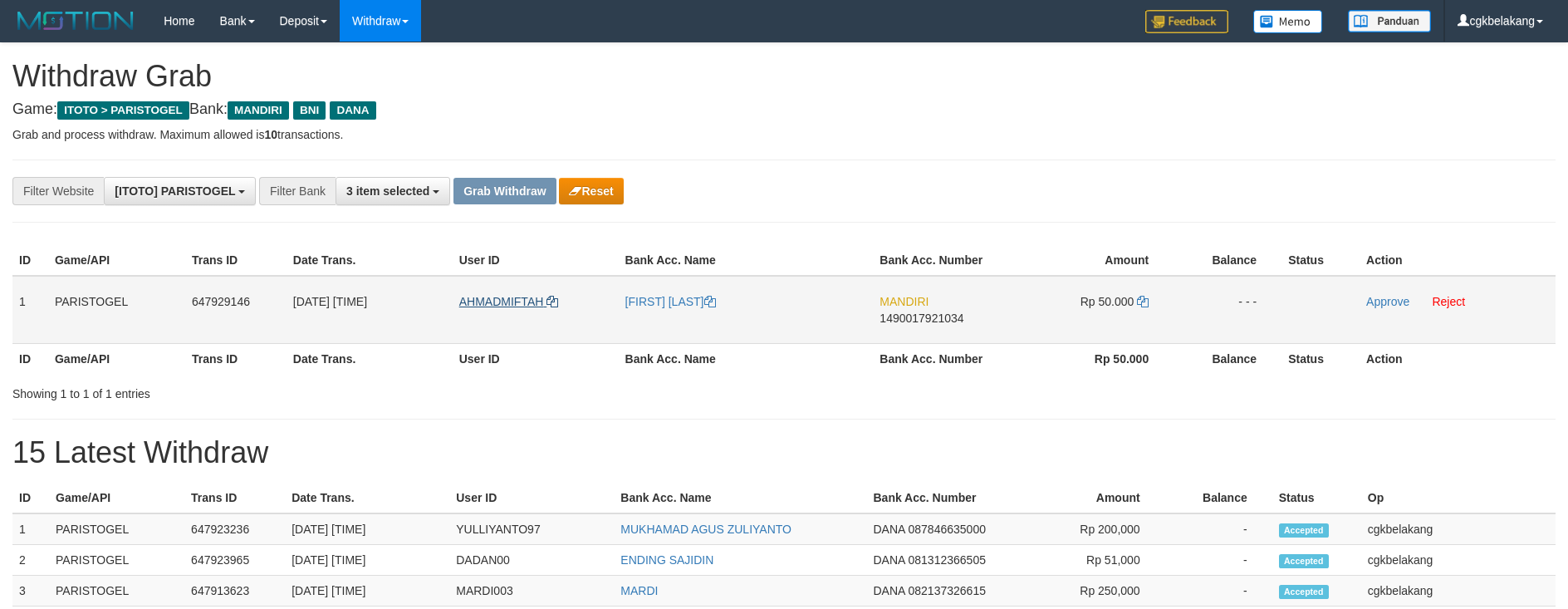 scroll, scrollTop: 0, scrollLeft: 0, axis: both 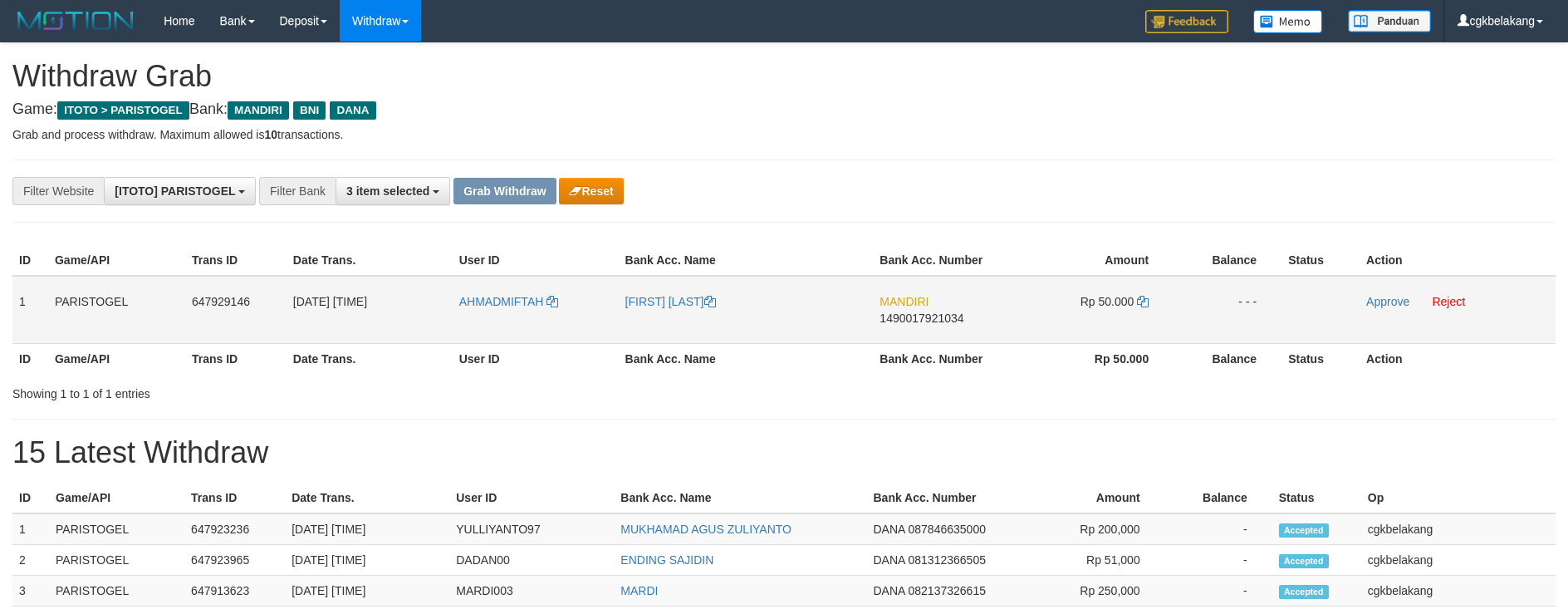 click on "AHMADMIFTAH" at bounding box center (536, 310) 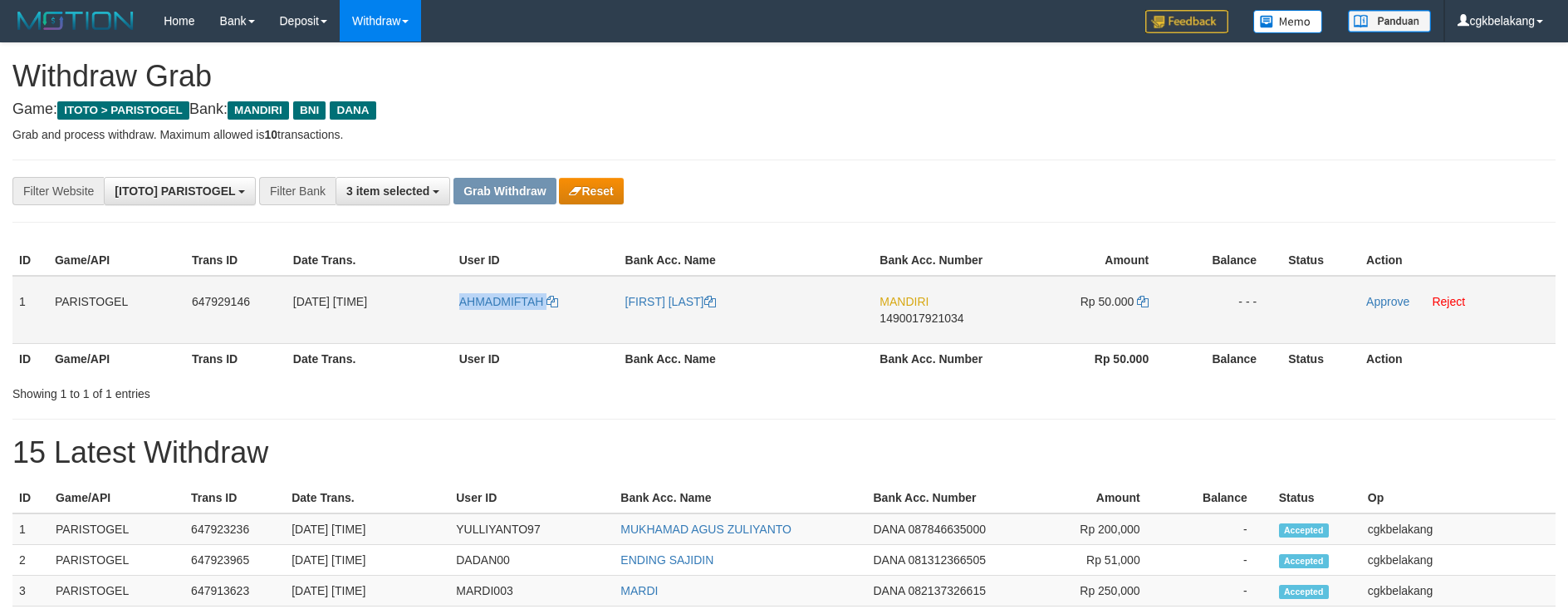 copy on "AHMADMIFTAH" 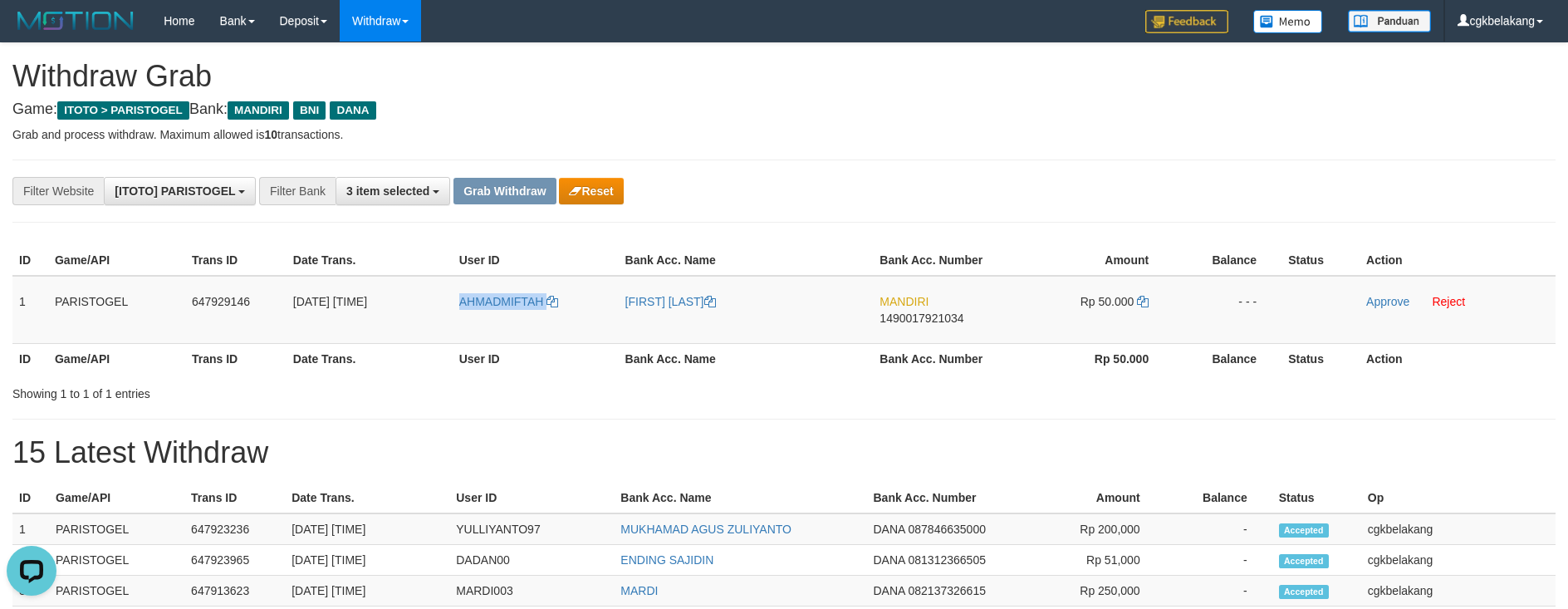 scroll, scrollTop: 0, scrollLeft: 0, axis: both 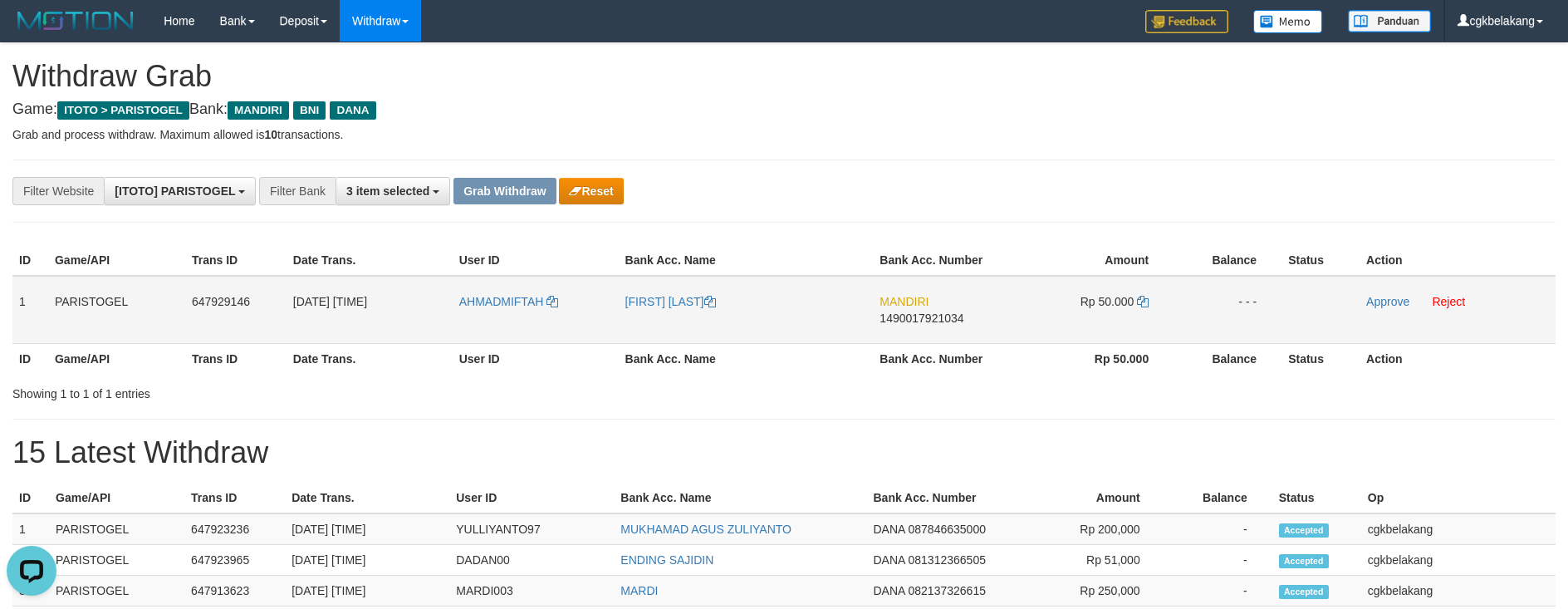 click on "[FIRST] [LAST] [LAST]" at bounding box center [746, 310] 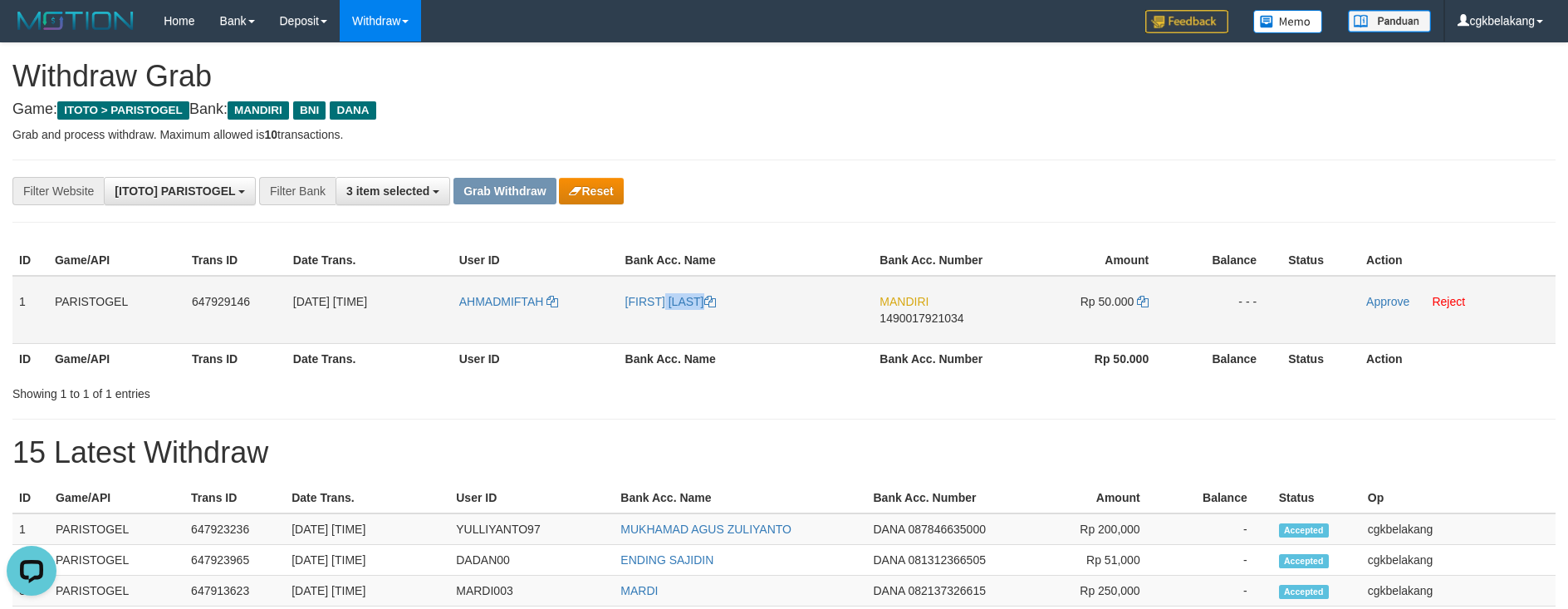 click on "[FIRST] [LAST] [LAST]" at bounding box center [746, 310] 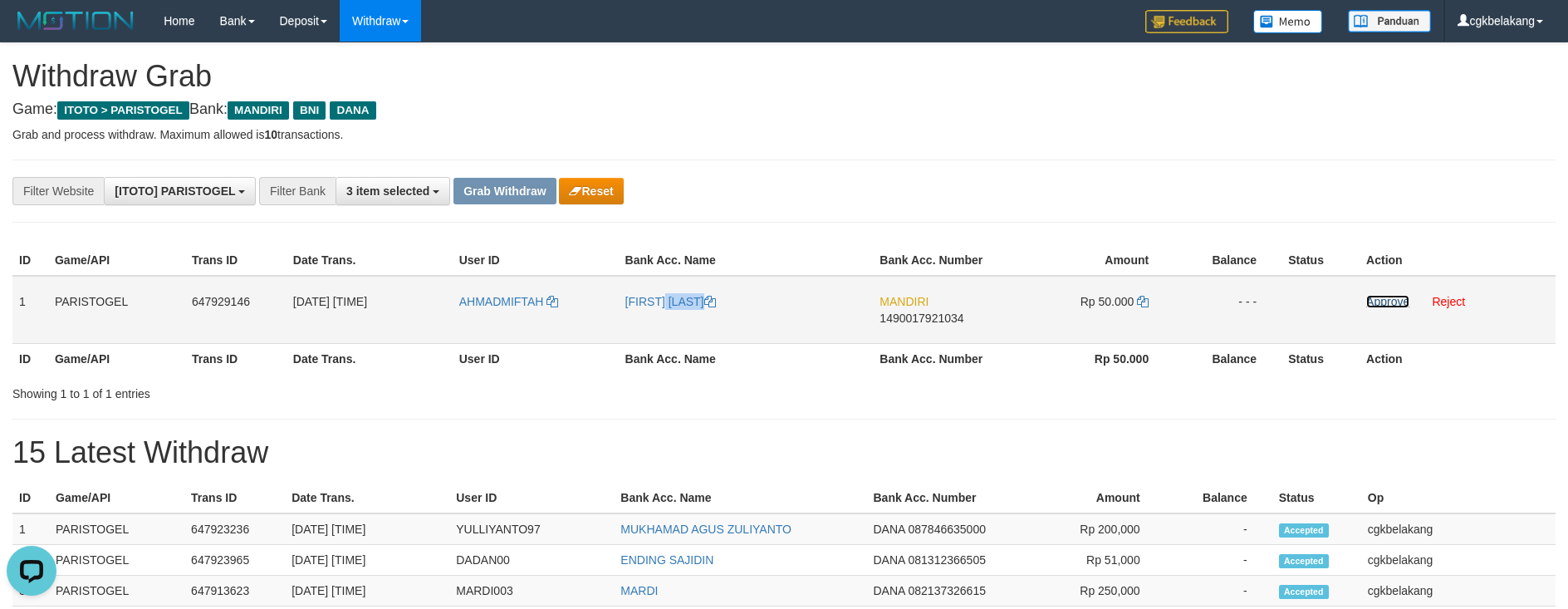 click on "Approve" at bounding box center [1388, 302] 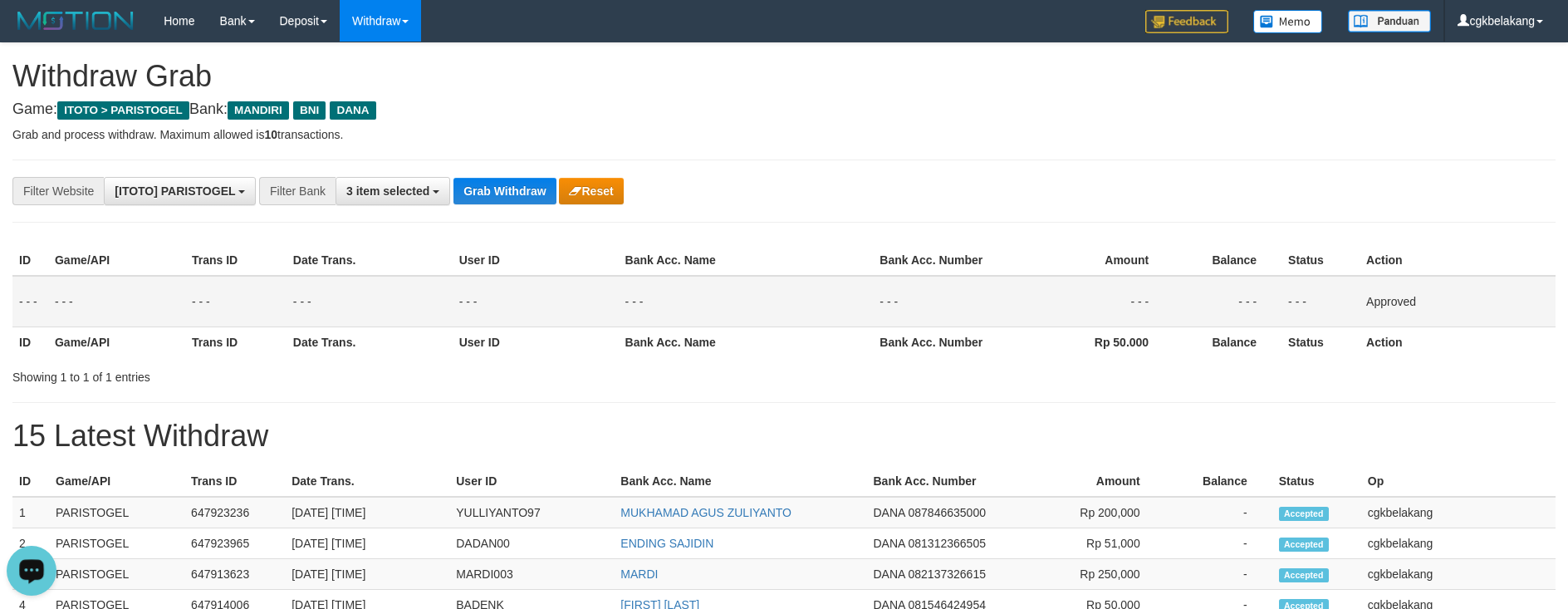 click on "**********" at bounding box center (784, 191) 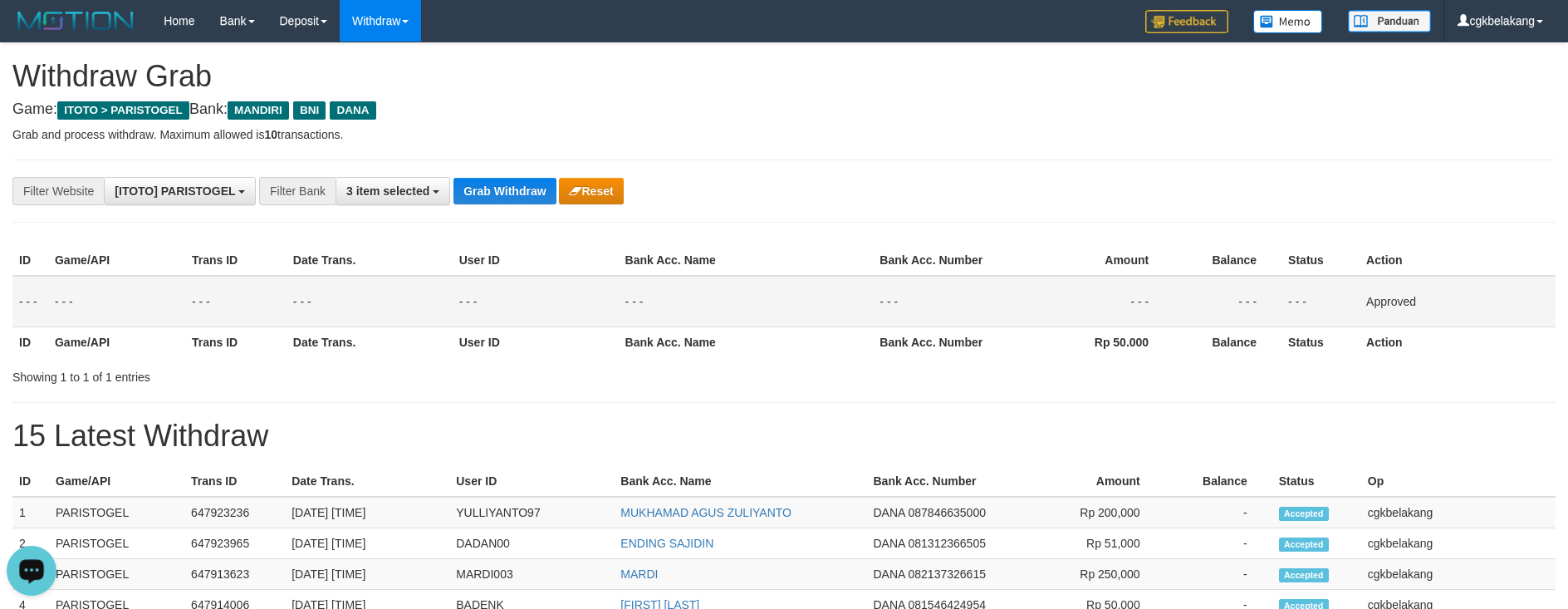 click on "Withdraw Grab" at bounding box center [784, 76] 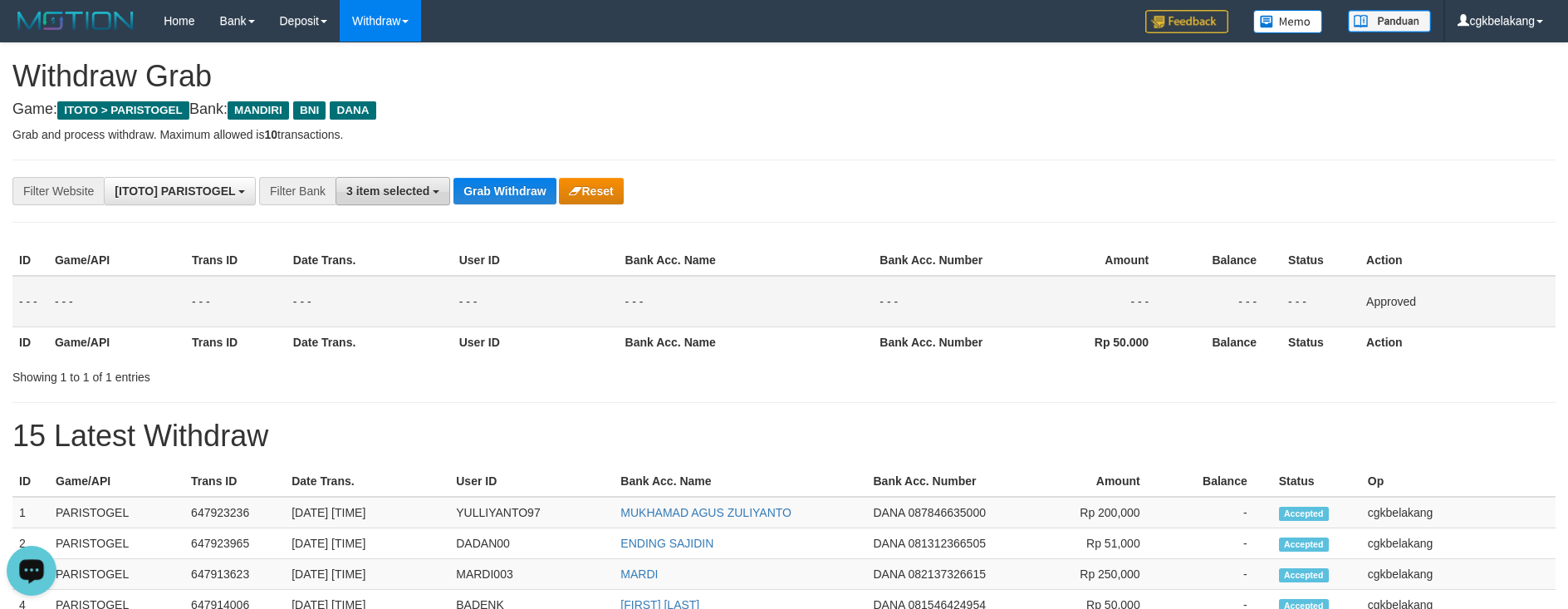 click on "3 item selected" at bounding box center (388, 191) 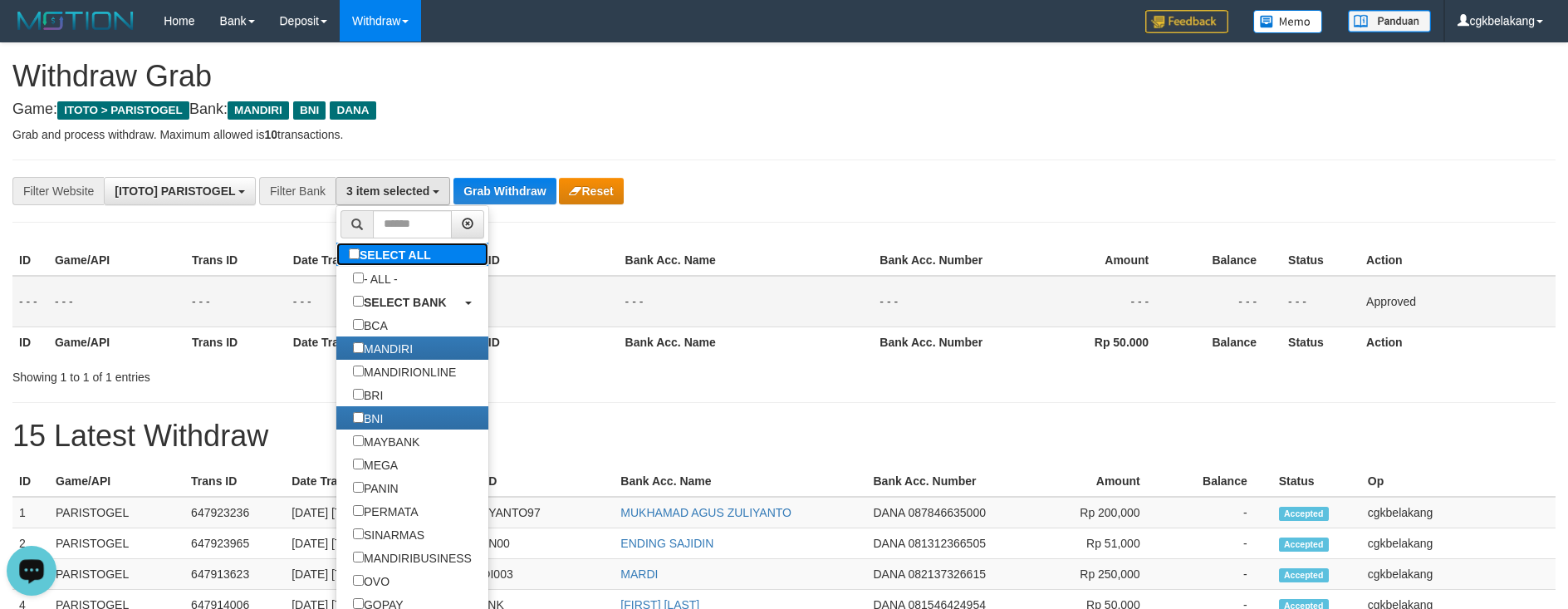 click on "SELECT ALL" at bounding box center [392, 254] 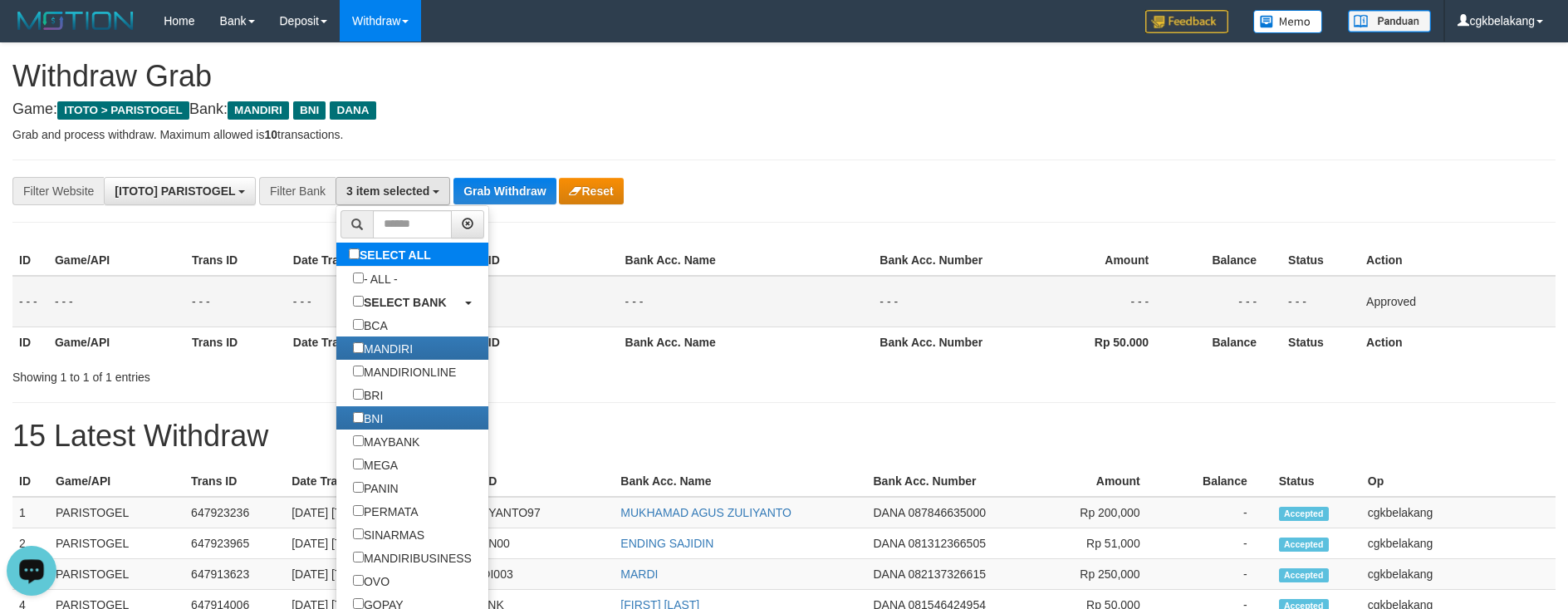 select on "***" 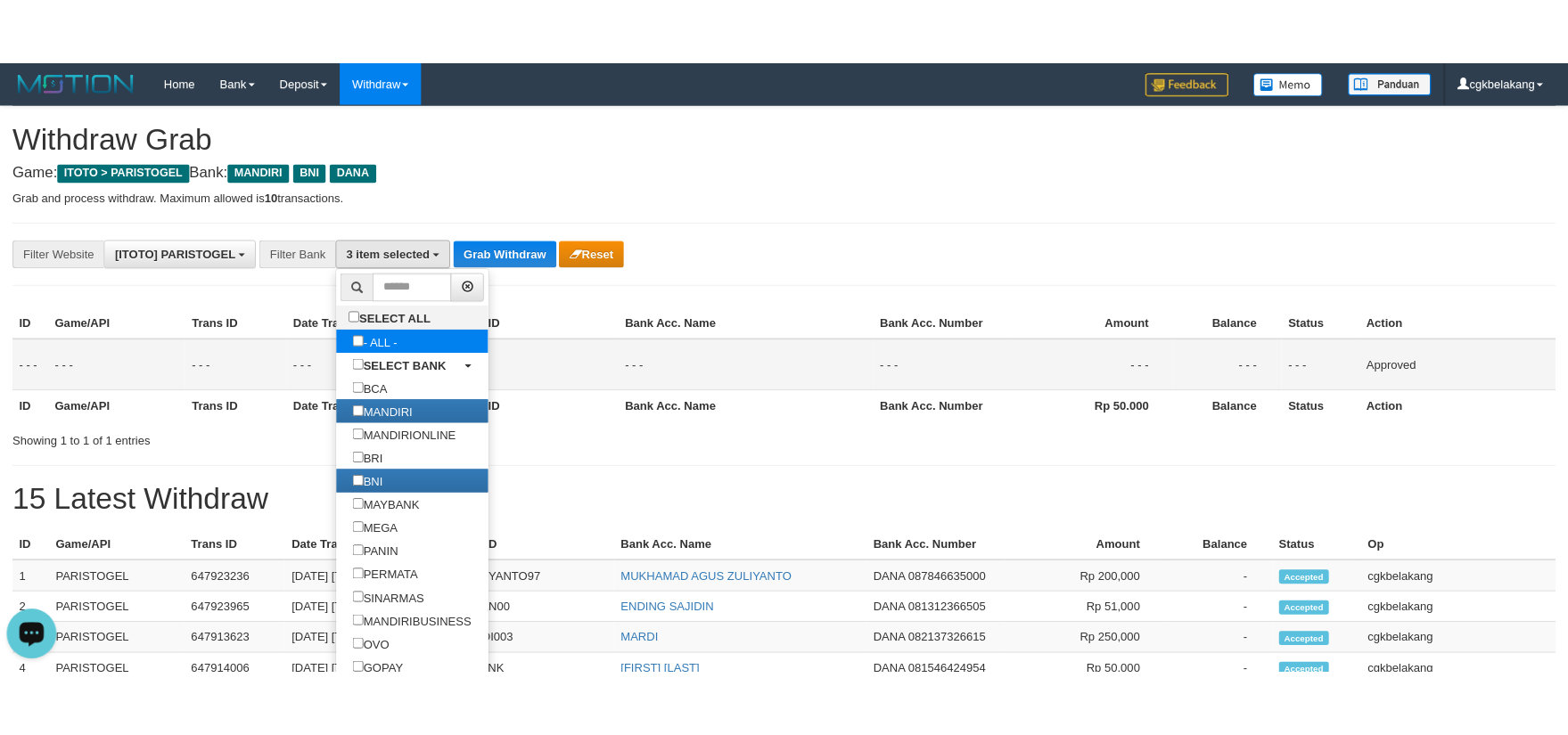 scroll, scrollTop: 46, scrollLeft: 0, axis: vertical 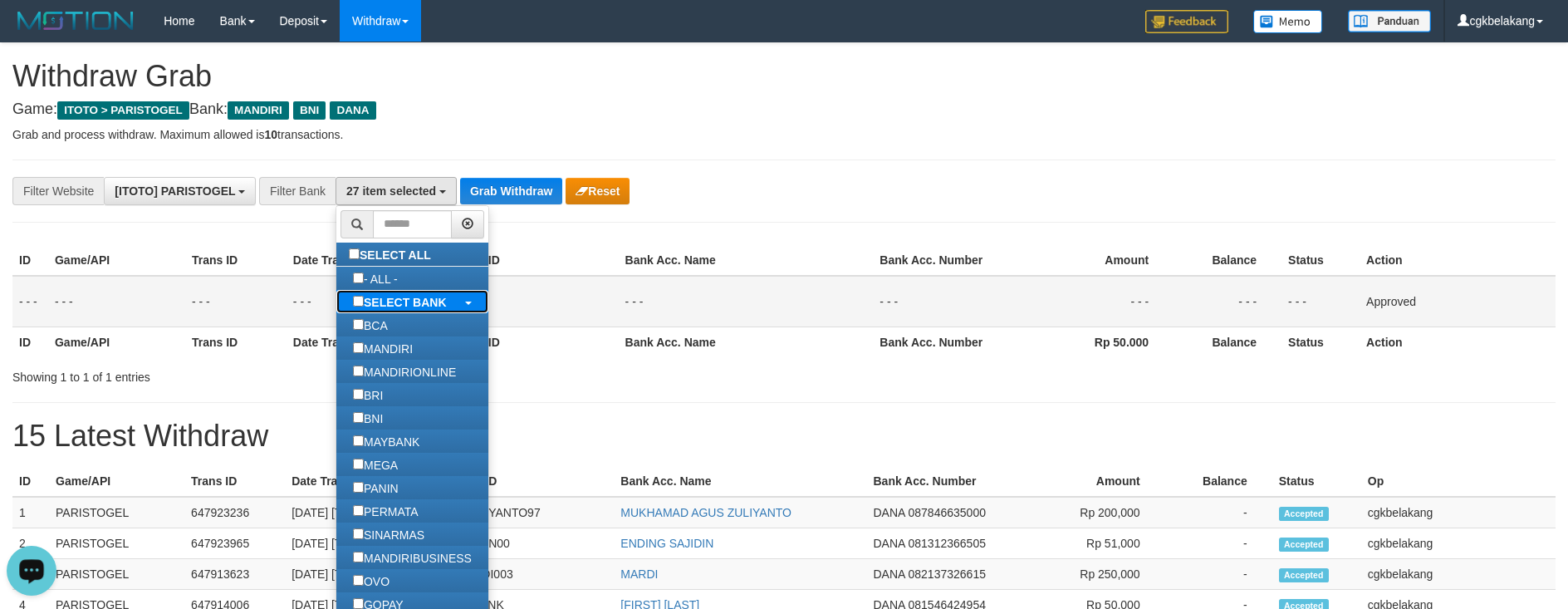 click on "SELECT BANK" at bounding box center [399, 302] 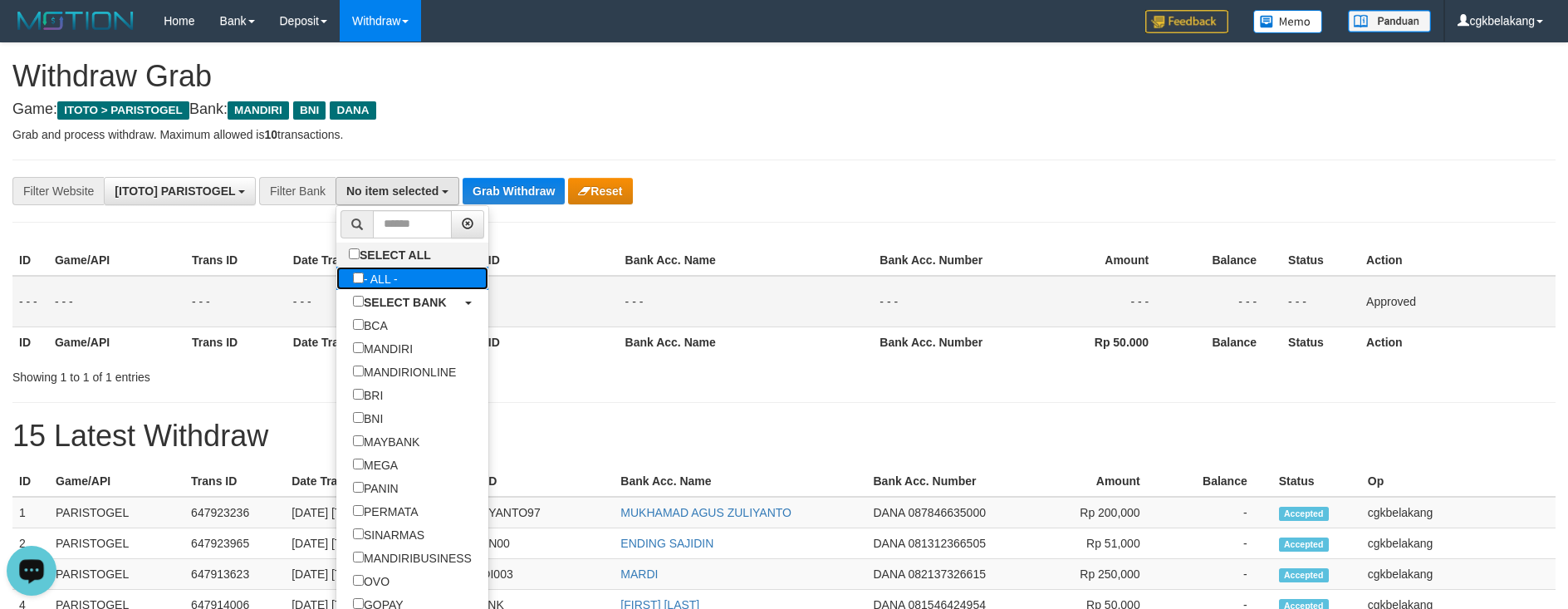 click on "- ALL -" at bounding box center (412, 278) 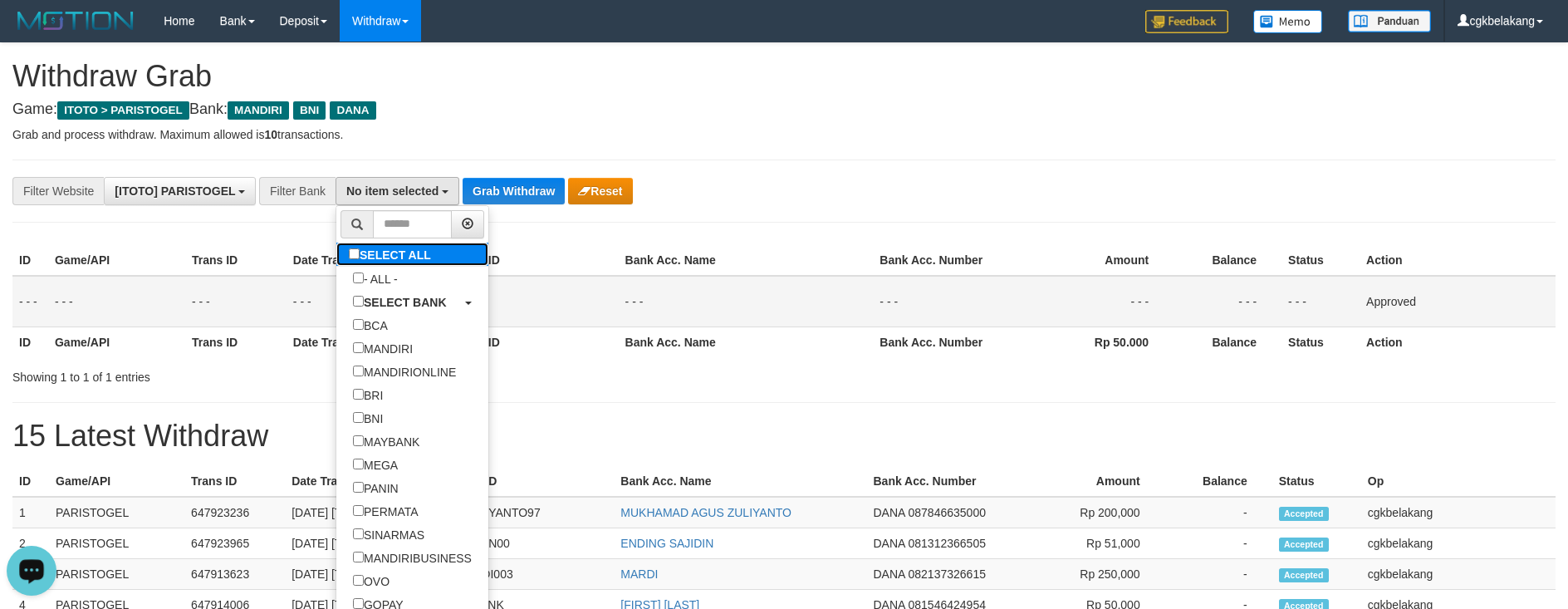 click on "SELECT ALL" at bounding box center [392, 254] 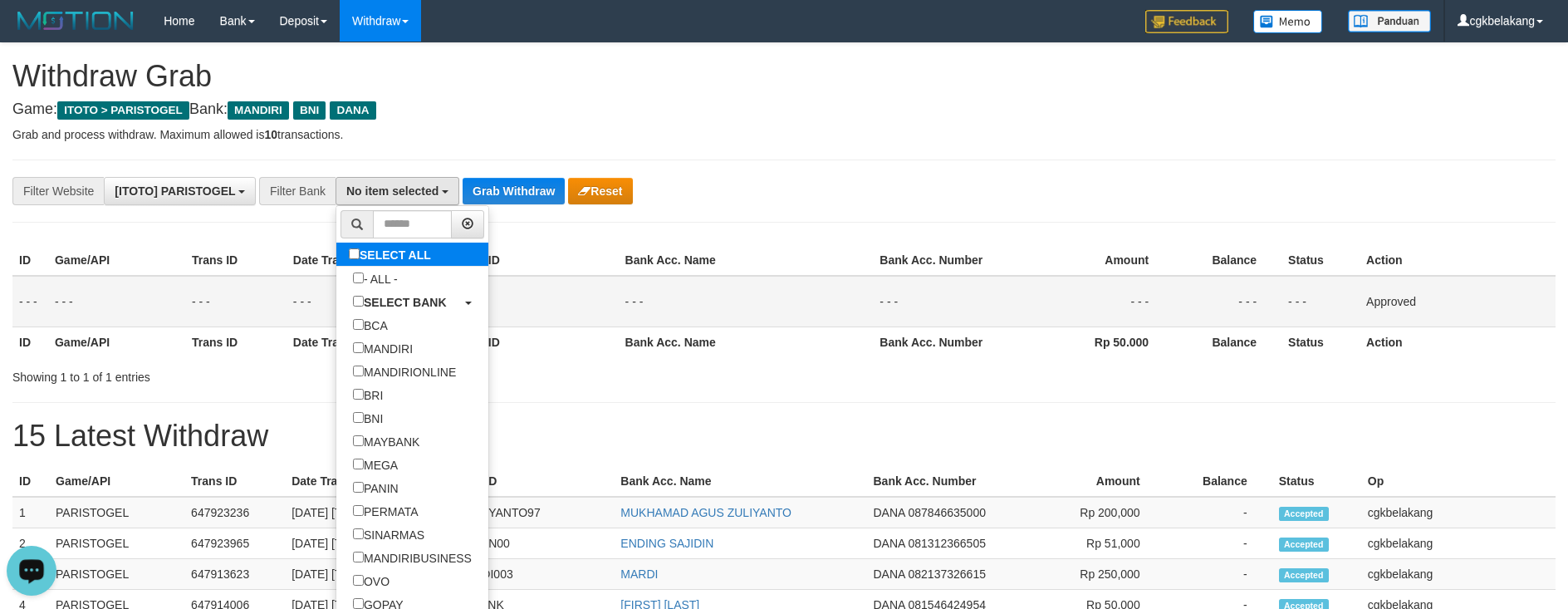 select on "***" 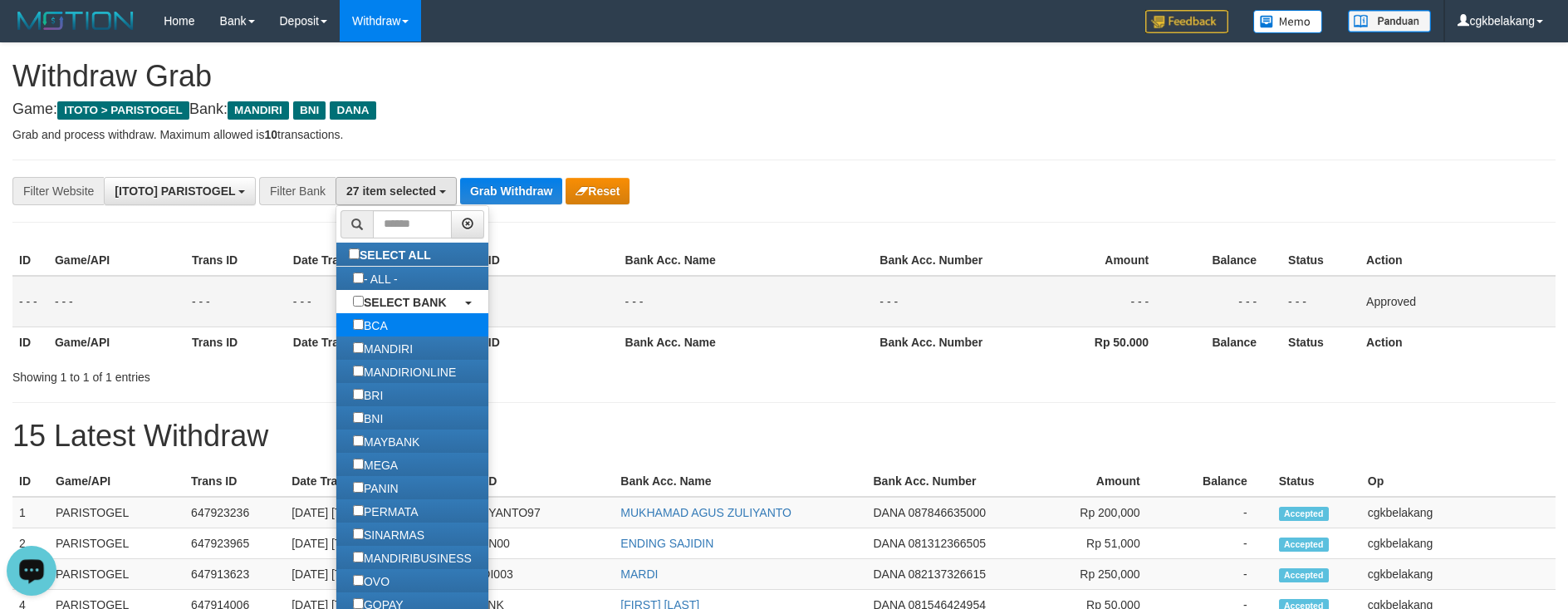 click on "BCA" at bounding box center [412, 325] 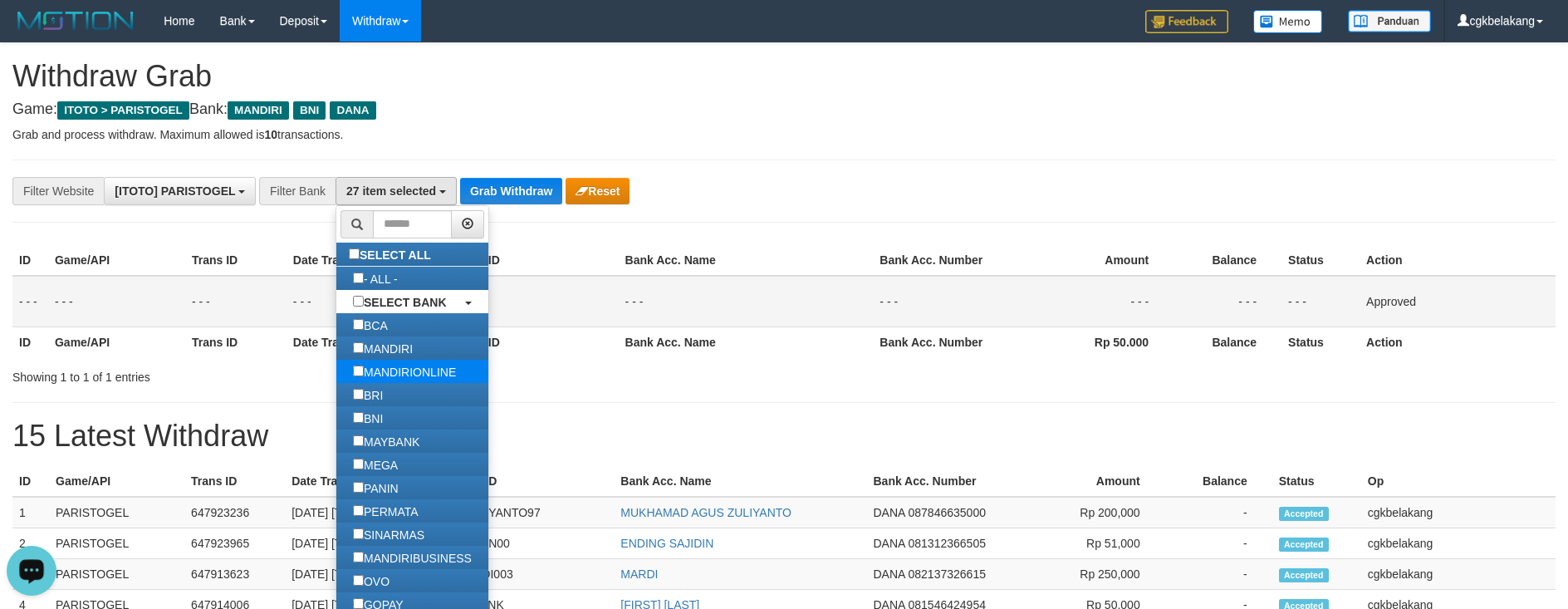 click on "MANDIRIONLINE" at bounding box center (404, 371) 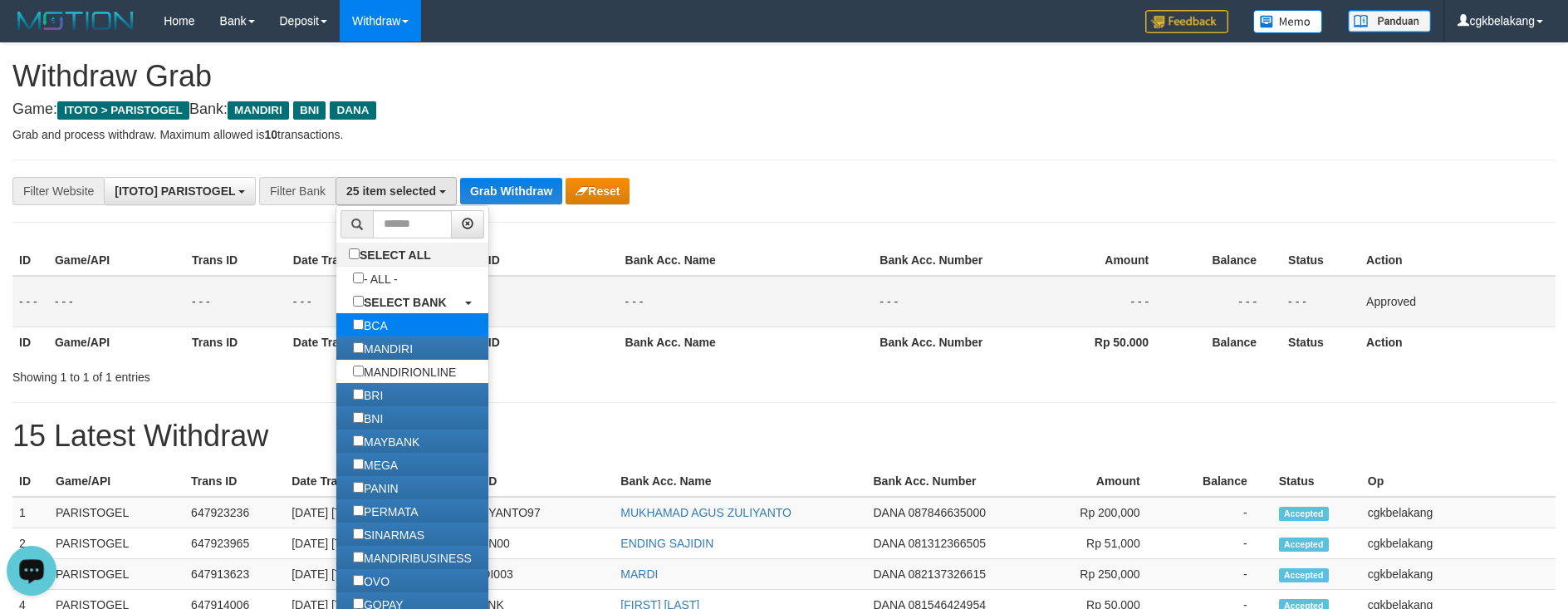 click on "BCA" at bounding box center (370, 325) 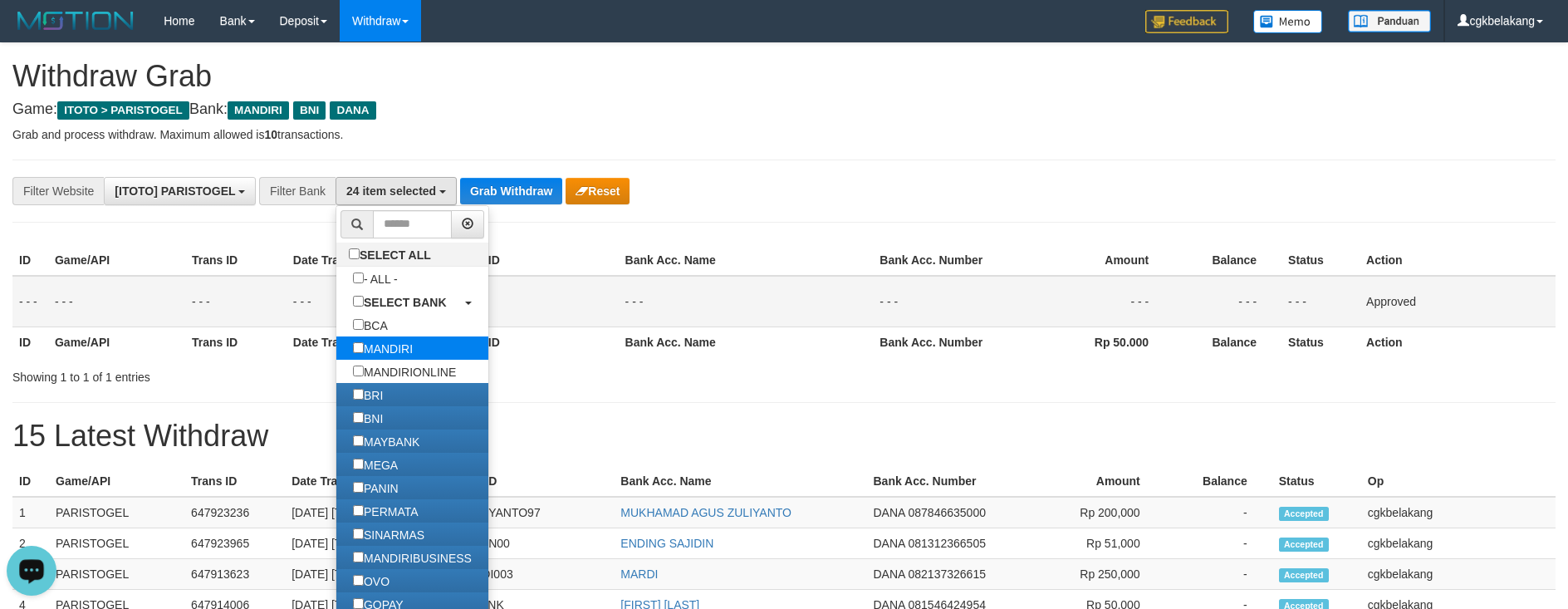 click on "MANDIRI" at bounding box center (383, 348) 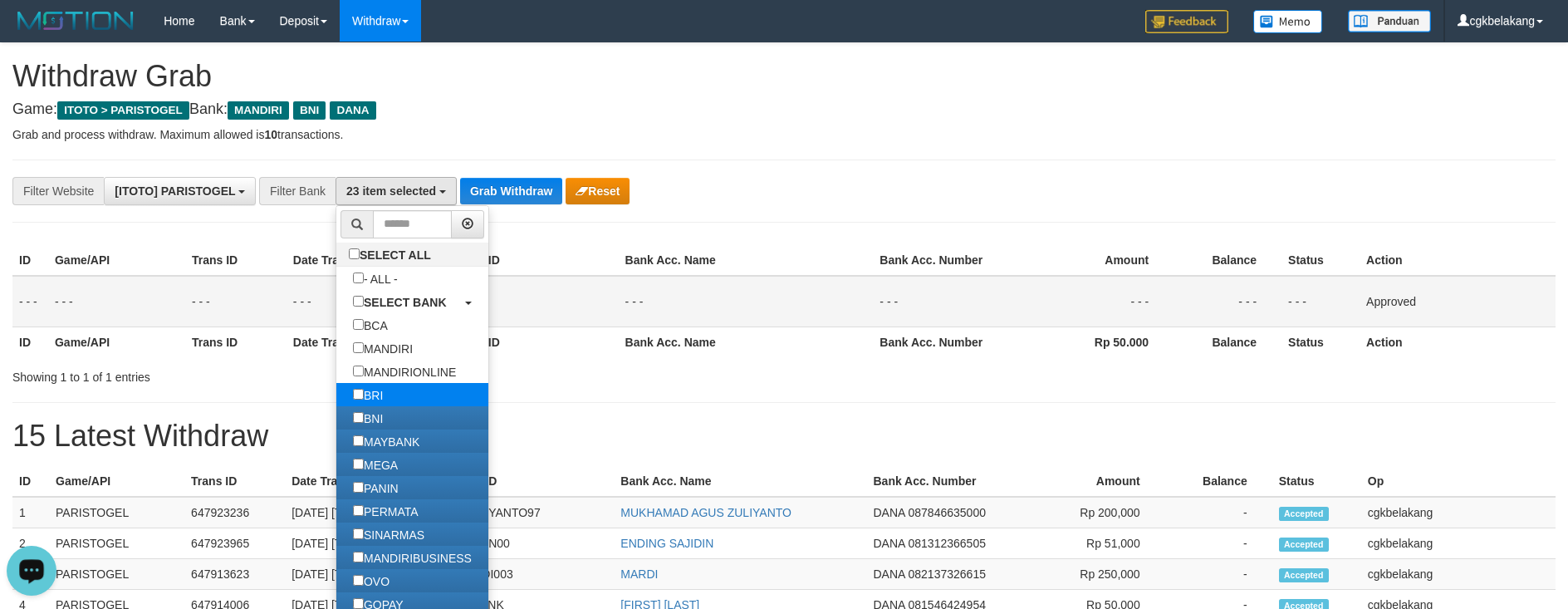 click on "BRI" at bounding box center [368, 395] 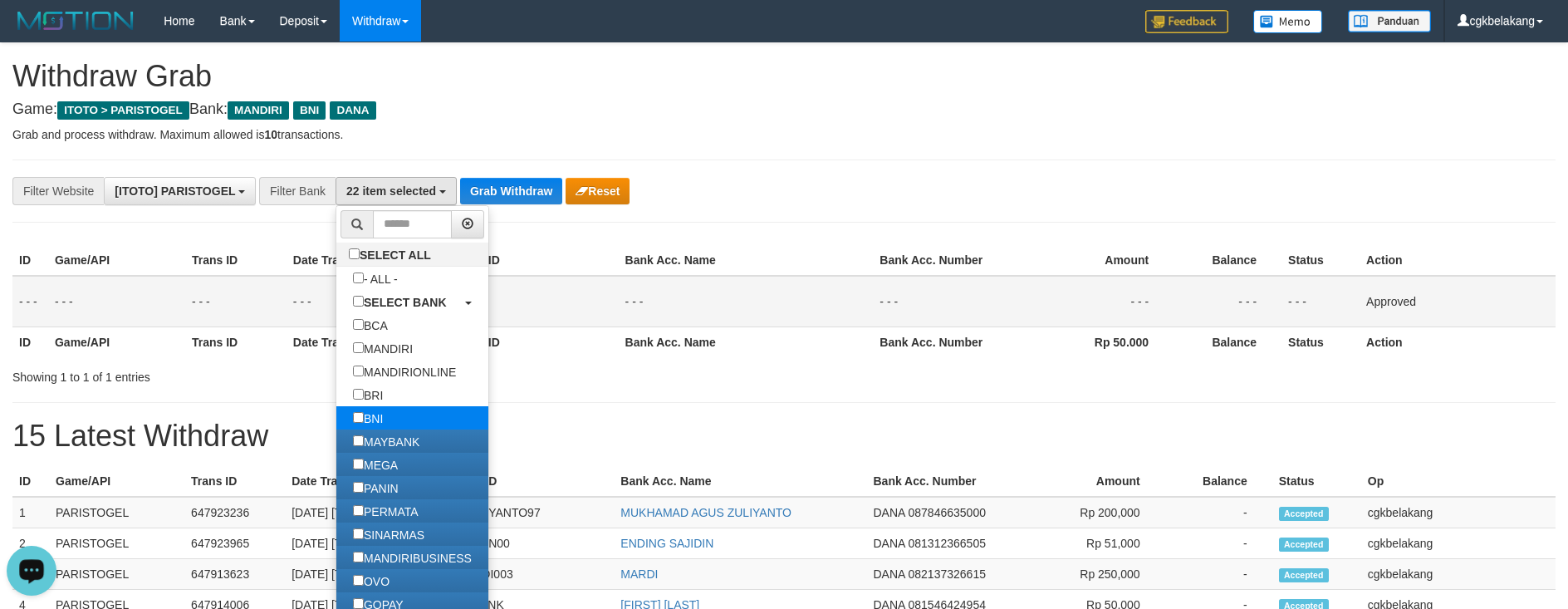 click on "BNI" at bounding box center (368, 418) 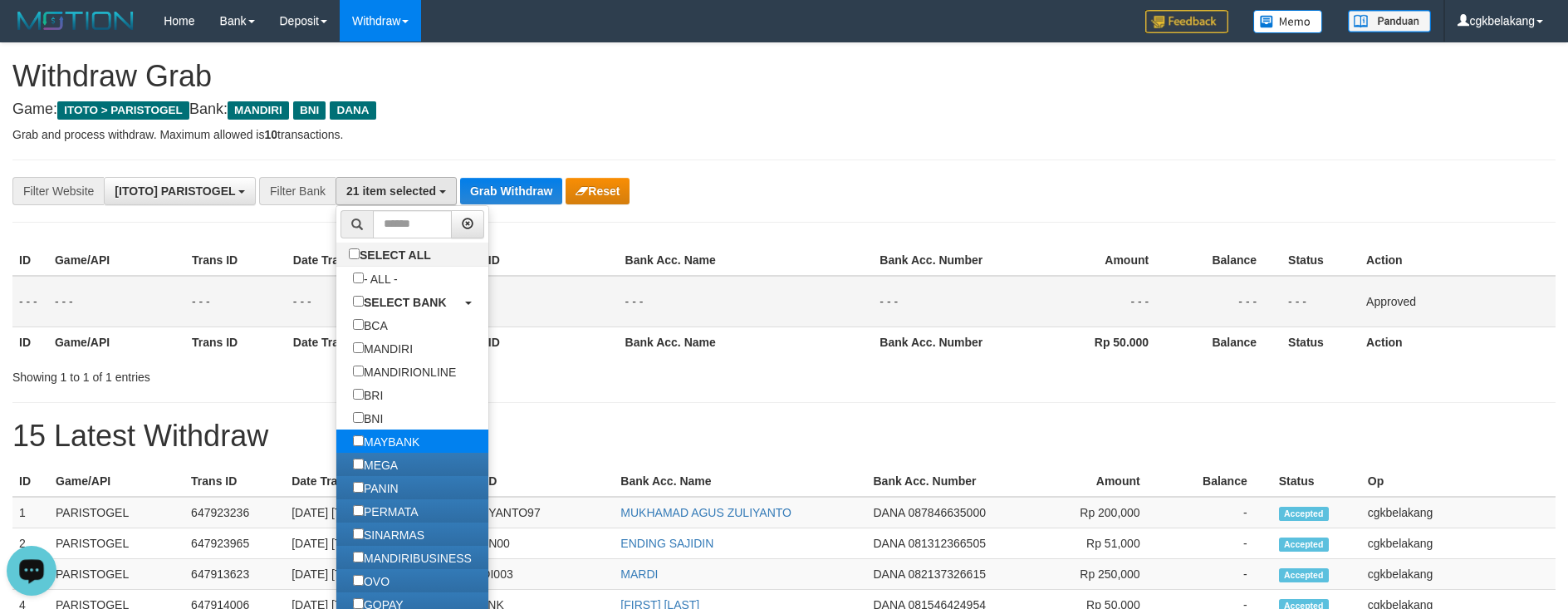 click on "MAYBANK" at bounding box center (386, 441) 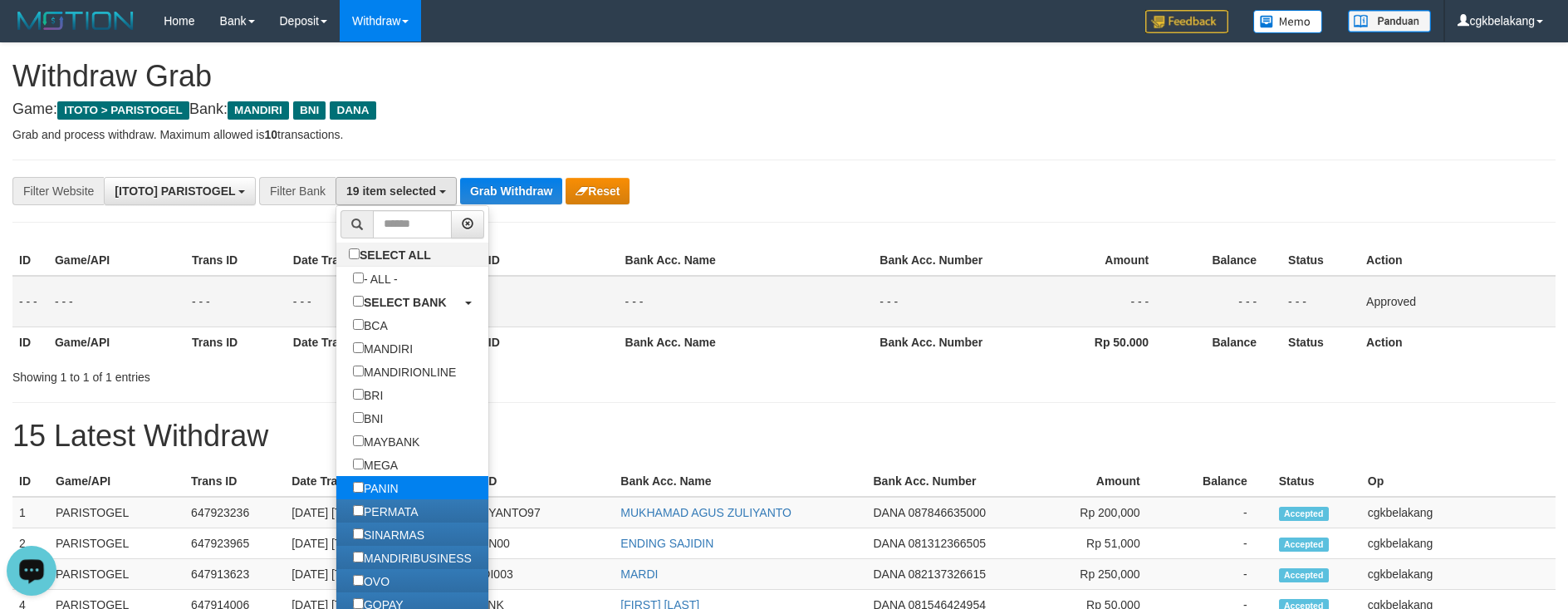 select on "*******" 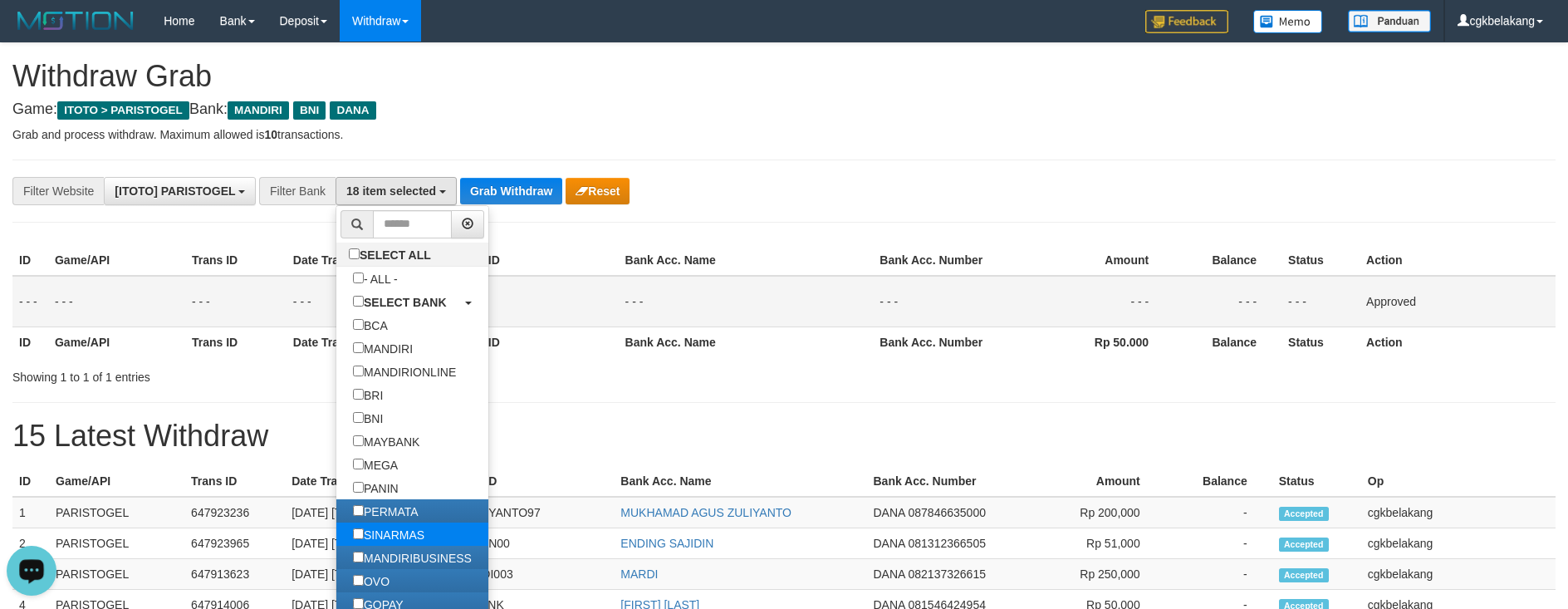 click on "SINARMAS" at bounding box center (389, 534) 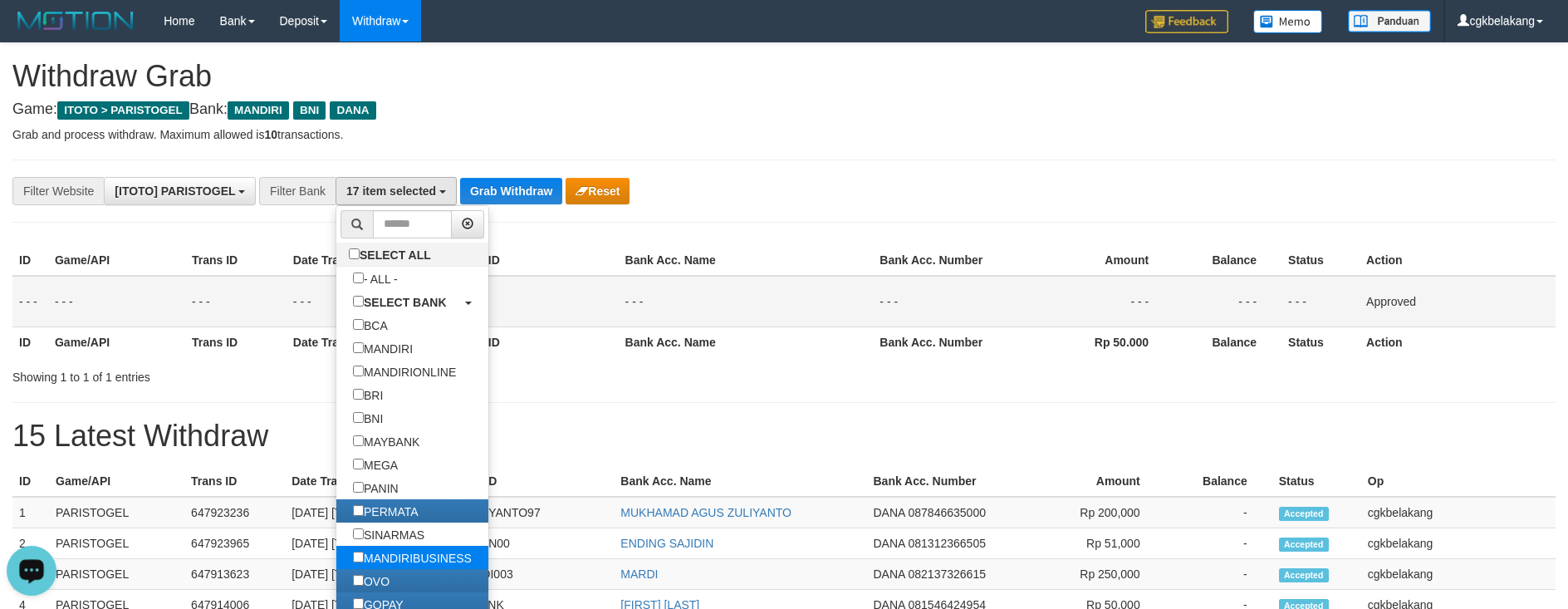 click on "MANDIRIBUSINESS" at bounding box center (412, 557) 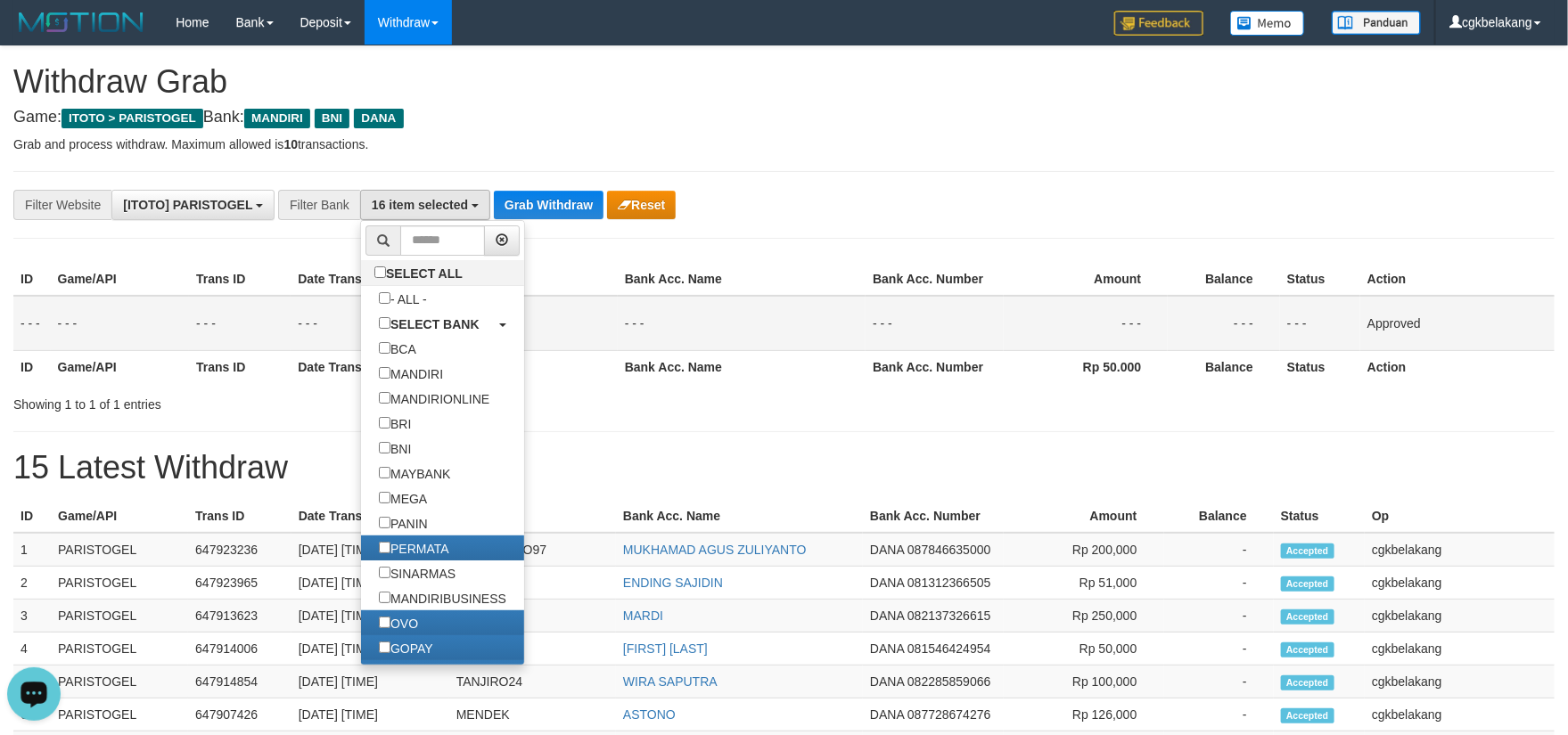 scroll, scrollTop: 46, scrollLeft: 0, axis: vertical 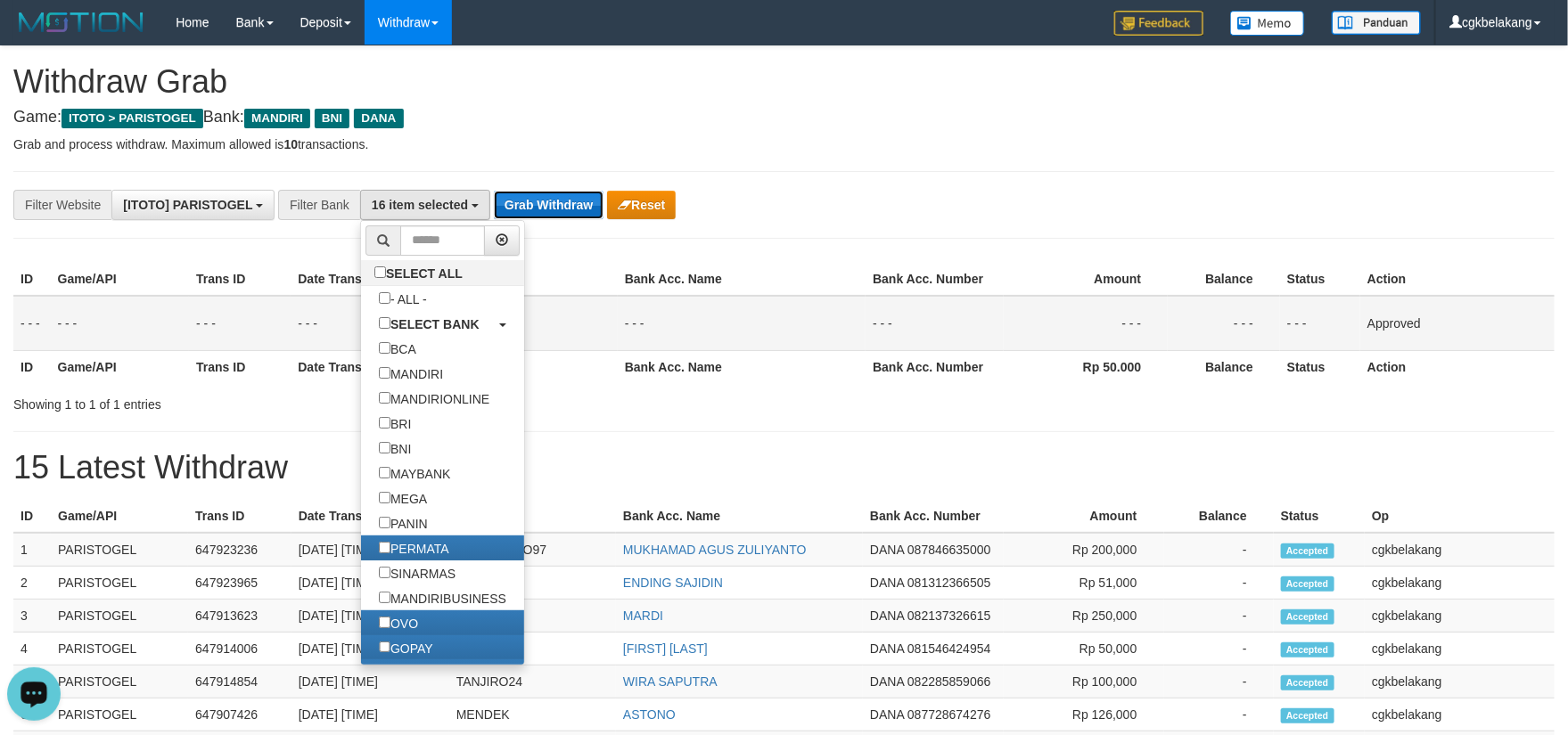 click on "Grab Withdraw" at bounding box center (548, 205) 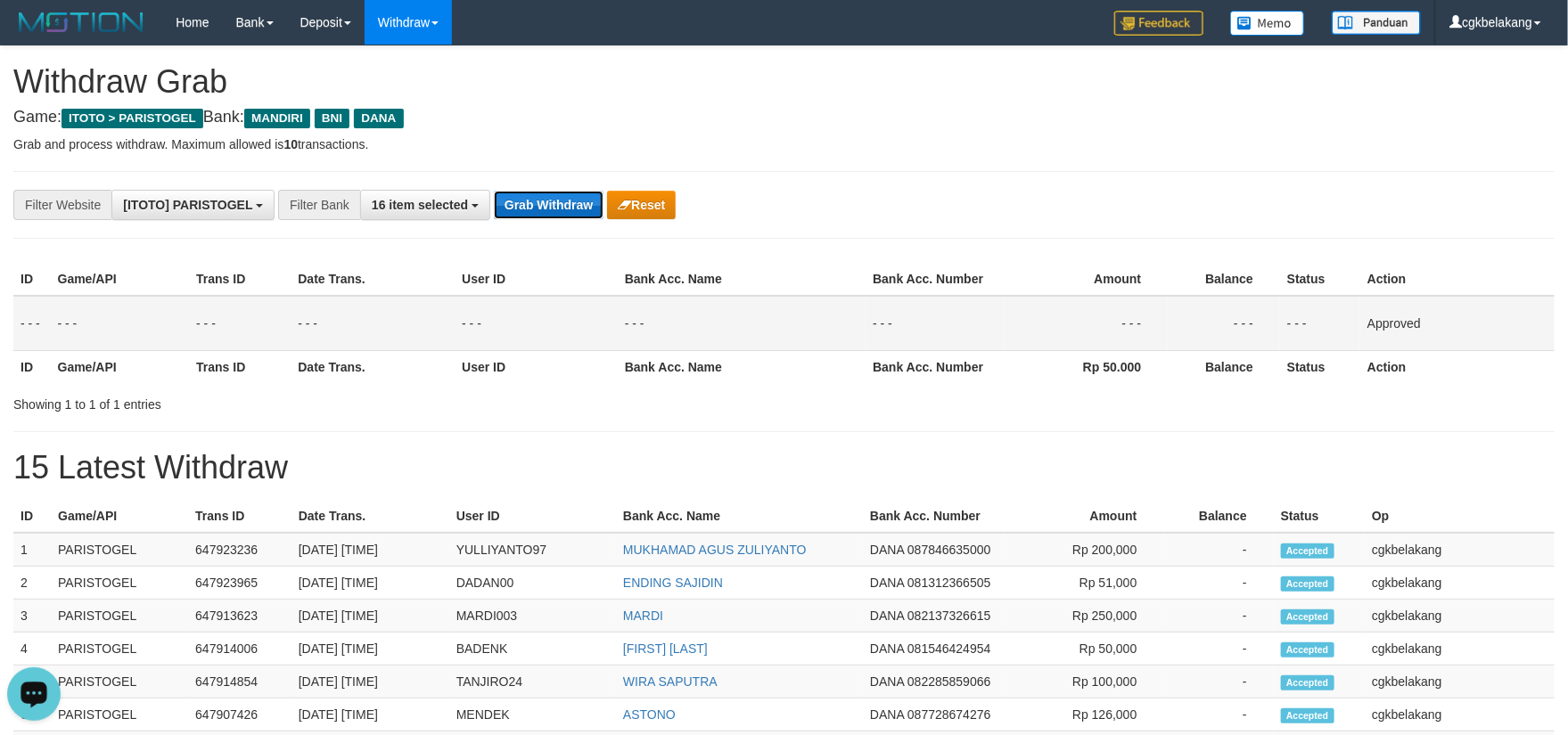 click on "Grab Withdraw" at bounding box center [548, 205] 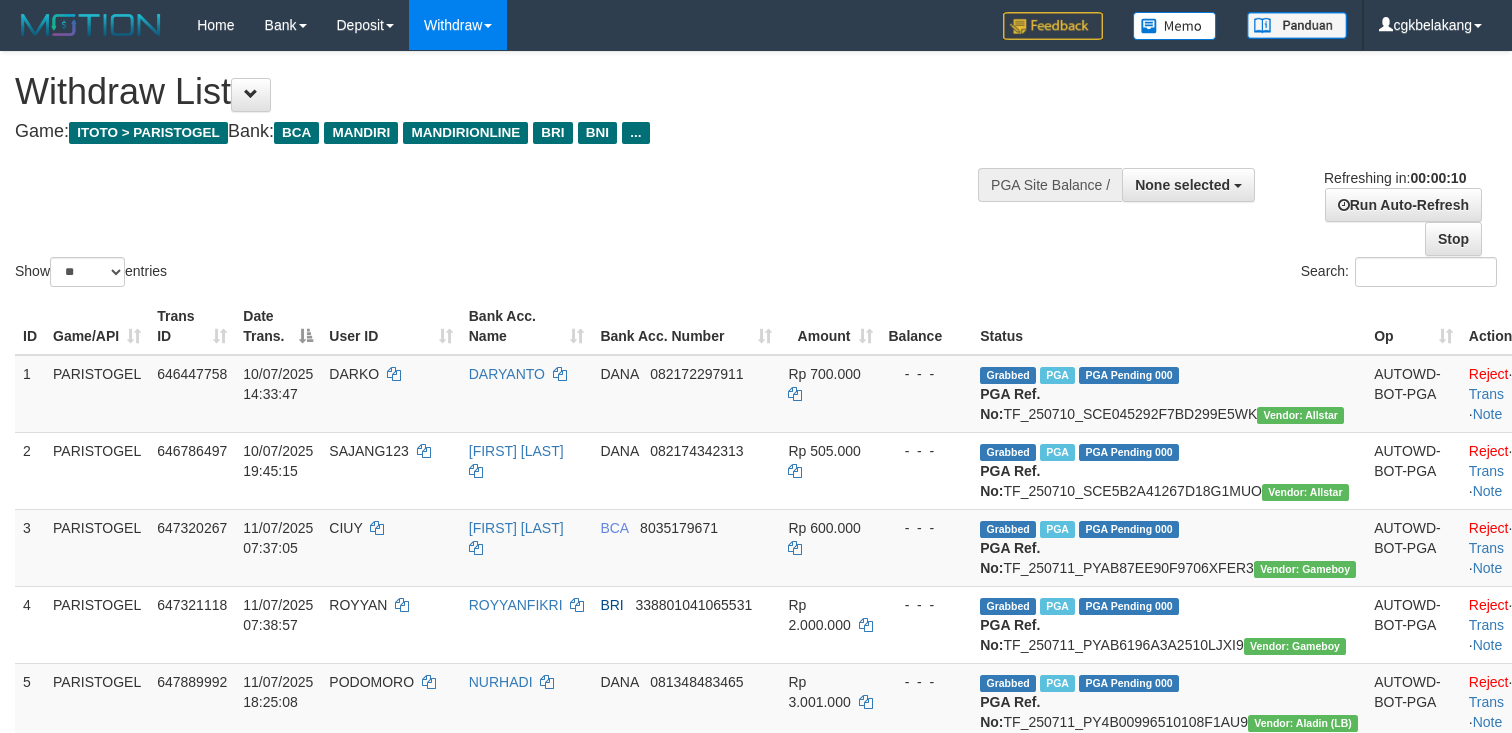 select 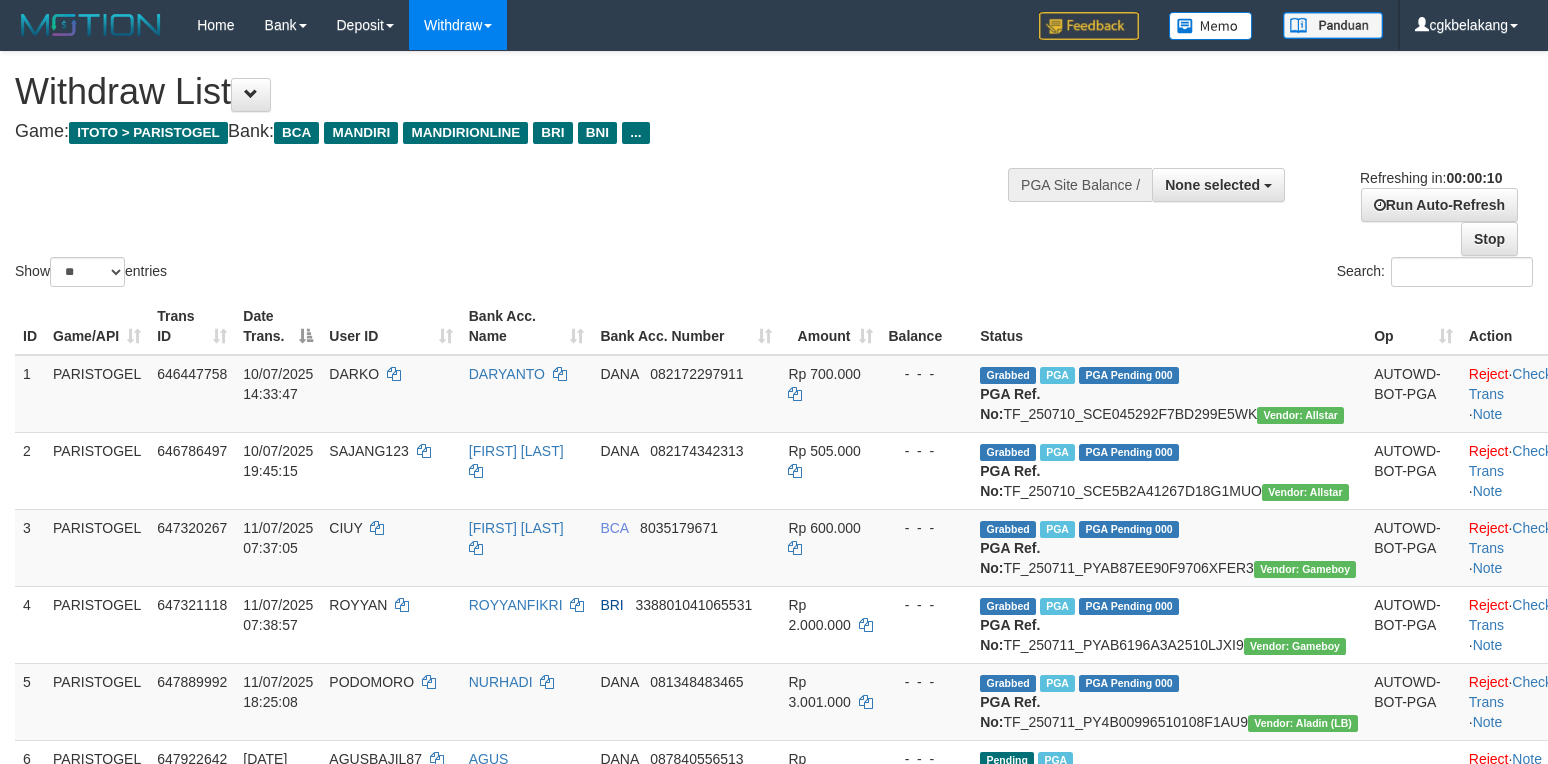 select 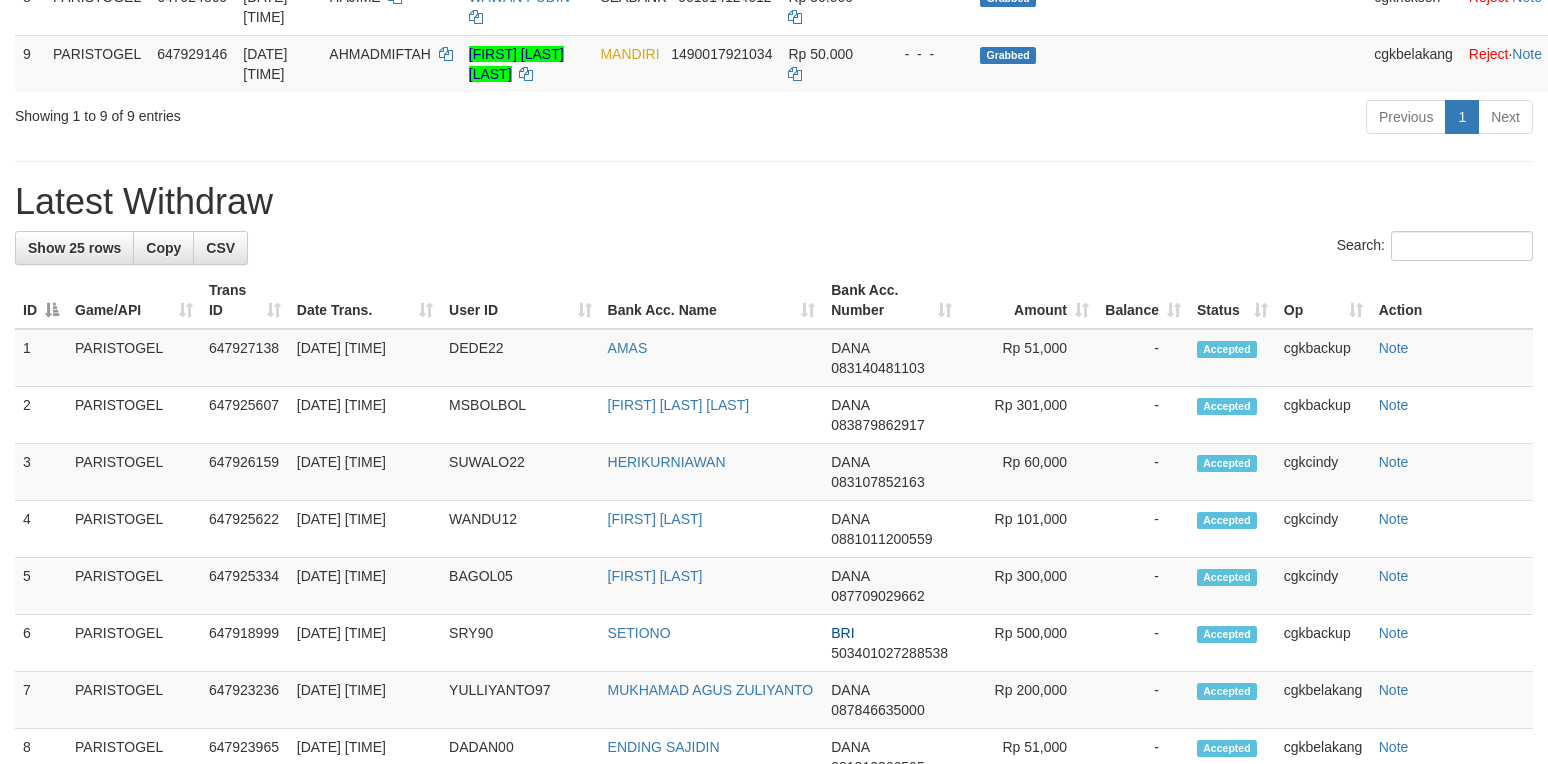 scroll, scrollTop: 800, scrollLeft: 0, axis: vertical 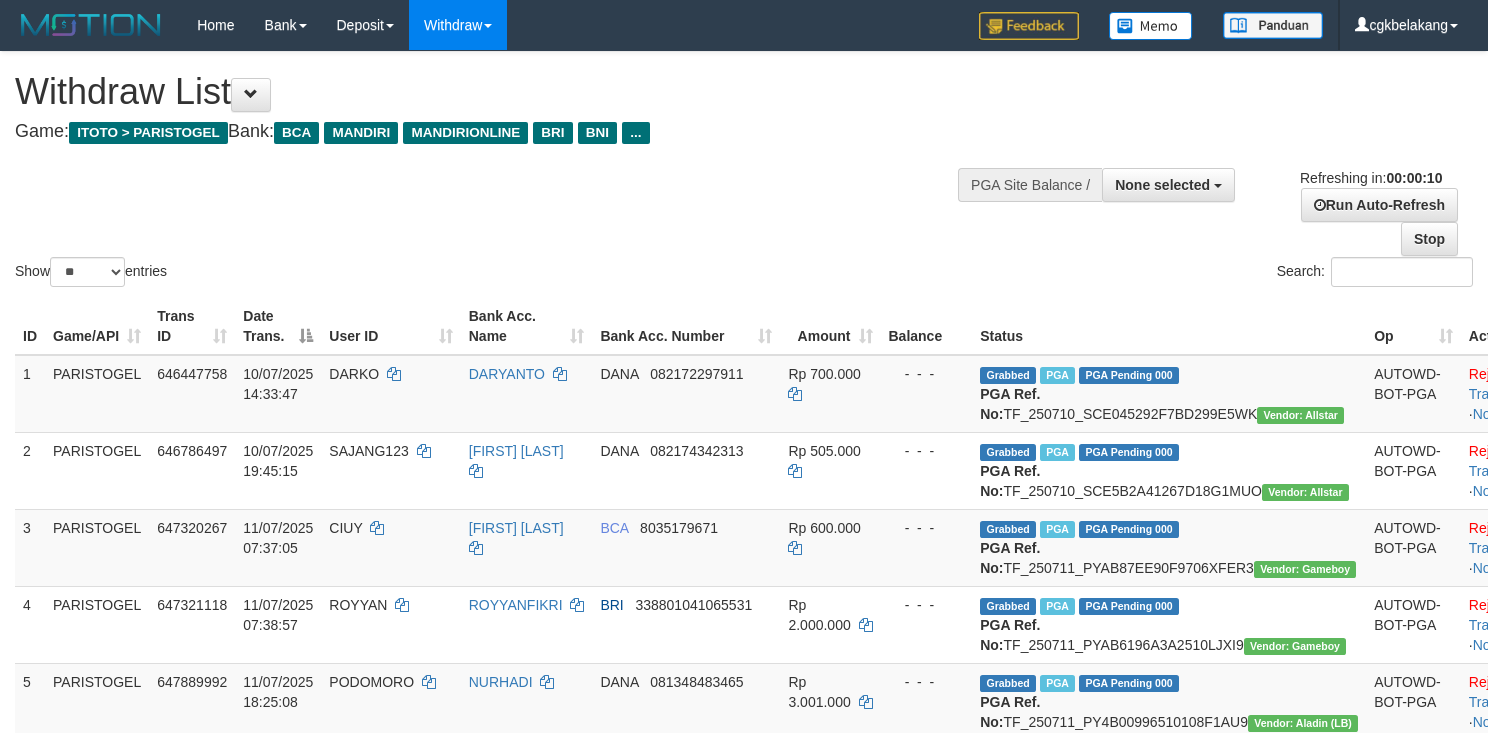 select 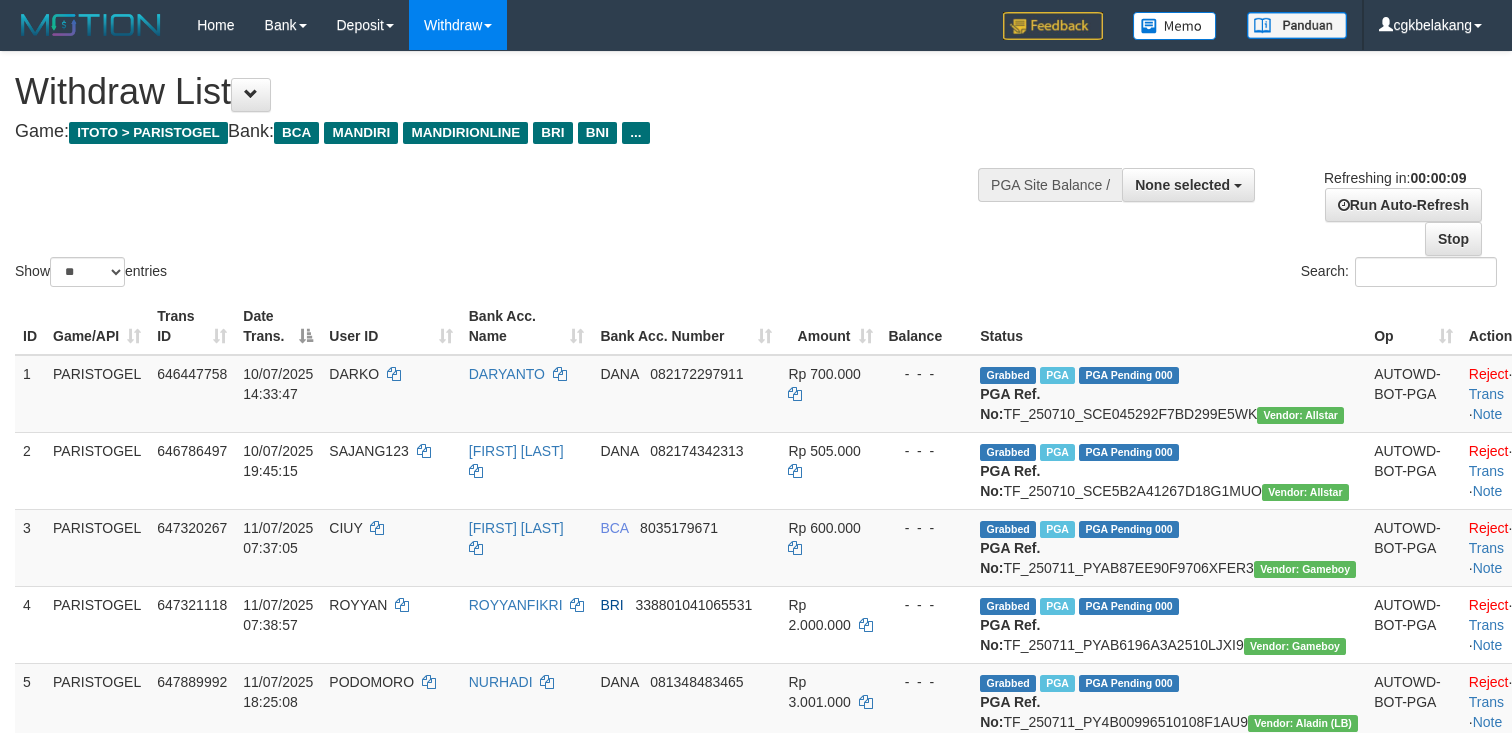 select 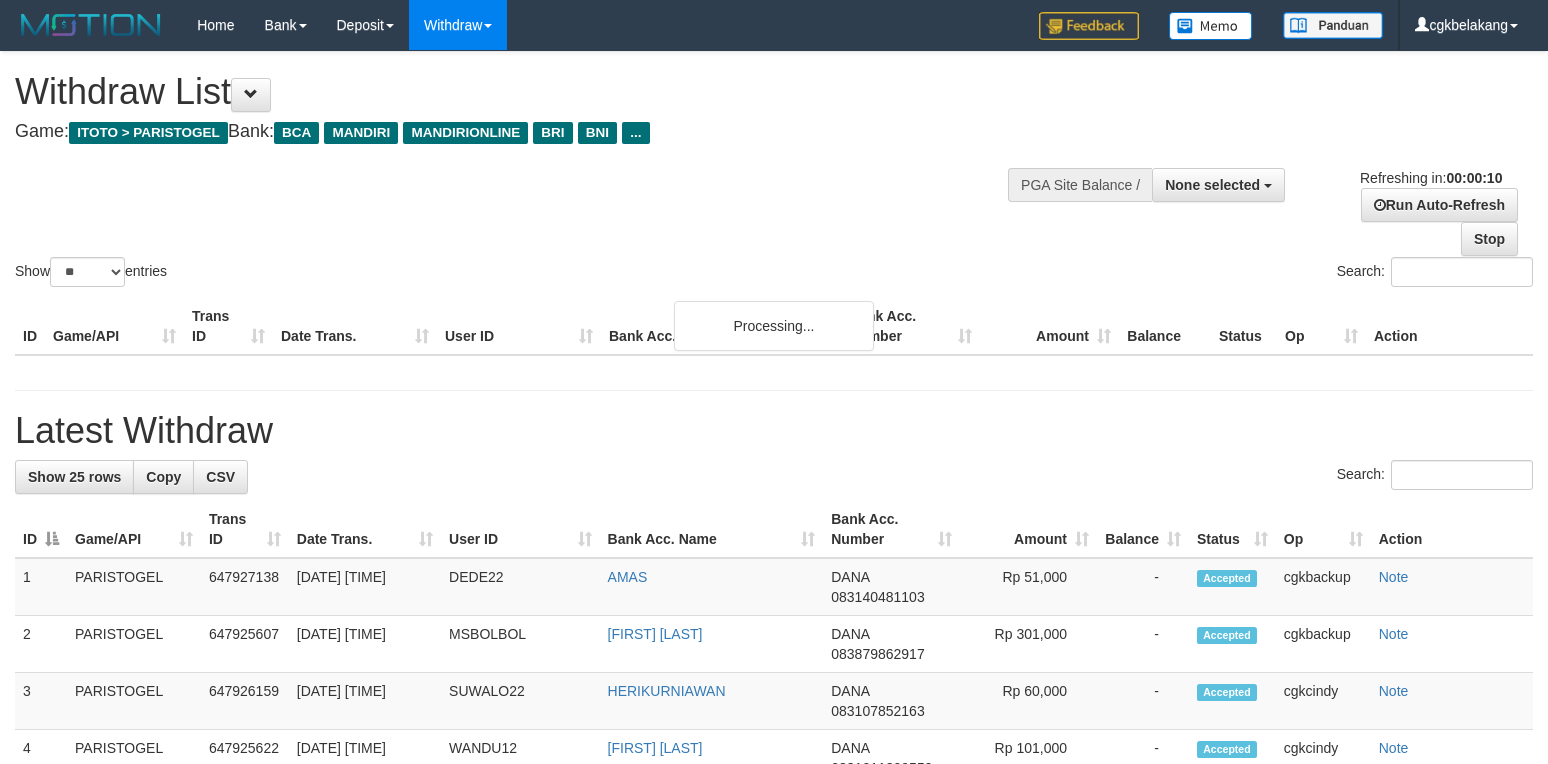 select 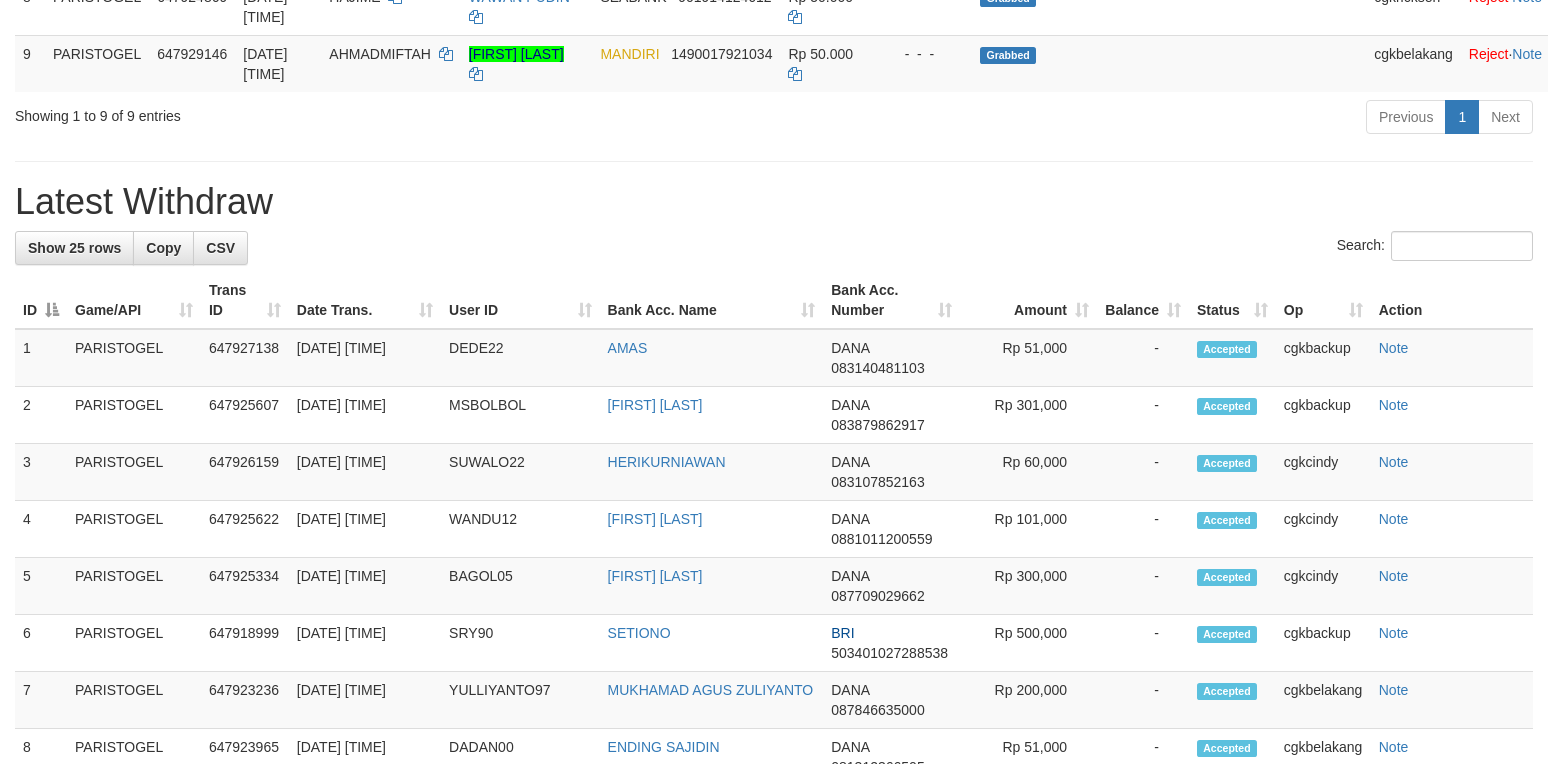 scroll, scrollTop: 800, scrollLeft: 0, axis: vertical 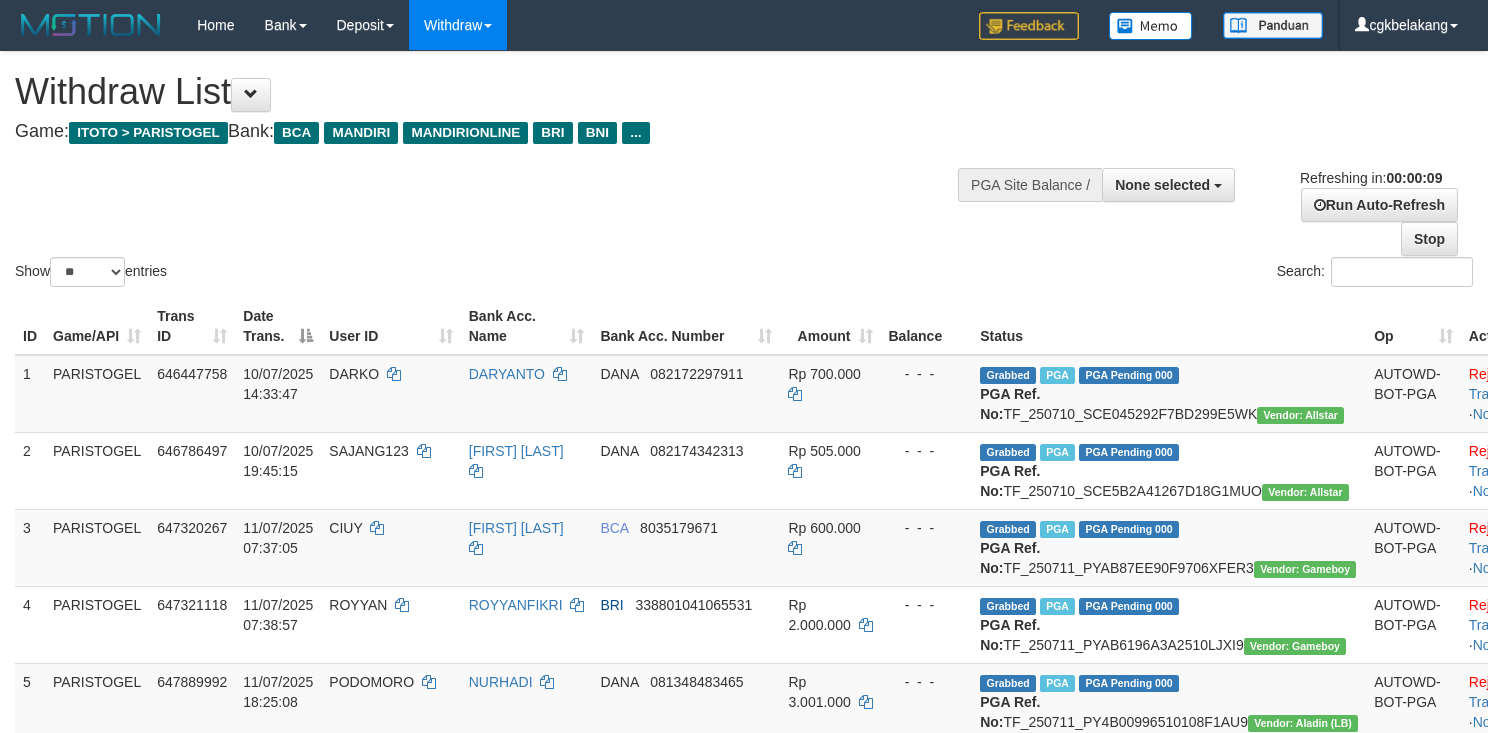 select 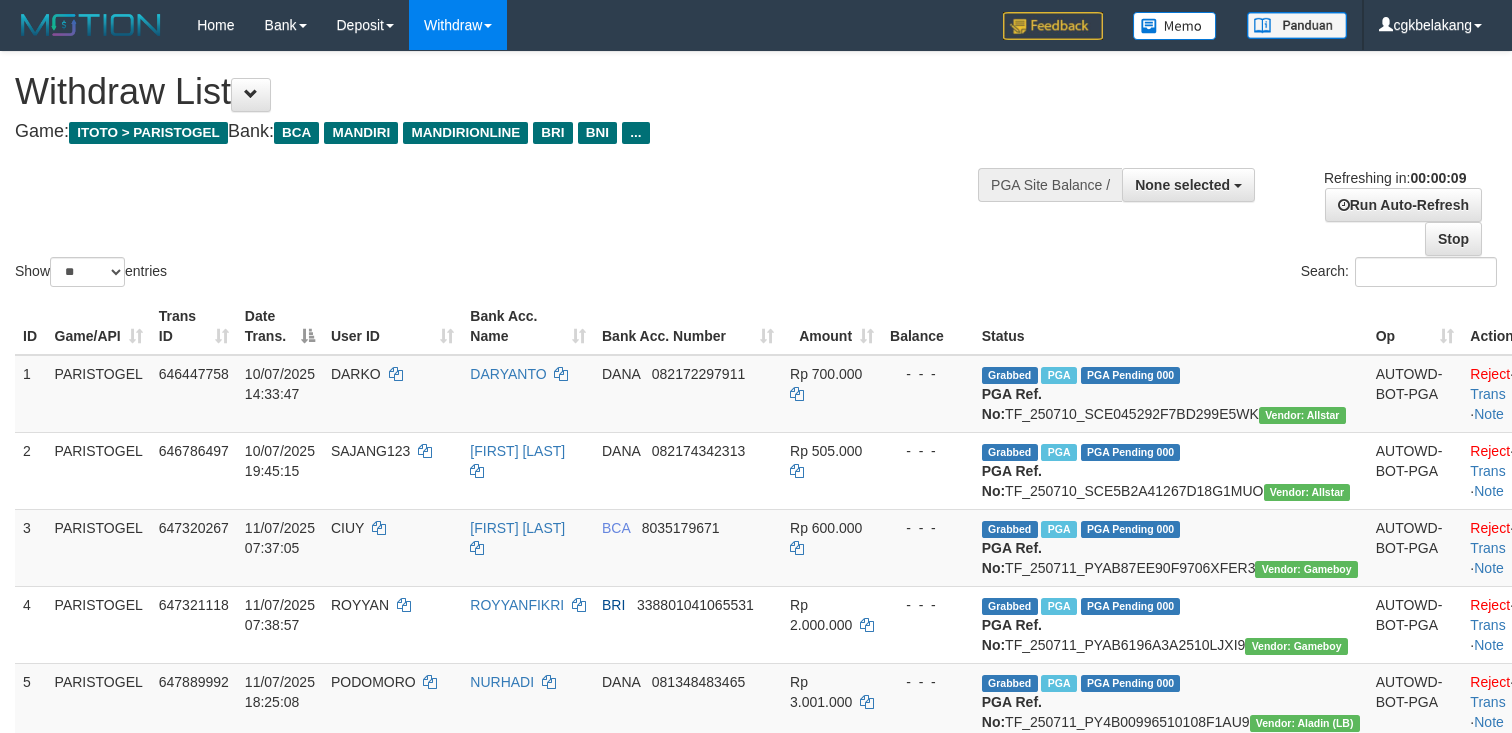 select 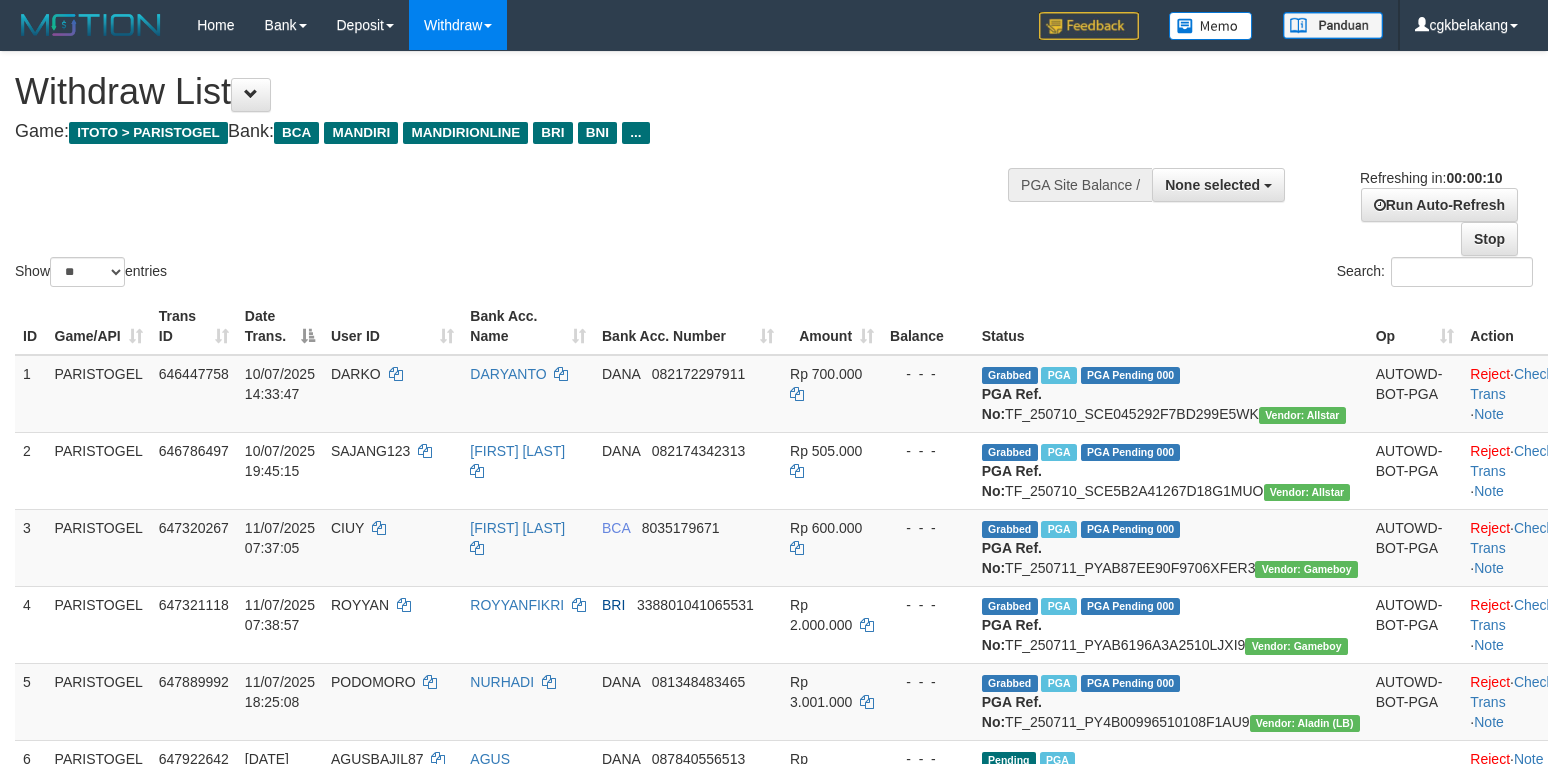 select 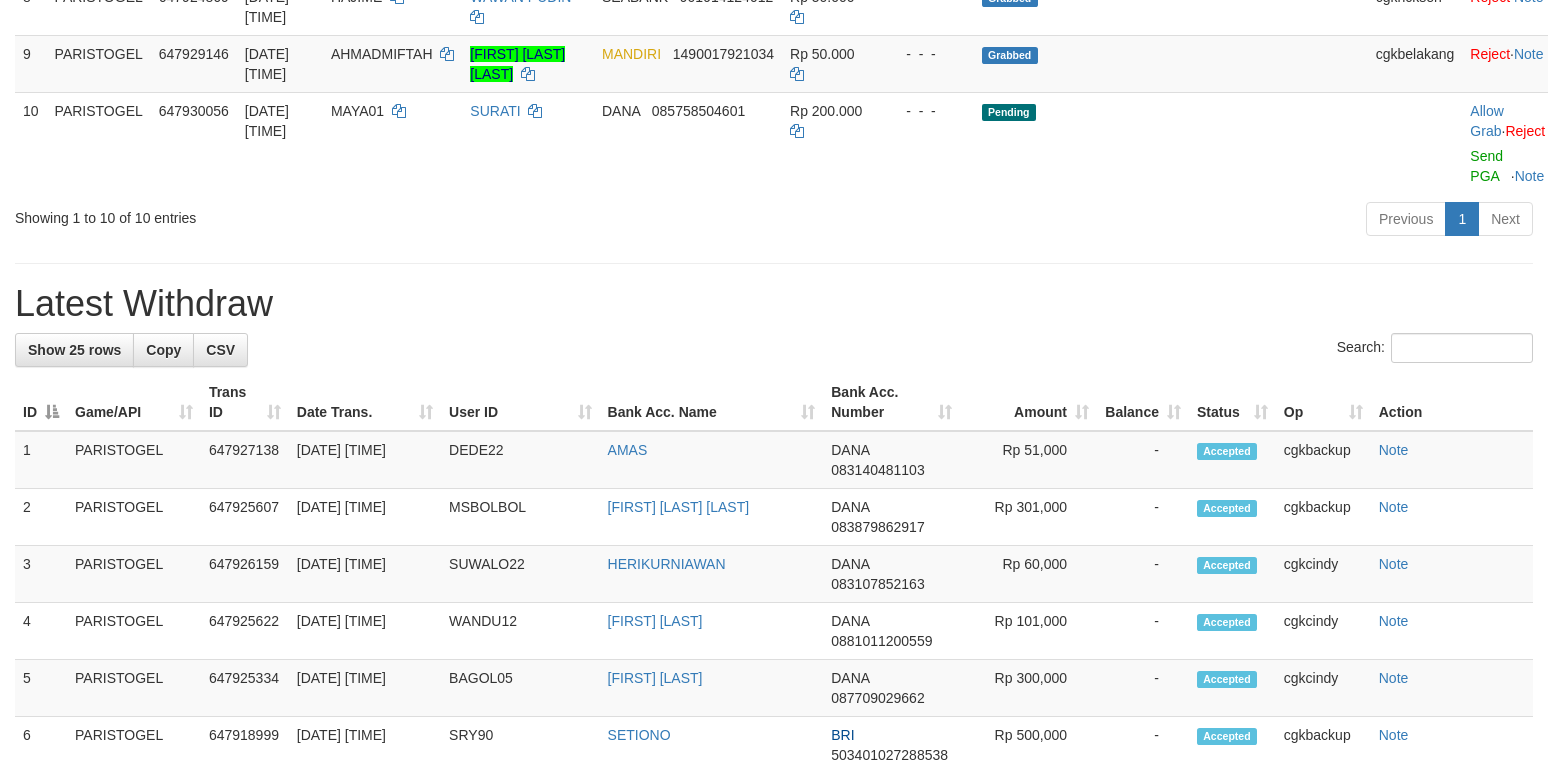 scroll, scrollTop: 800, scrollLeft: 0, axis: vertical 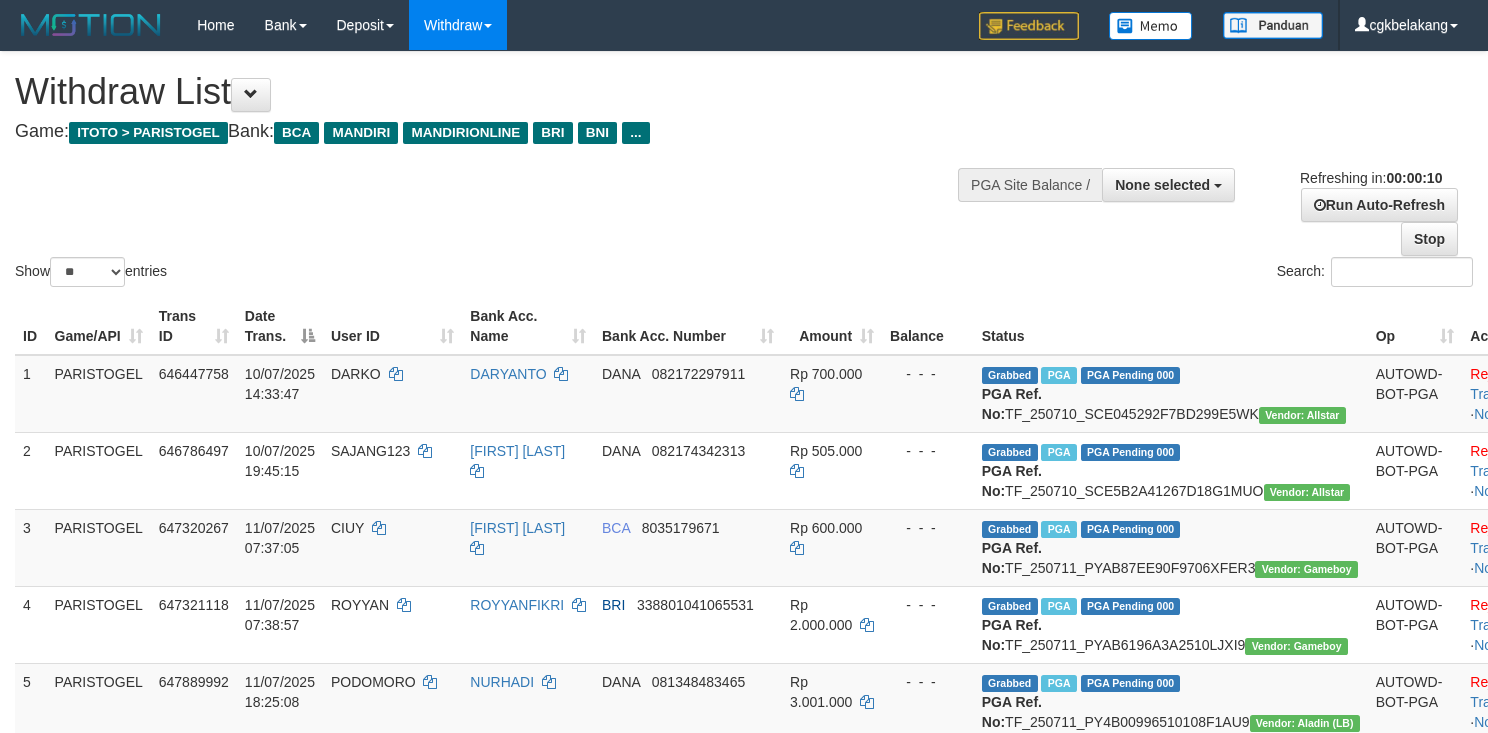 select 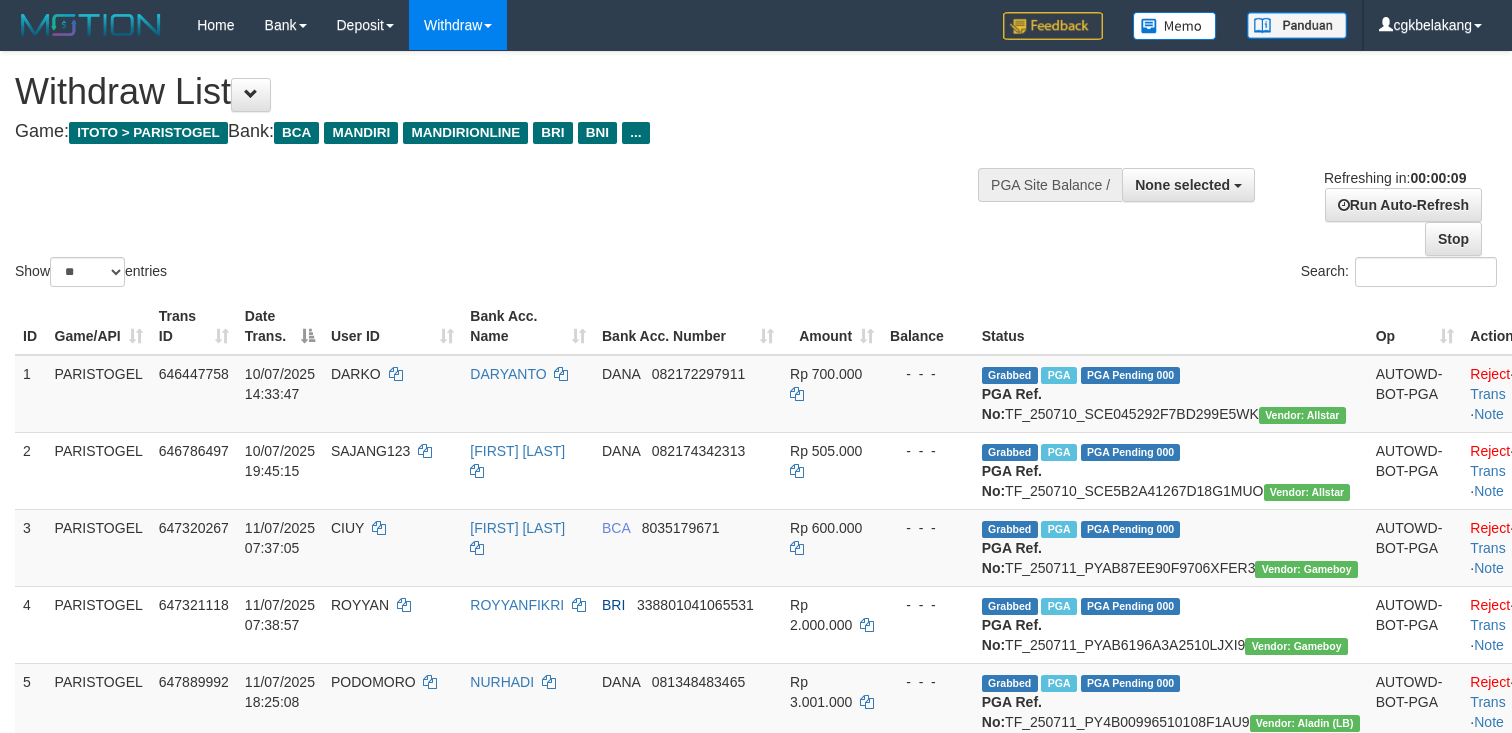 select 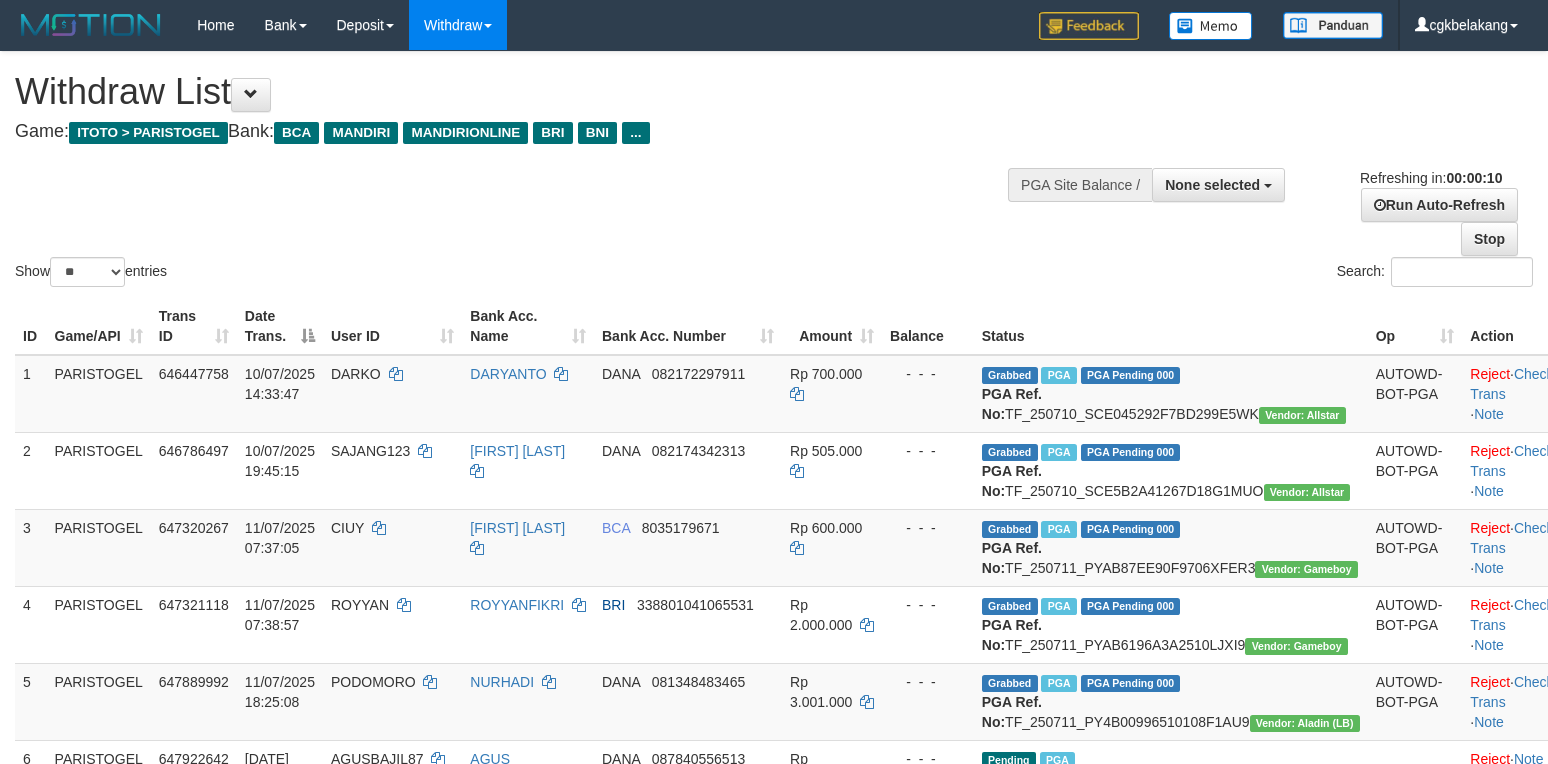 select 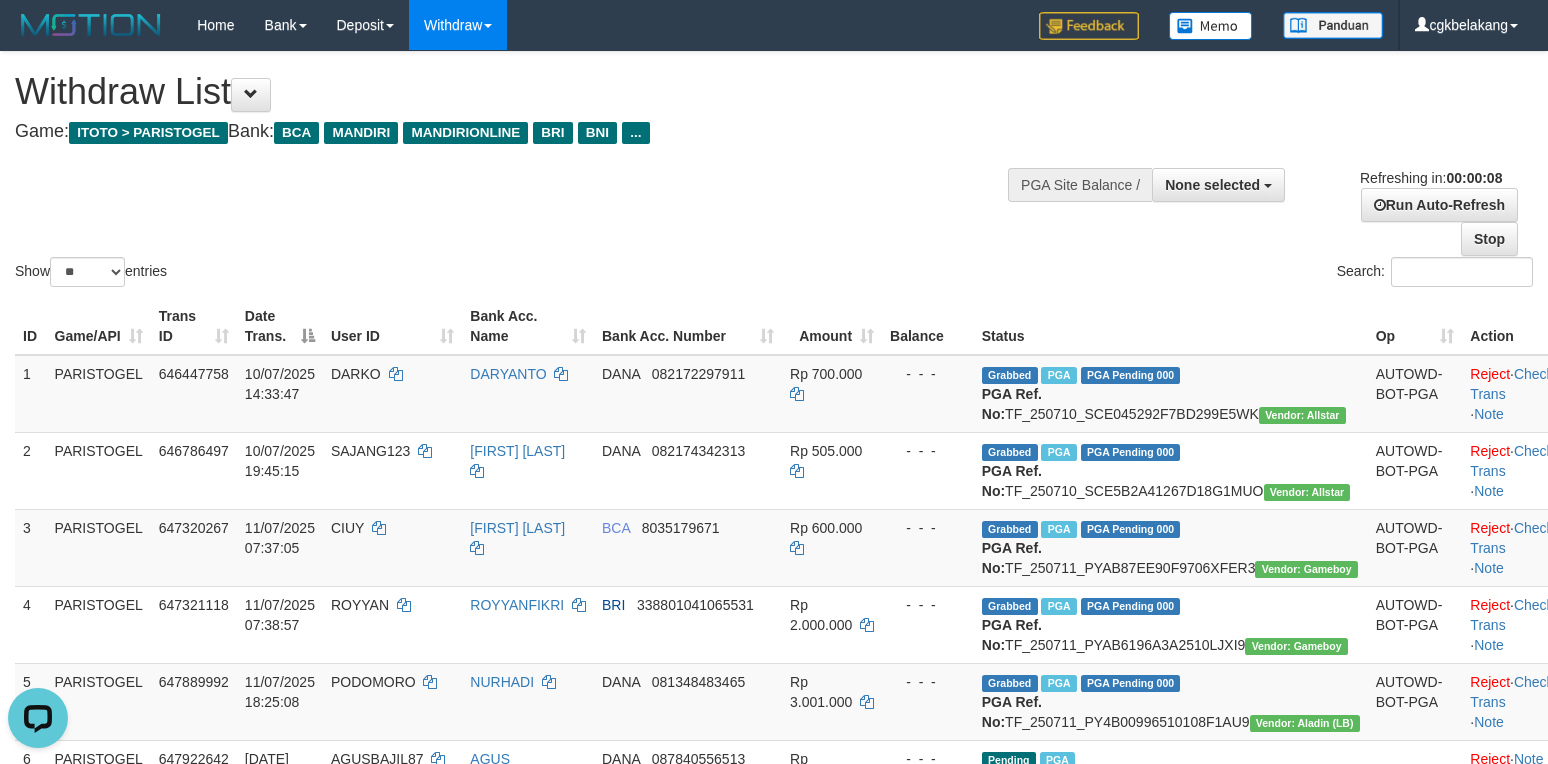 scroll, scrollTop: 0, scrollLeft: 0, axis: both 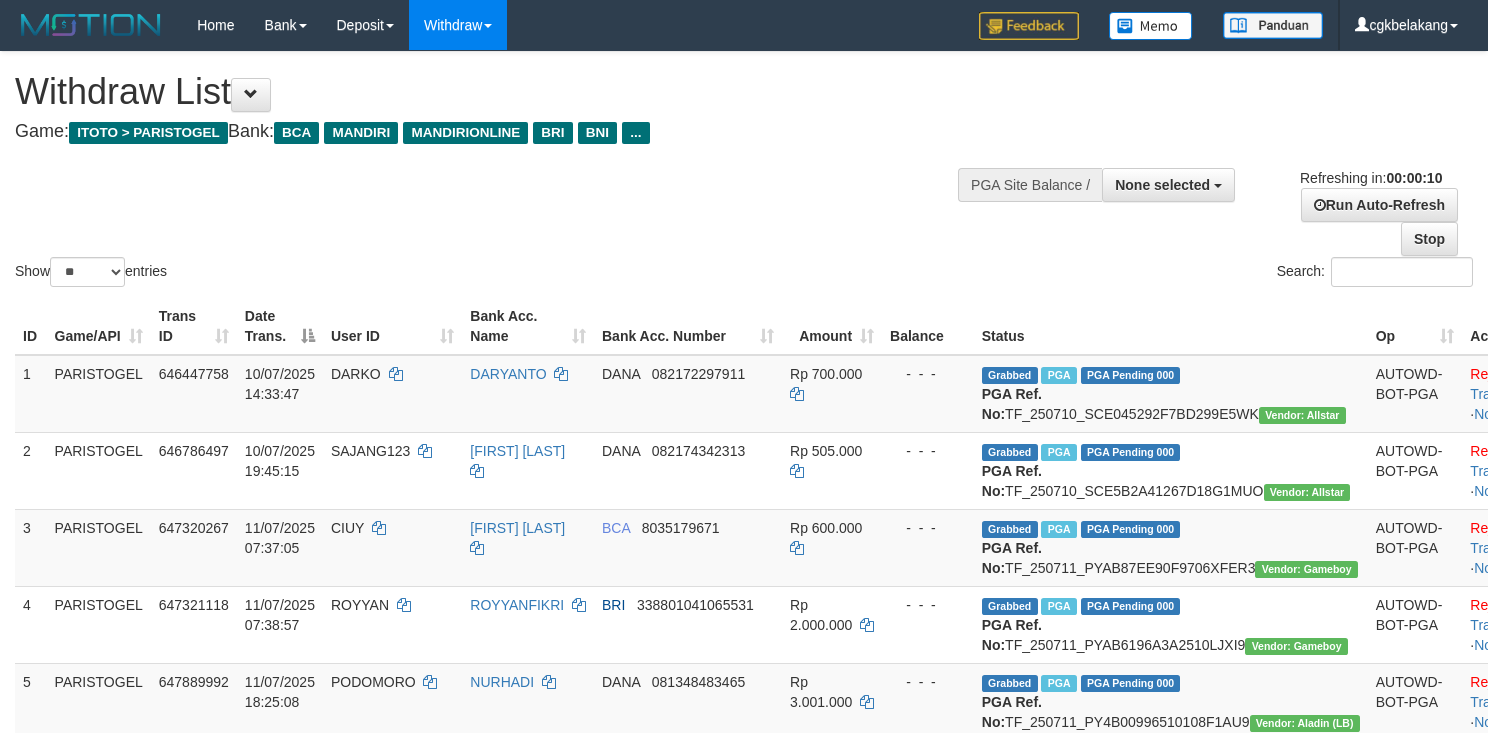 select 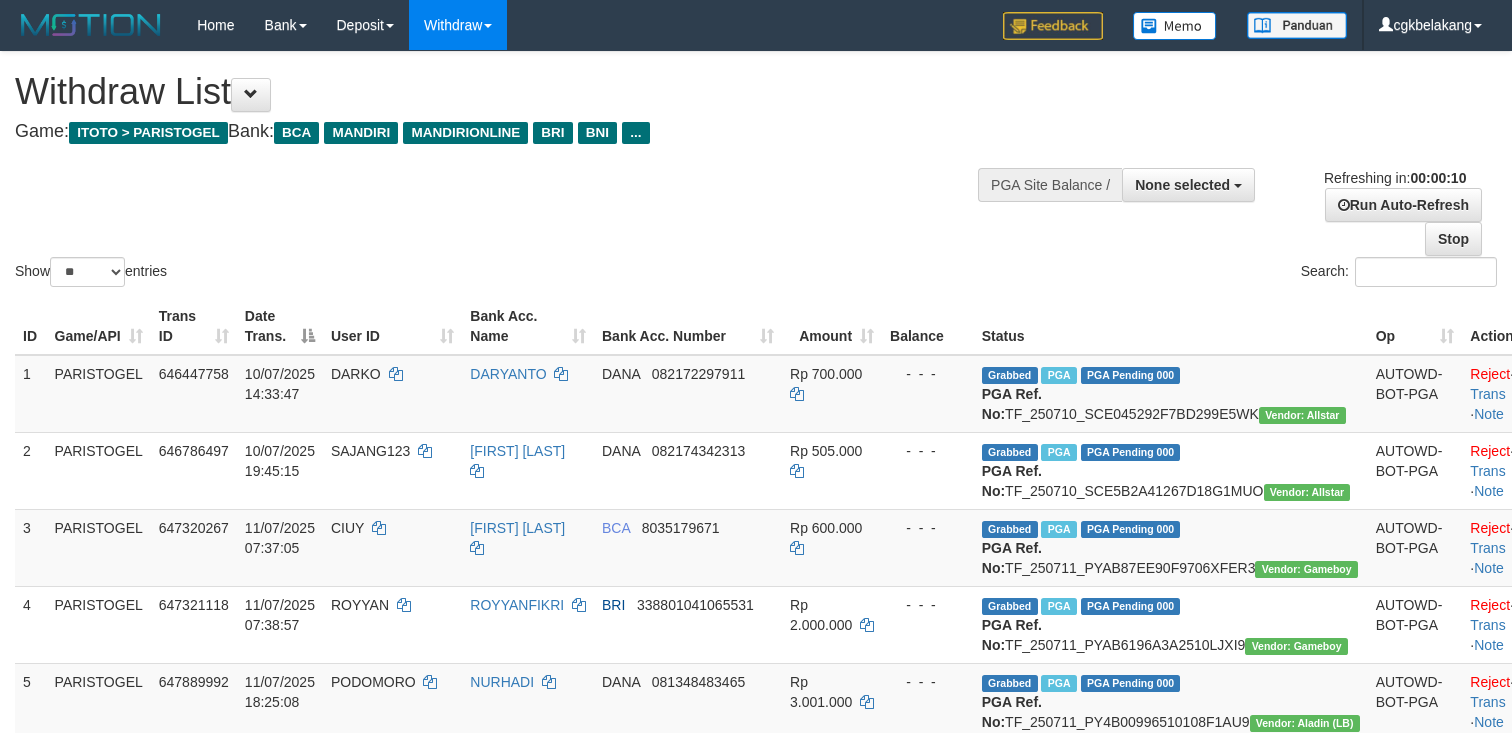 select 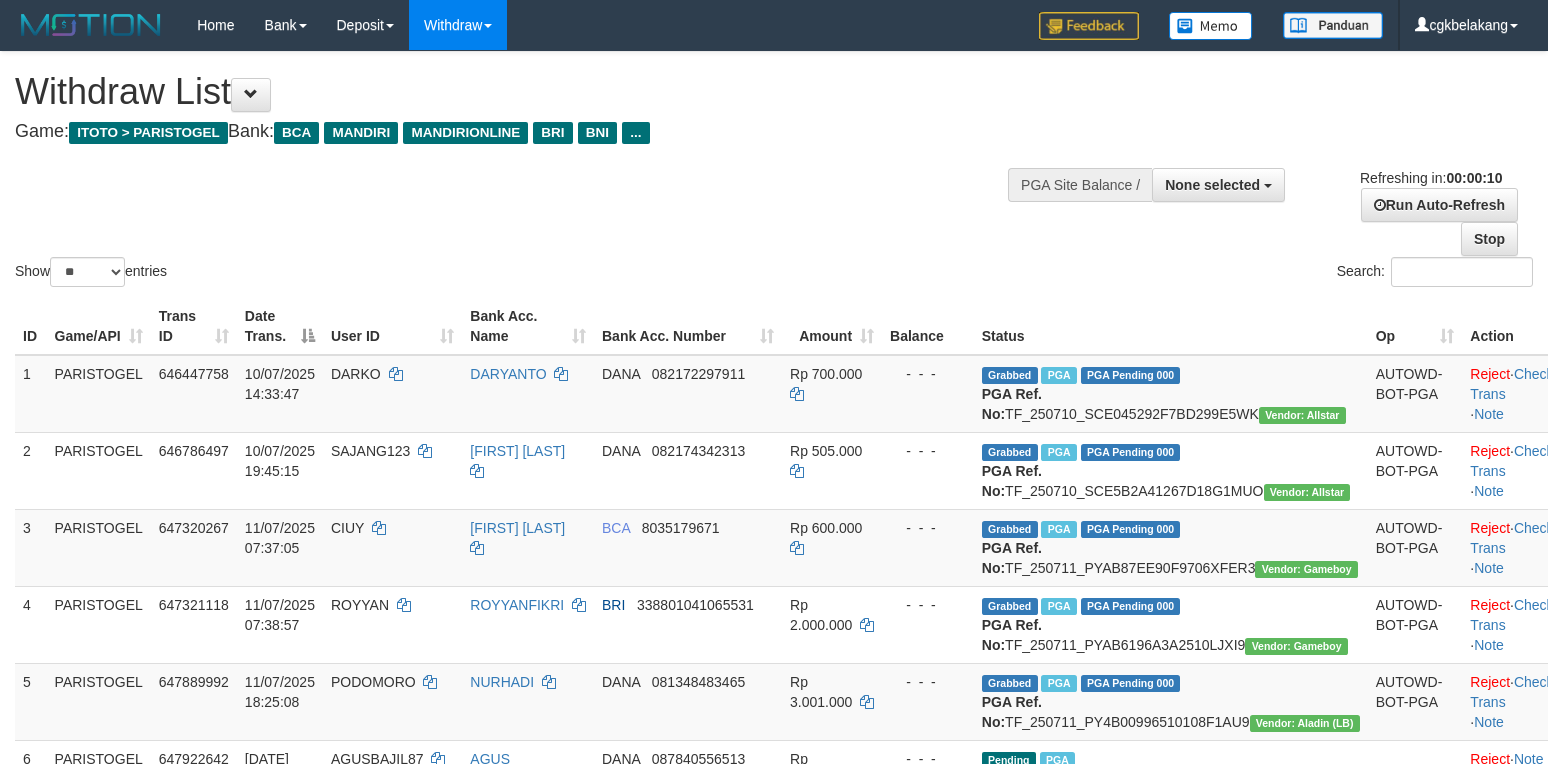 select 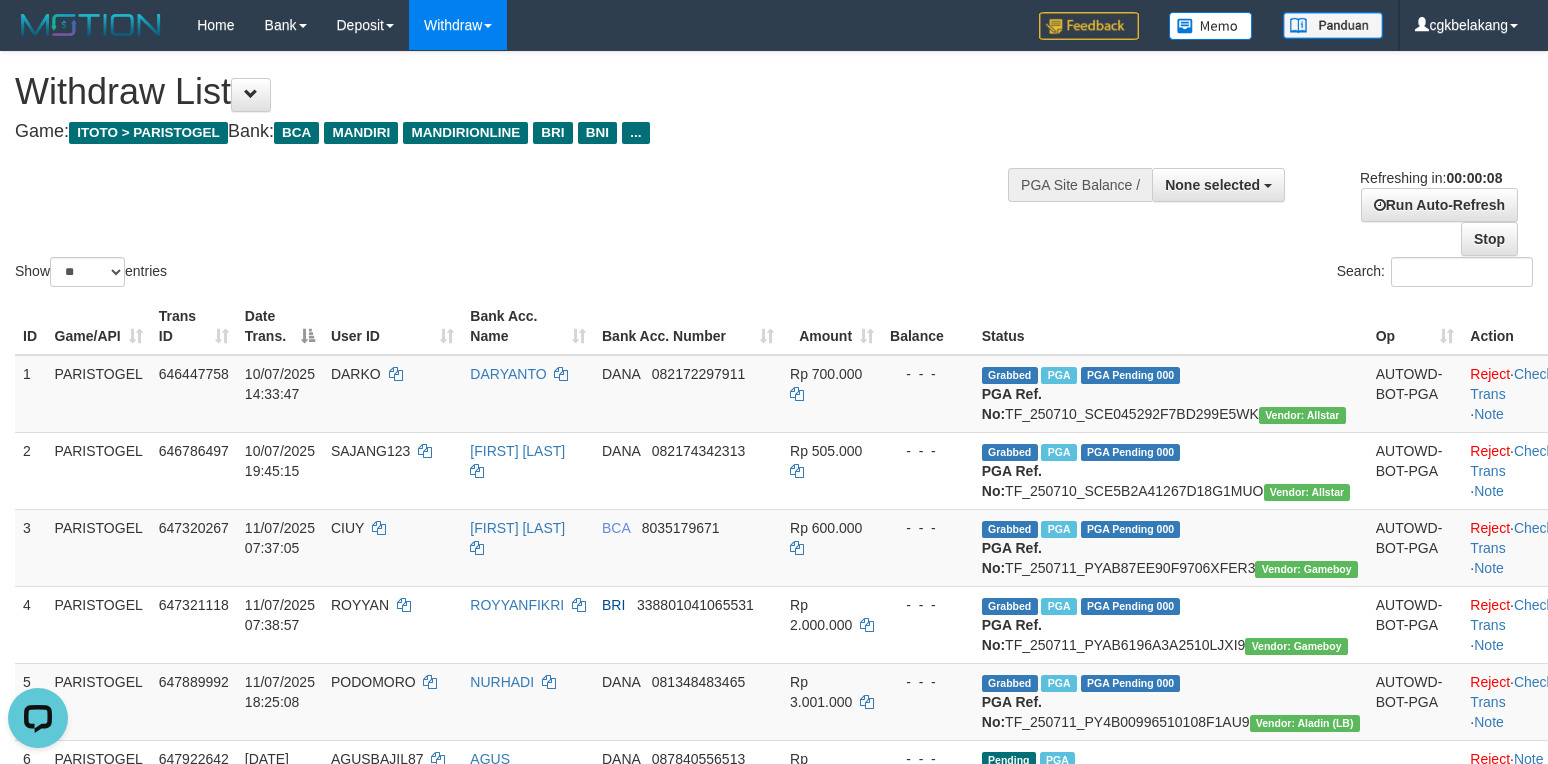 scroll, scrollTop: 0, scrollLeft: 0, axis: both 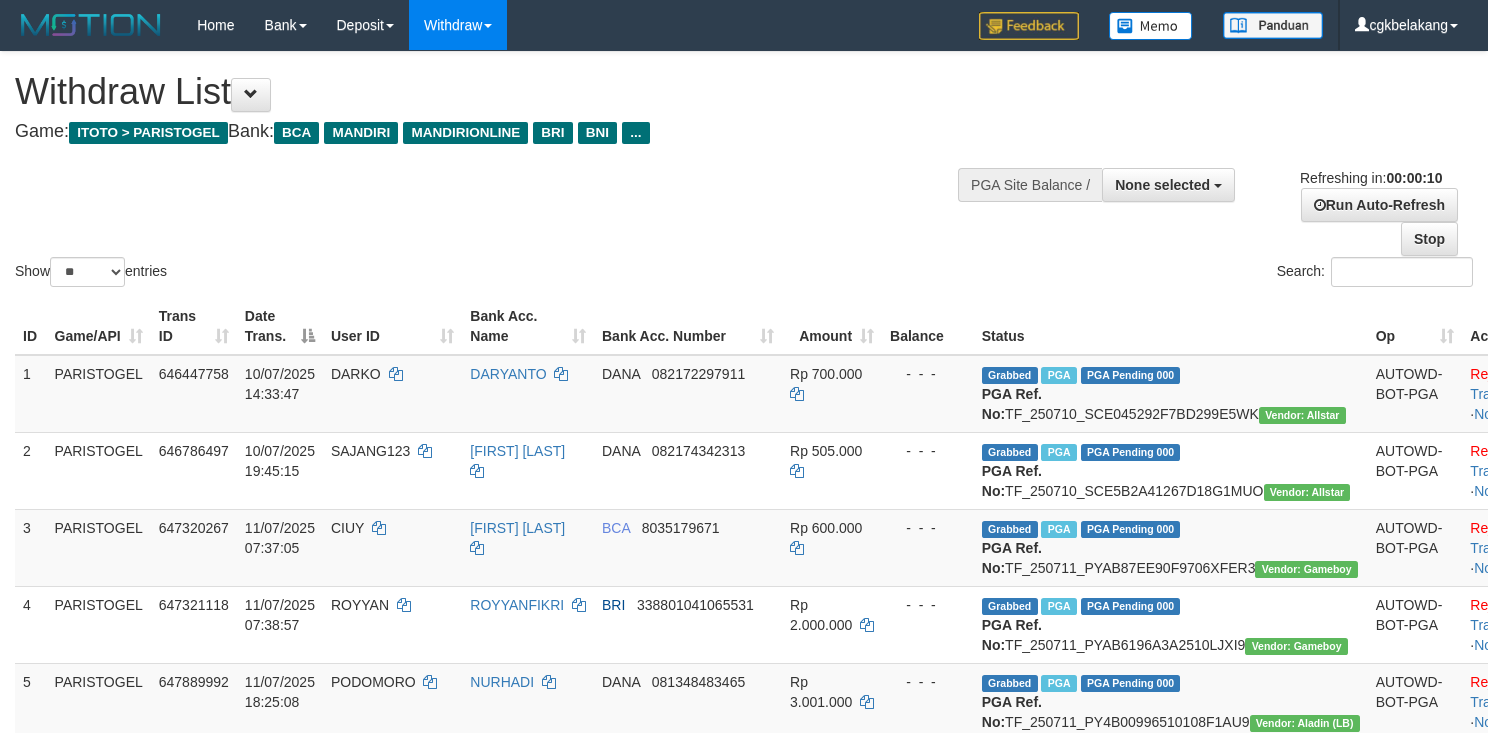 select 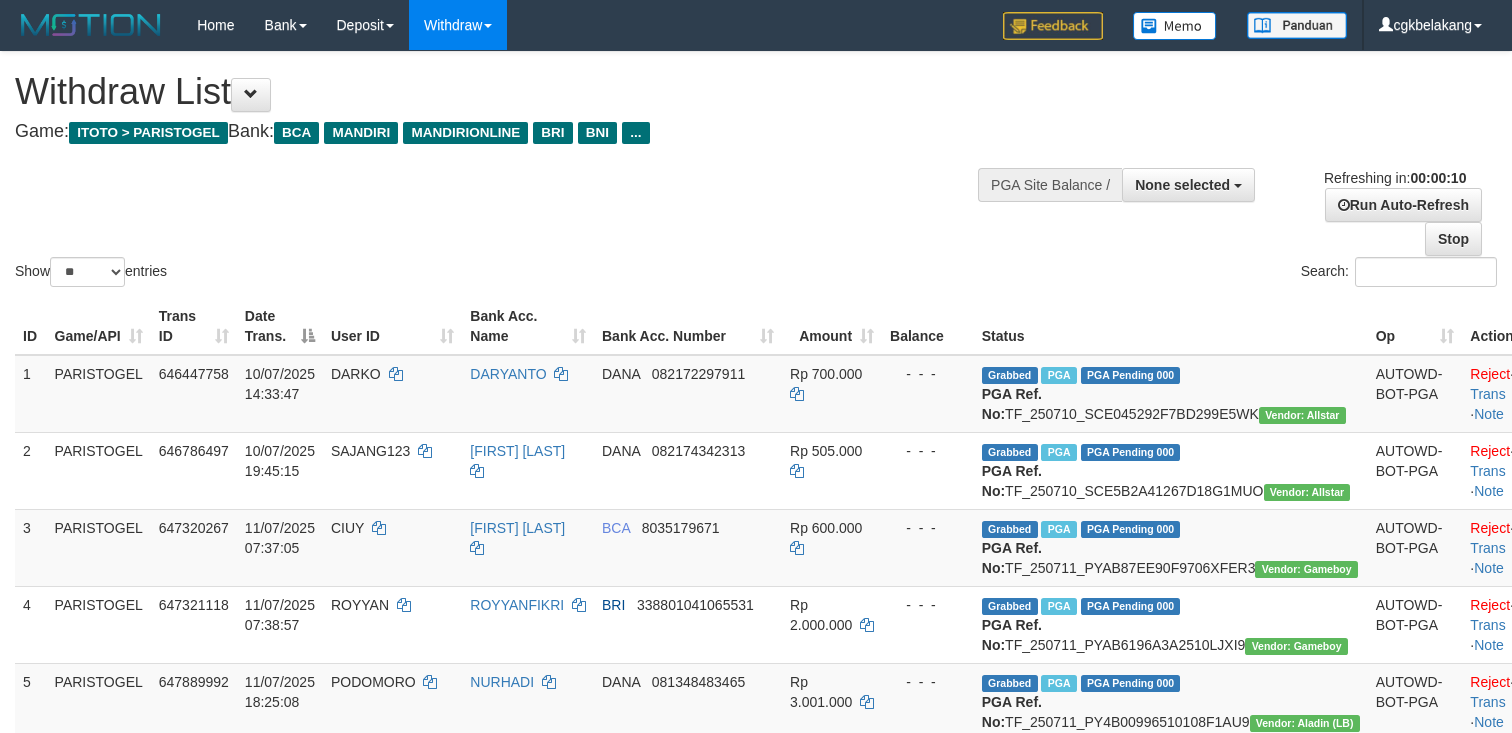 select 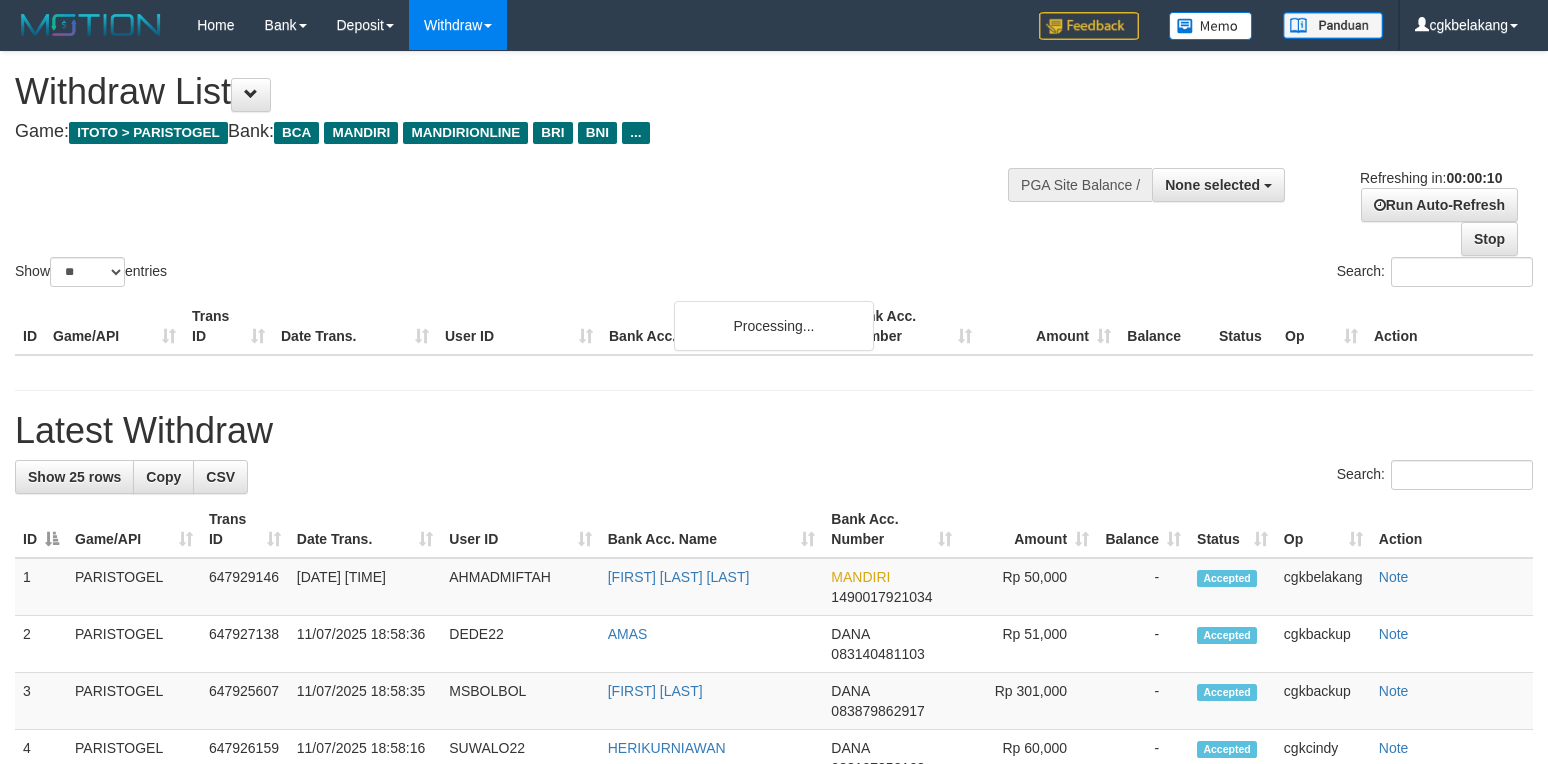 select 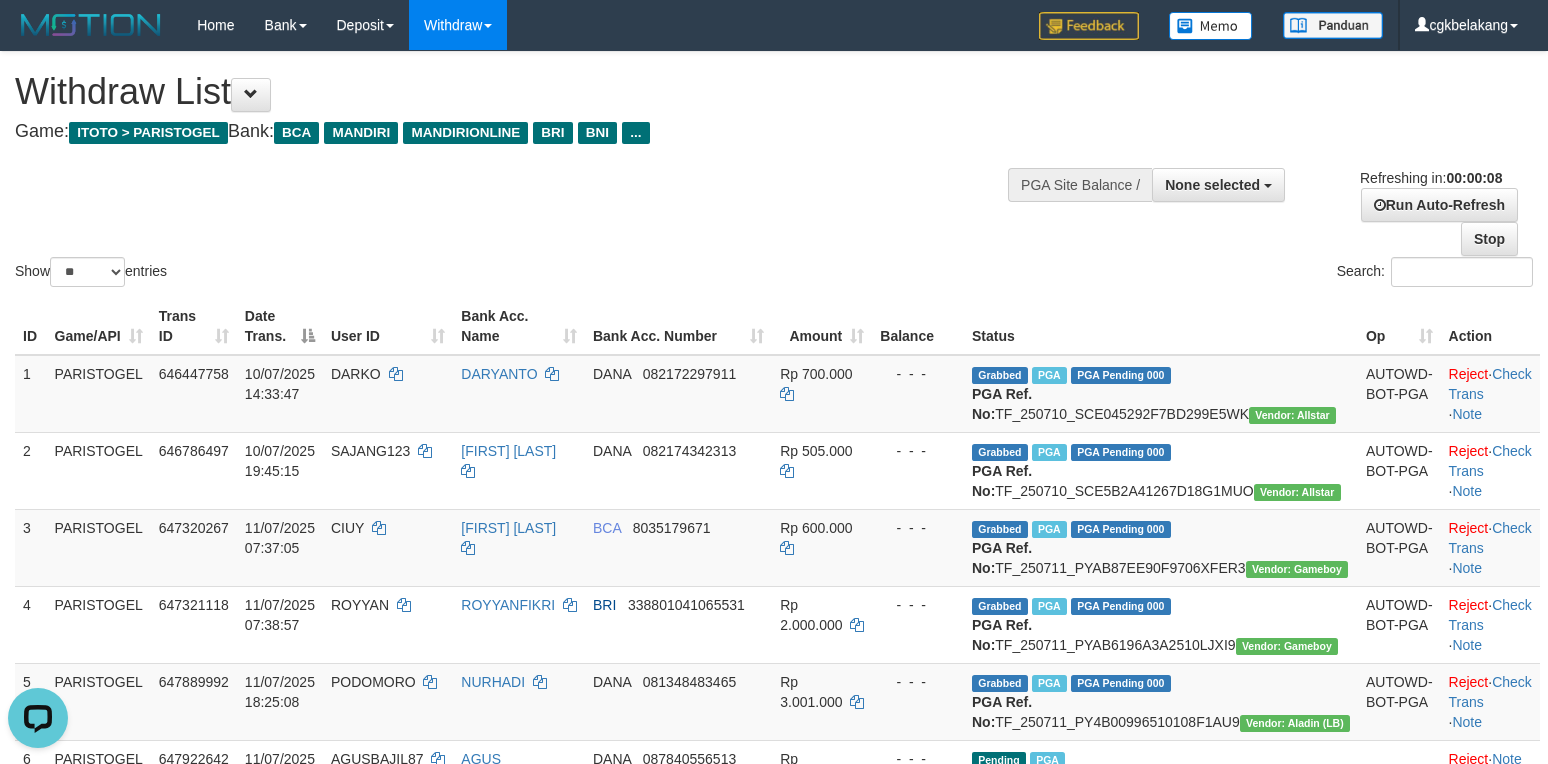 scroll, scrollTop: 0, scrollLeft: 0, axis: both 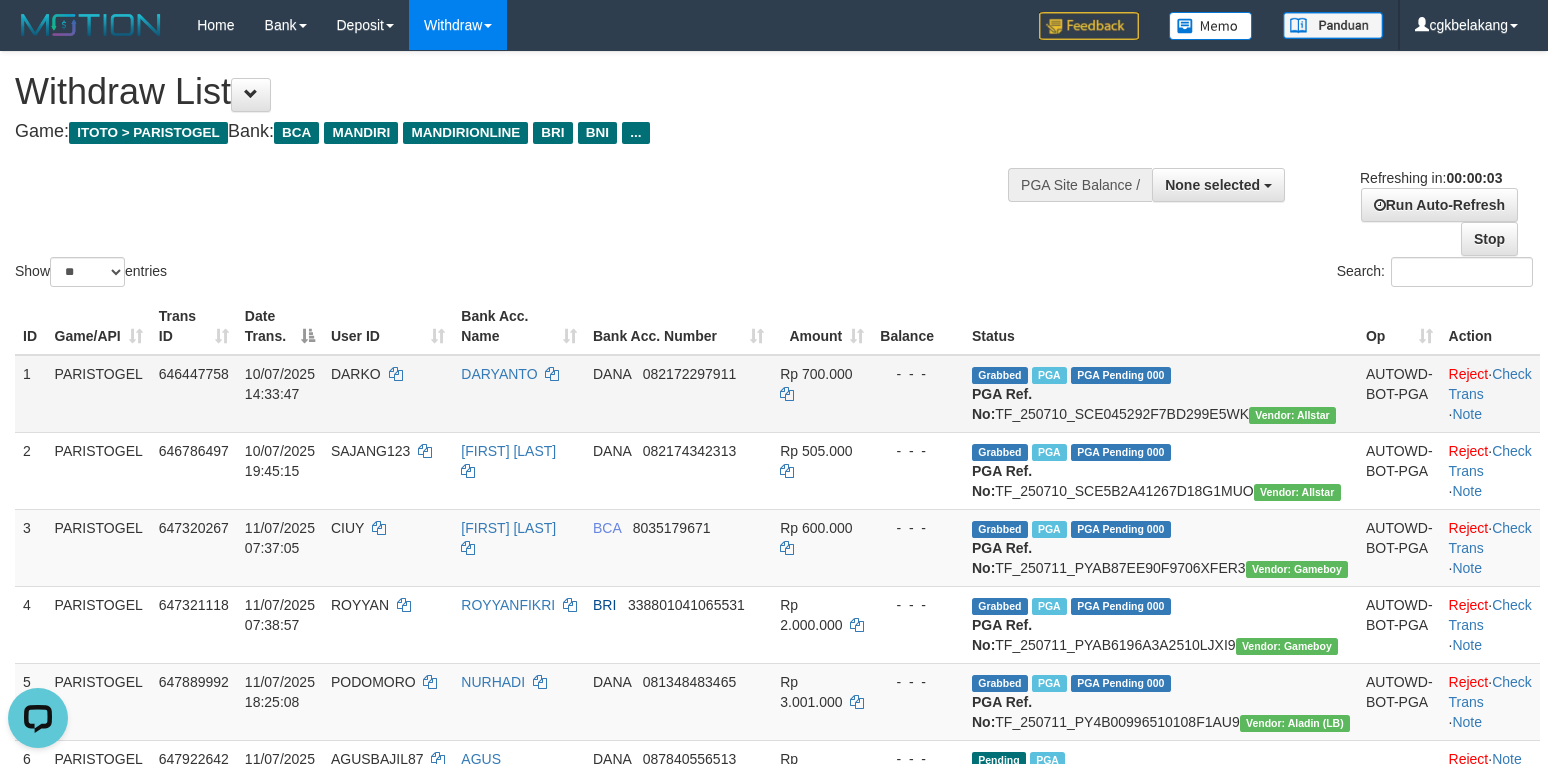 click on "DANA     082172297911" at bounding box center [678, 394] 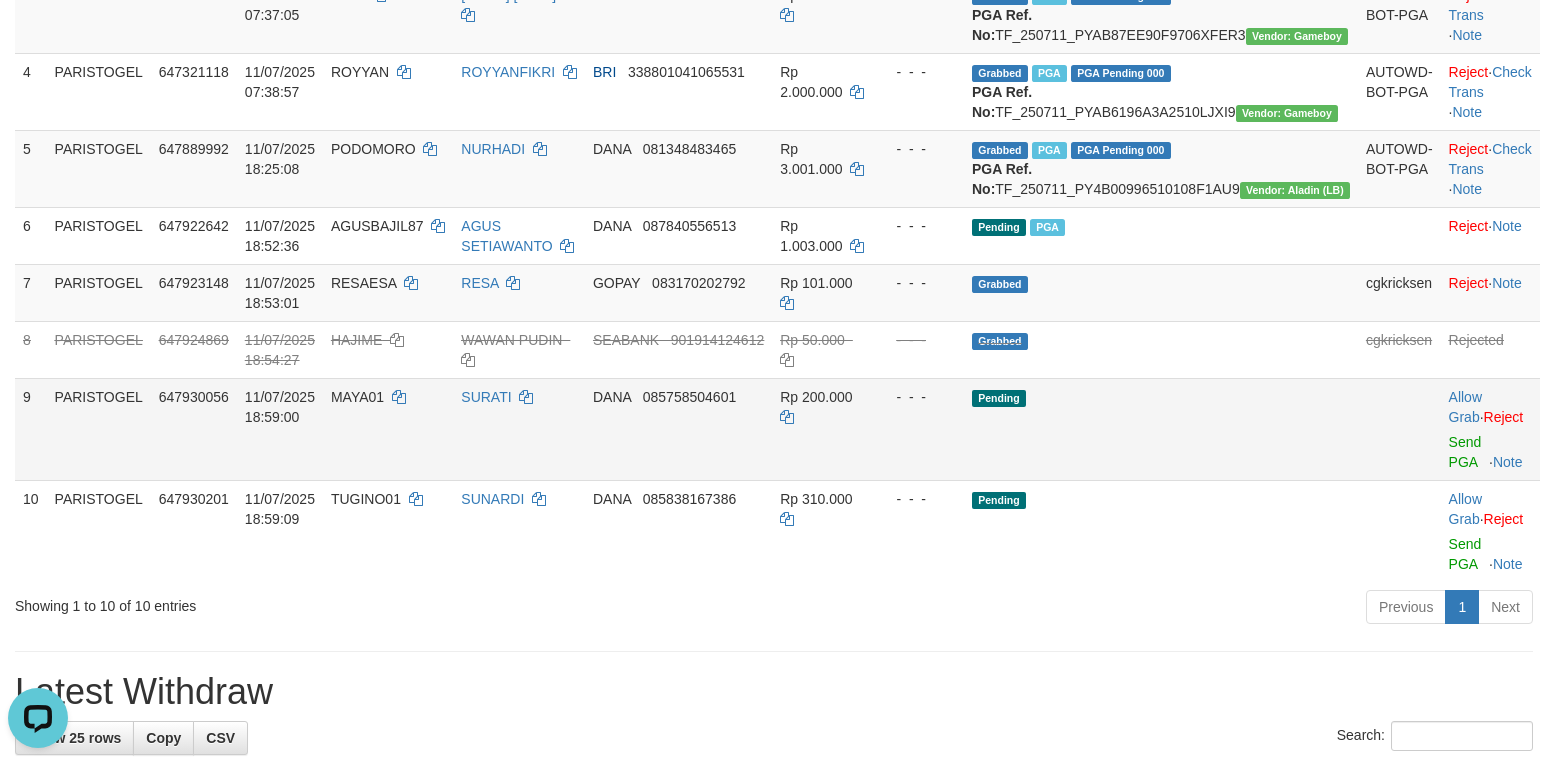 scroll, scrollTop: 666, scrollLeft: 0, axis: vertical 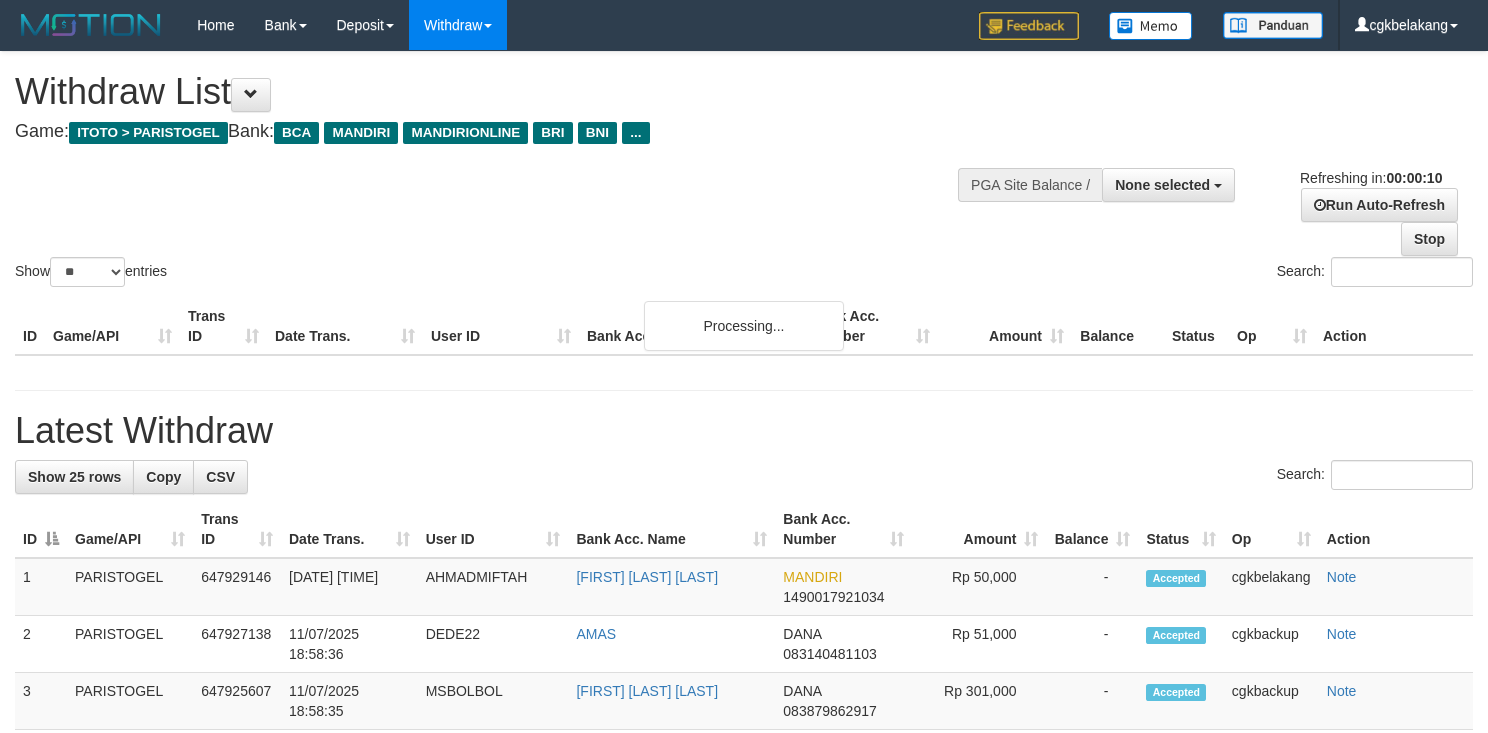 select 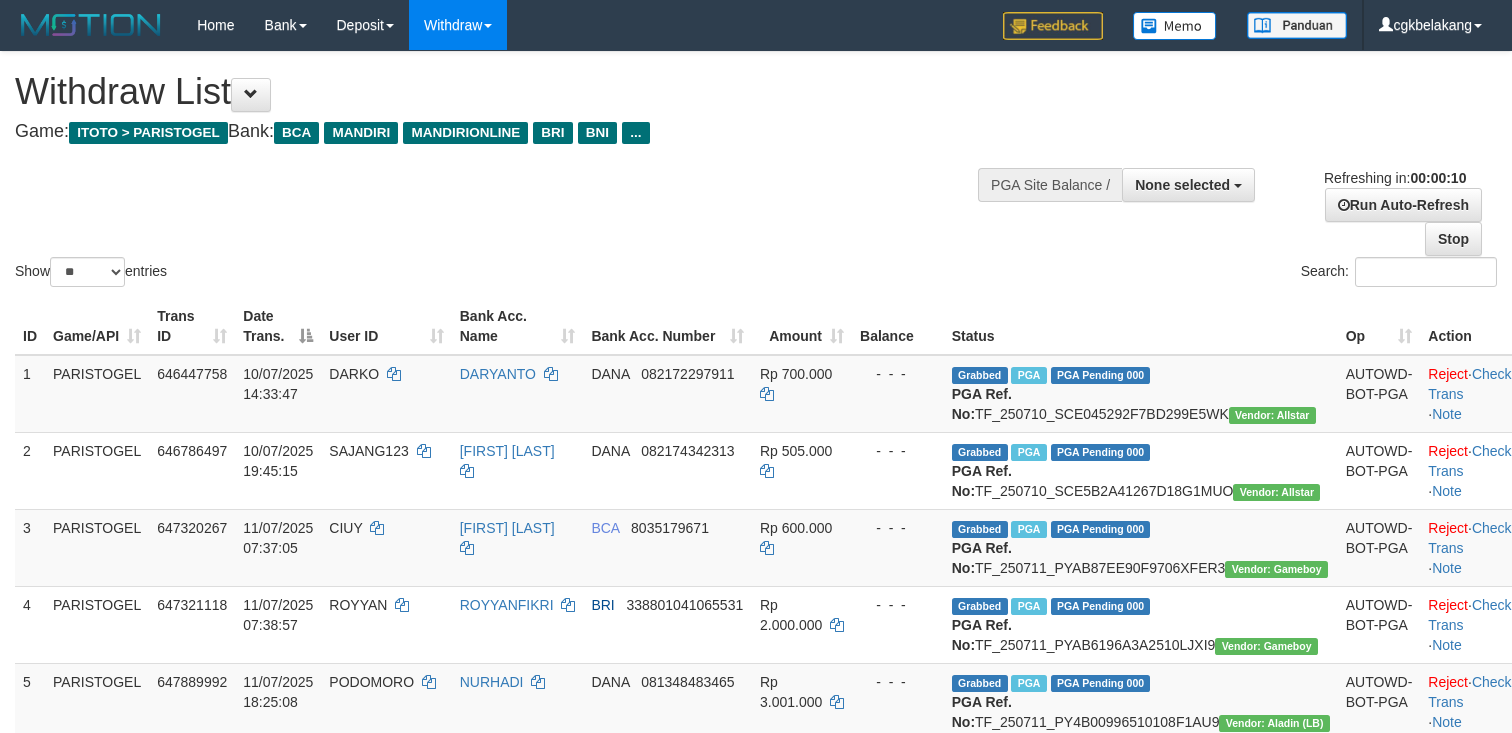 select 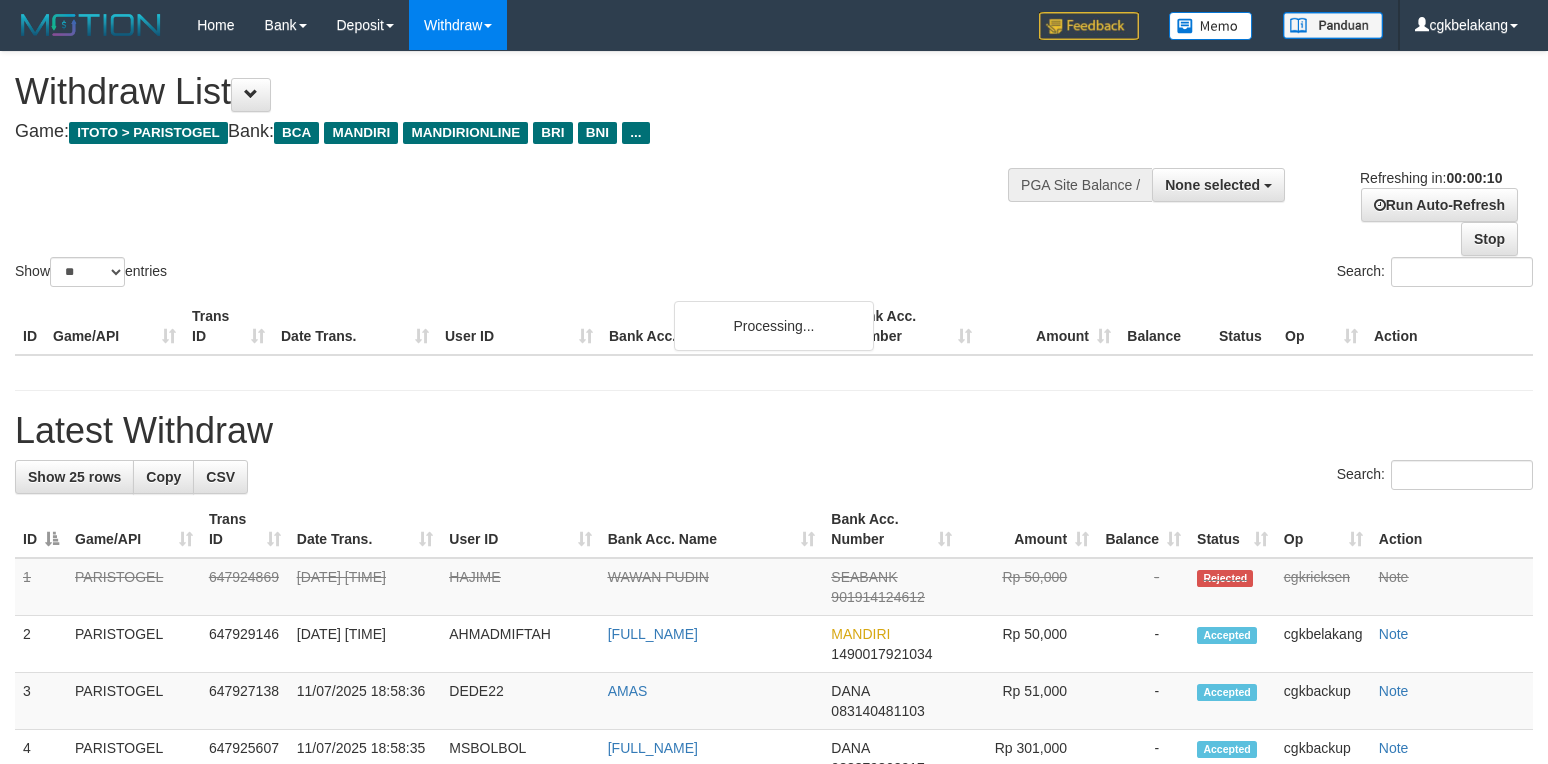 select 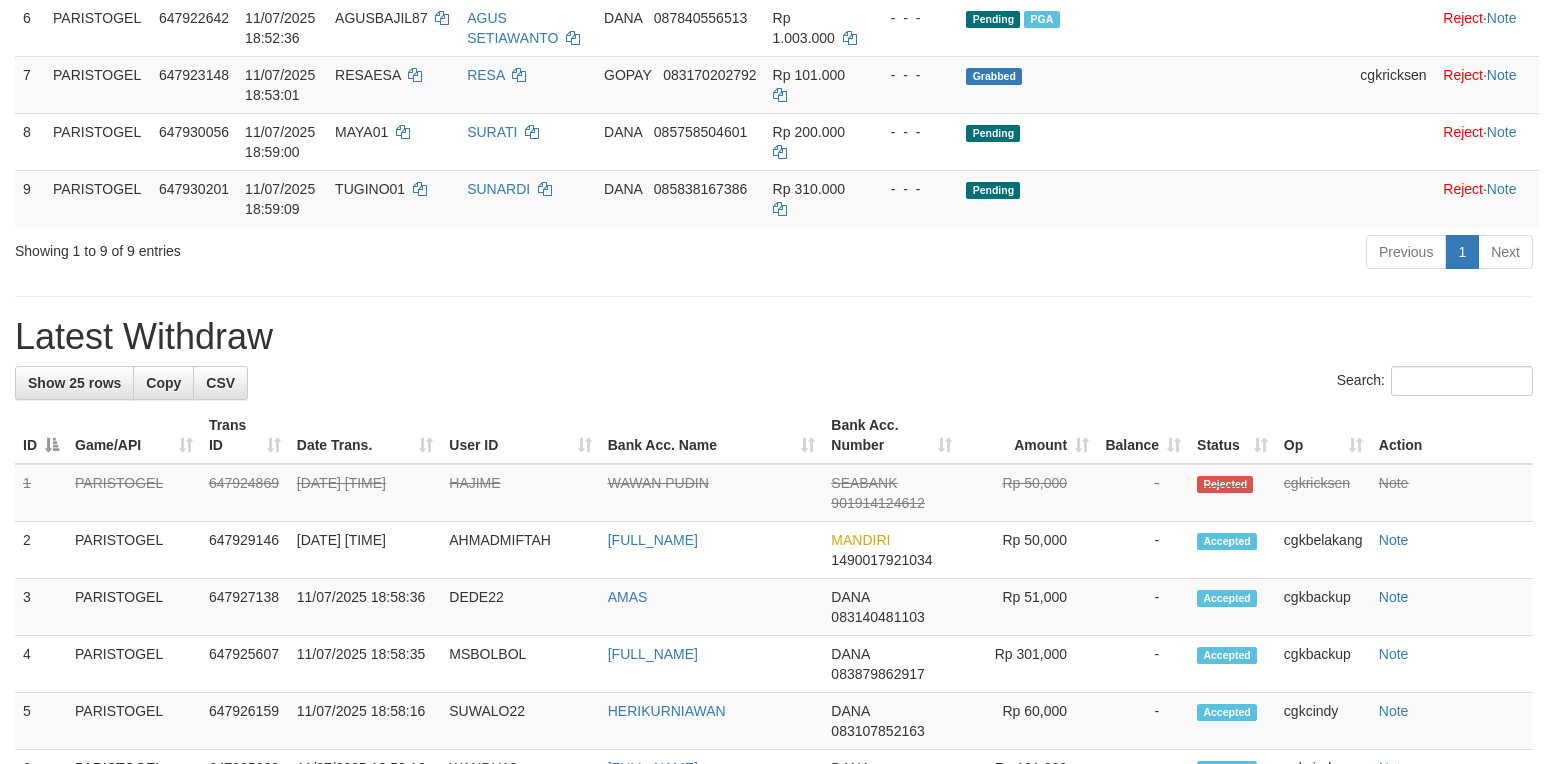 scroll, scrollTop: 666, scrollLeft: 0, axis: vertical 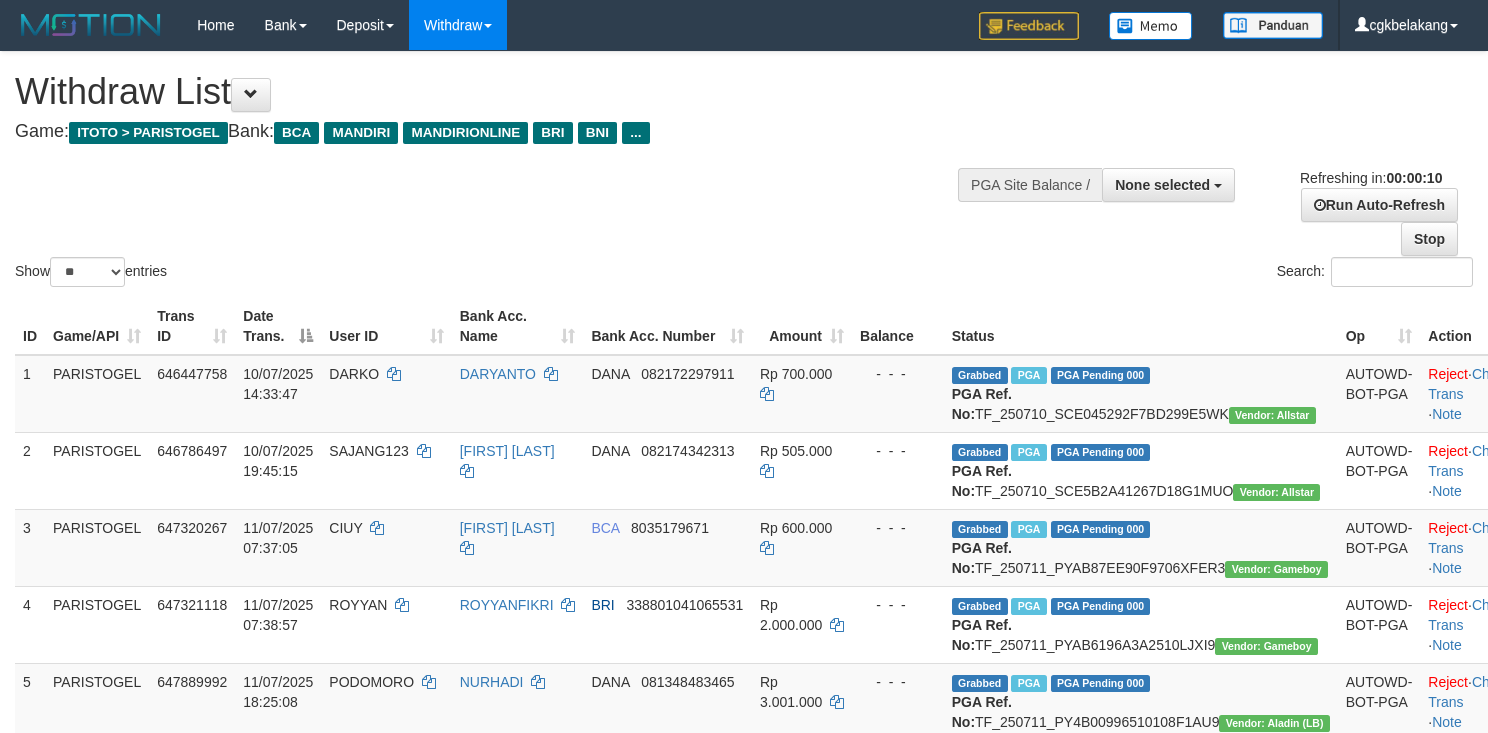 select 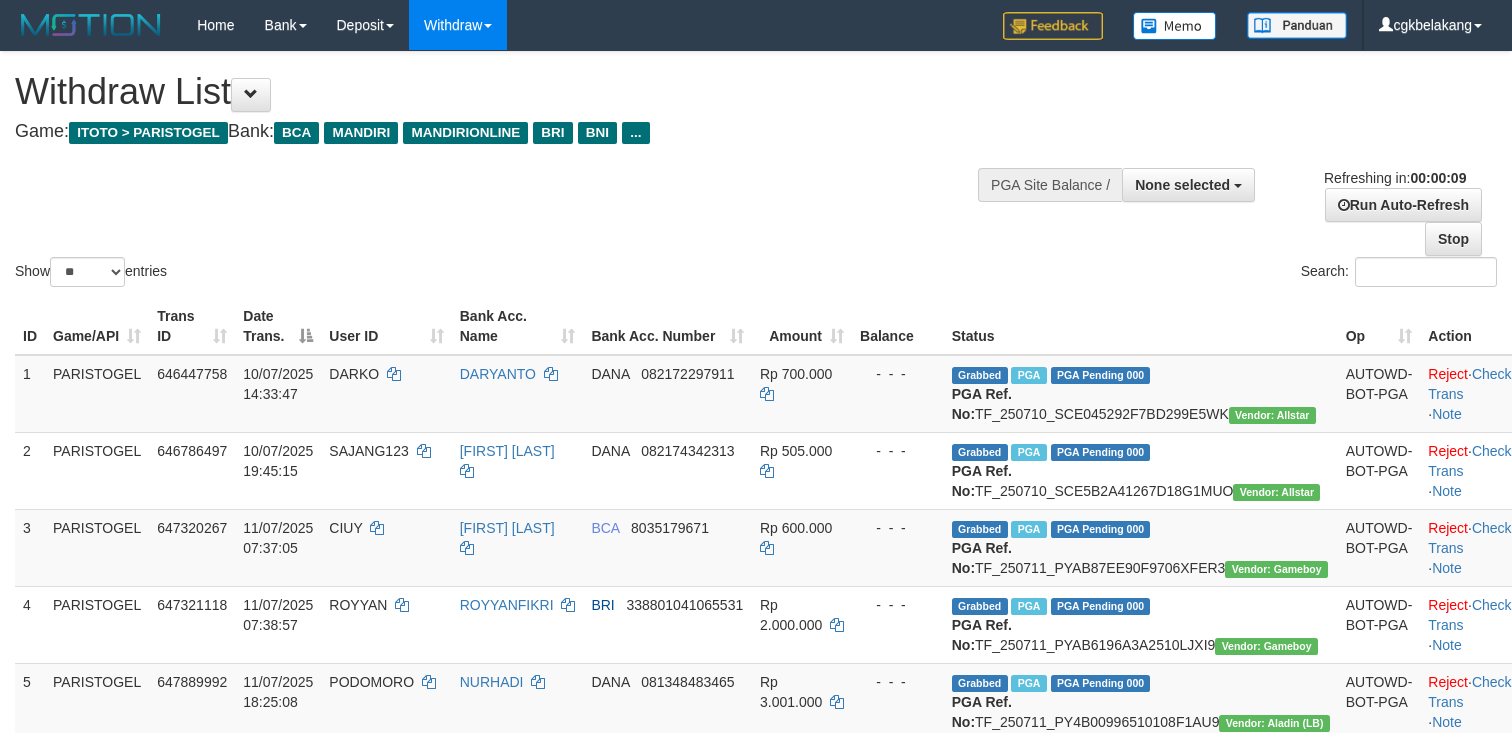 select 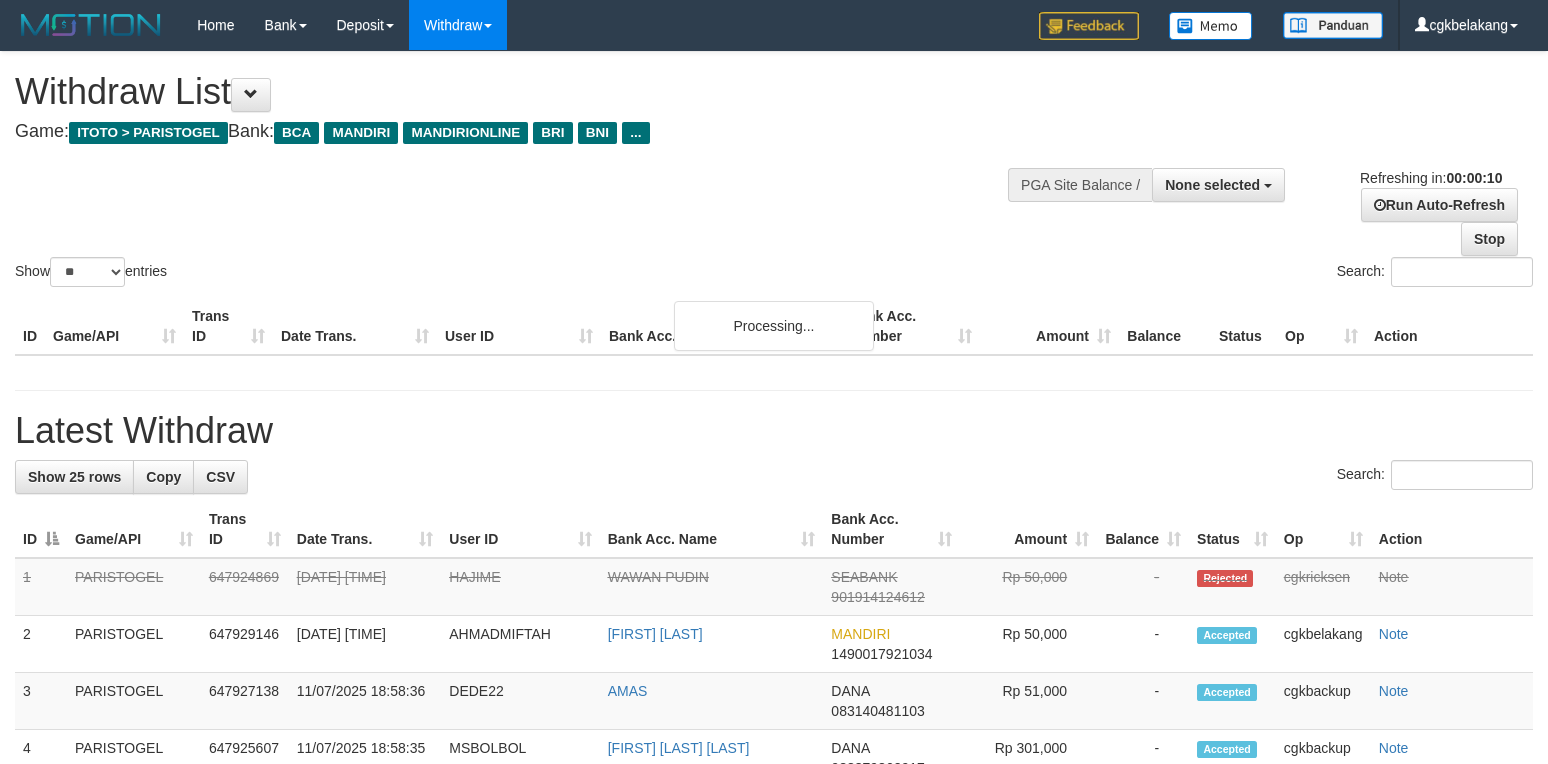 select 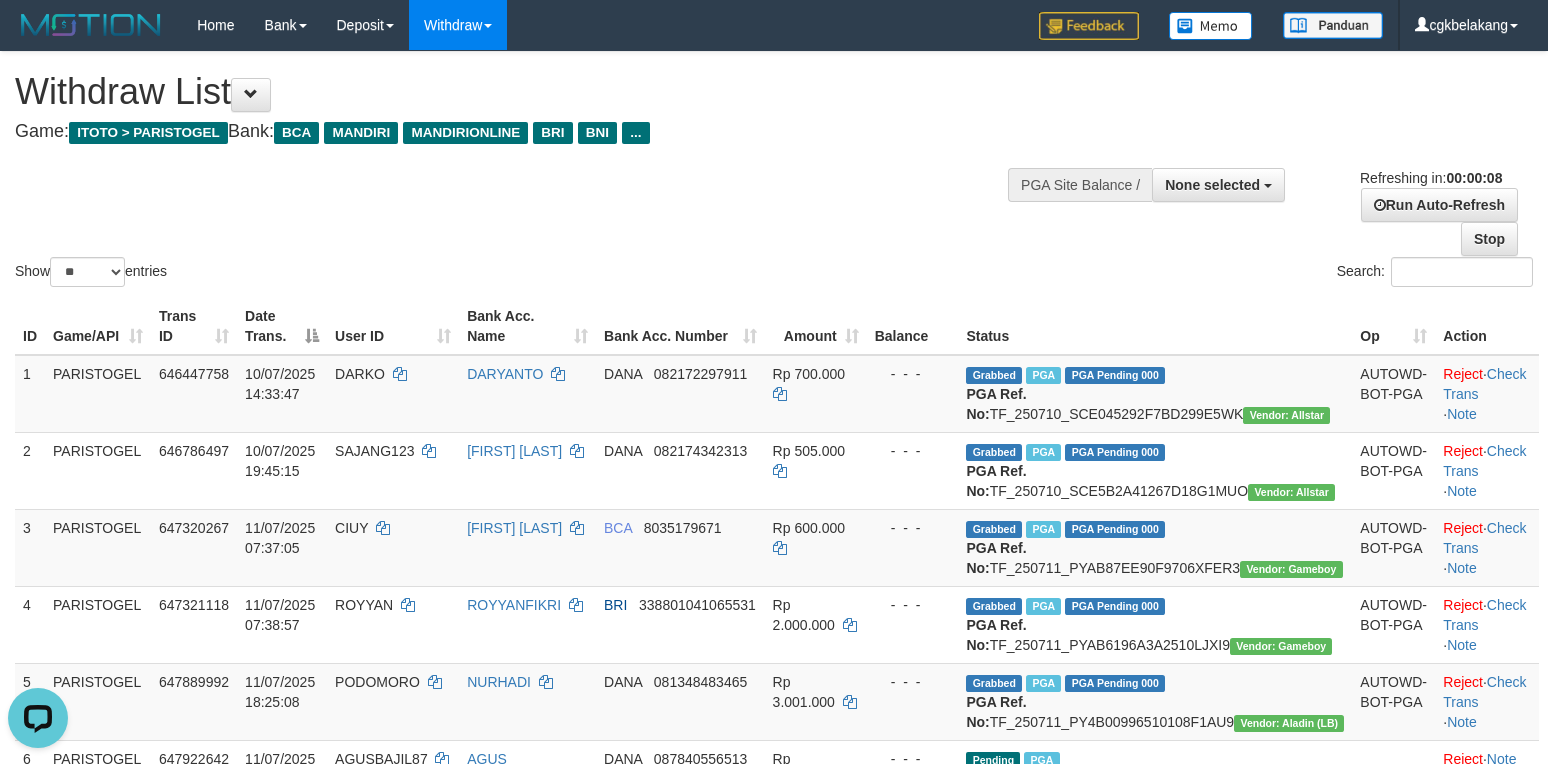 scroll, scrollTop: 0, scrollLeft: 0, axis: both 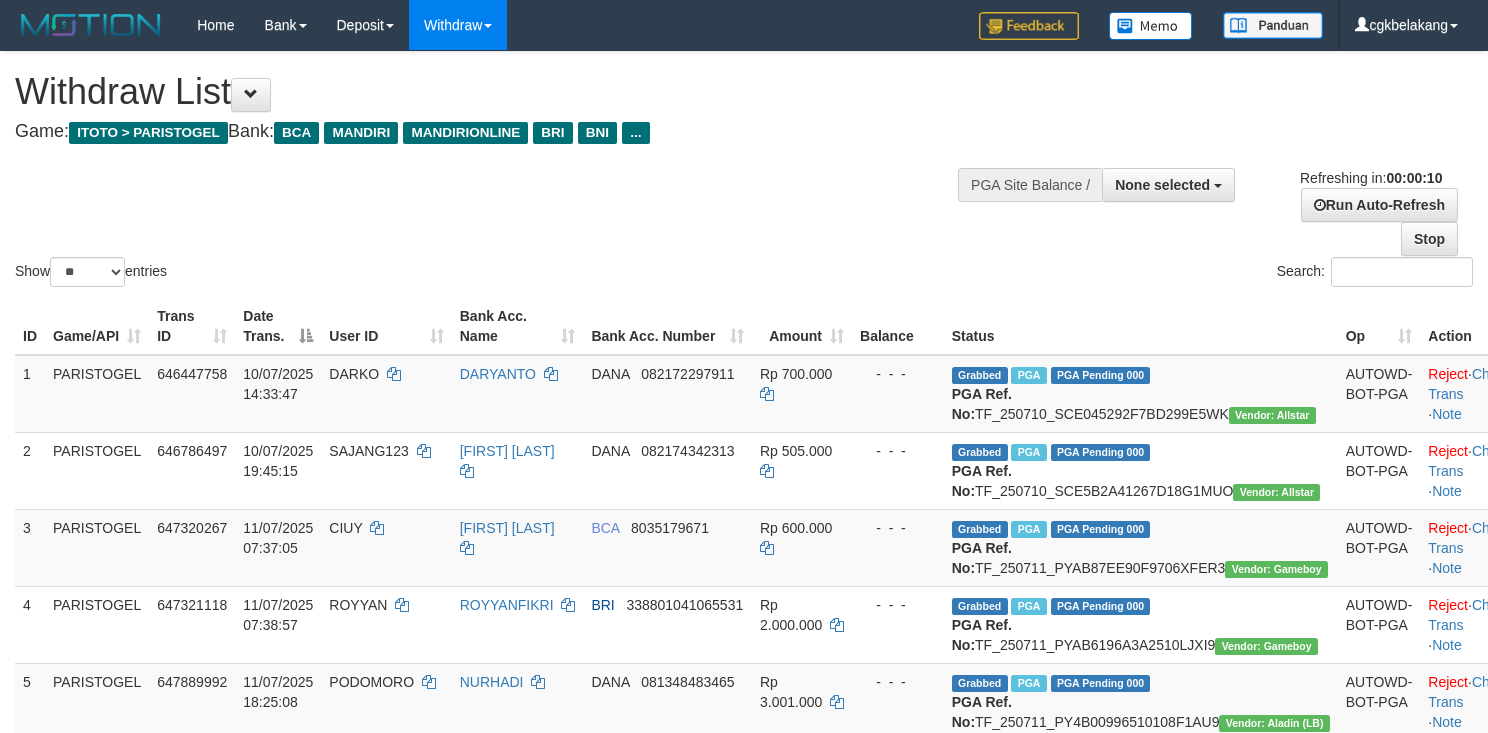 select 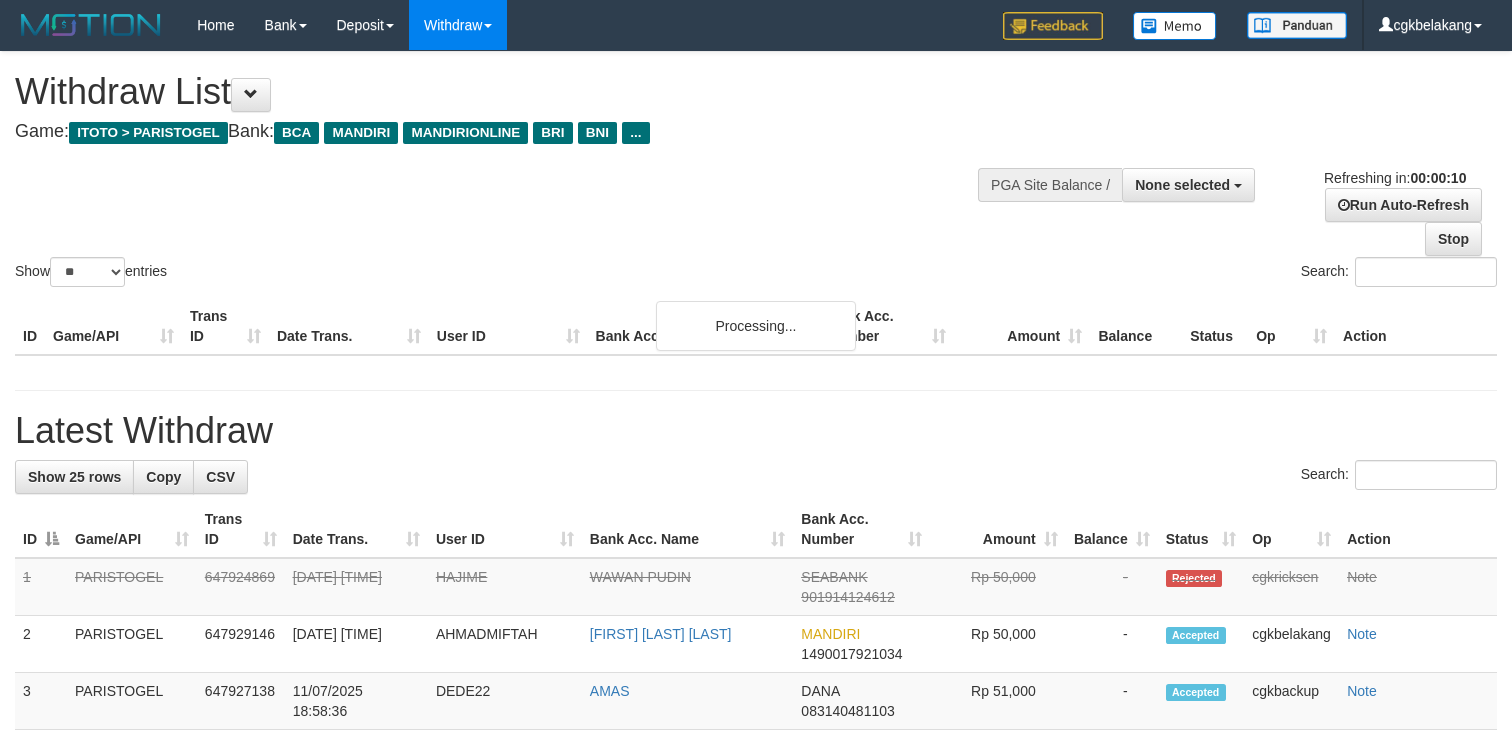 select 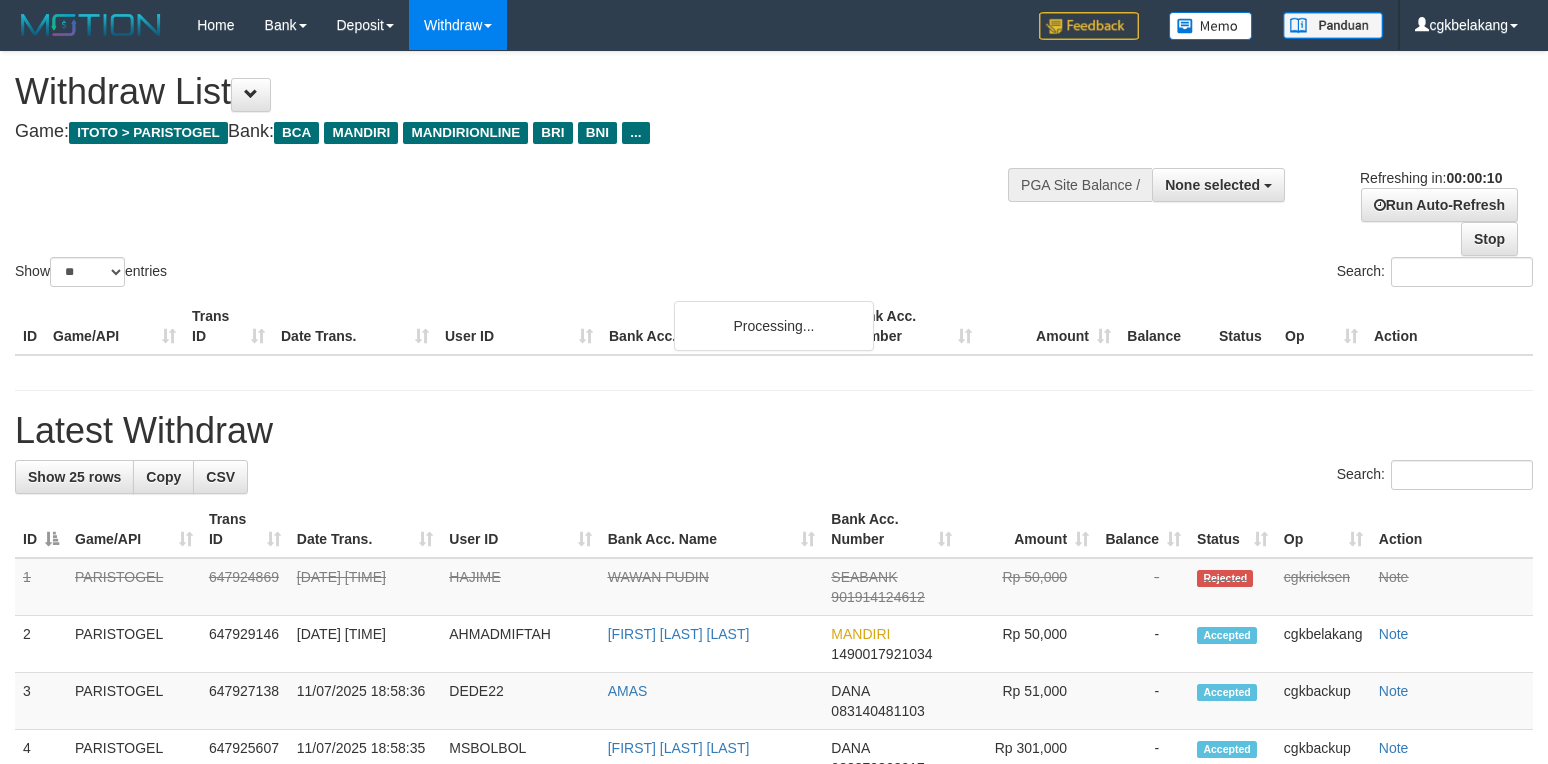 select 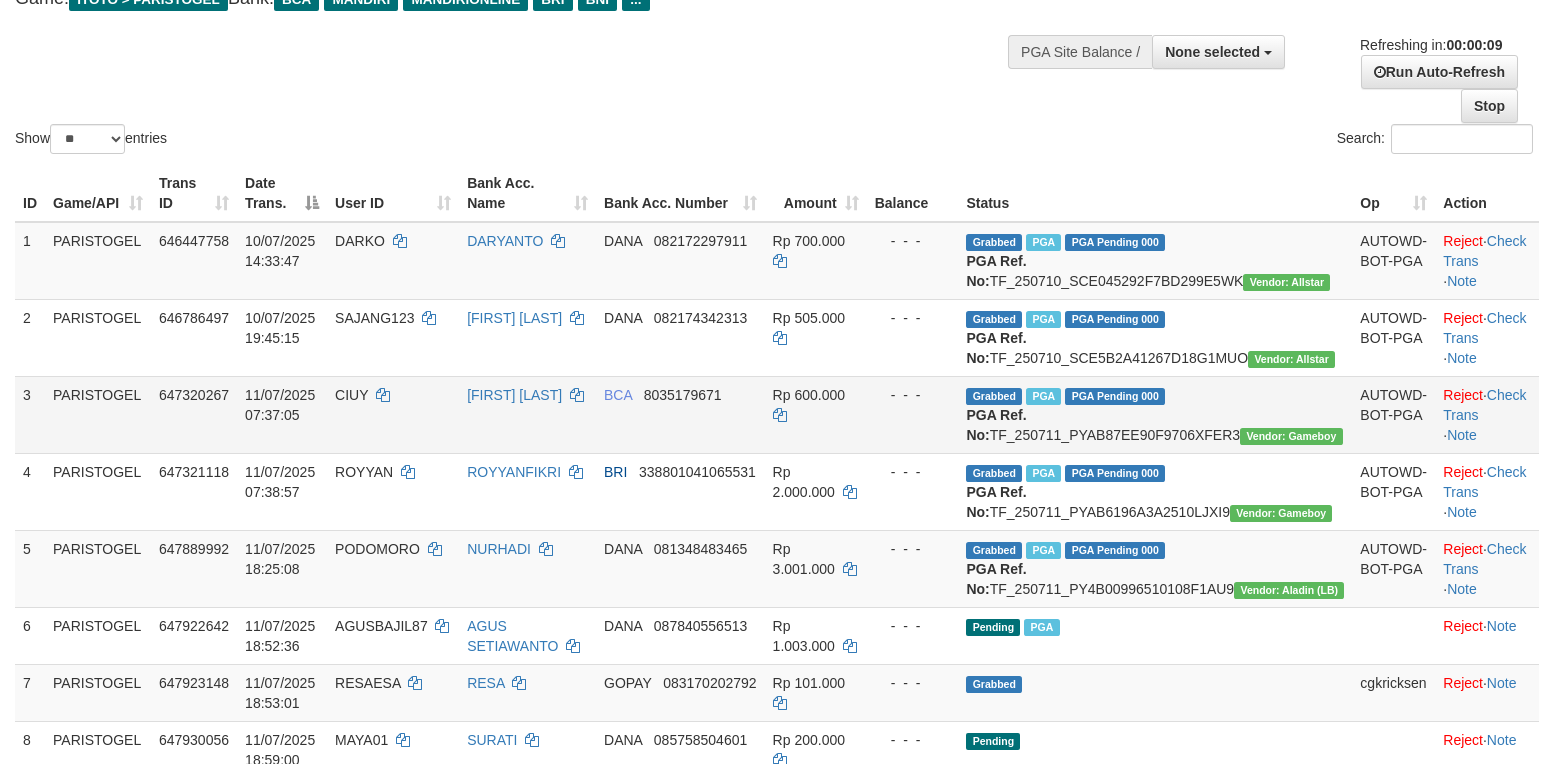 scroll, scrollTop: 533, scrollLeft: 0, axis: vertical 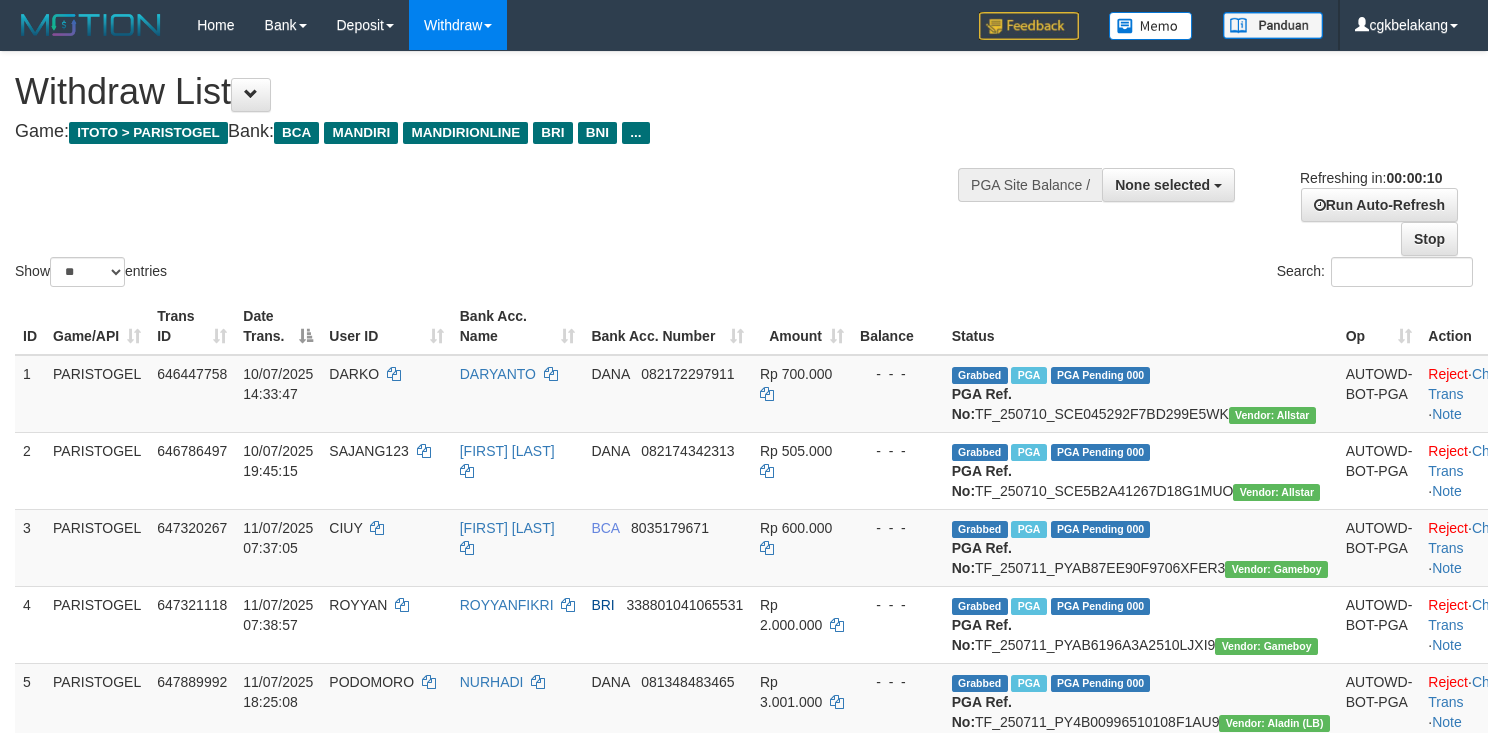 select 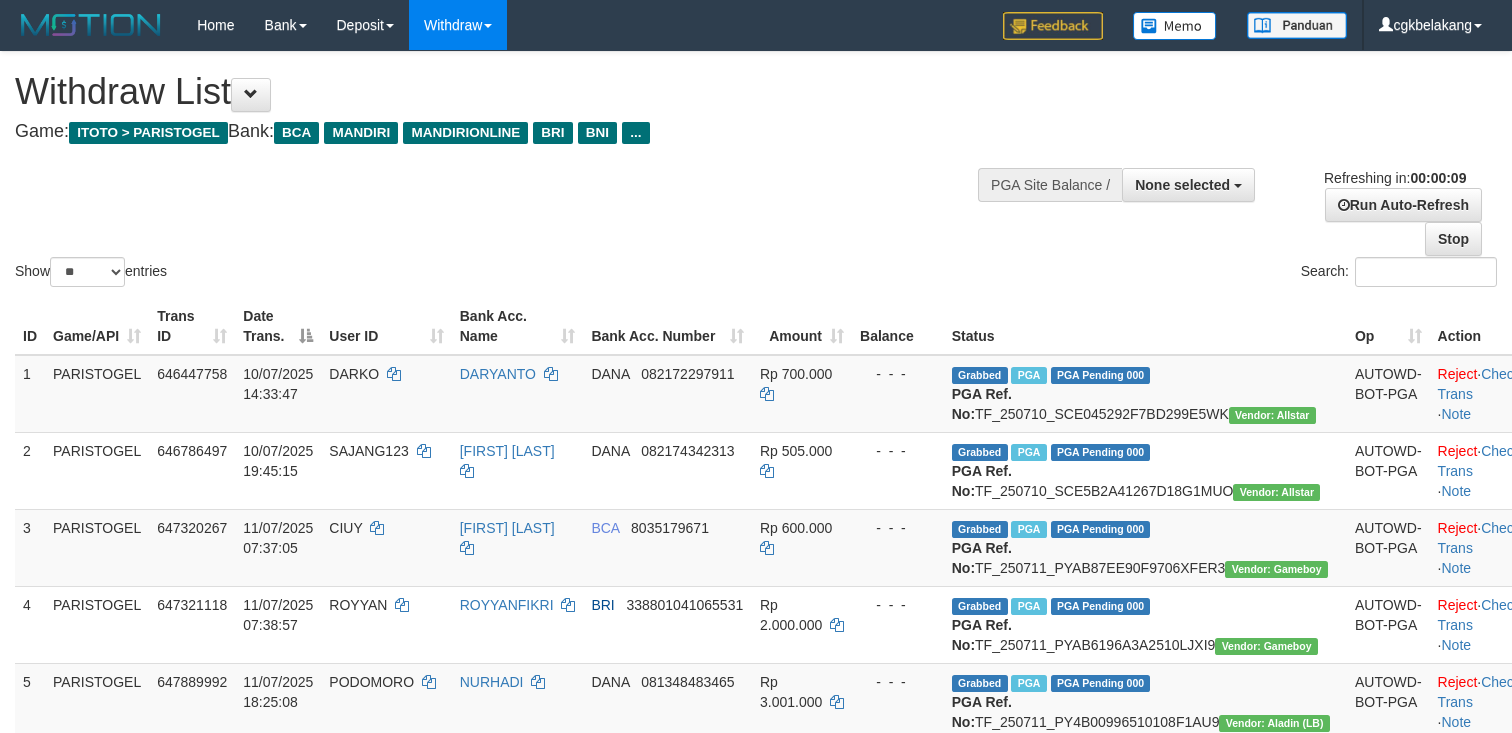 select 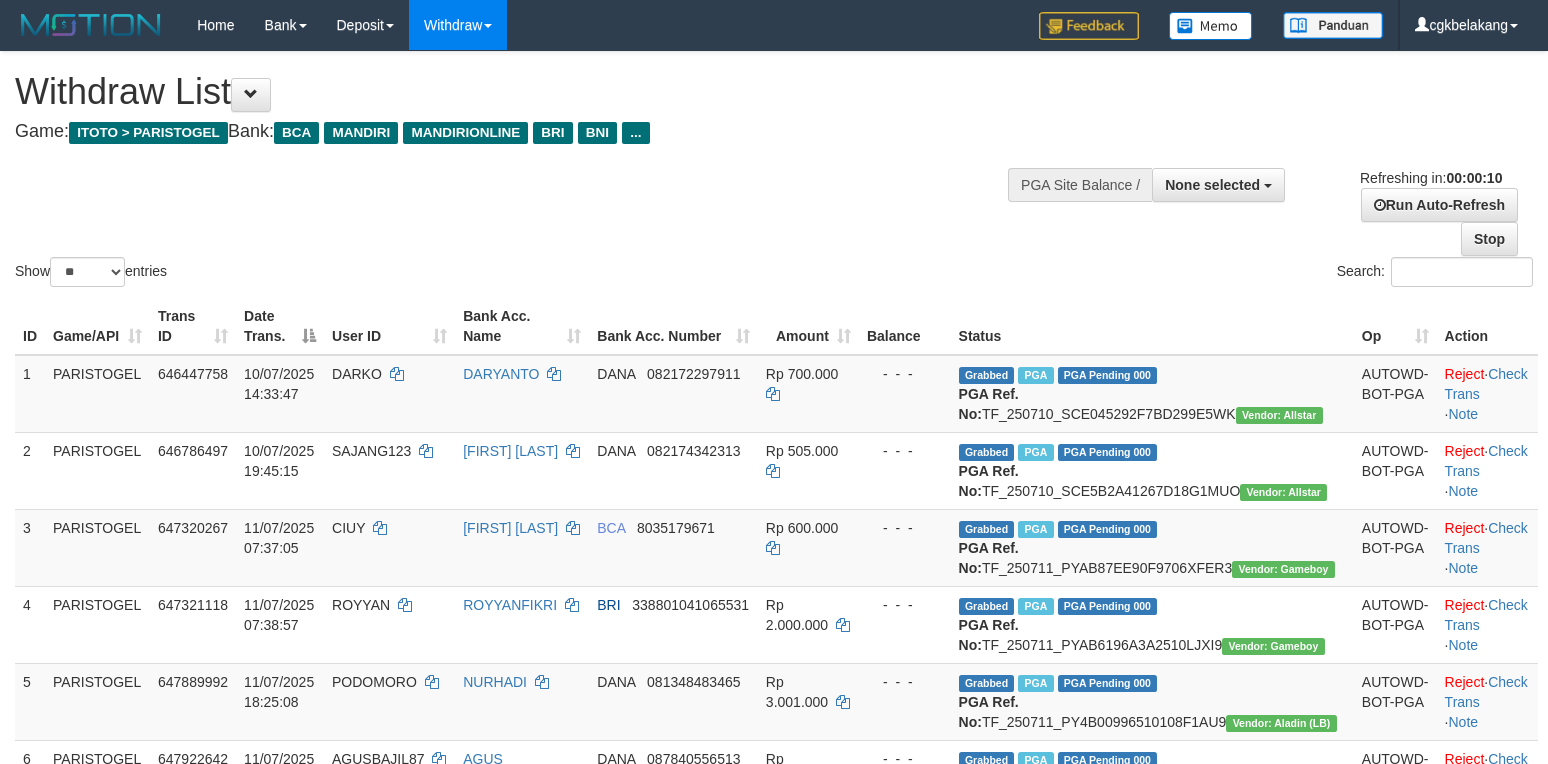 select 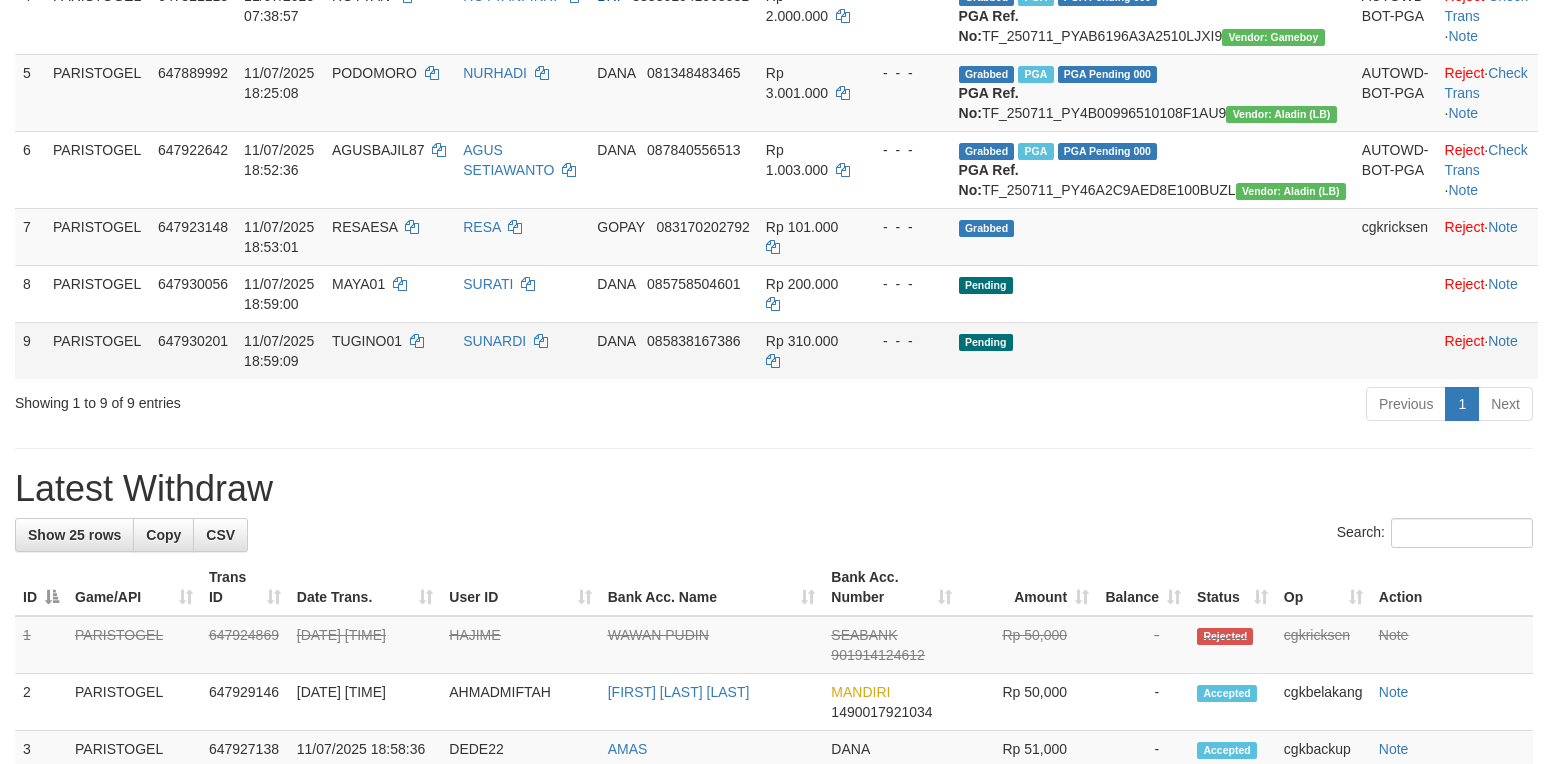 click on "Pending" at bounding box center [1152, 350] 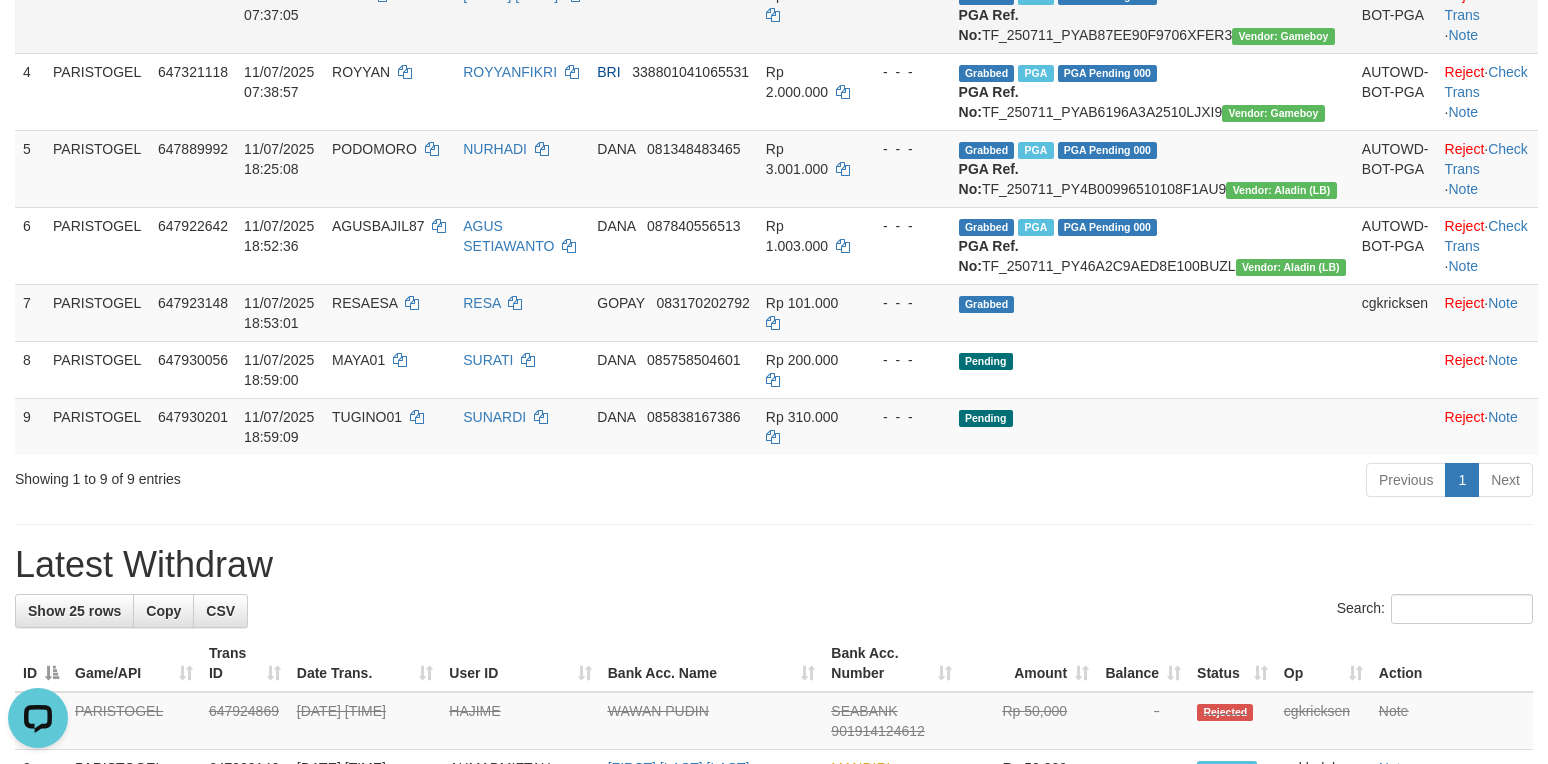 scroll, scrollTop: 0, scrollLeft: 0, axis: both 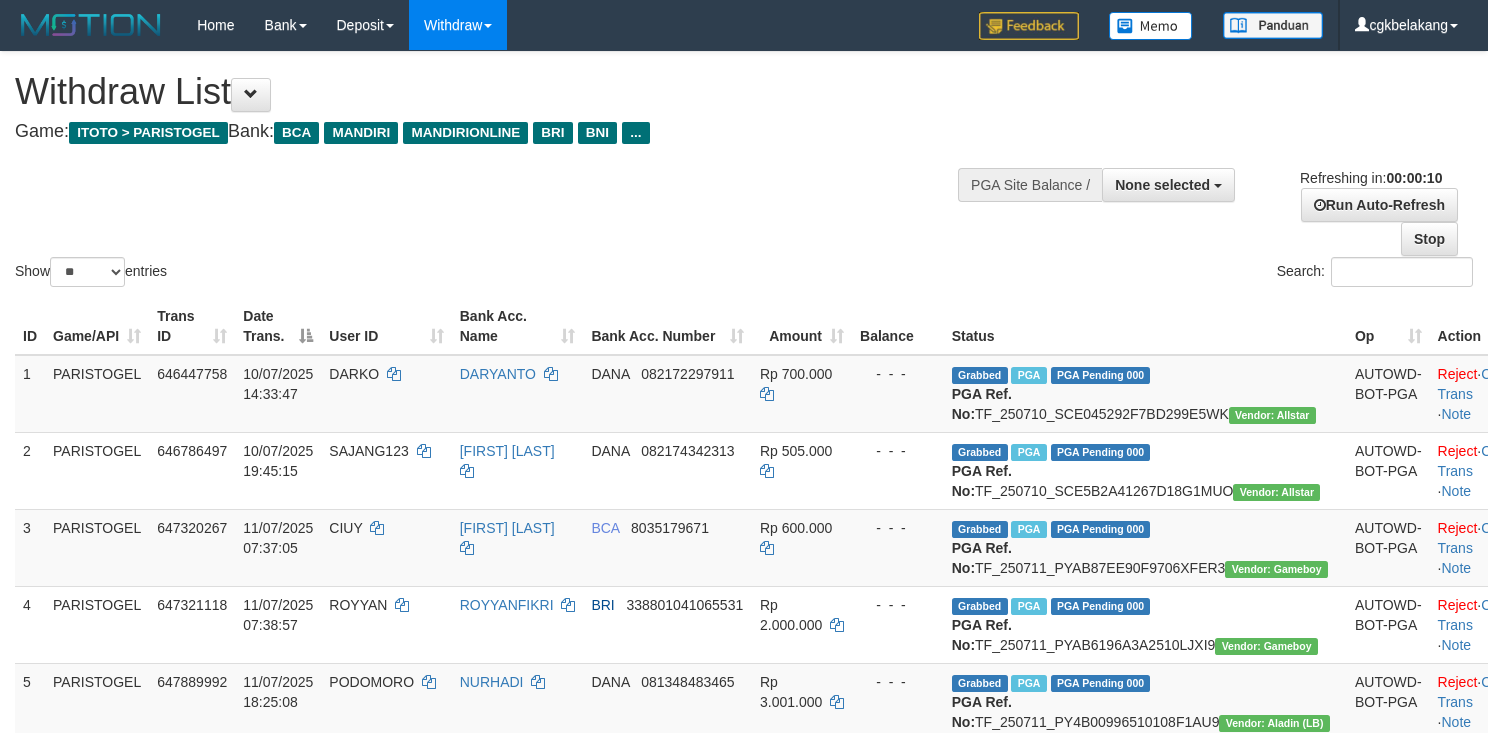 select 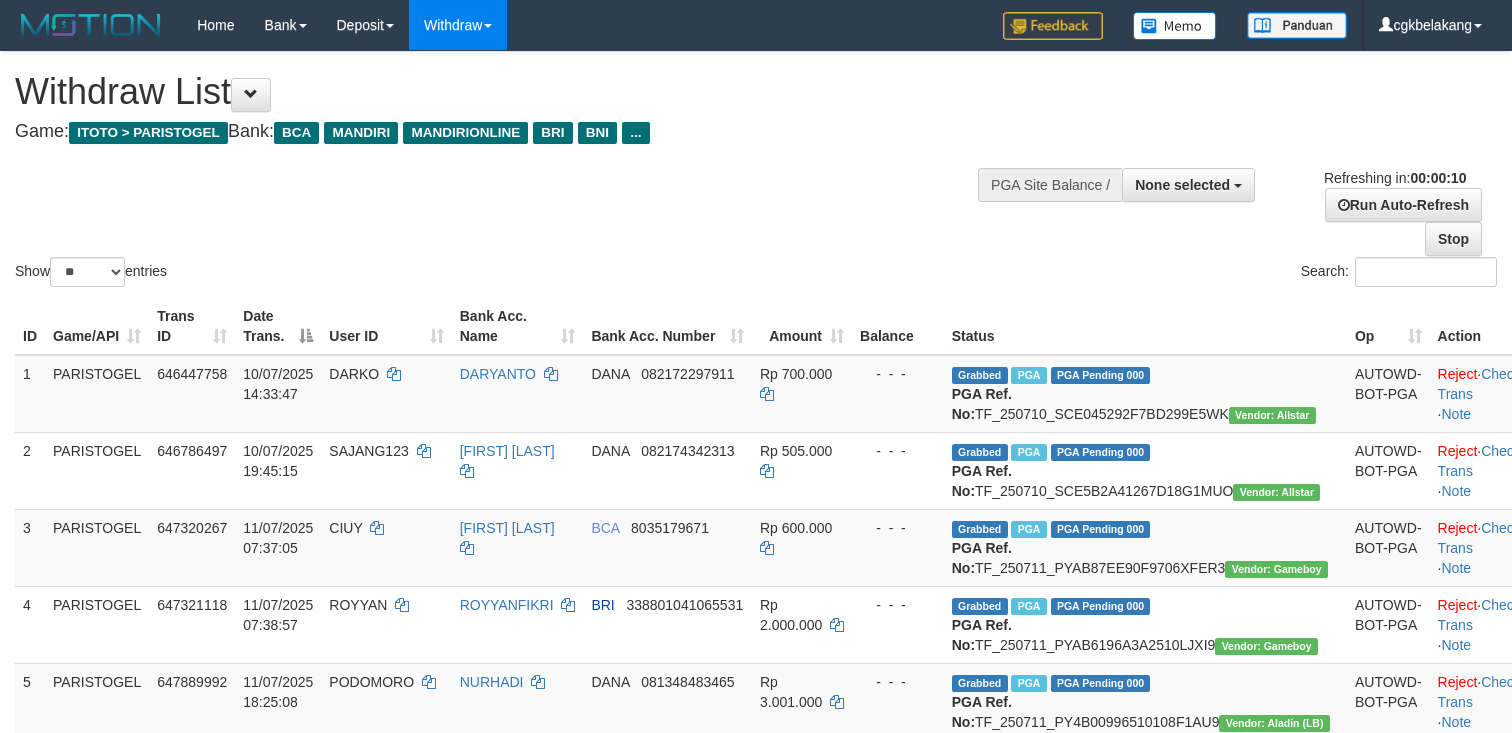 select 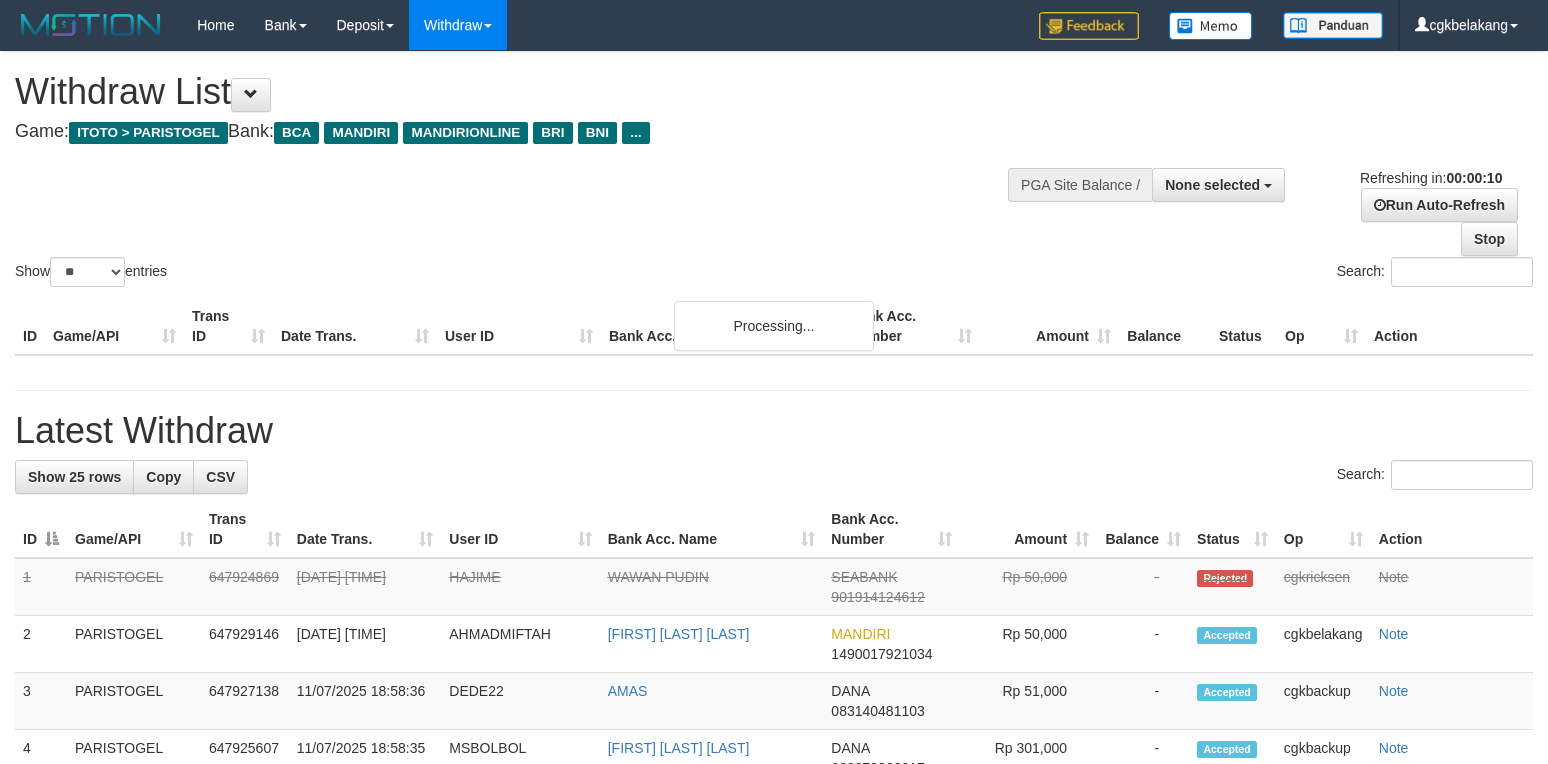 select 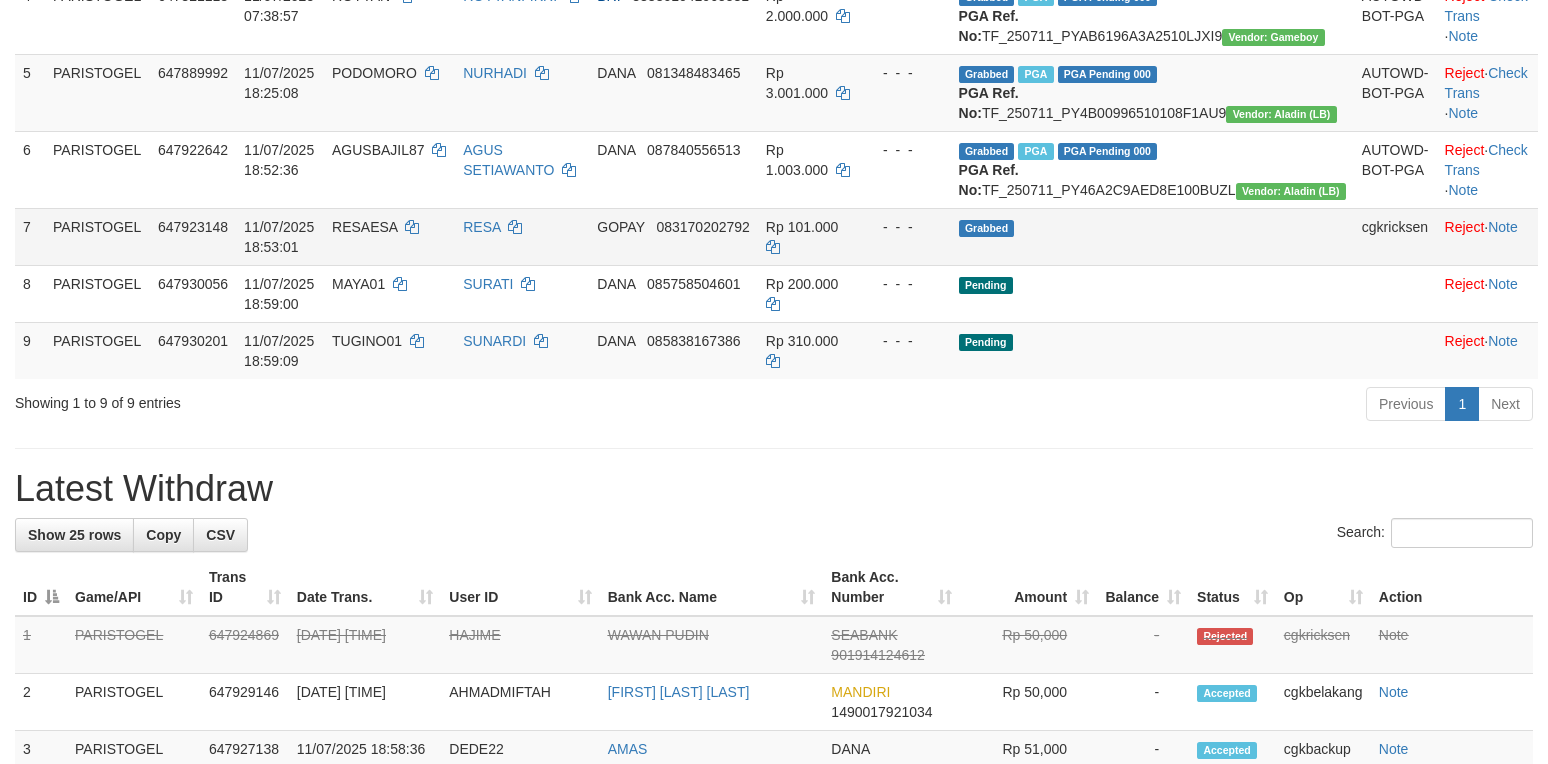 scroll, scrollTop: 533, scrollLeft: 0, axis: vertical 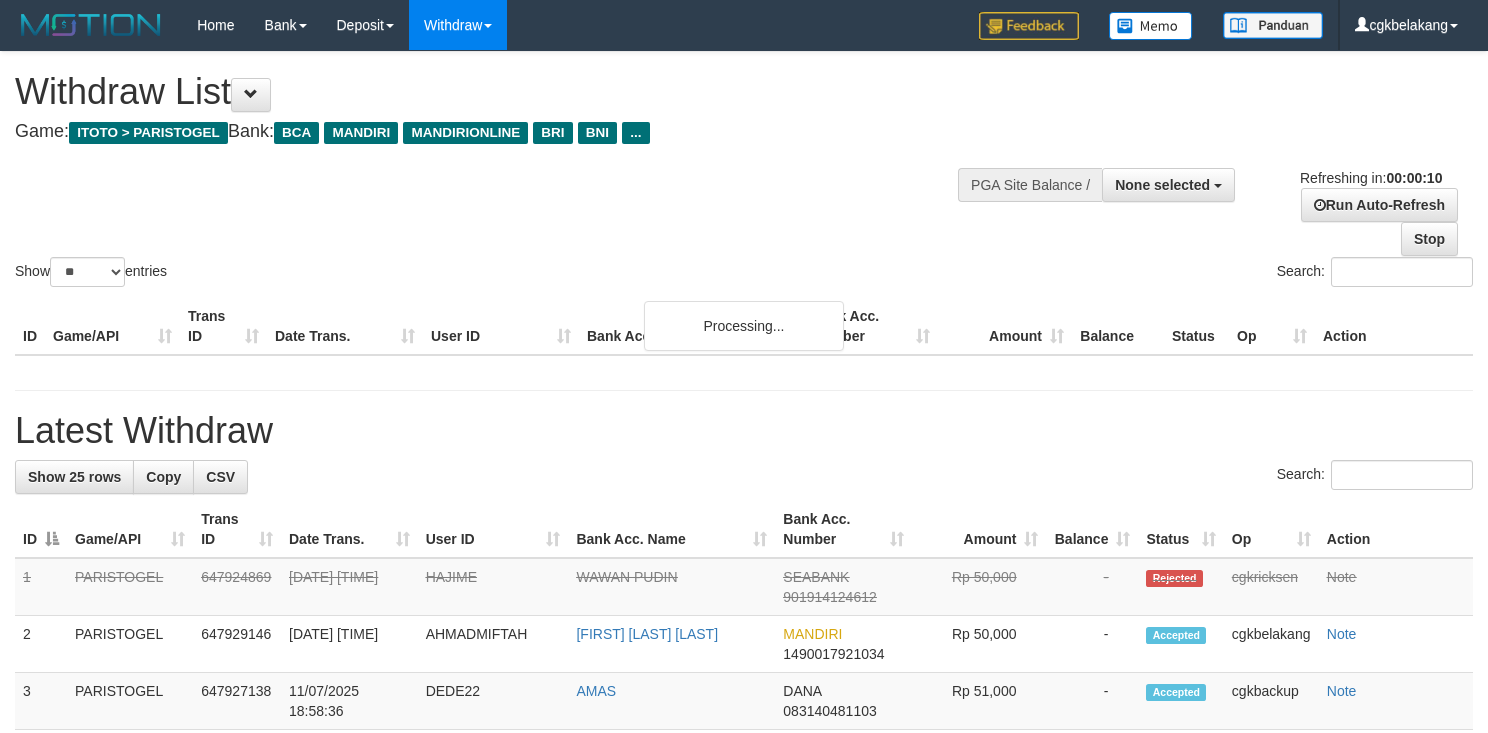 select 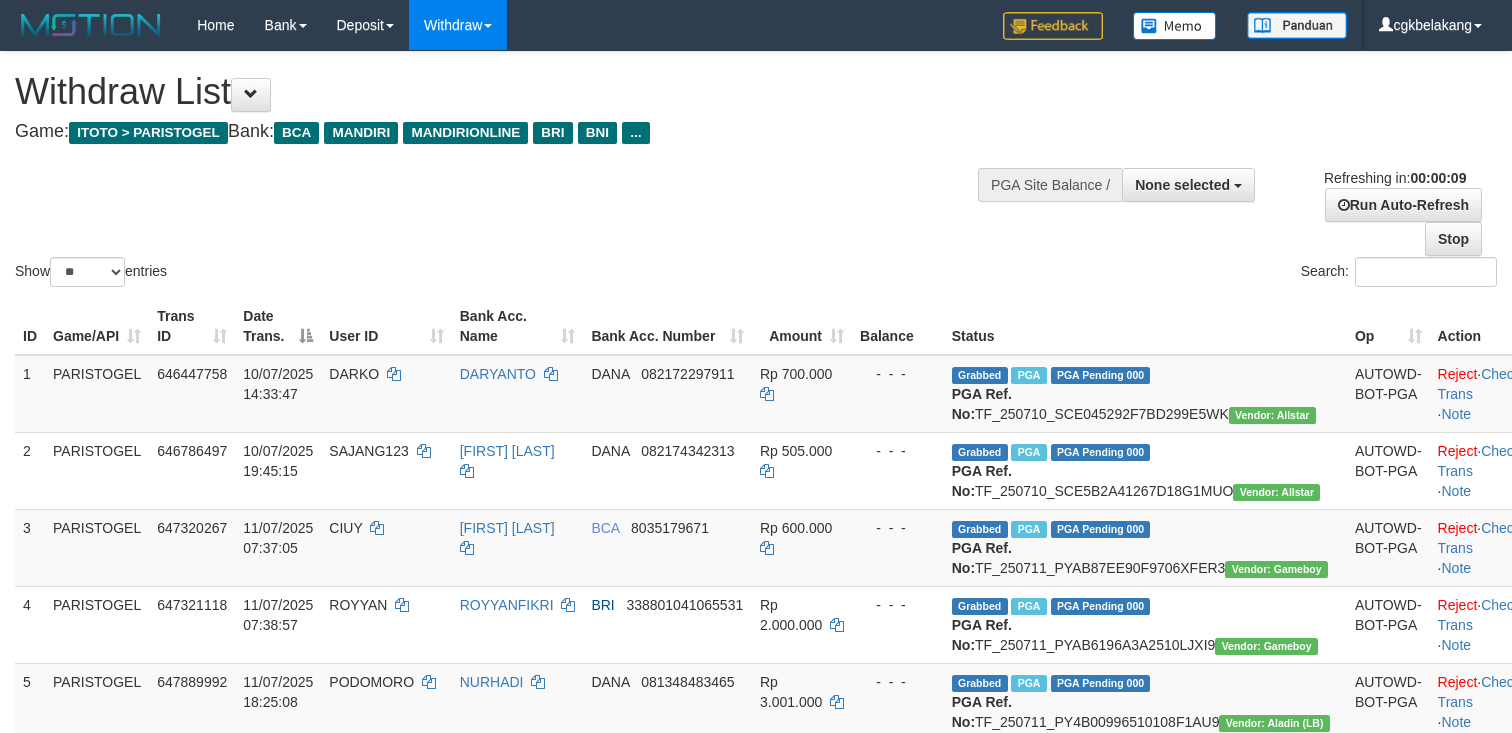 select 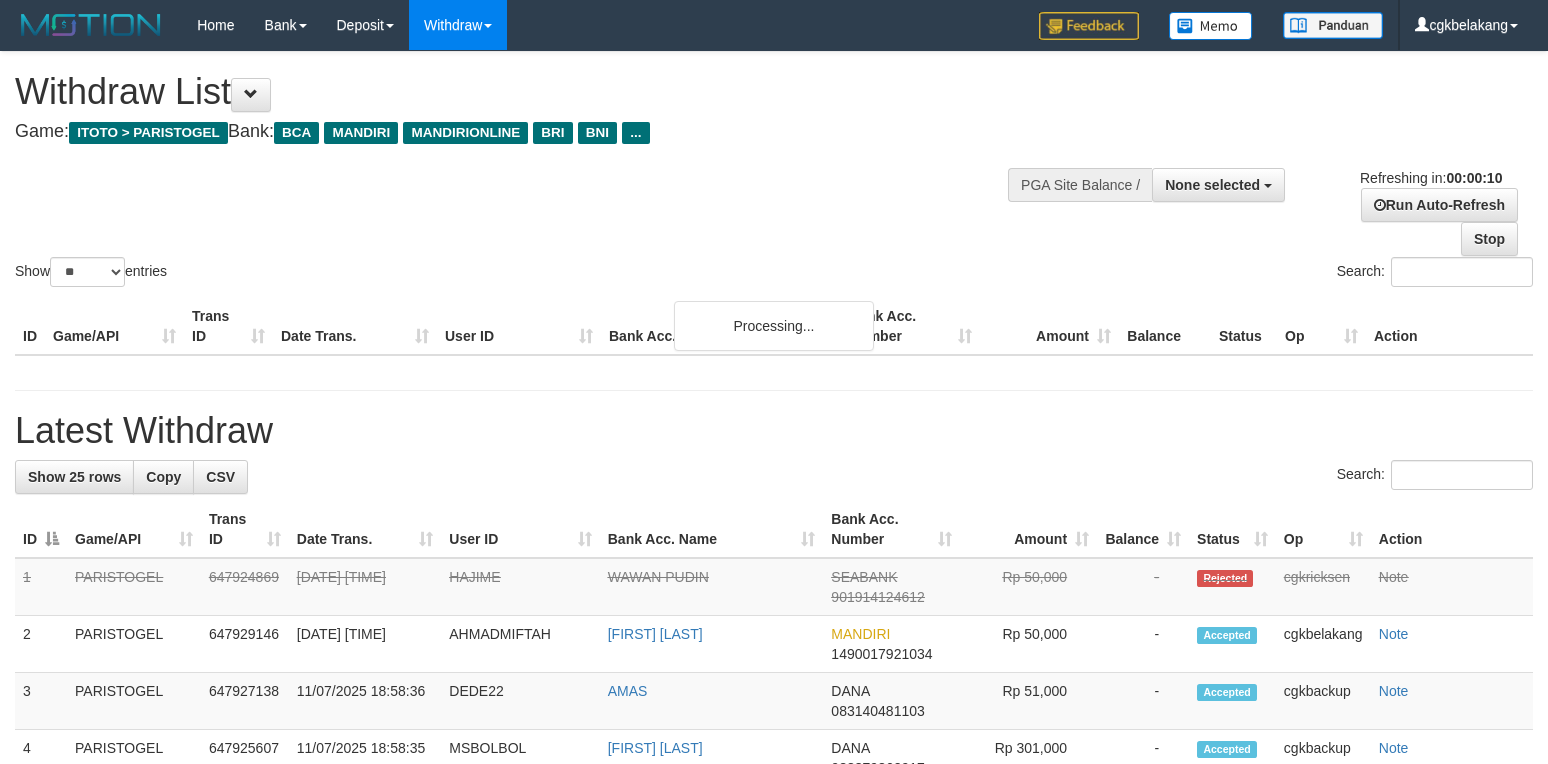 select 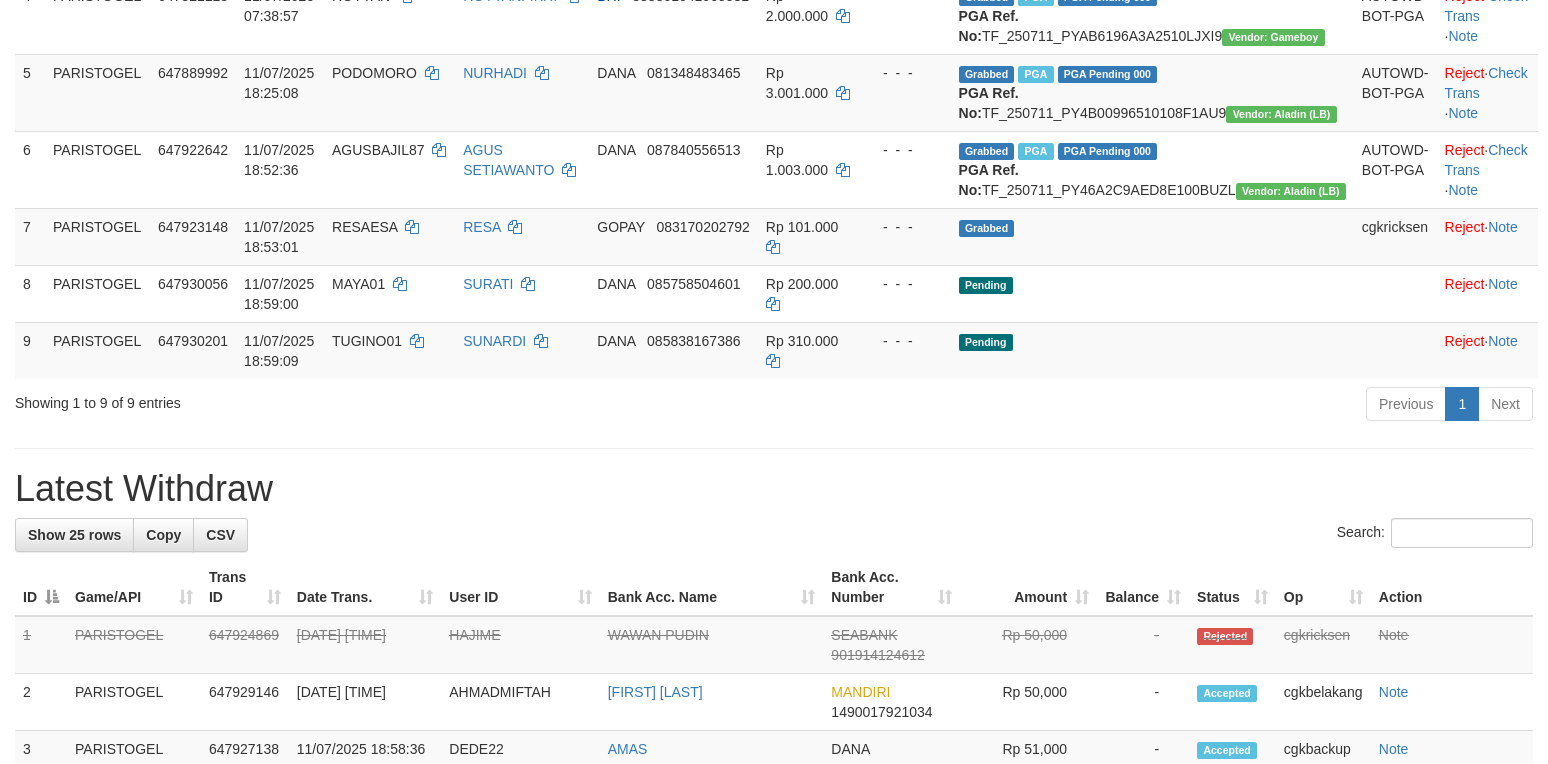 scroll, scrollTop: 533, scrollLeft: 0, axis: vertical 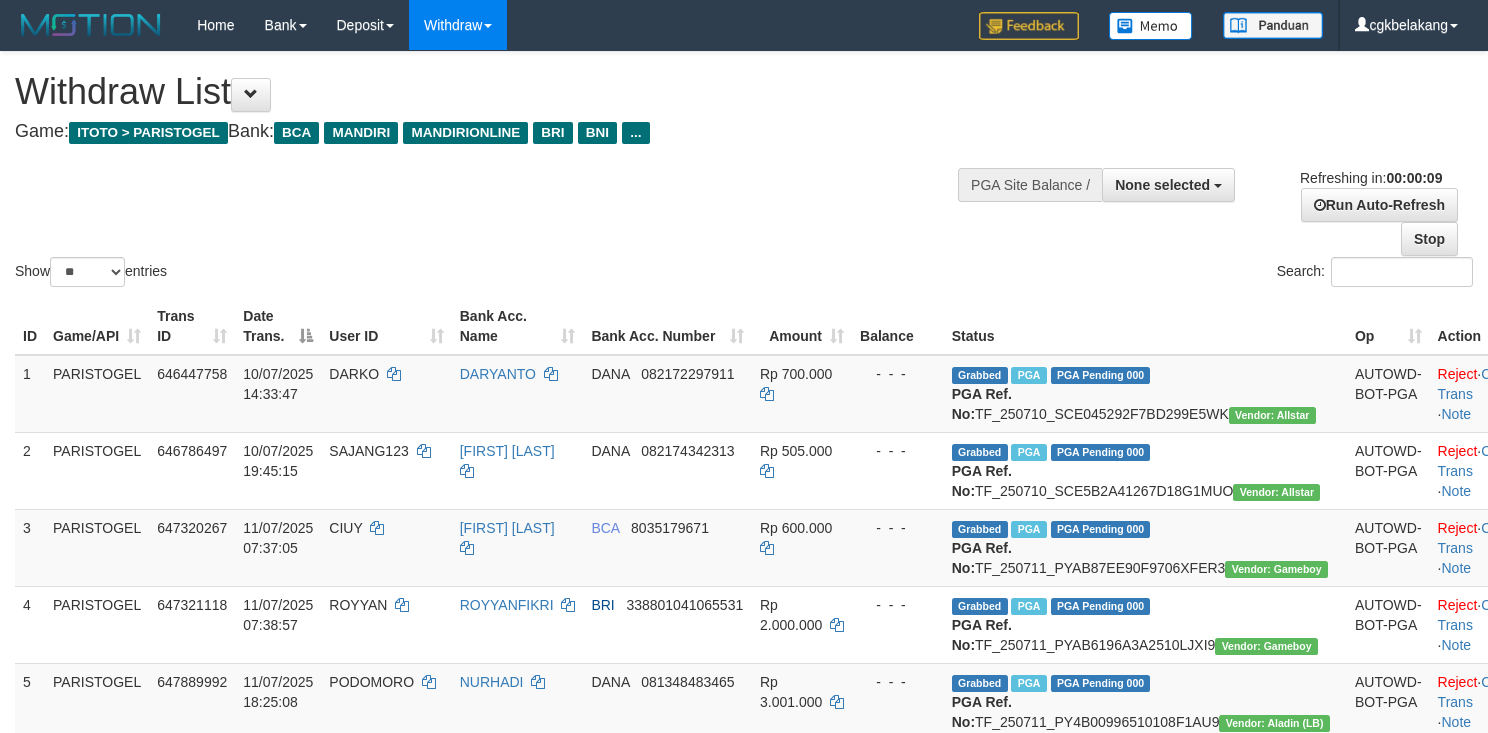 select 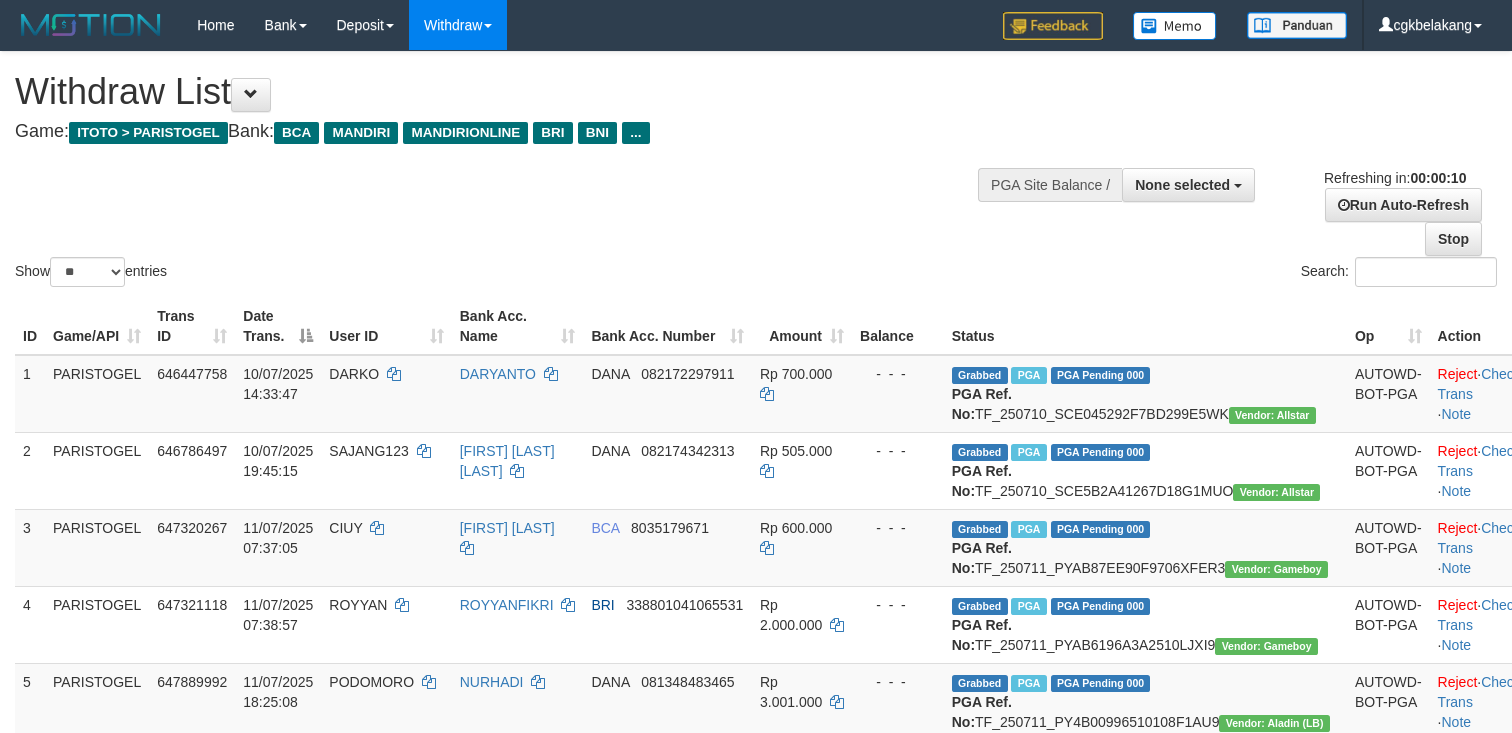 select 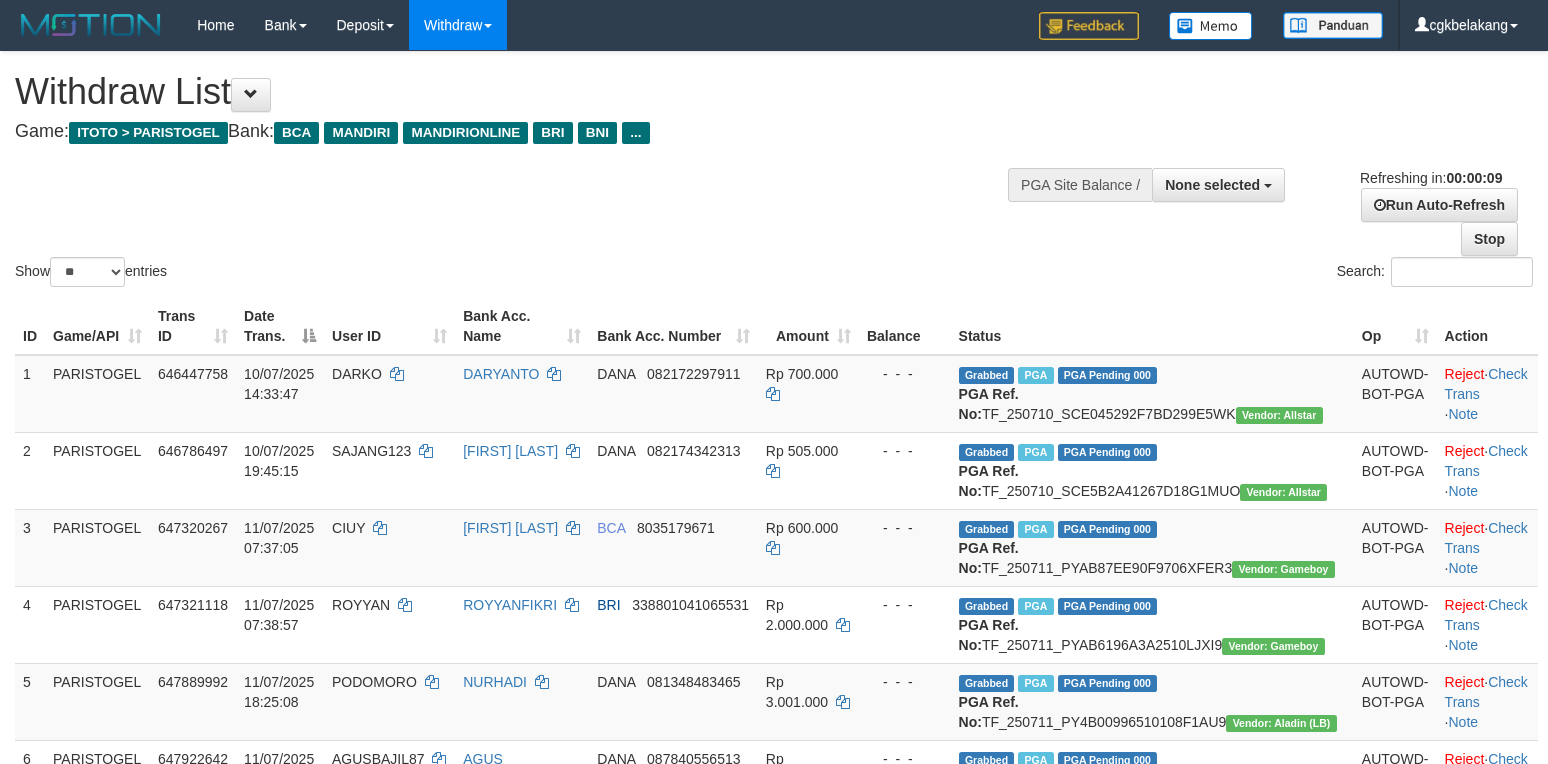 select 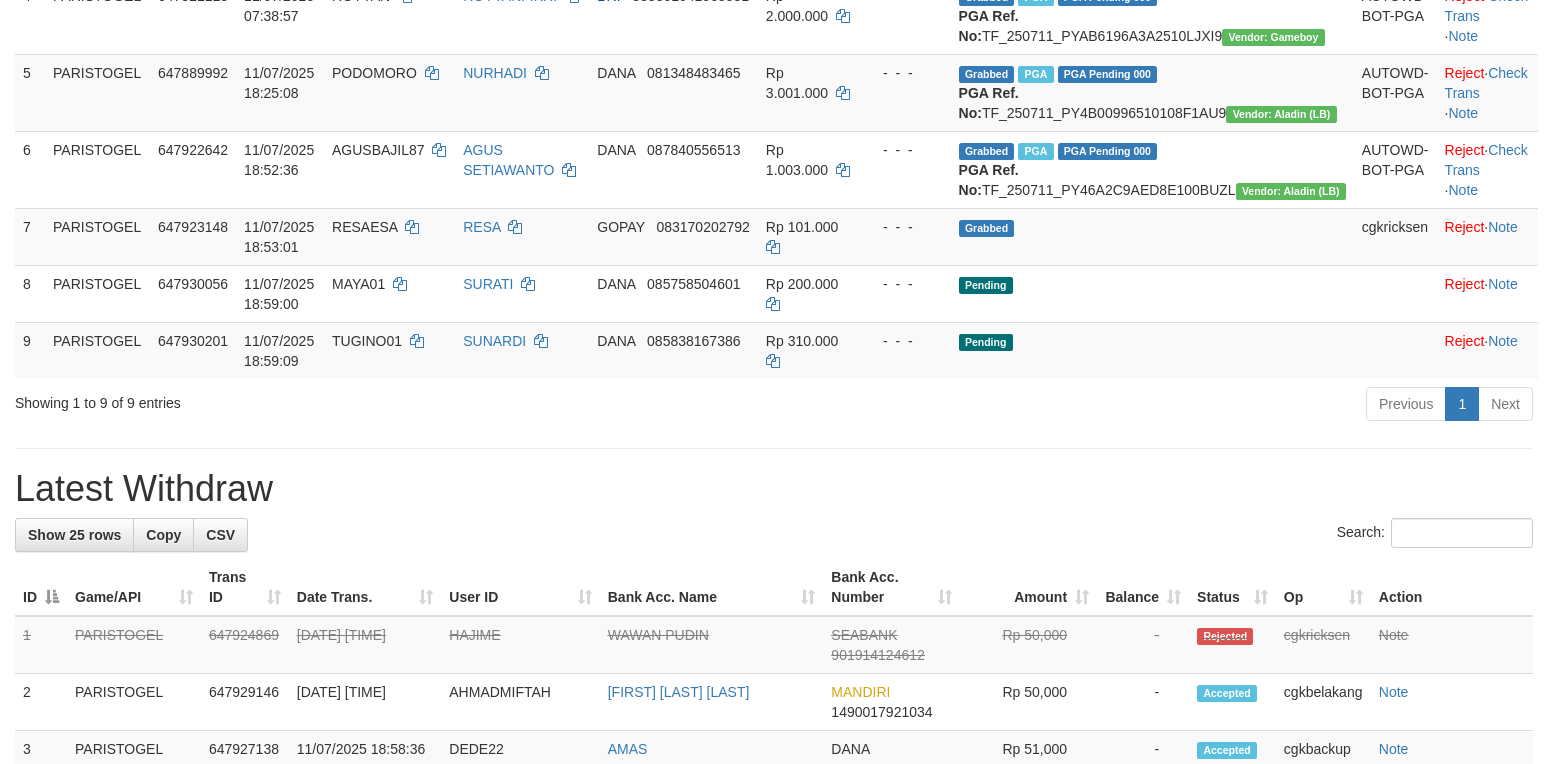 scroll, scrollTop: 533, scrollLeft: 0, axis: vertical 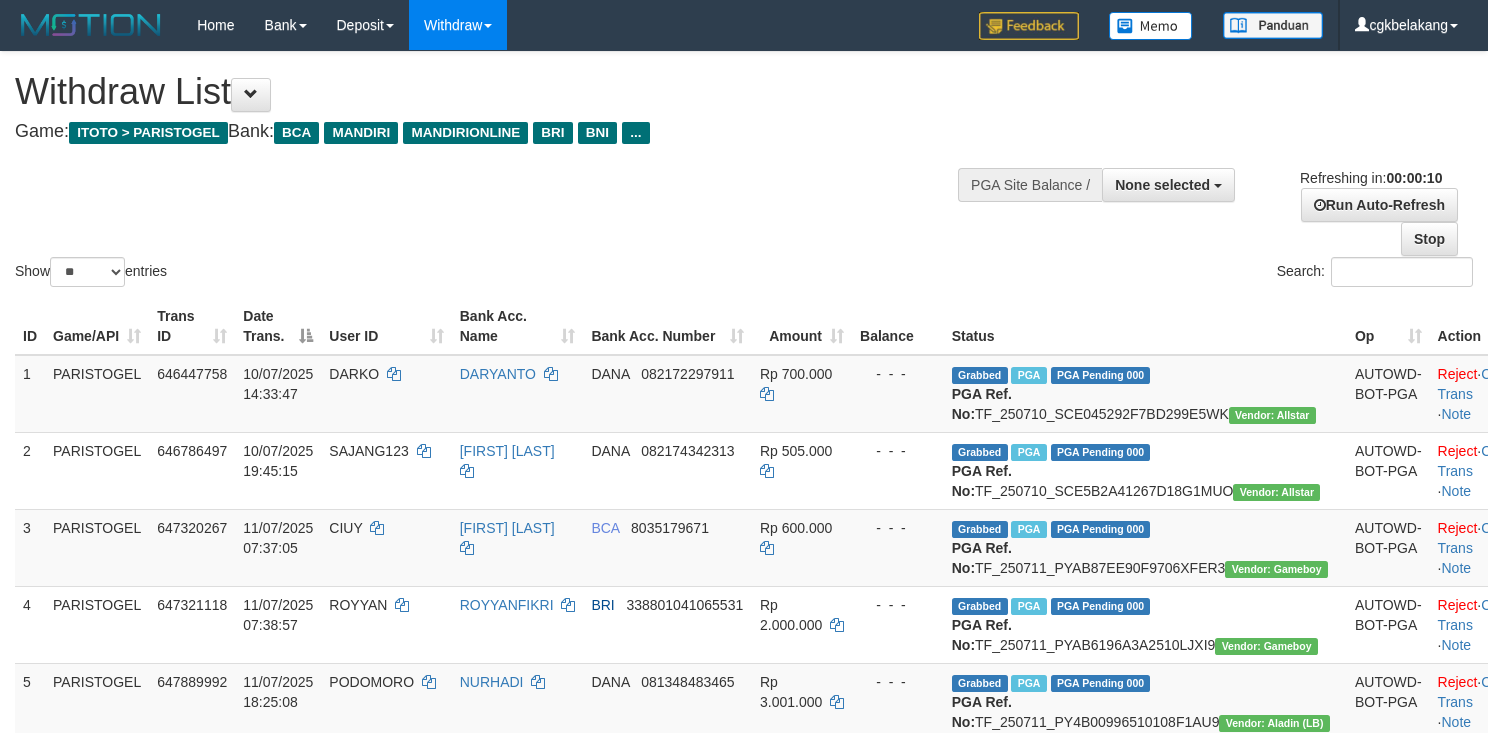 select 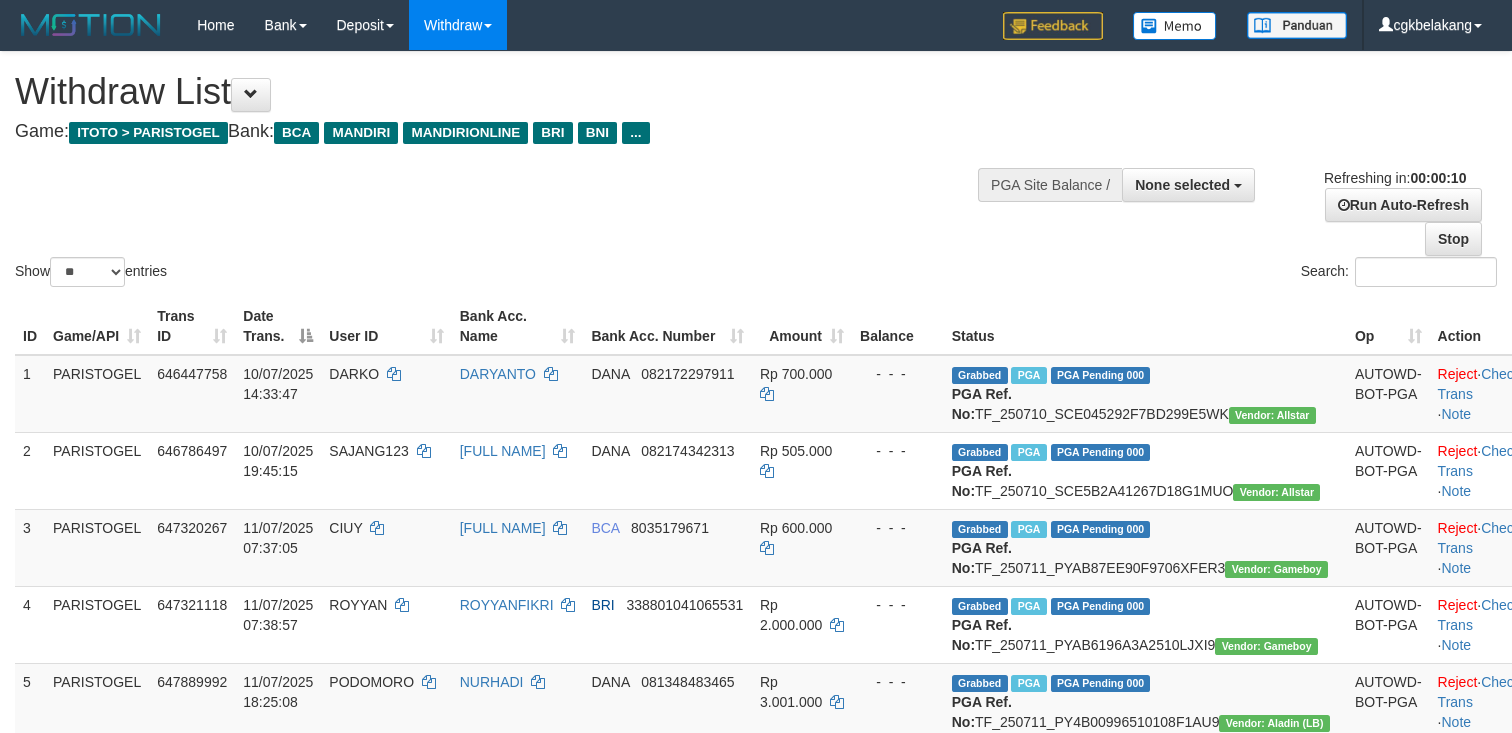 select 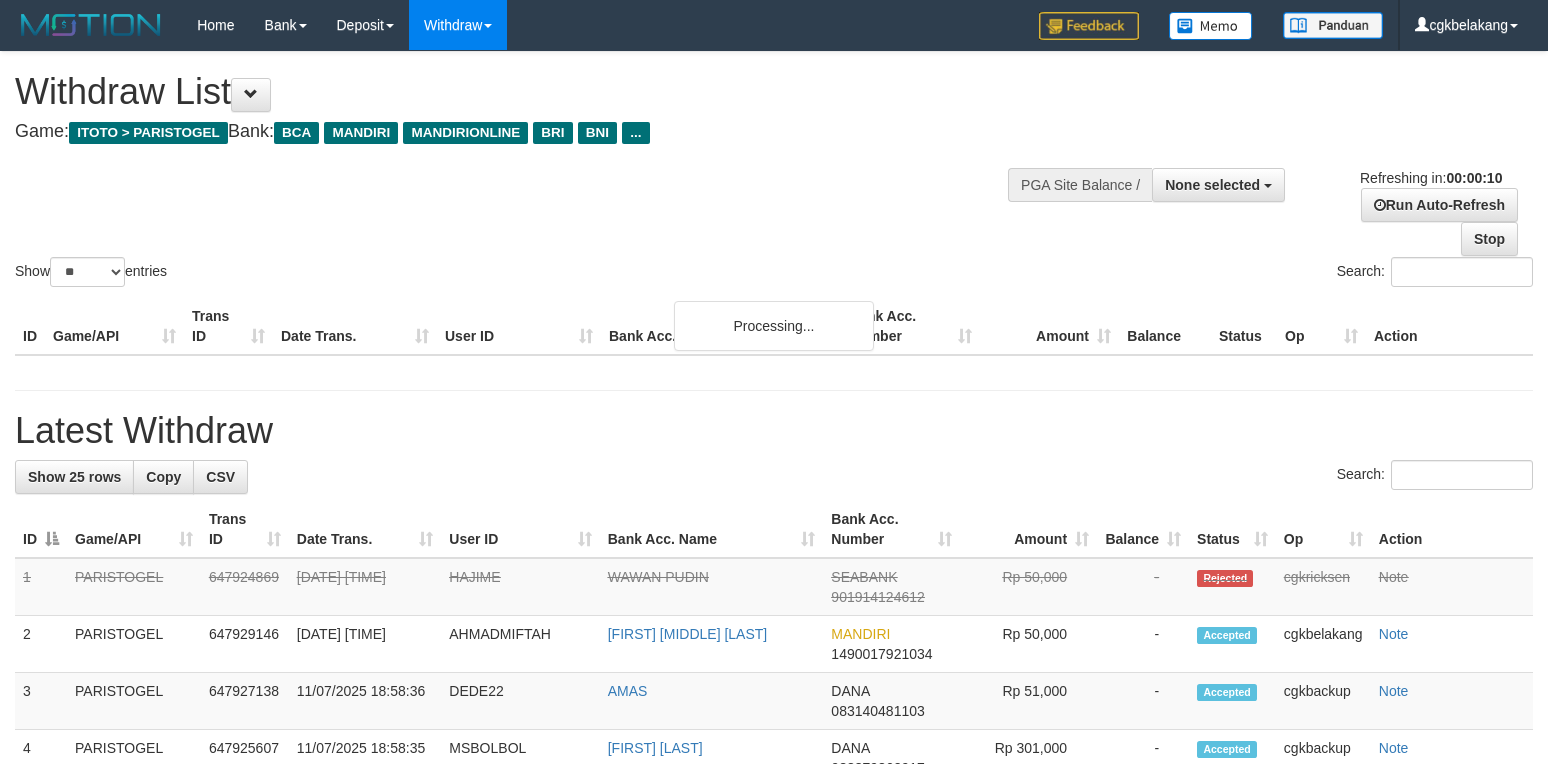 select 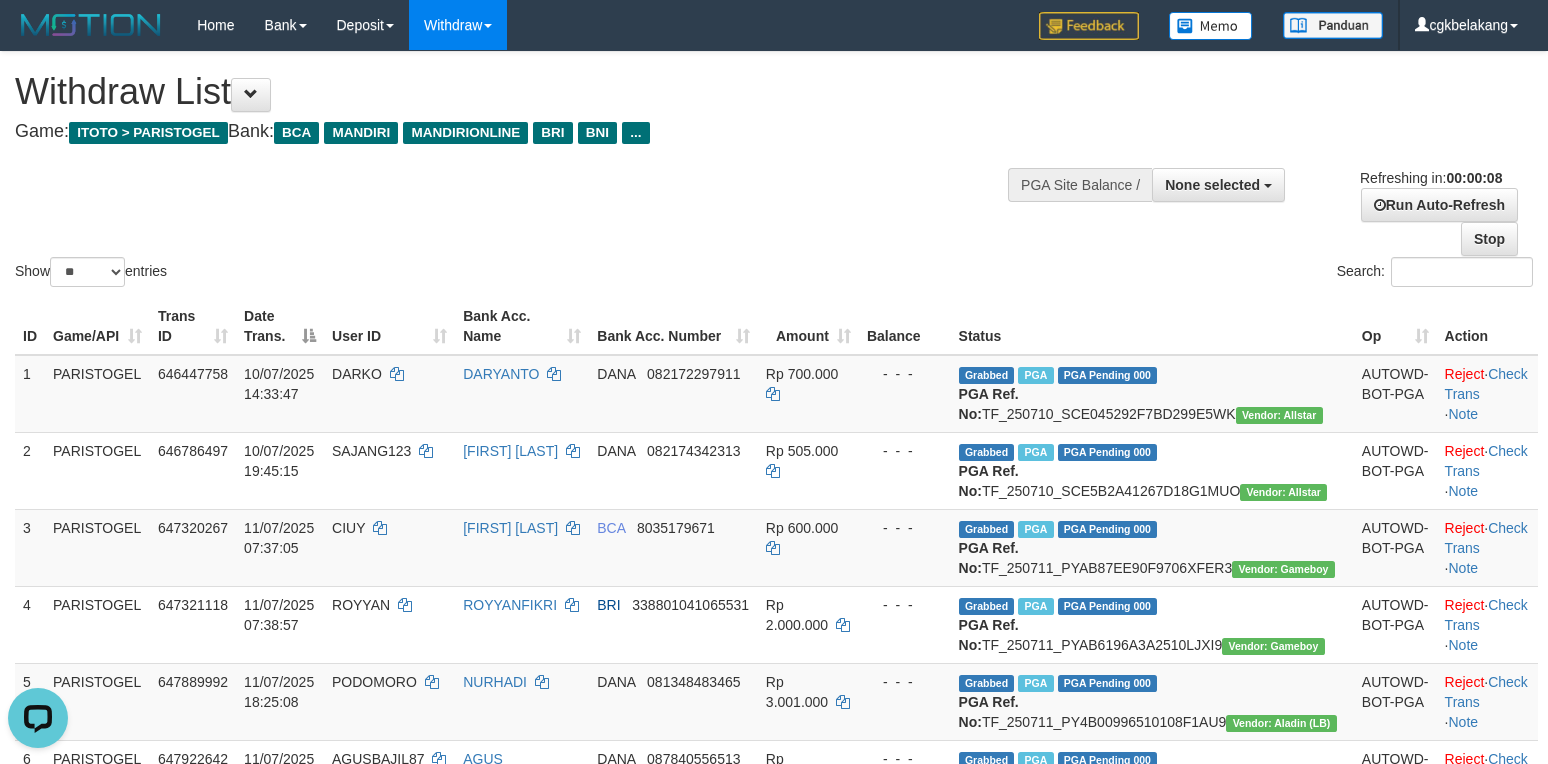 scroll, scrollTop: 0, scrollLeft: 0, axis: both 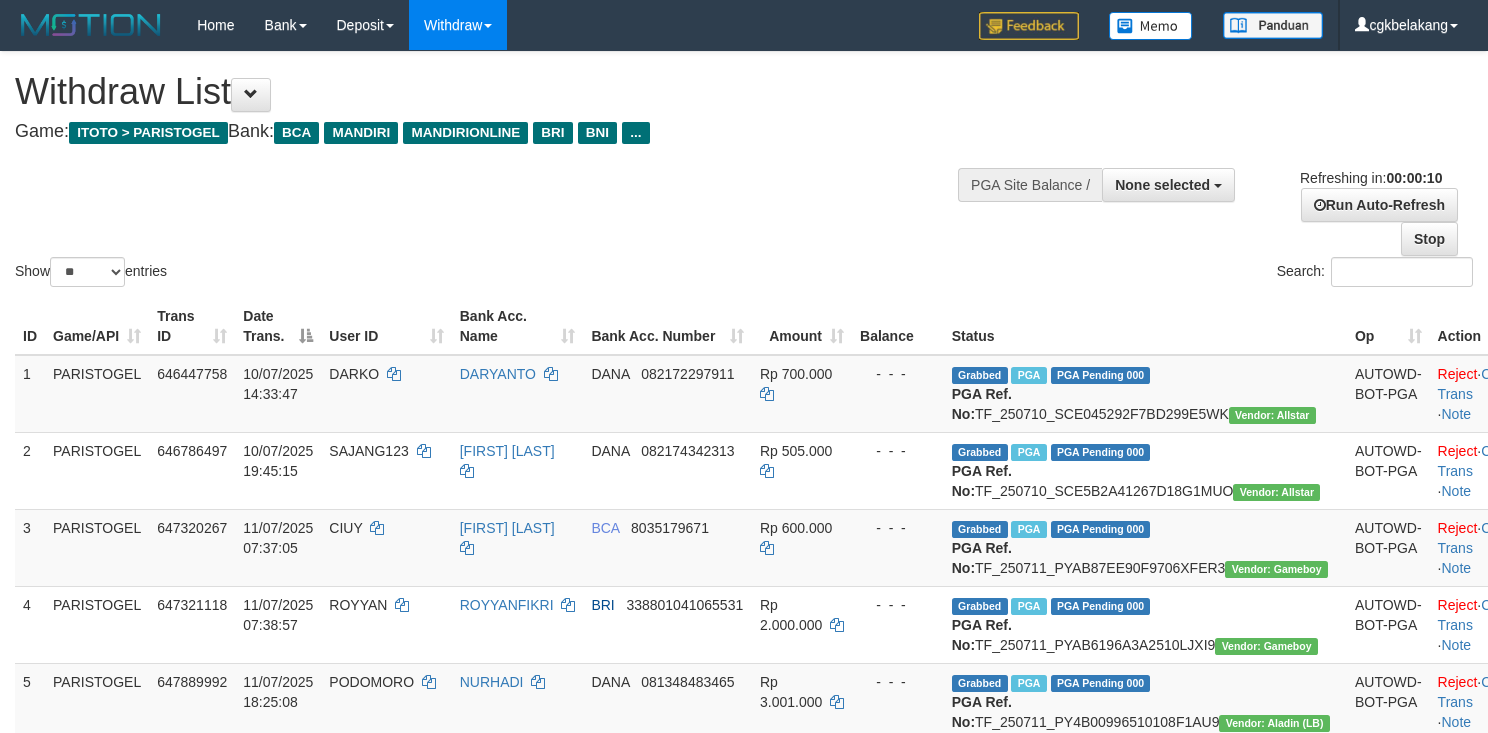 select 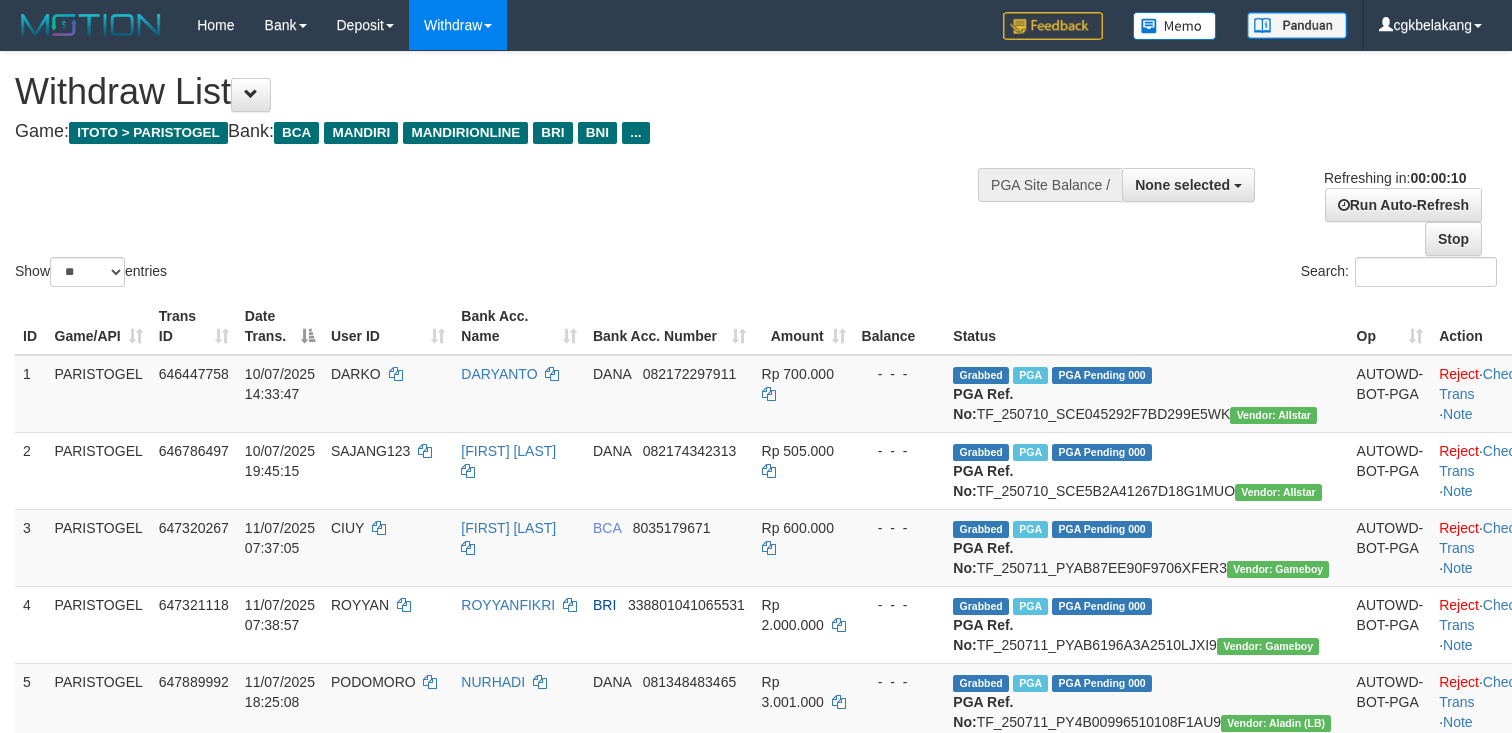 select 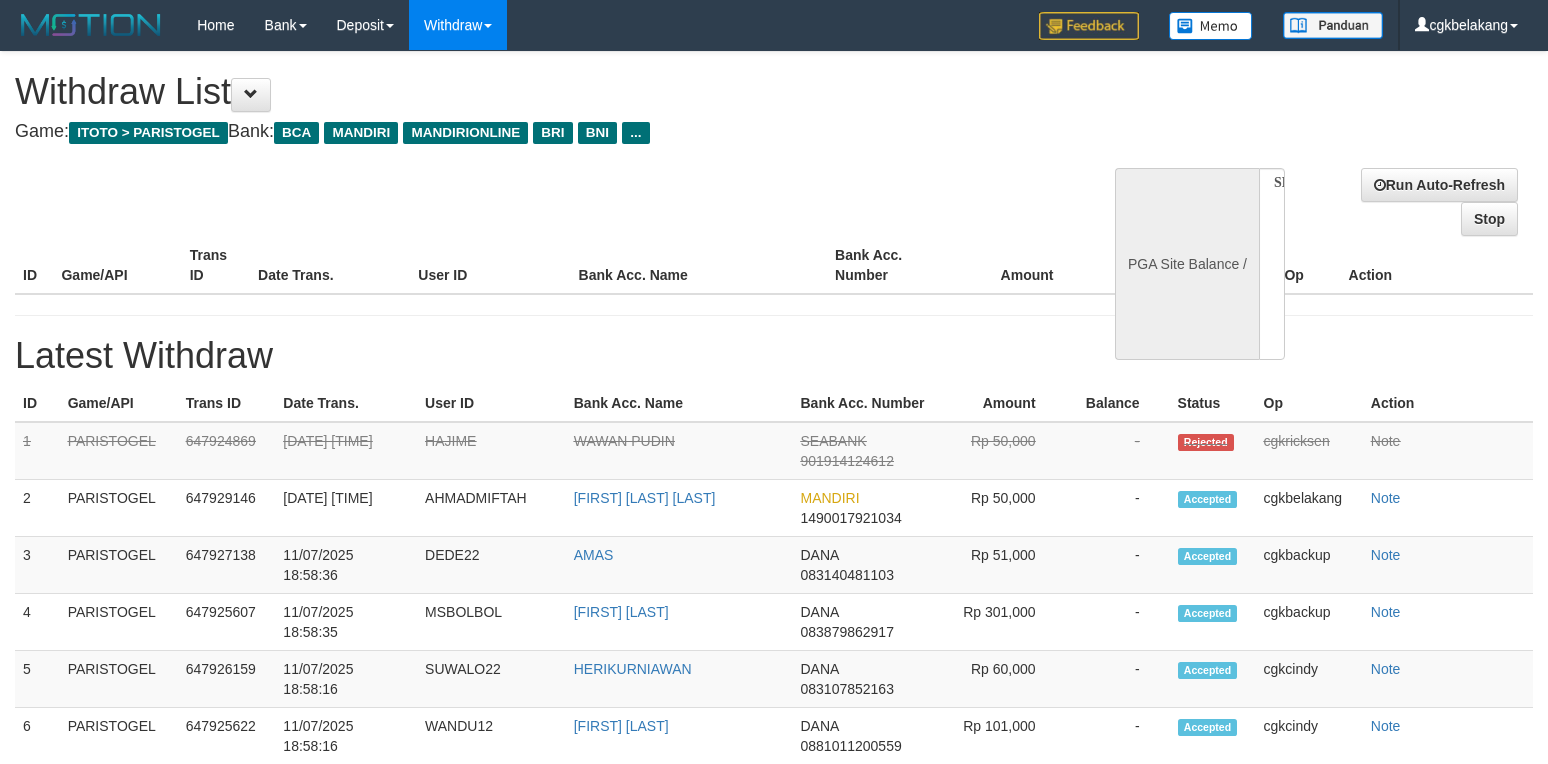 select 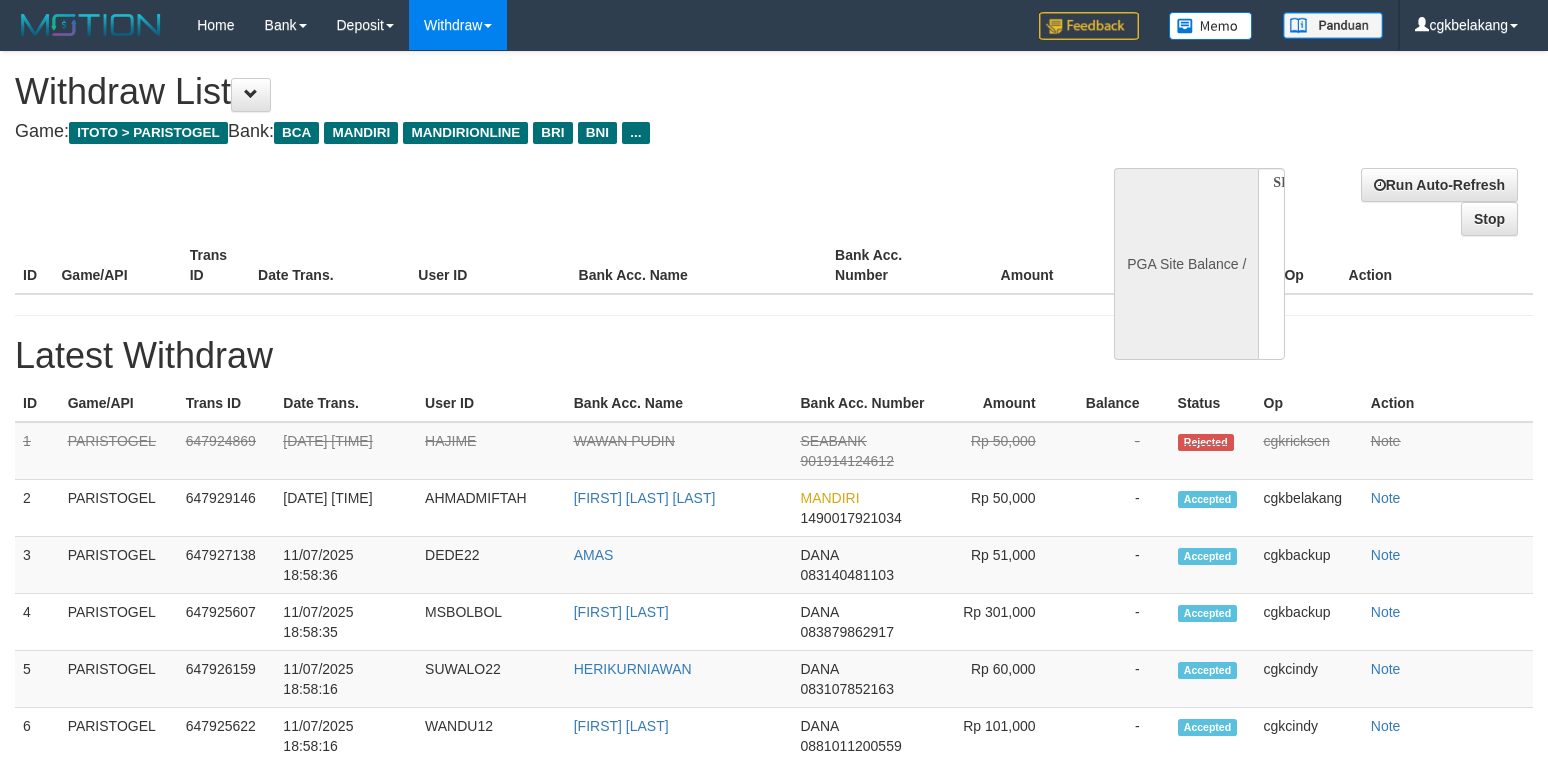 scroll, scrollTop: 0, scrollLeft: 0, axis: both 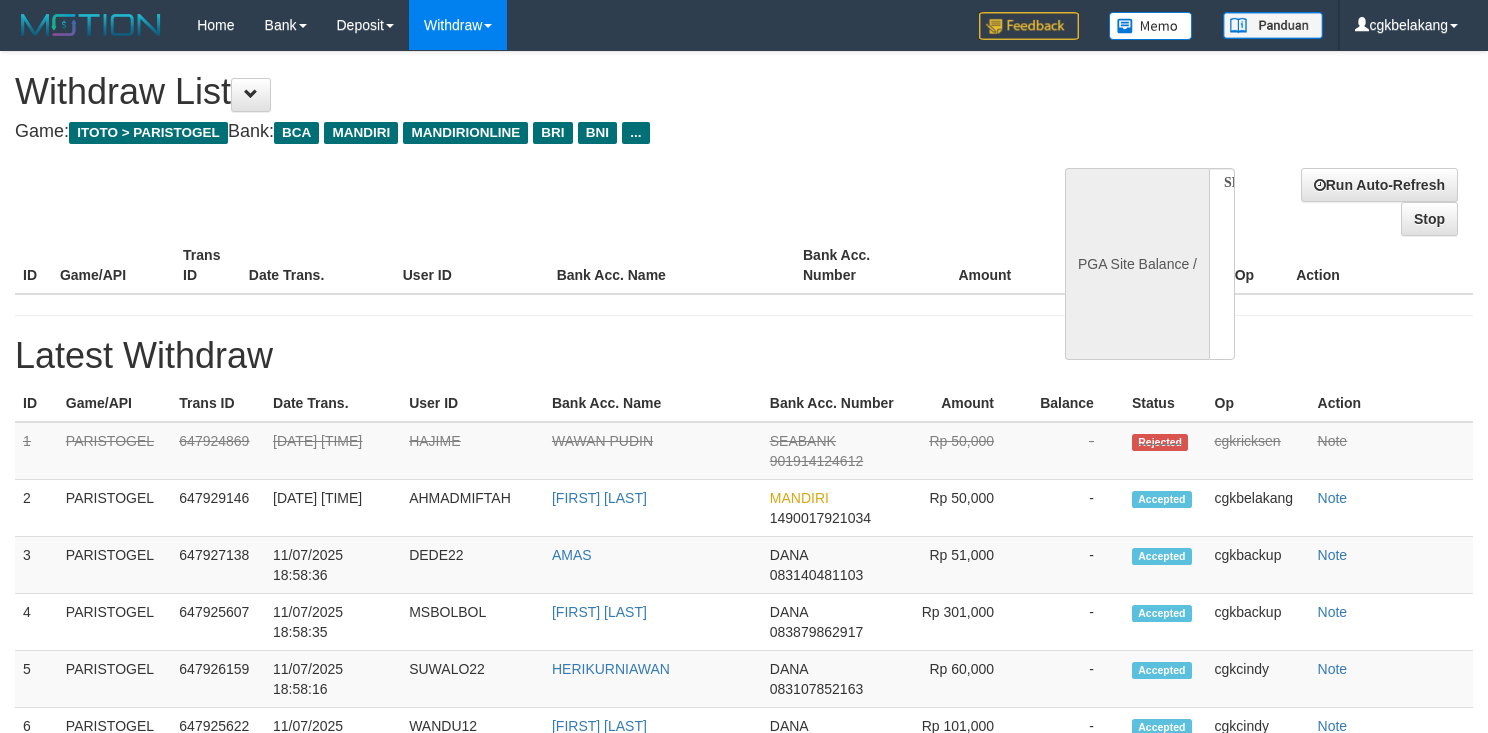 select 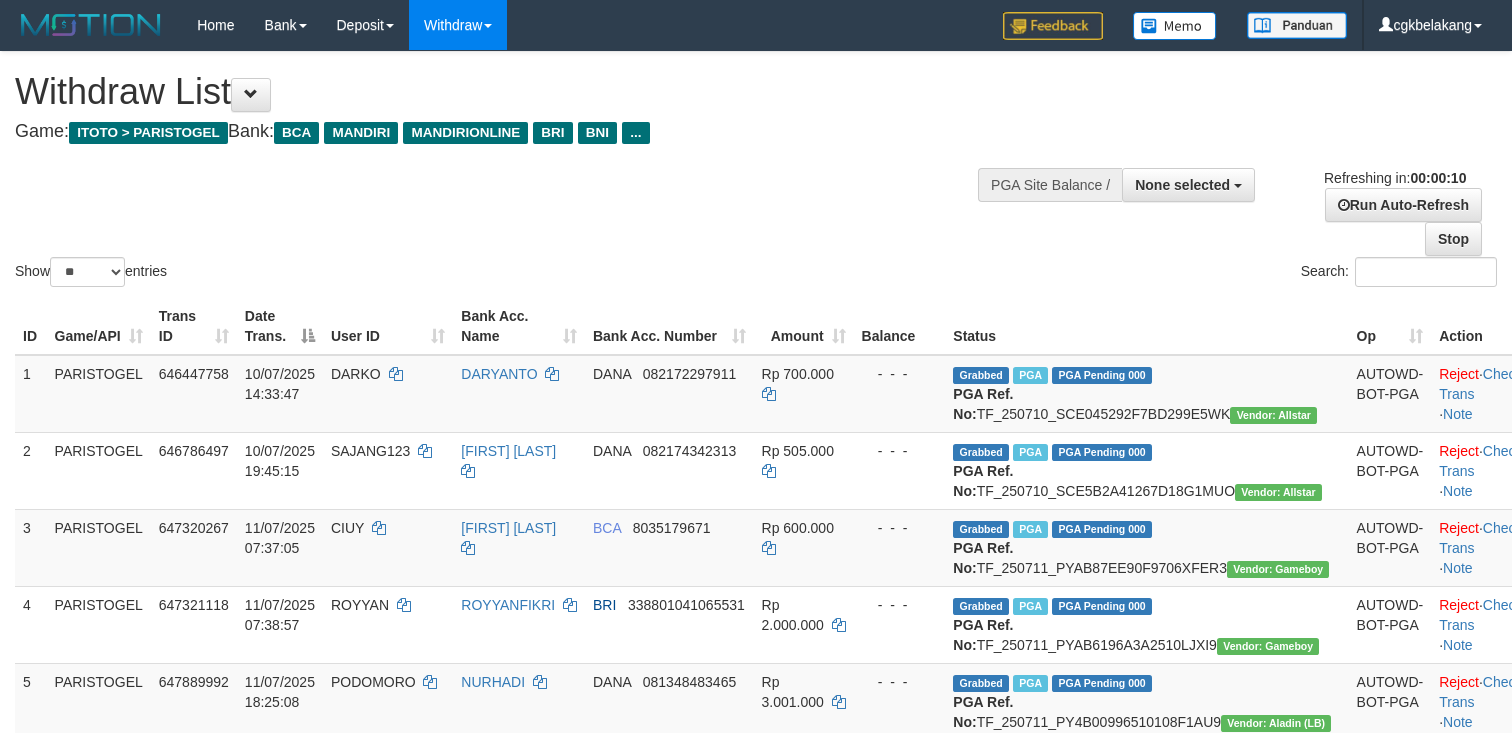 select 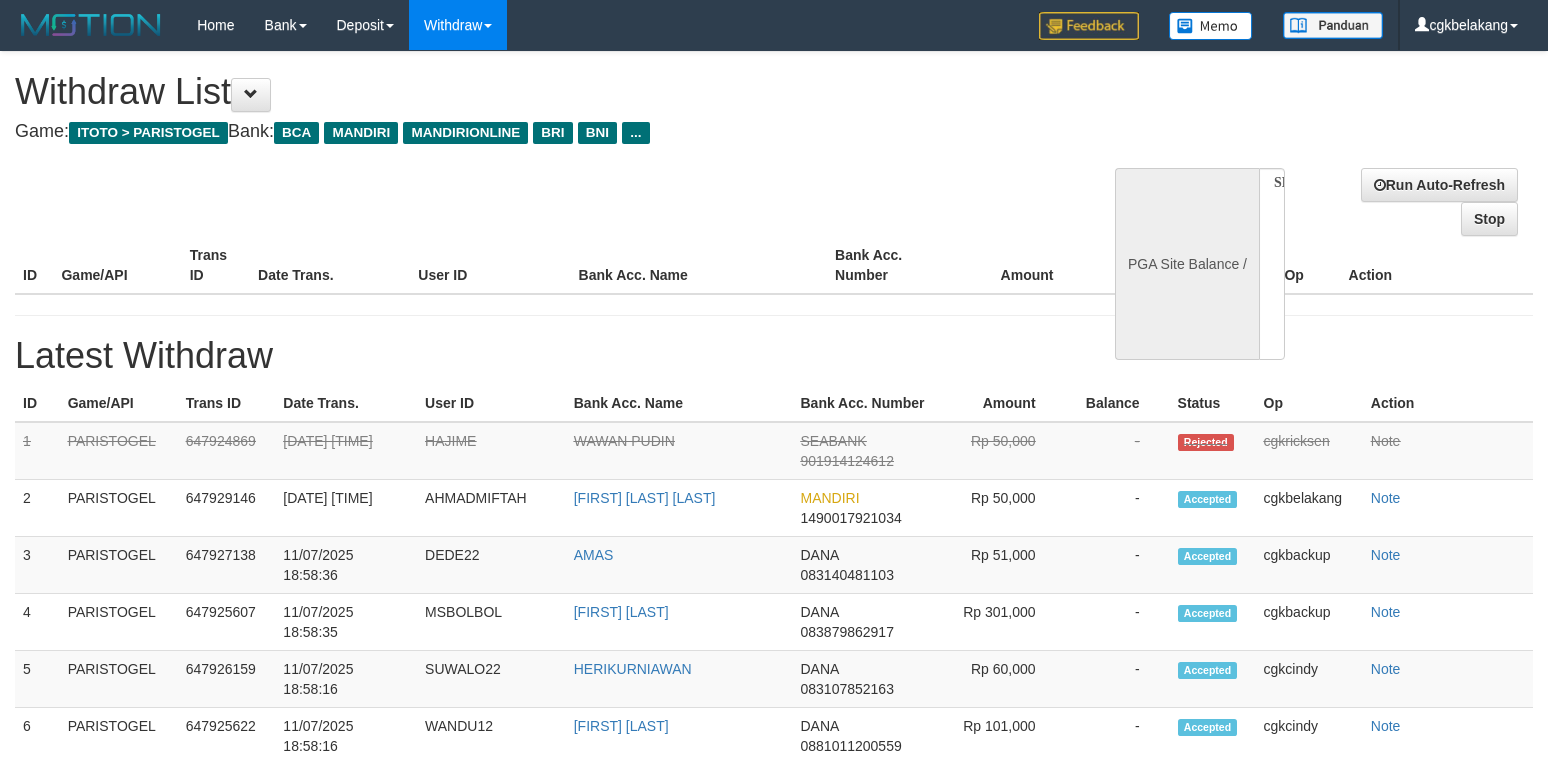 select 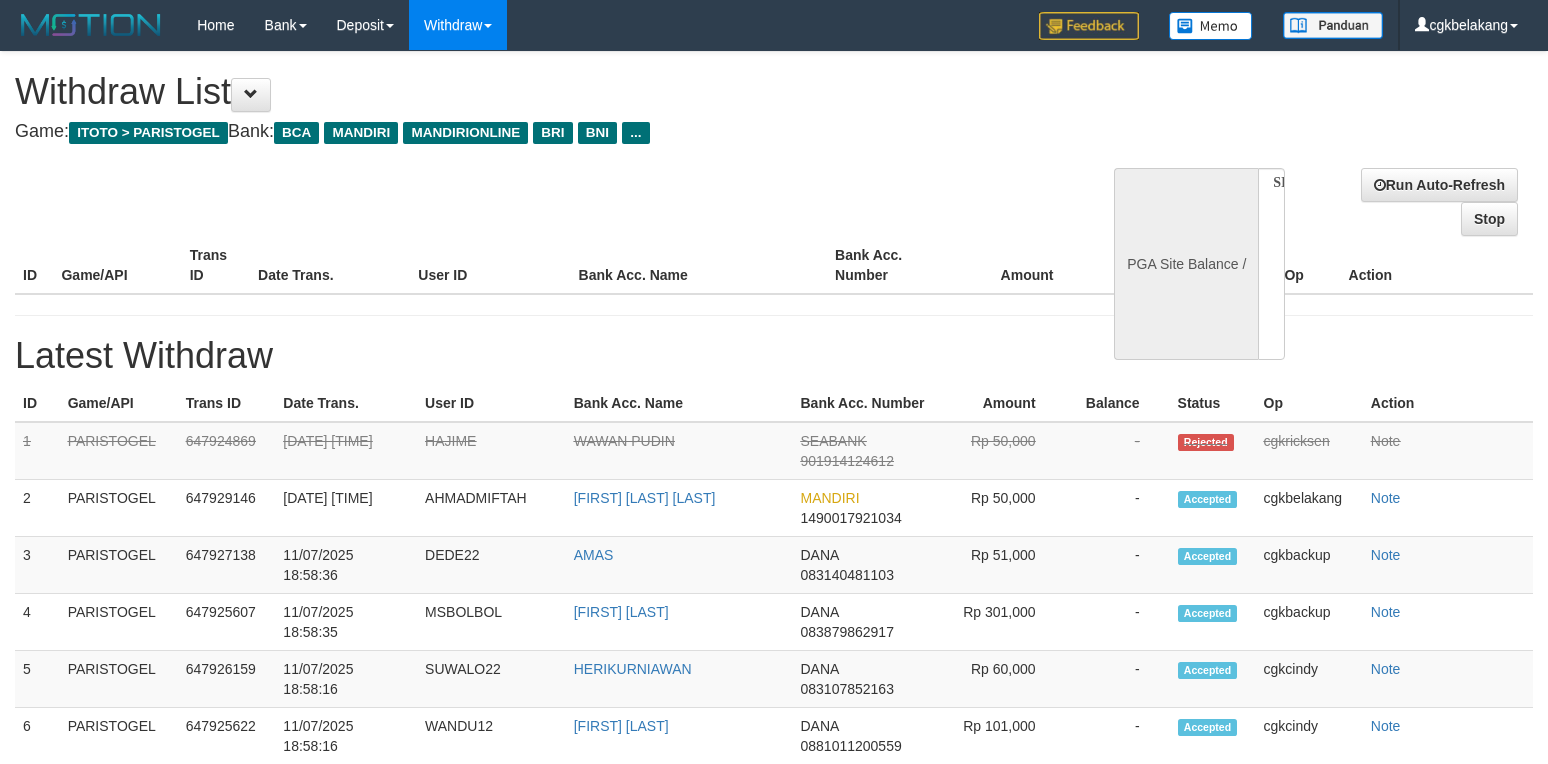 scroll, scrollTop: 0, scrollLeft: 0, axis: both 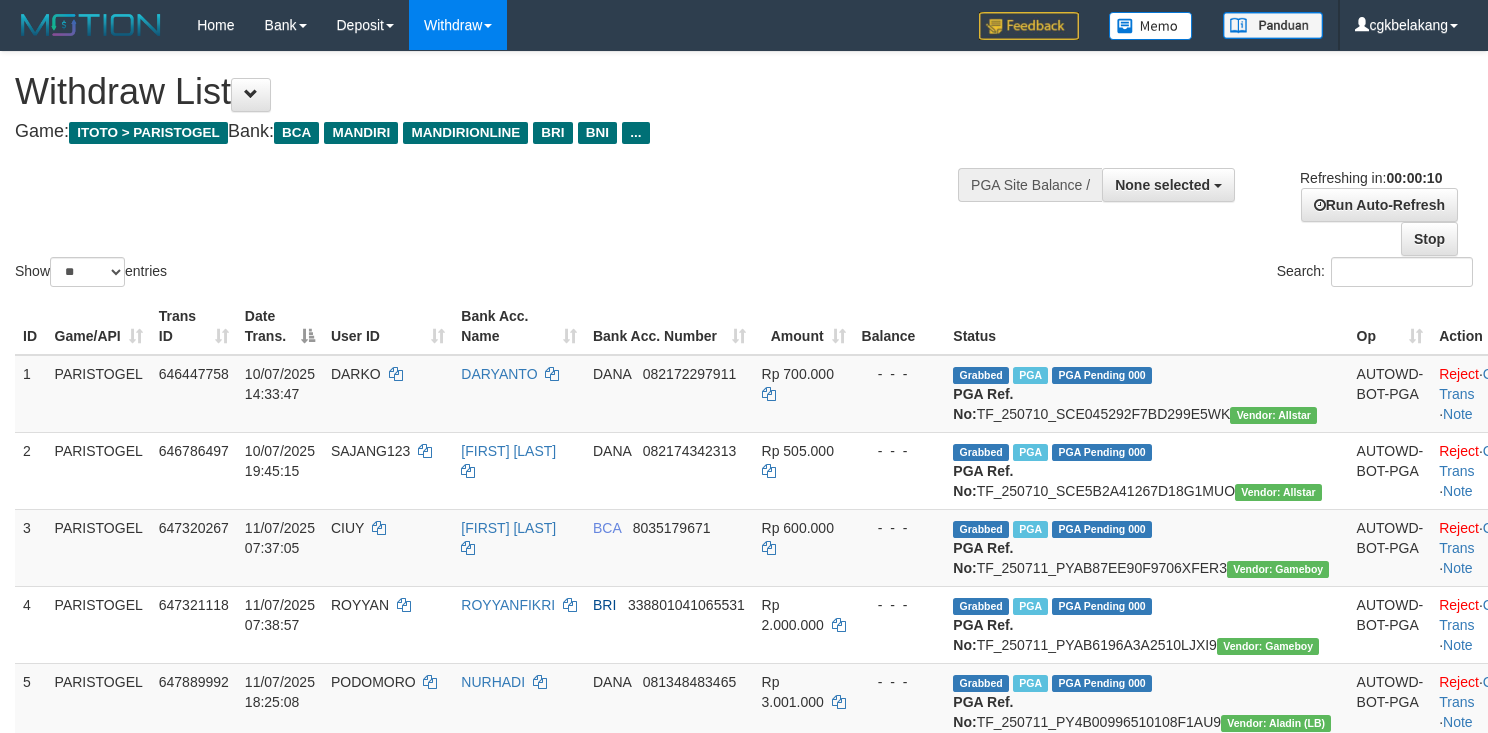 select 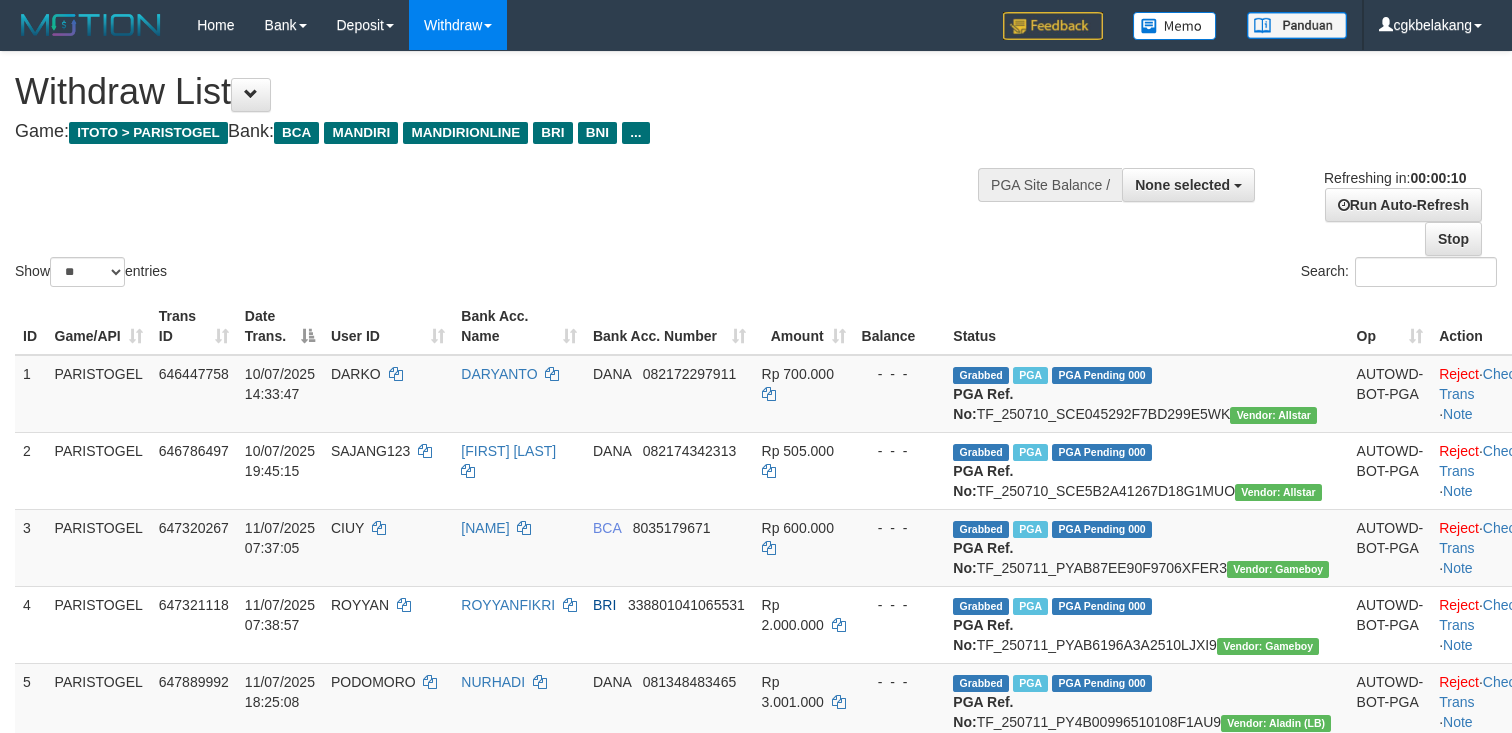 select 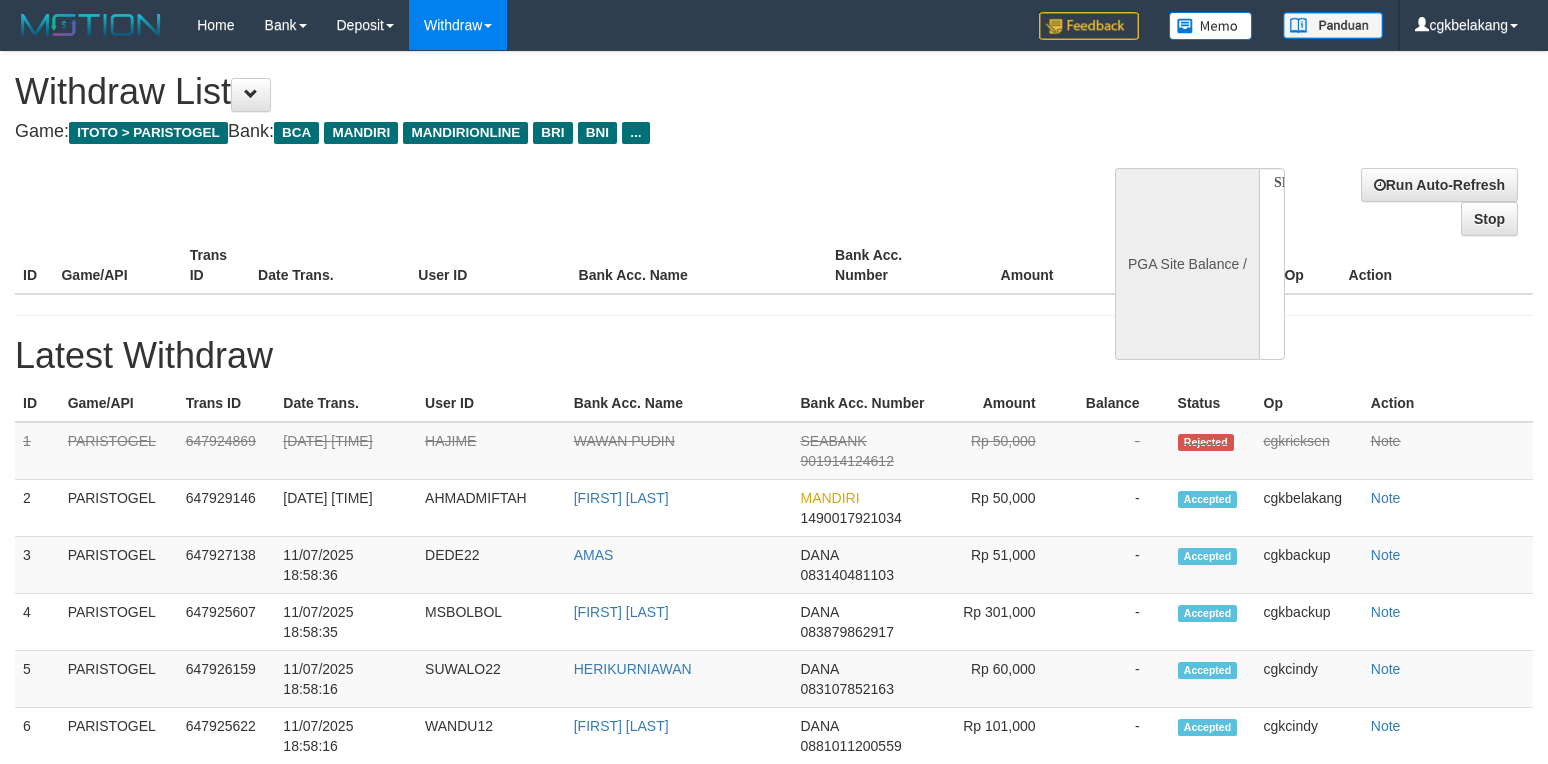 select 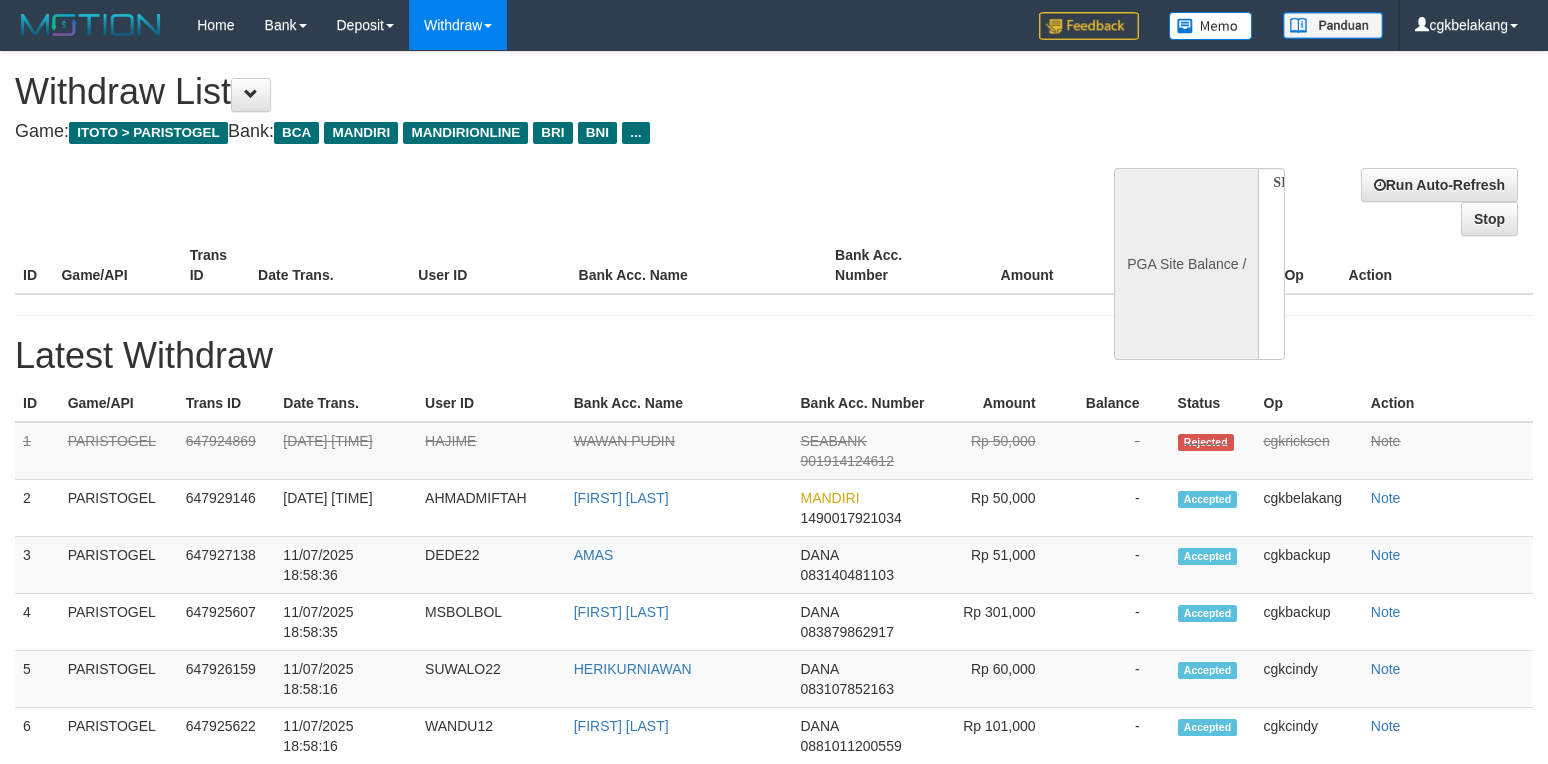 select on "**" 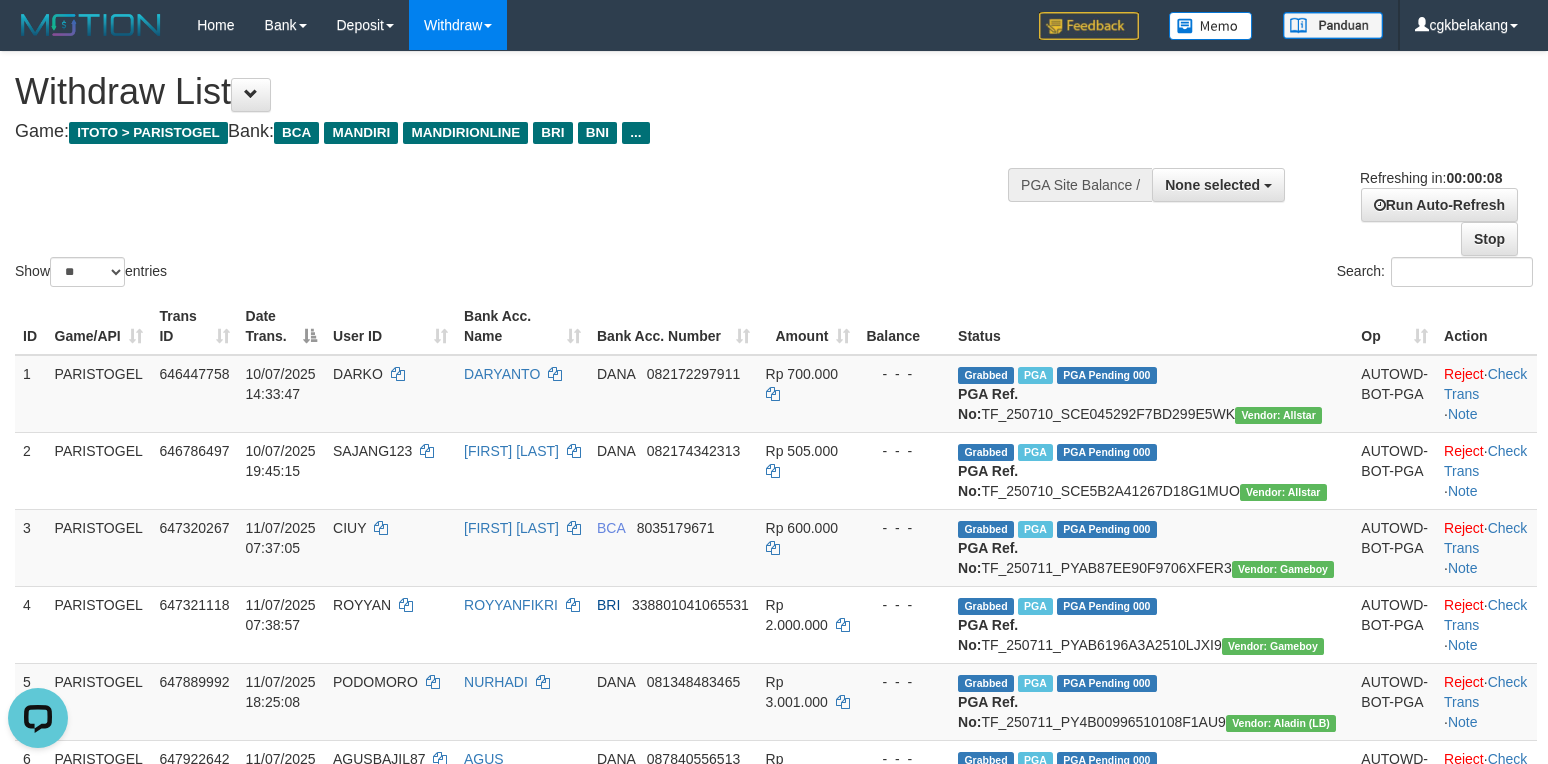 scroll, scrollTop: 0, scrollLeft: 0, axis: both 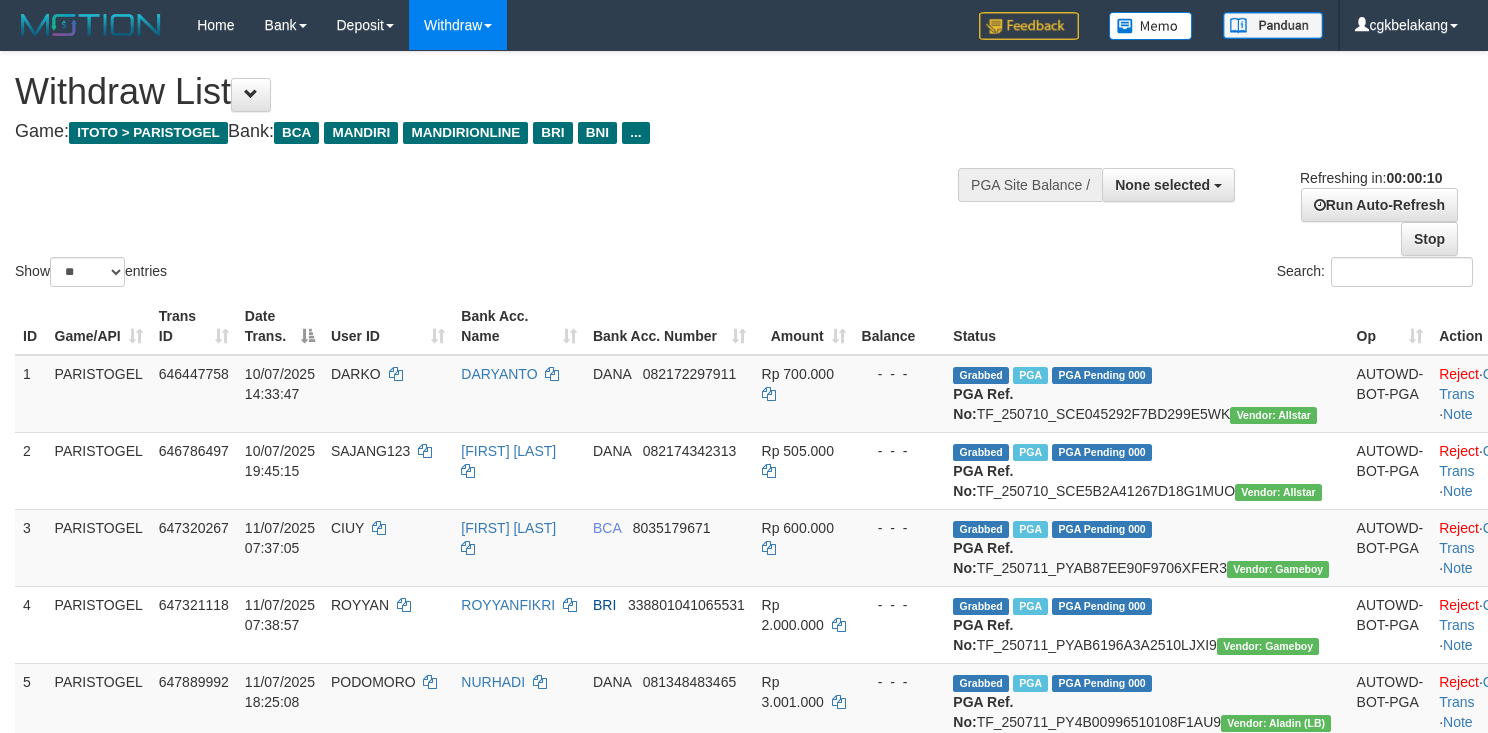 select 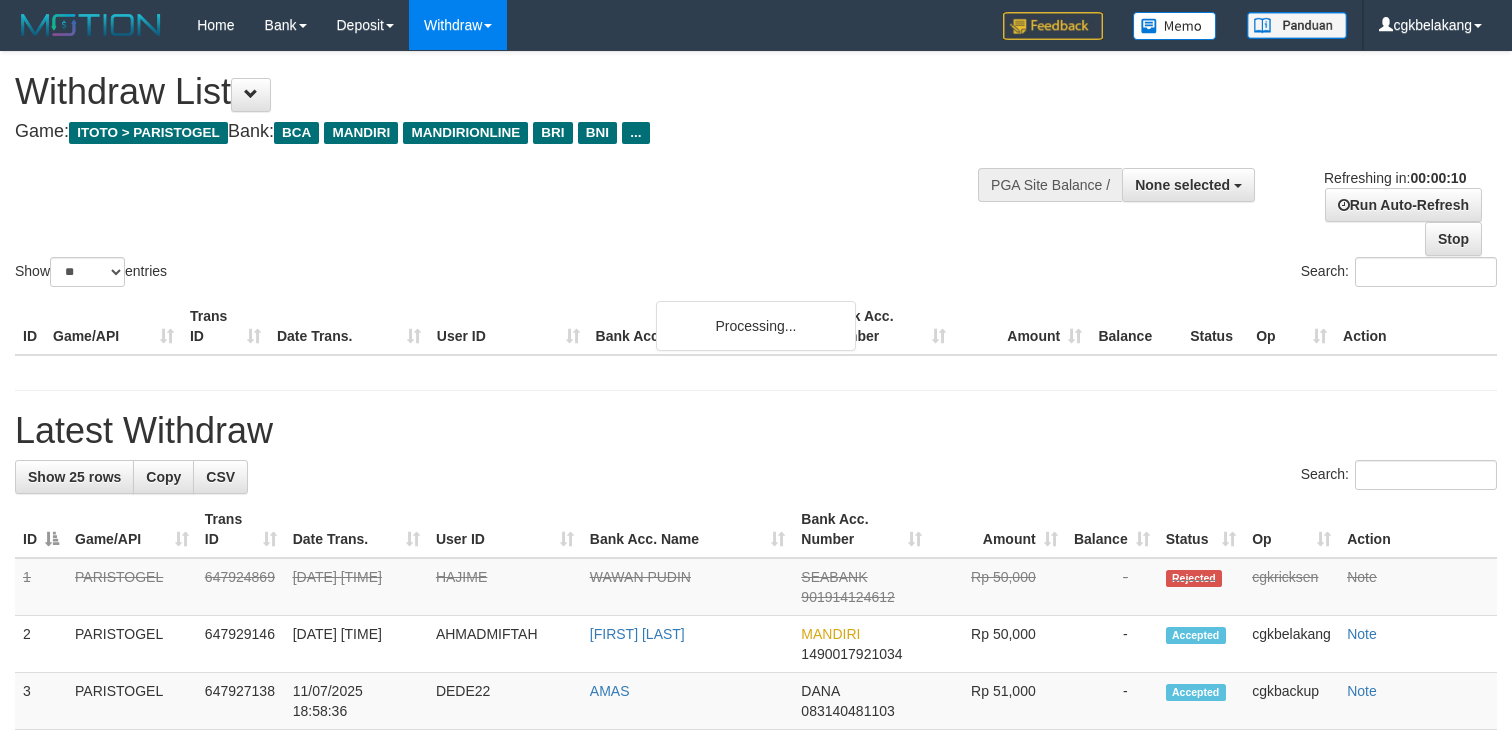 select 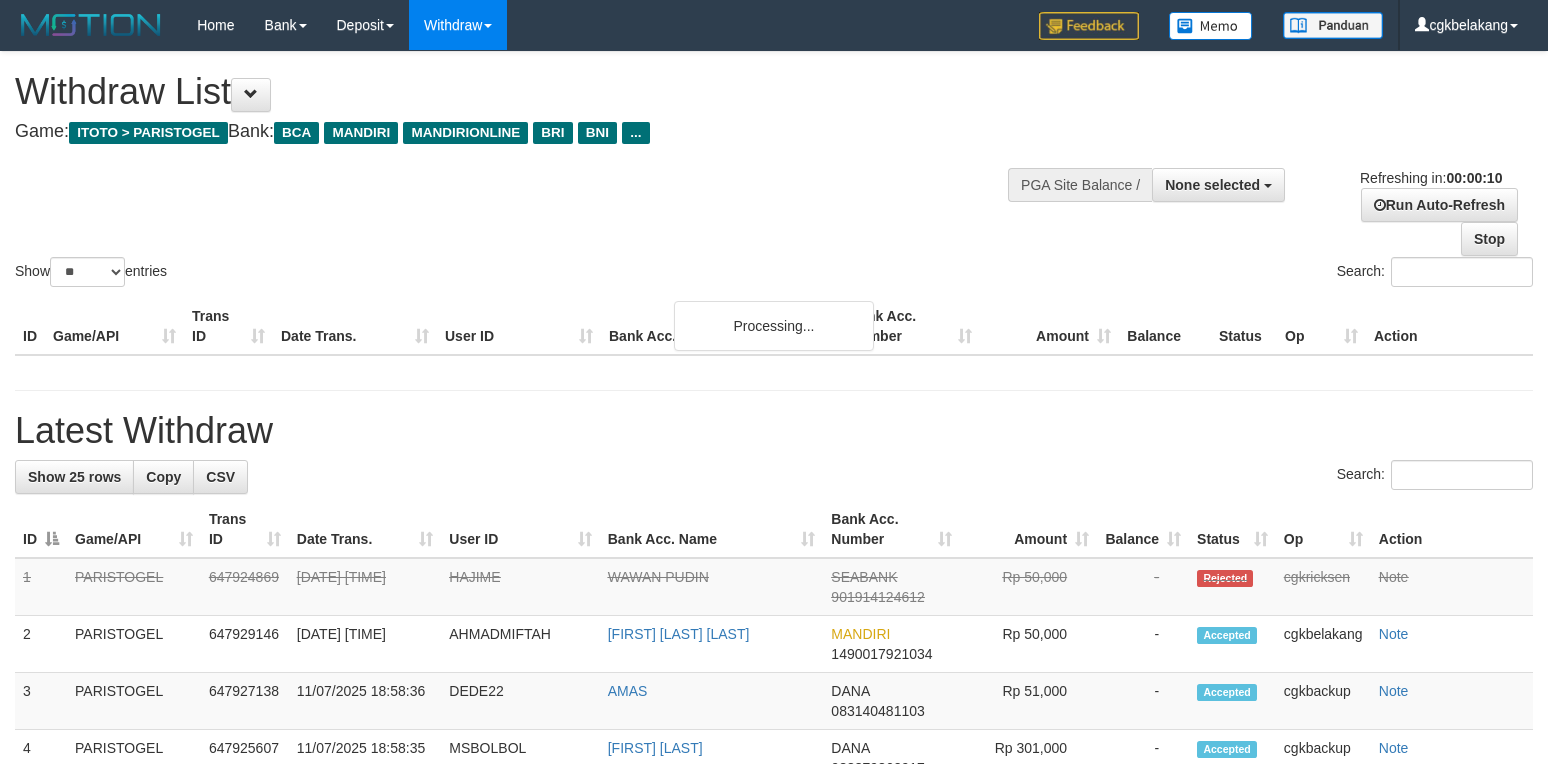 select 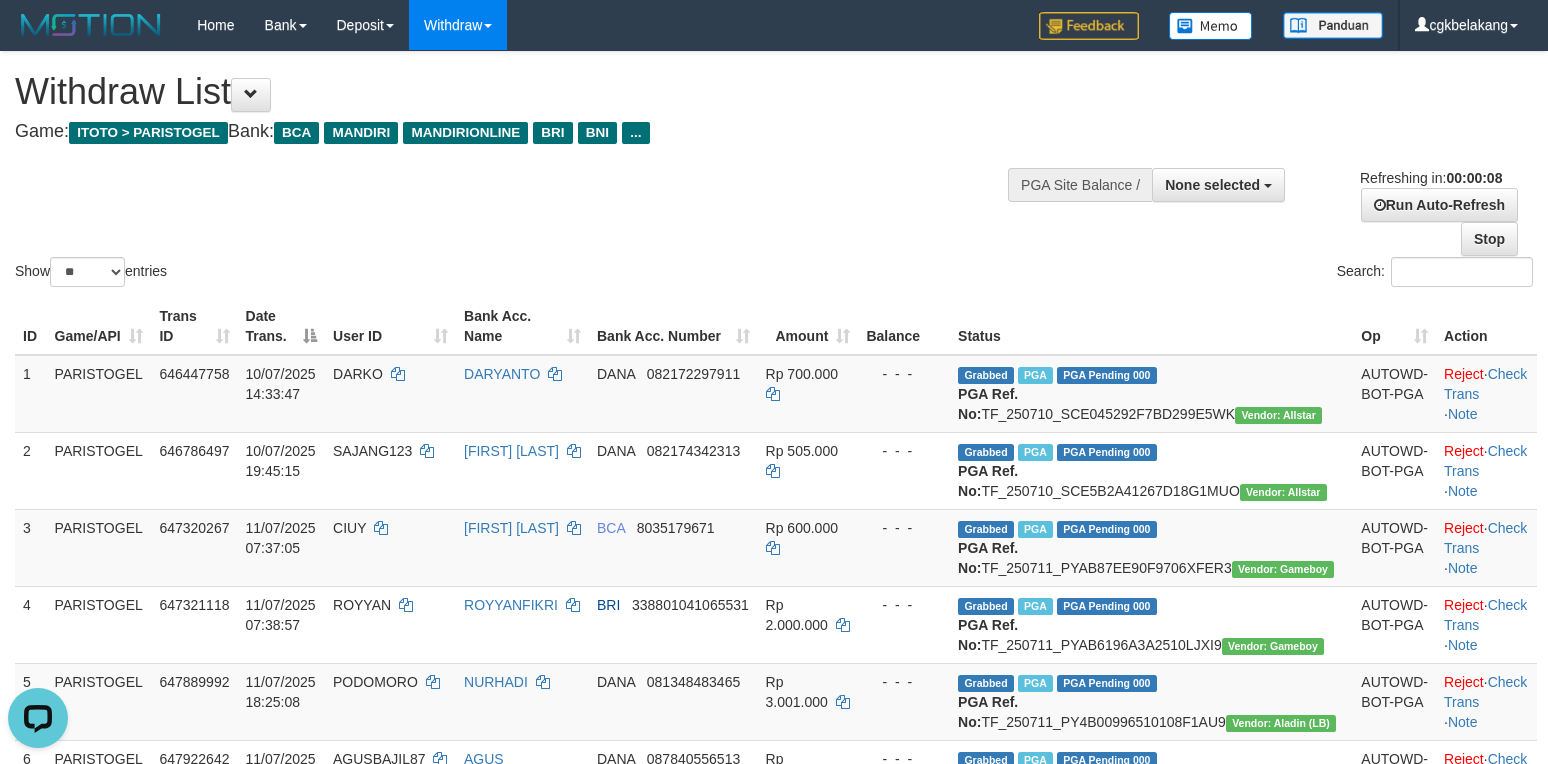 scroll, scrollTop: 0, scrollLeft: 0, axis: both 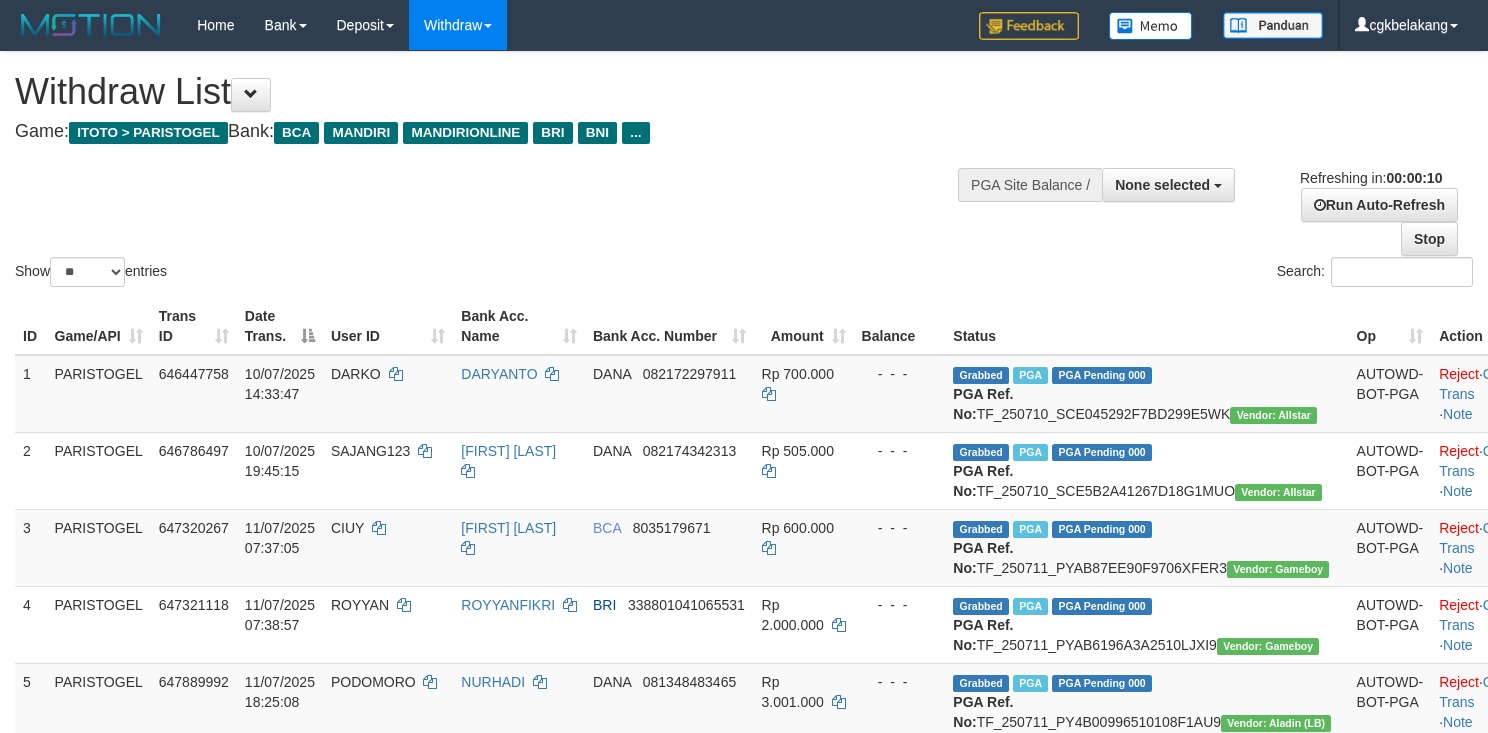 select 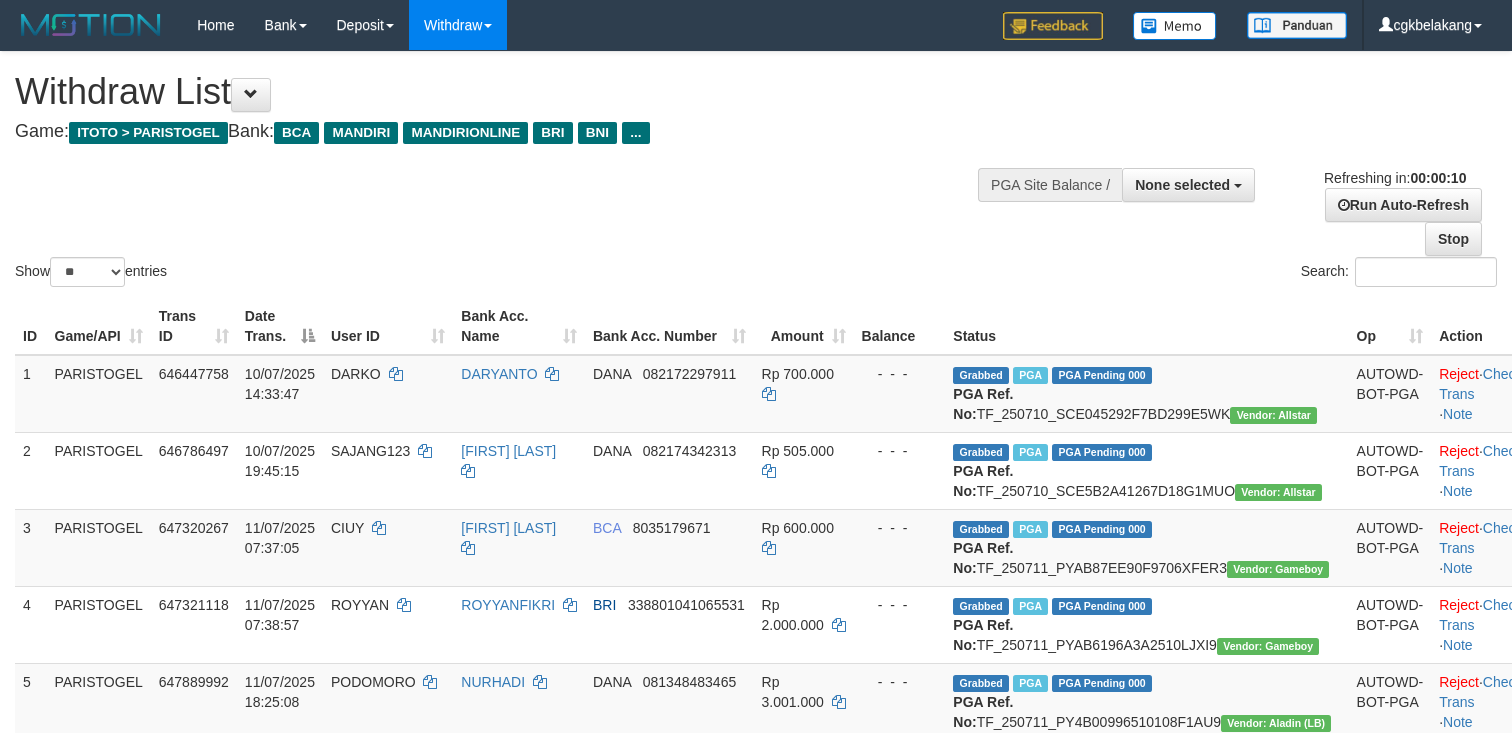 select 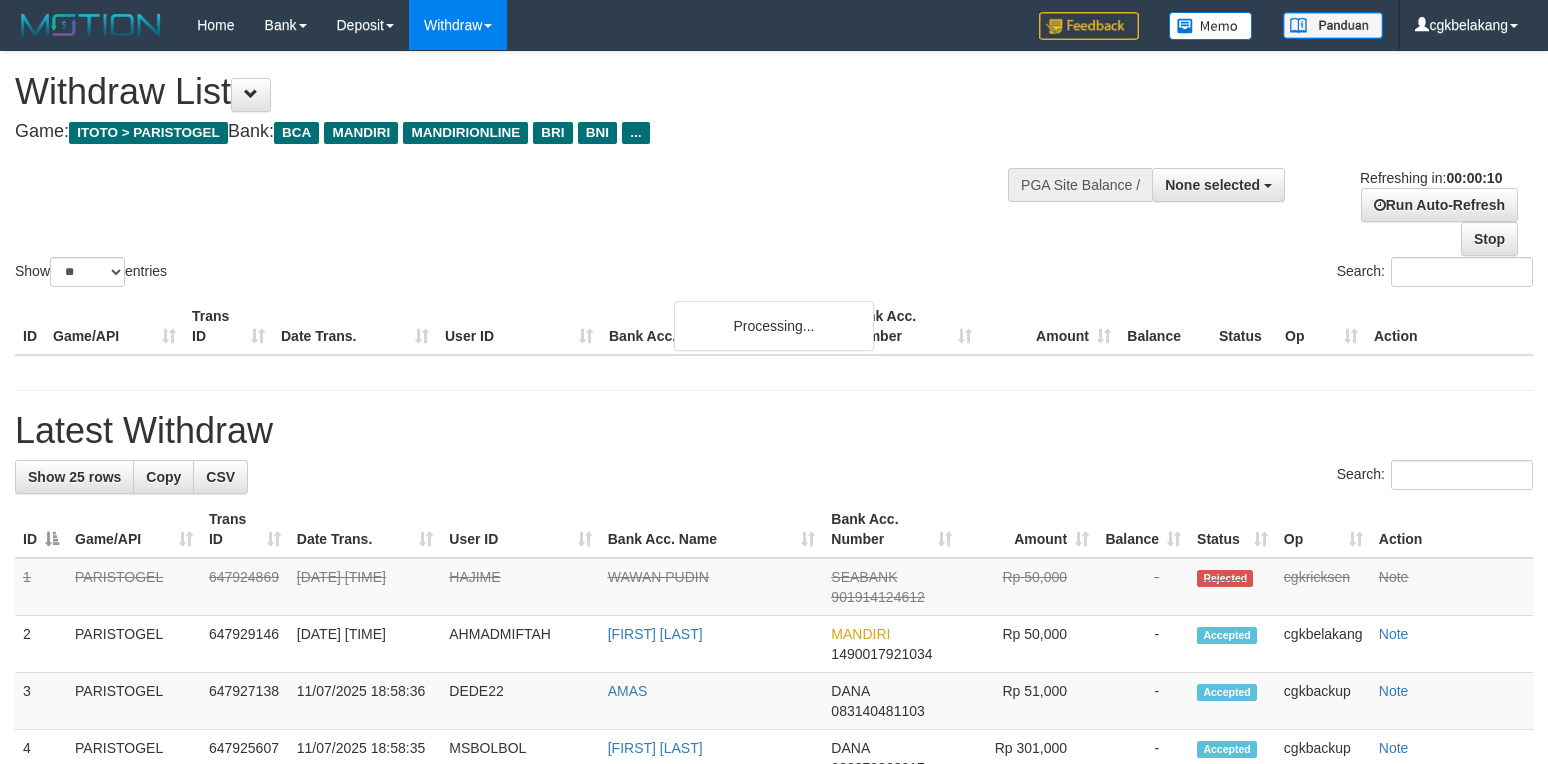 select 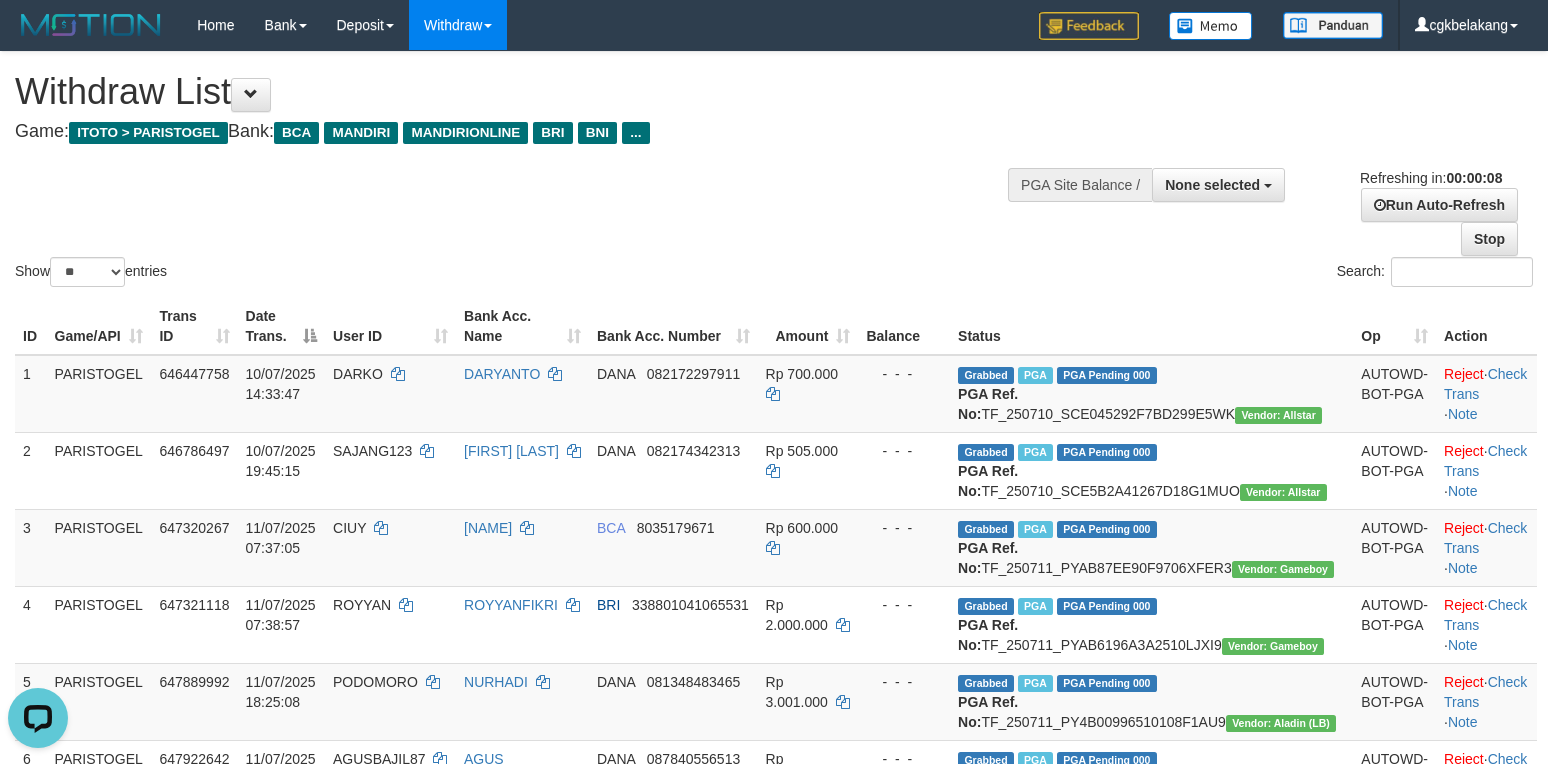 scroll, scrollTop: 0, scrollLeft: 0, axis: both 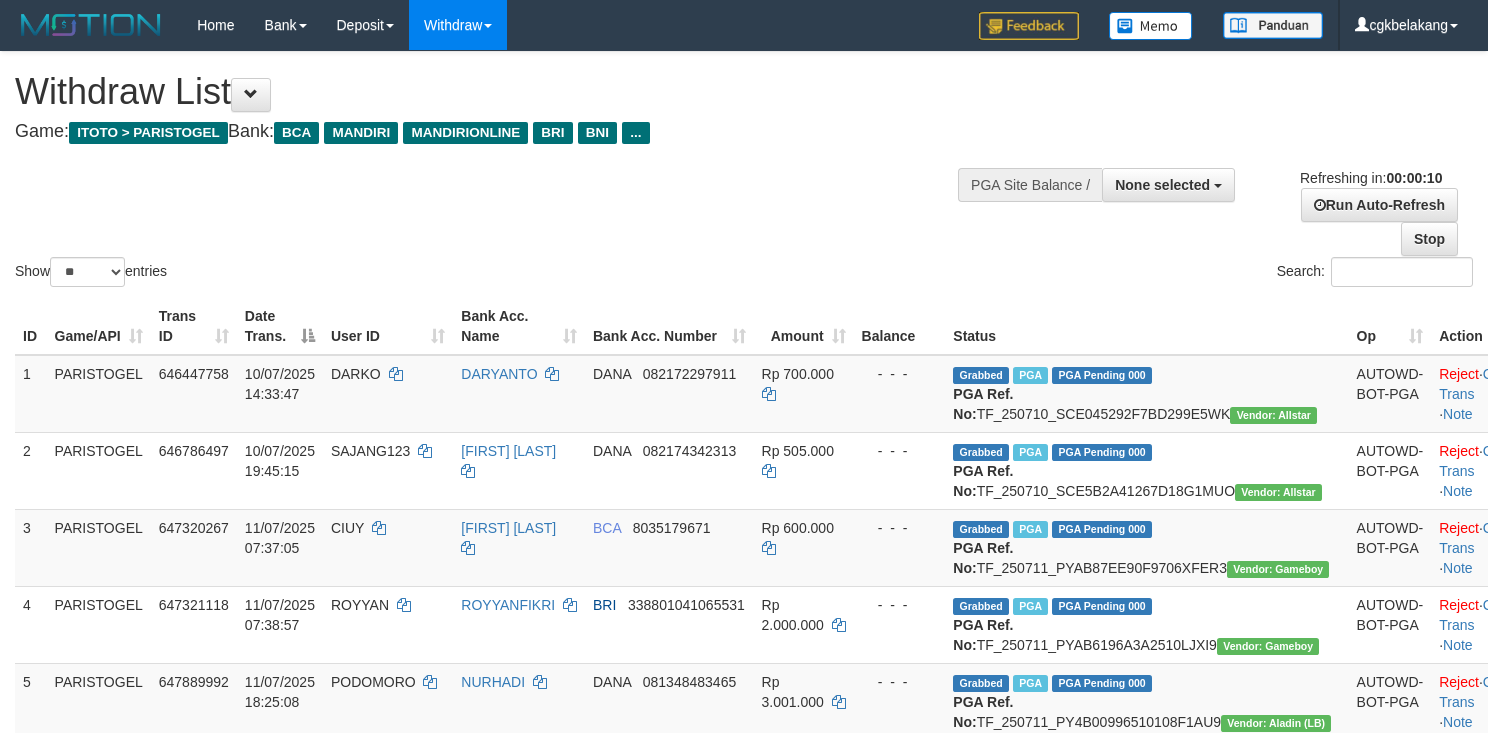 select 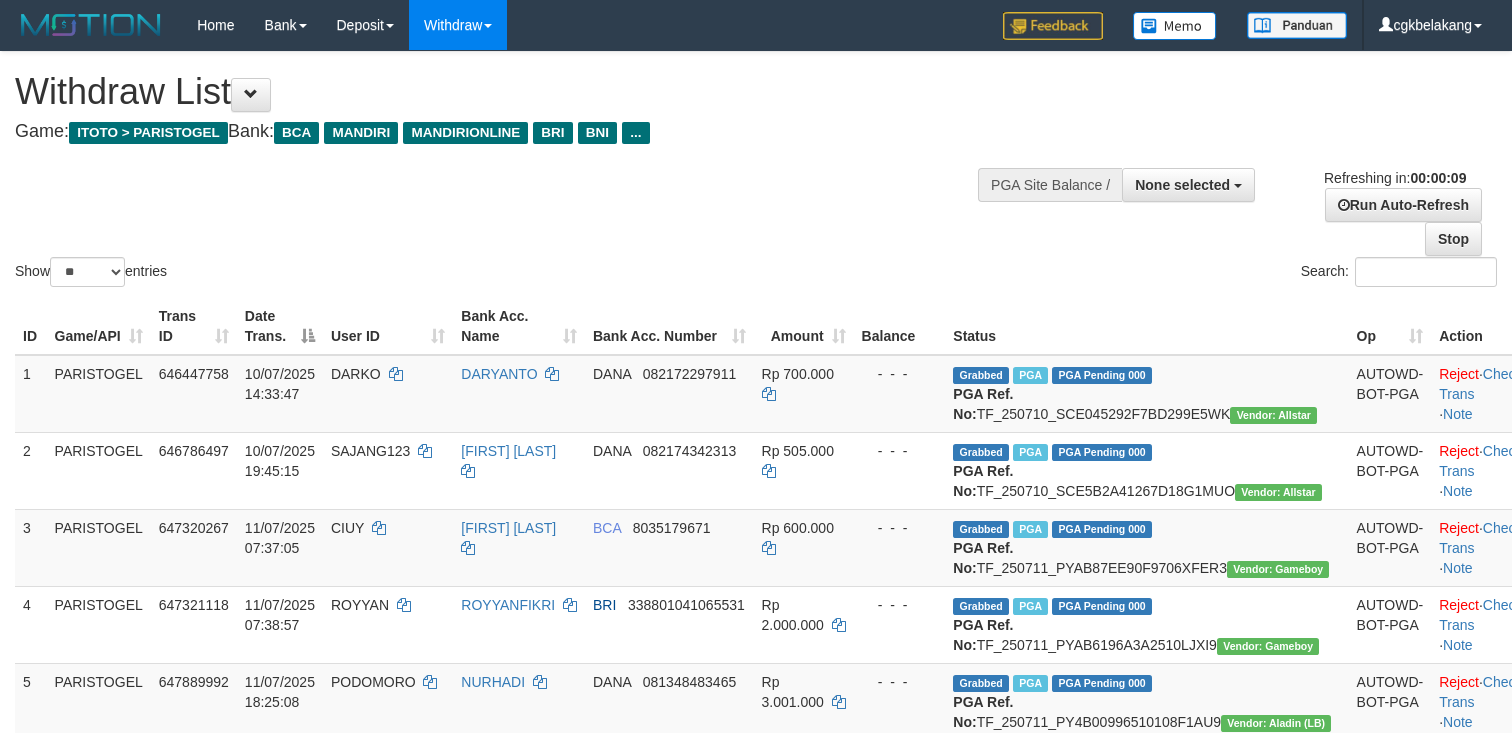 select 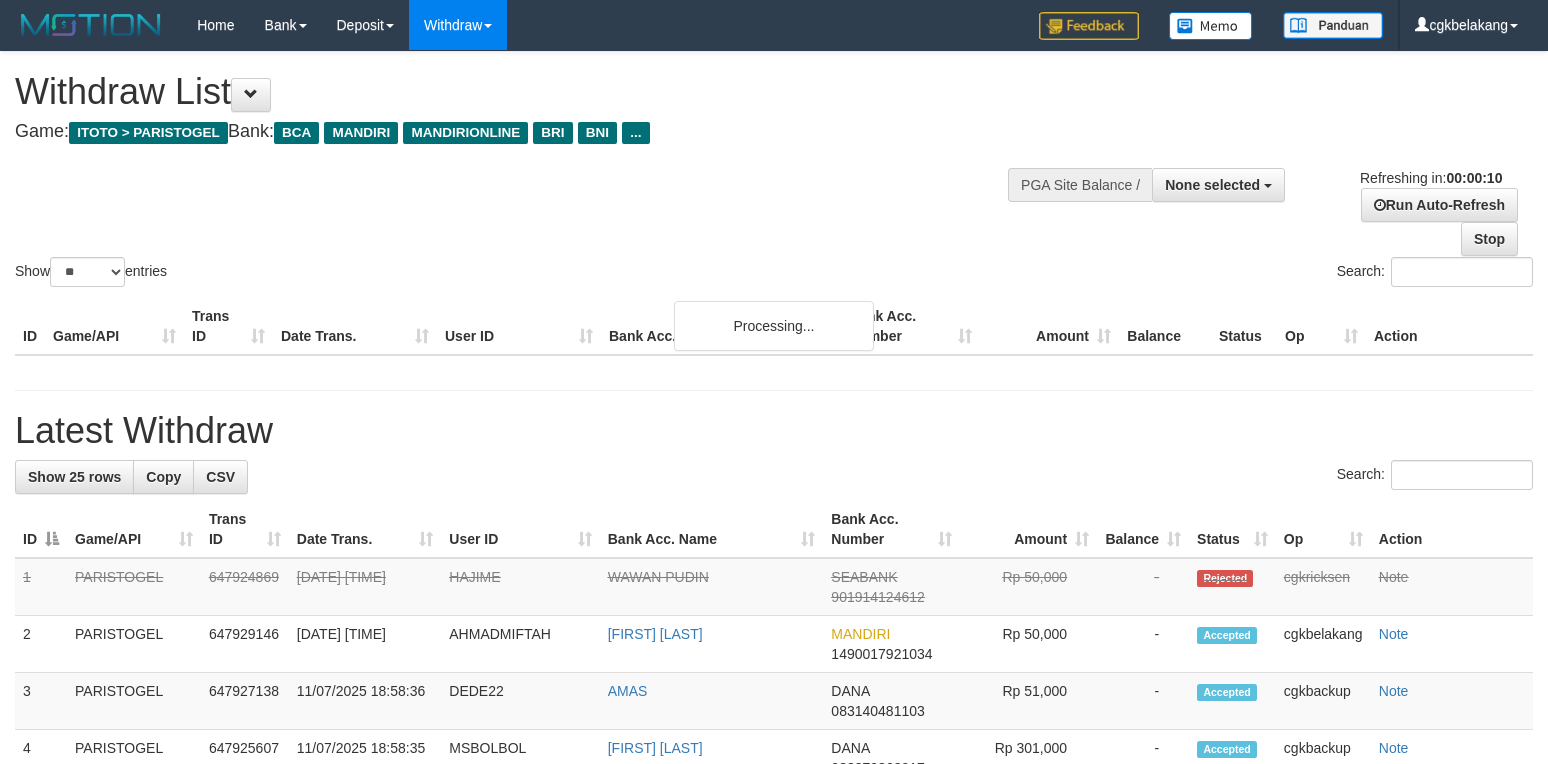 select 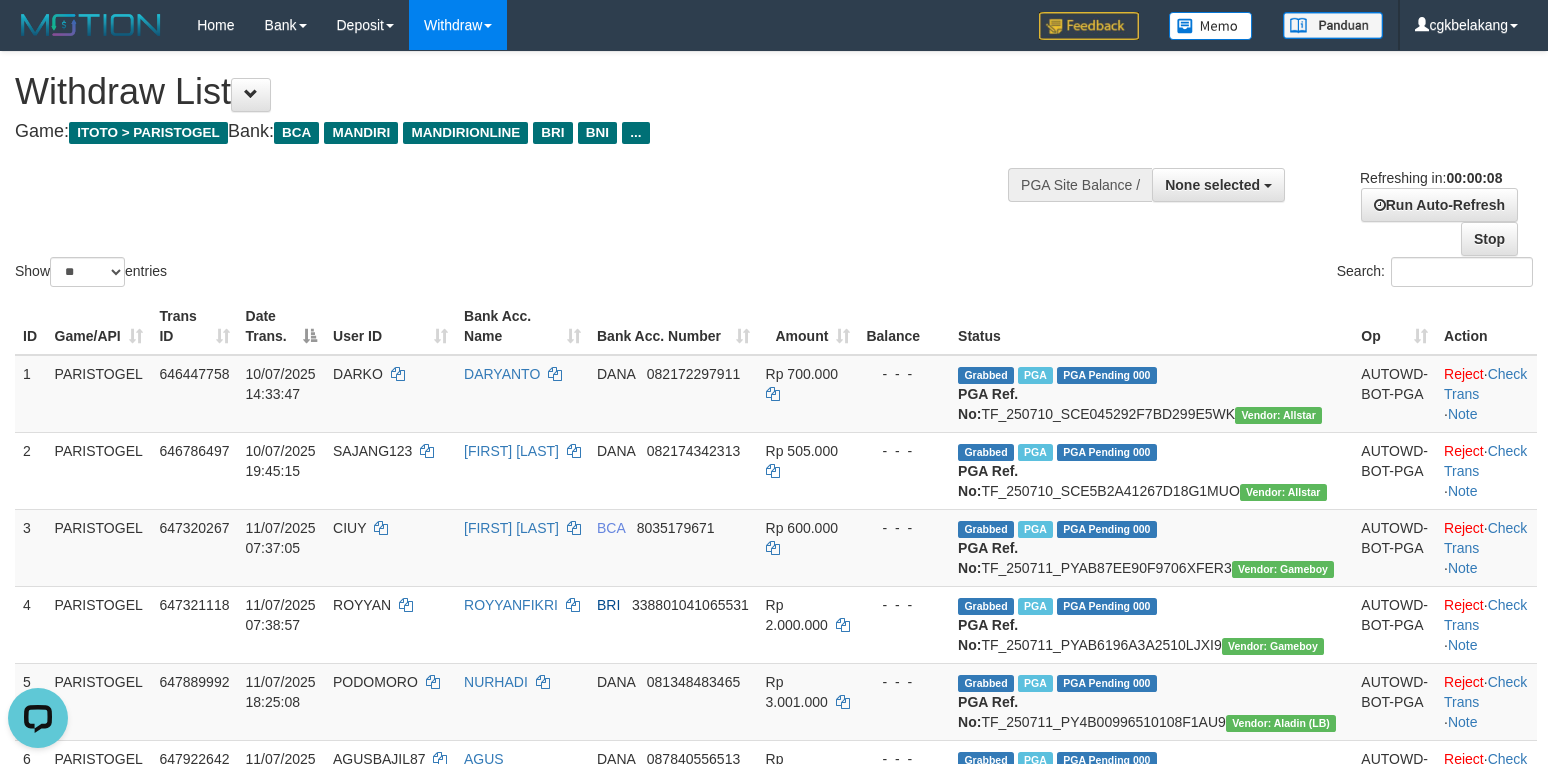 scroll, scrollTop: 0, scrollLeft: 0, axis: both 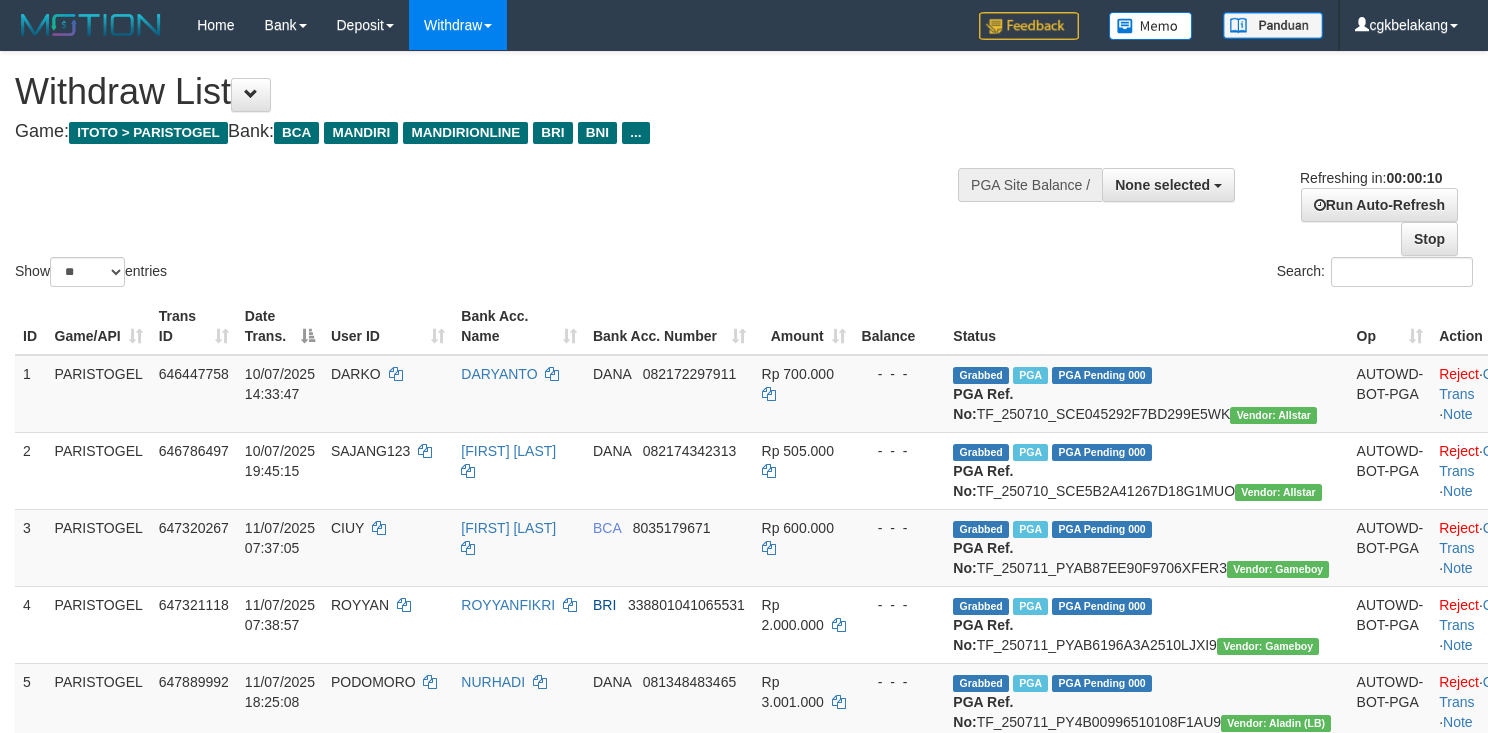 select 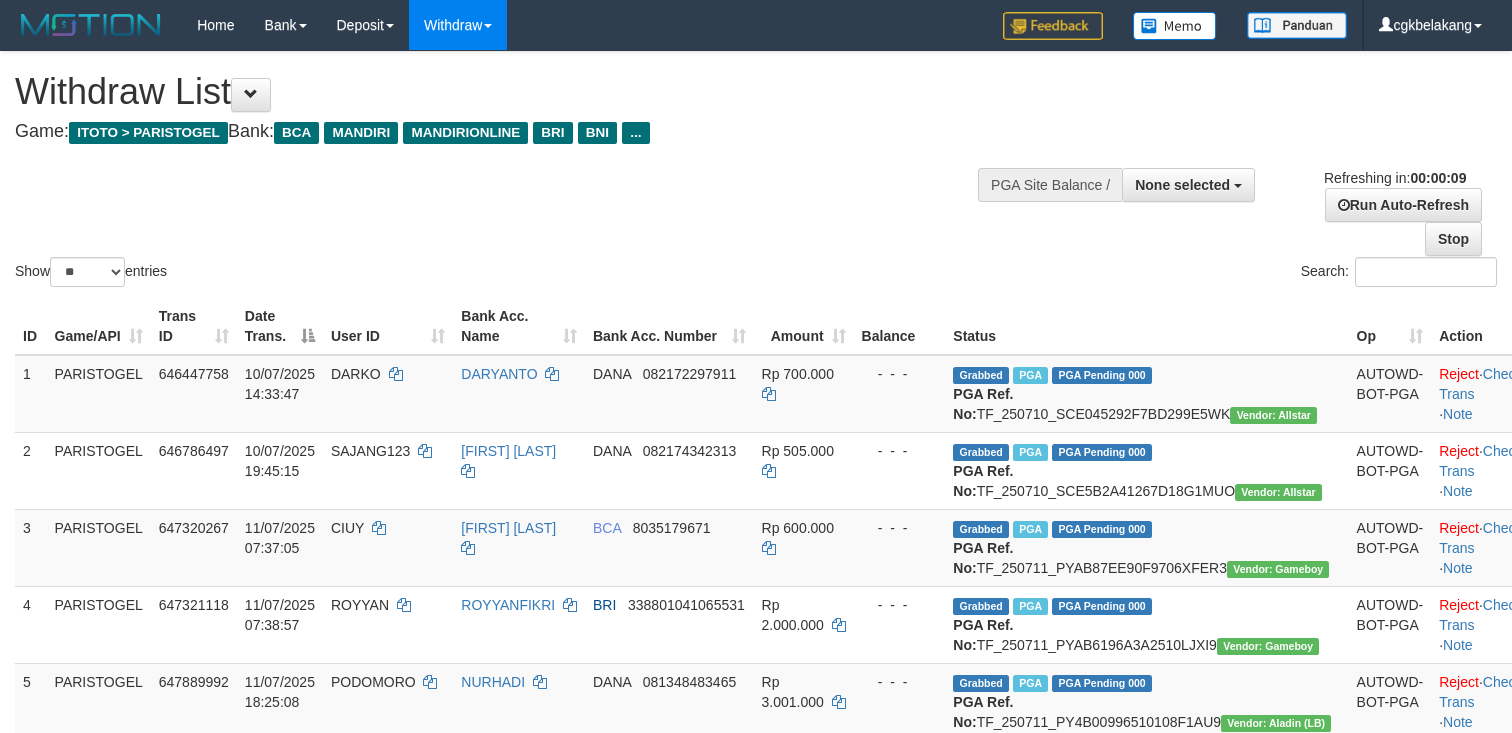 select 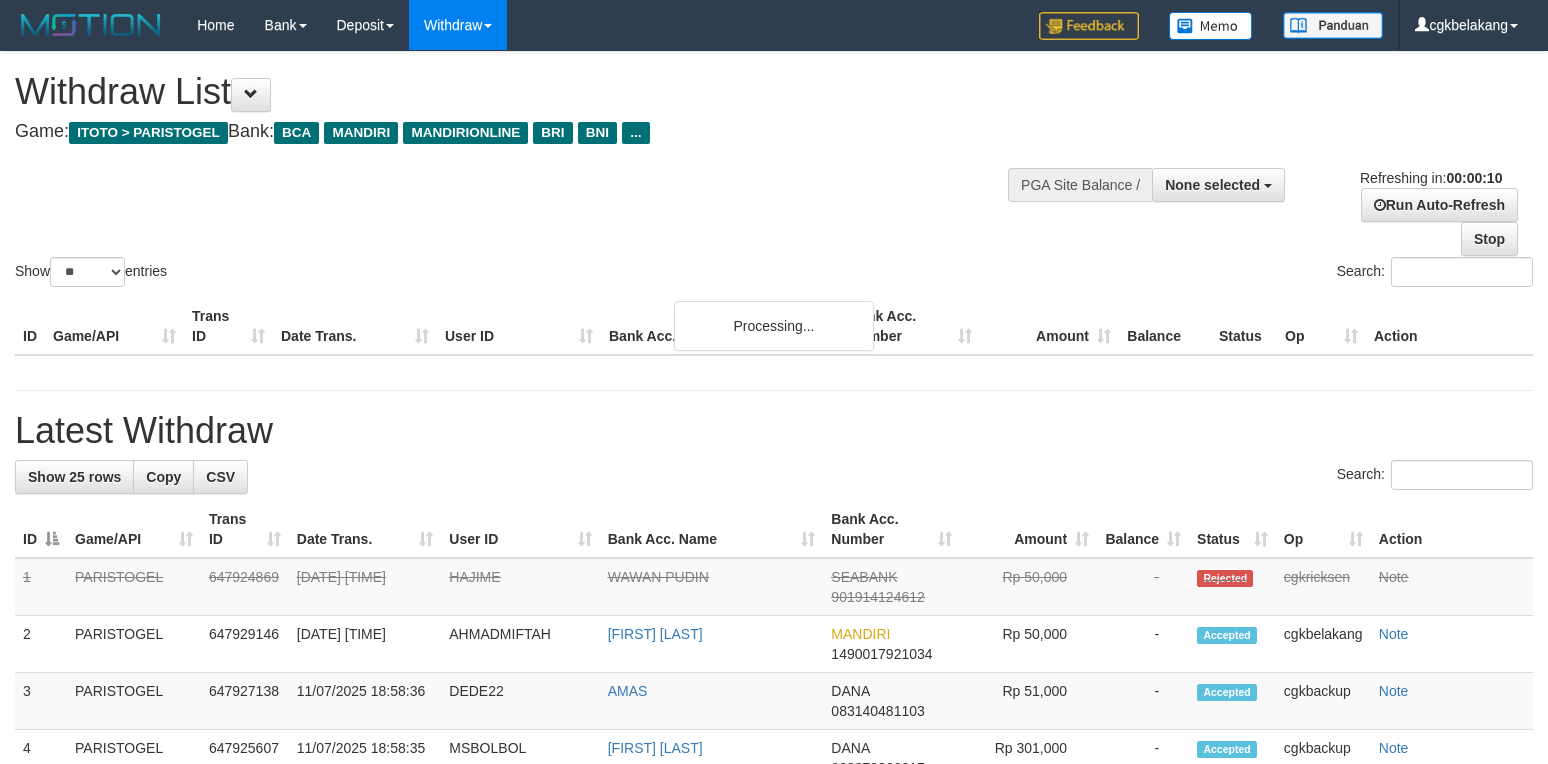 select 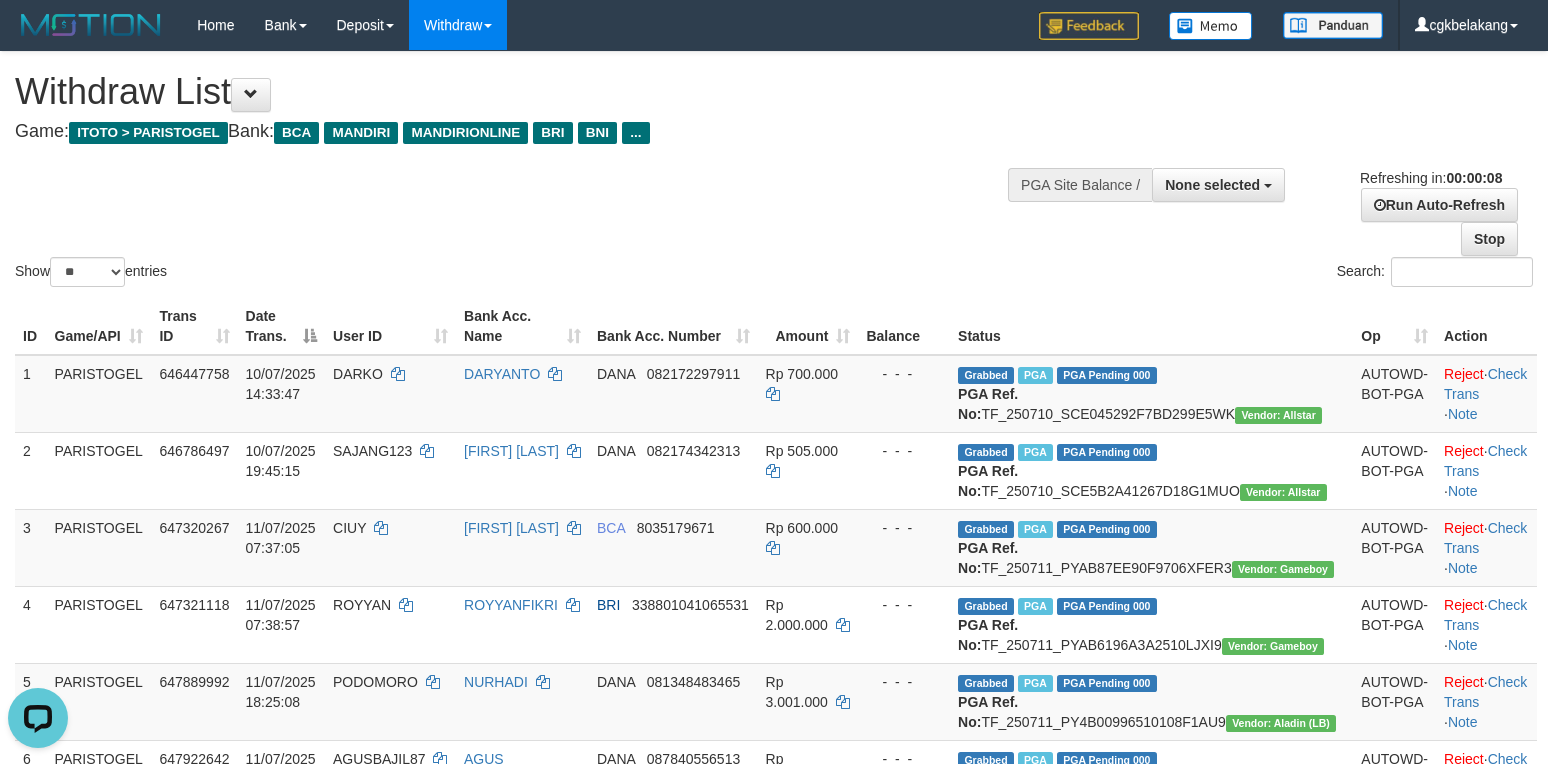 scroll, scrollTop: 0, scrollLeft: 0, axis: both 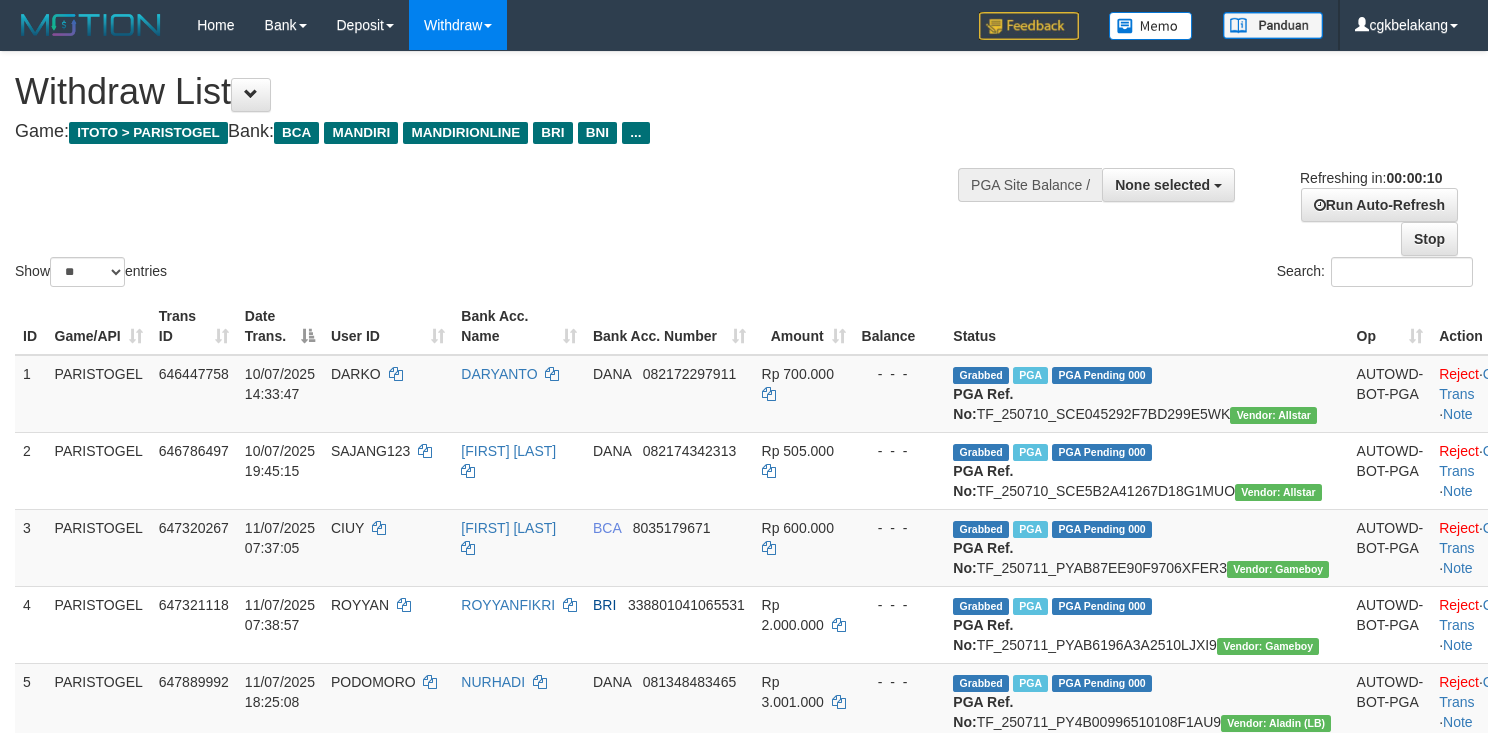 select 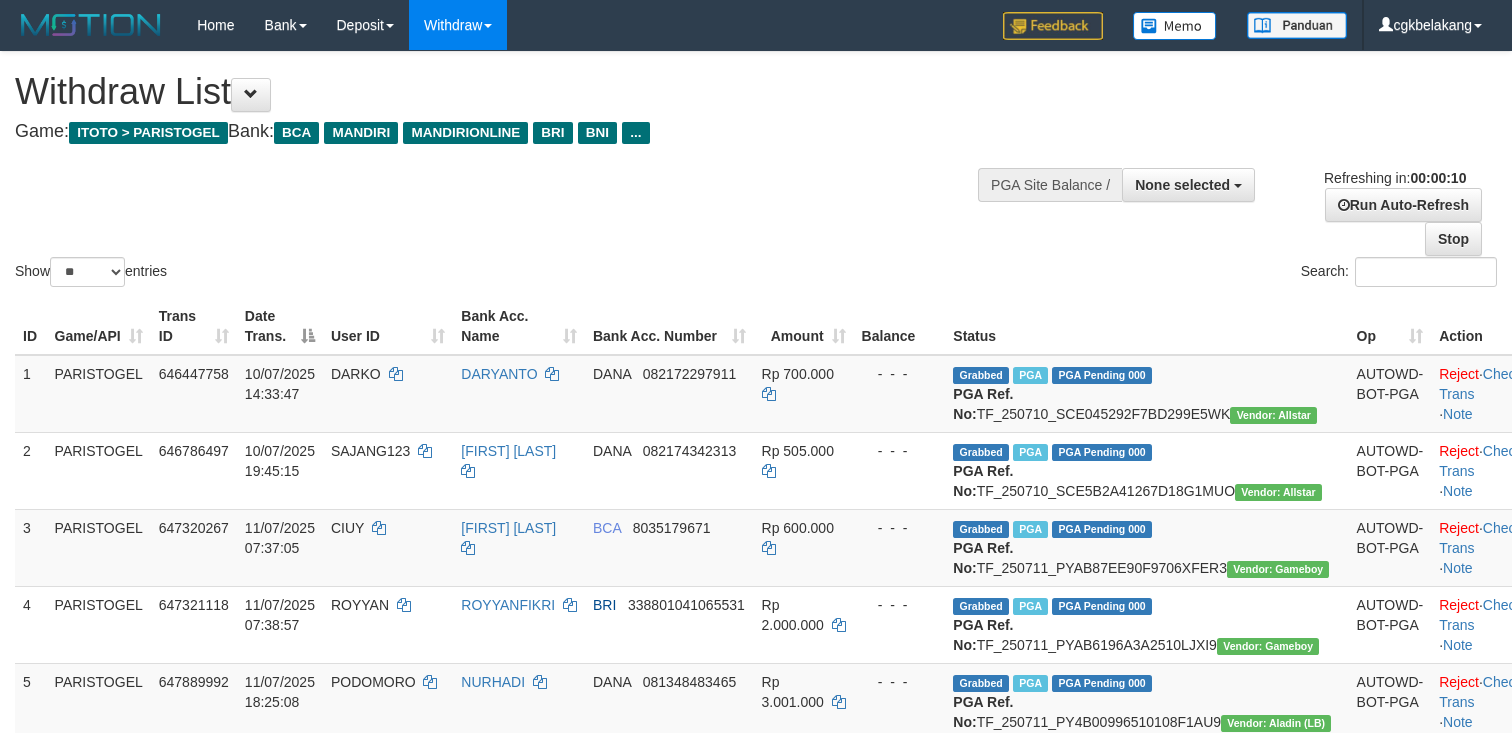 select 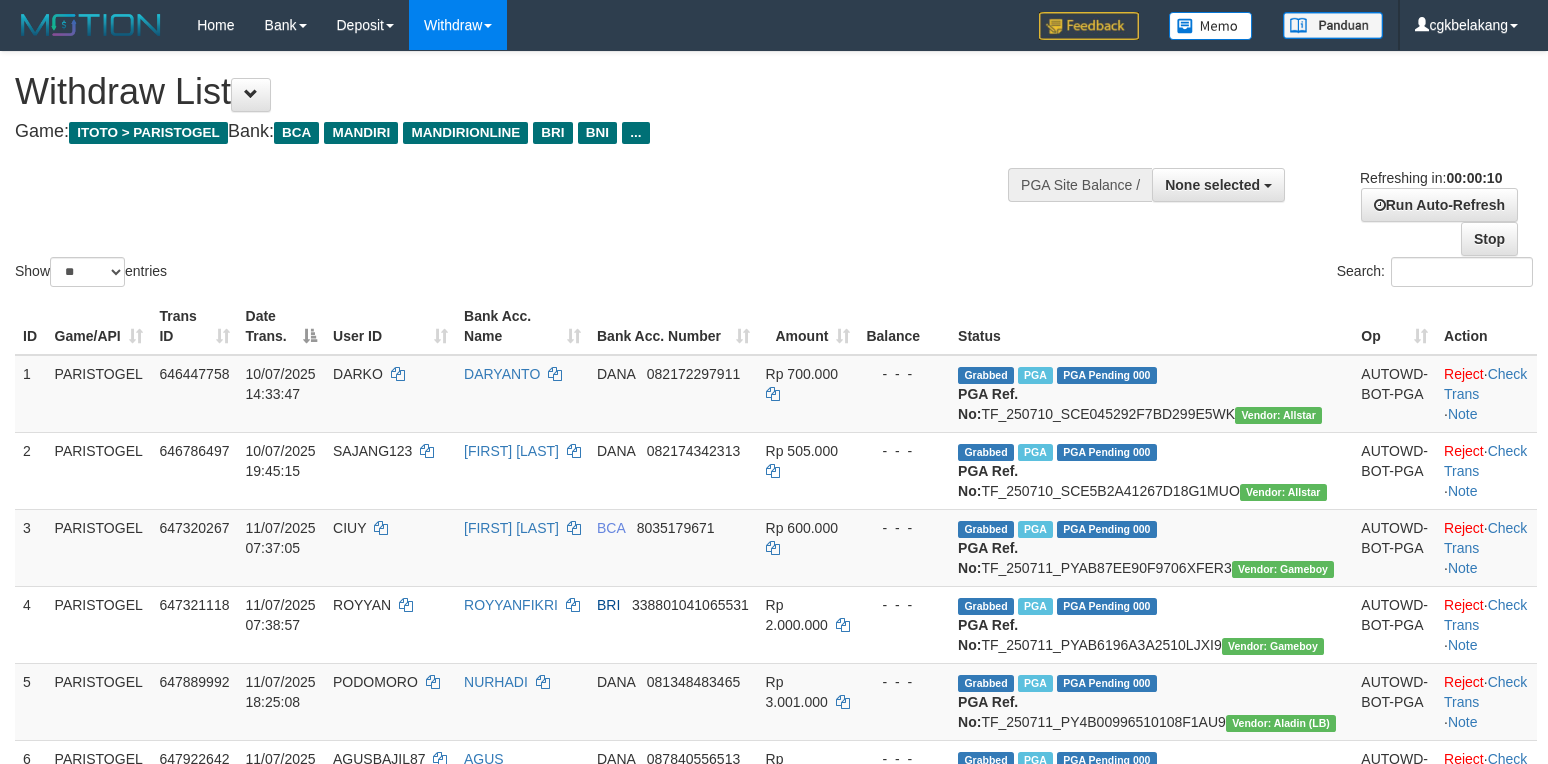 select 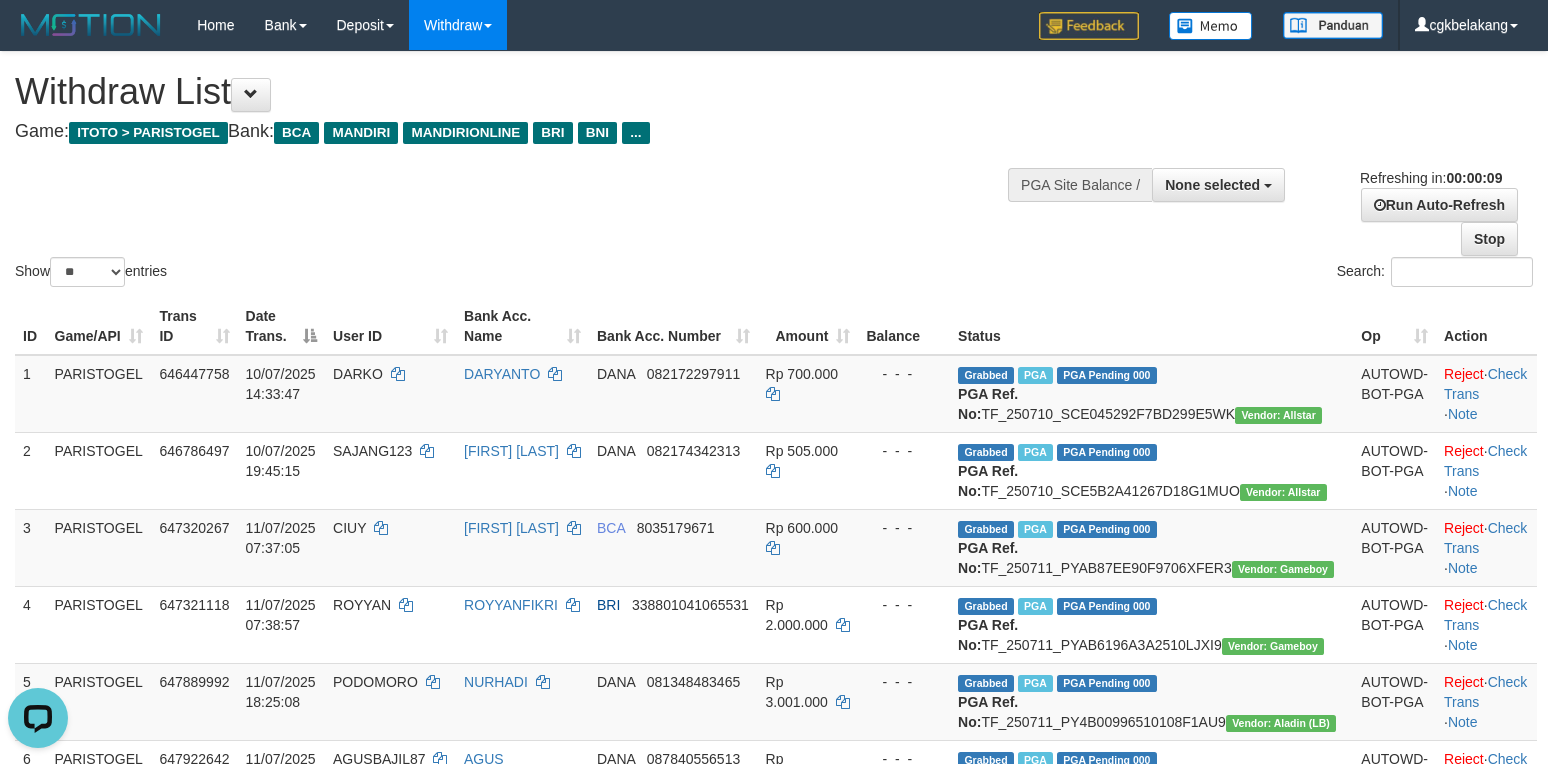 scroll, scrollTop: 0, scrollLeft: 0, axis: both 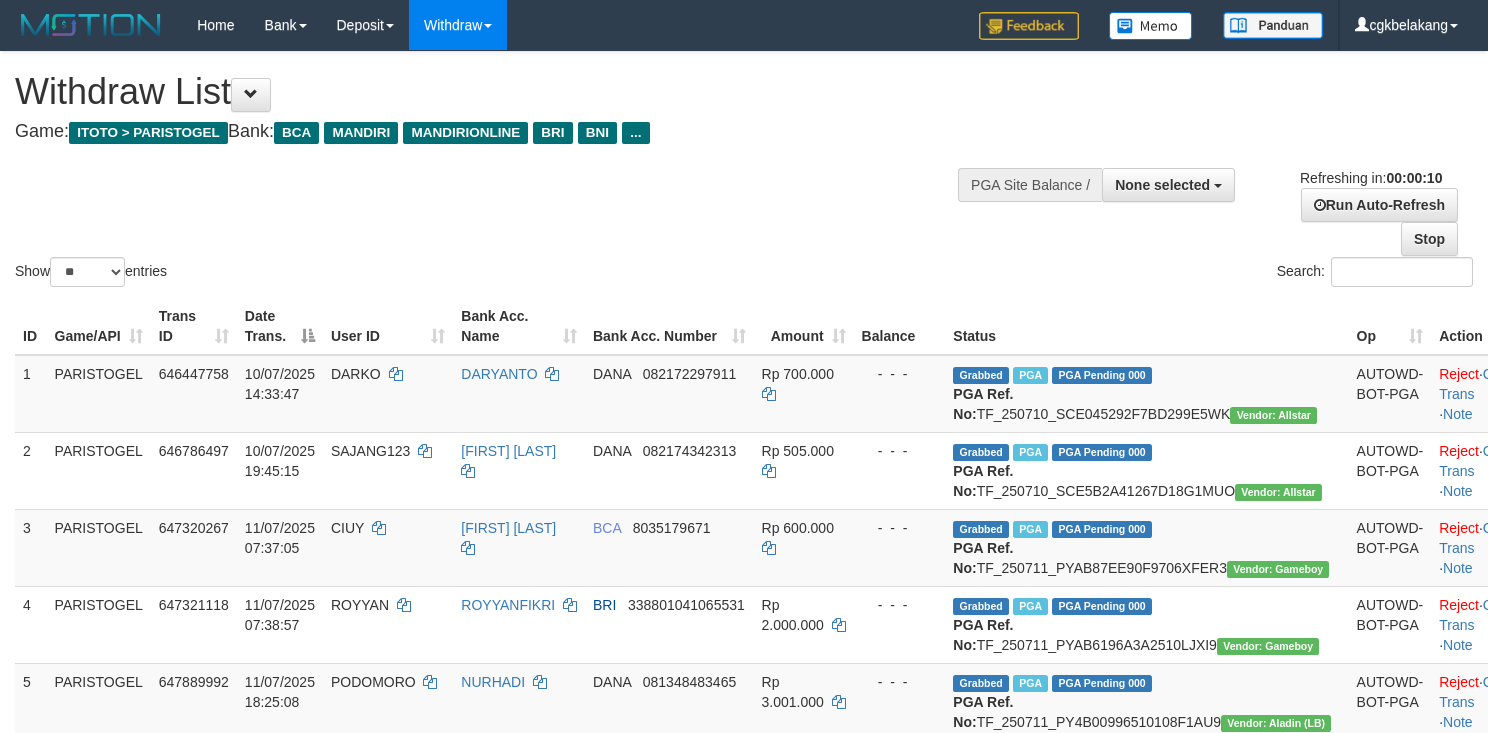 select 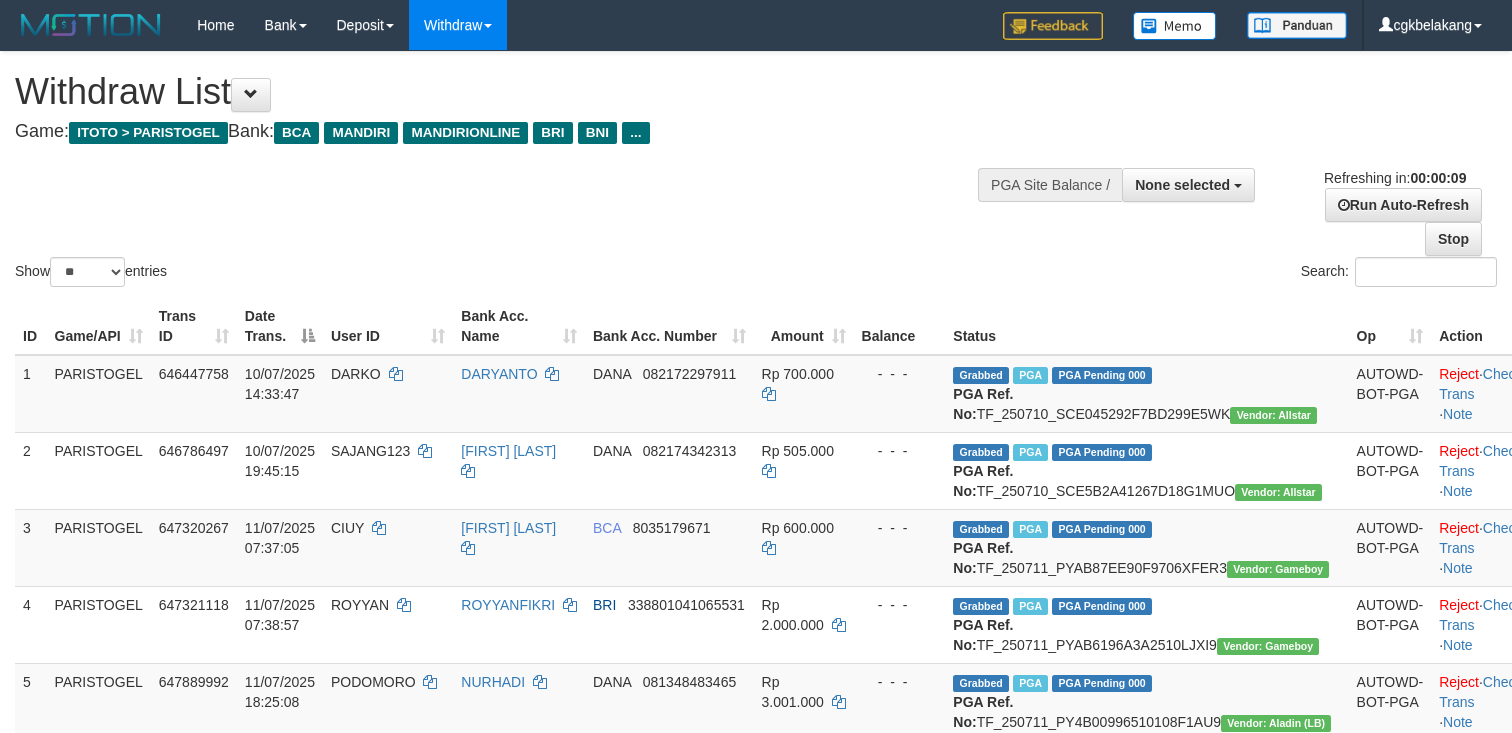 select 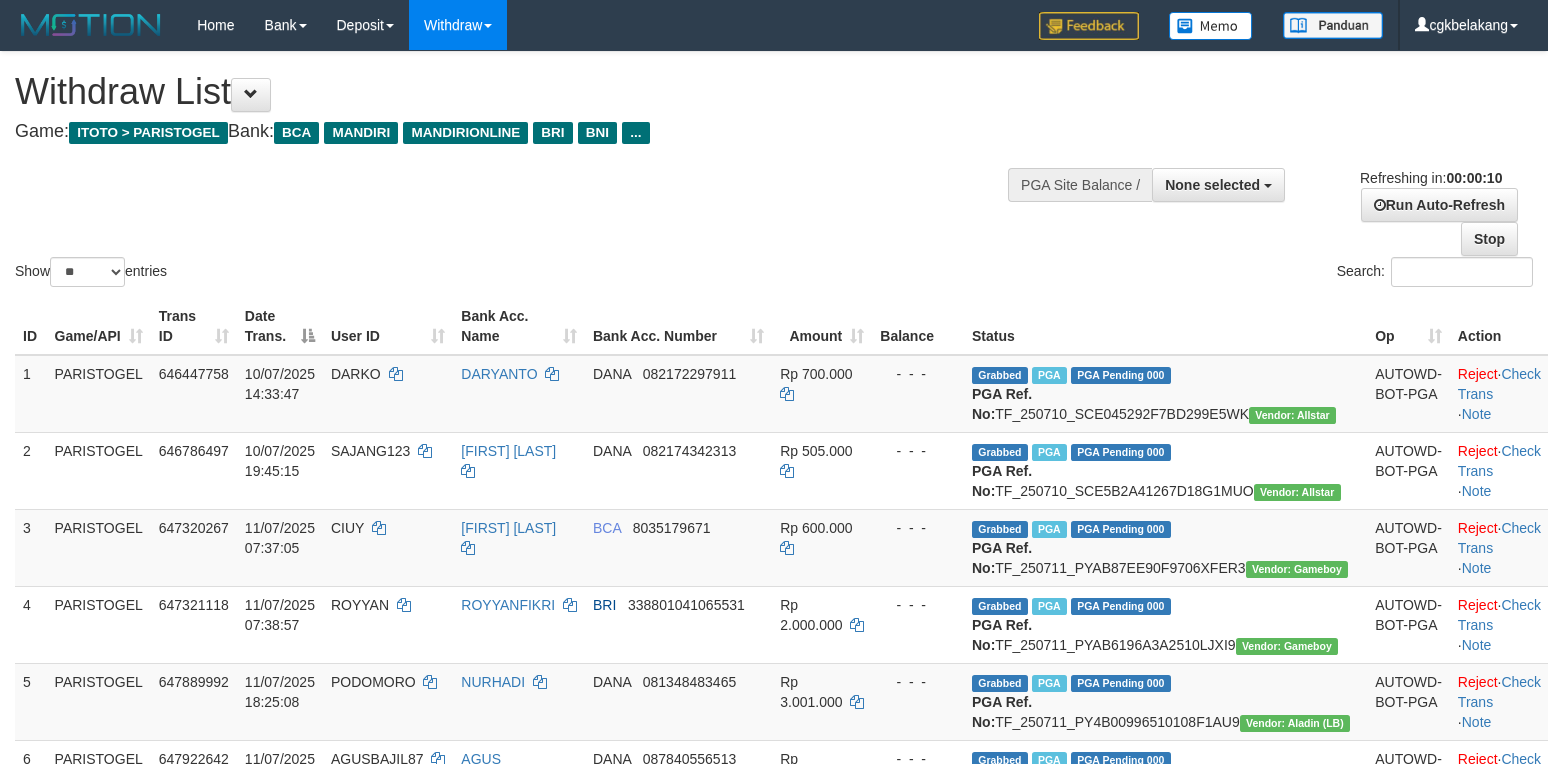 select 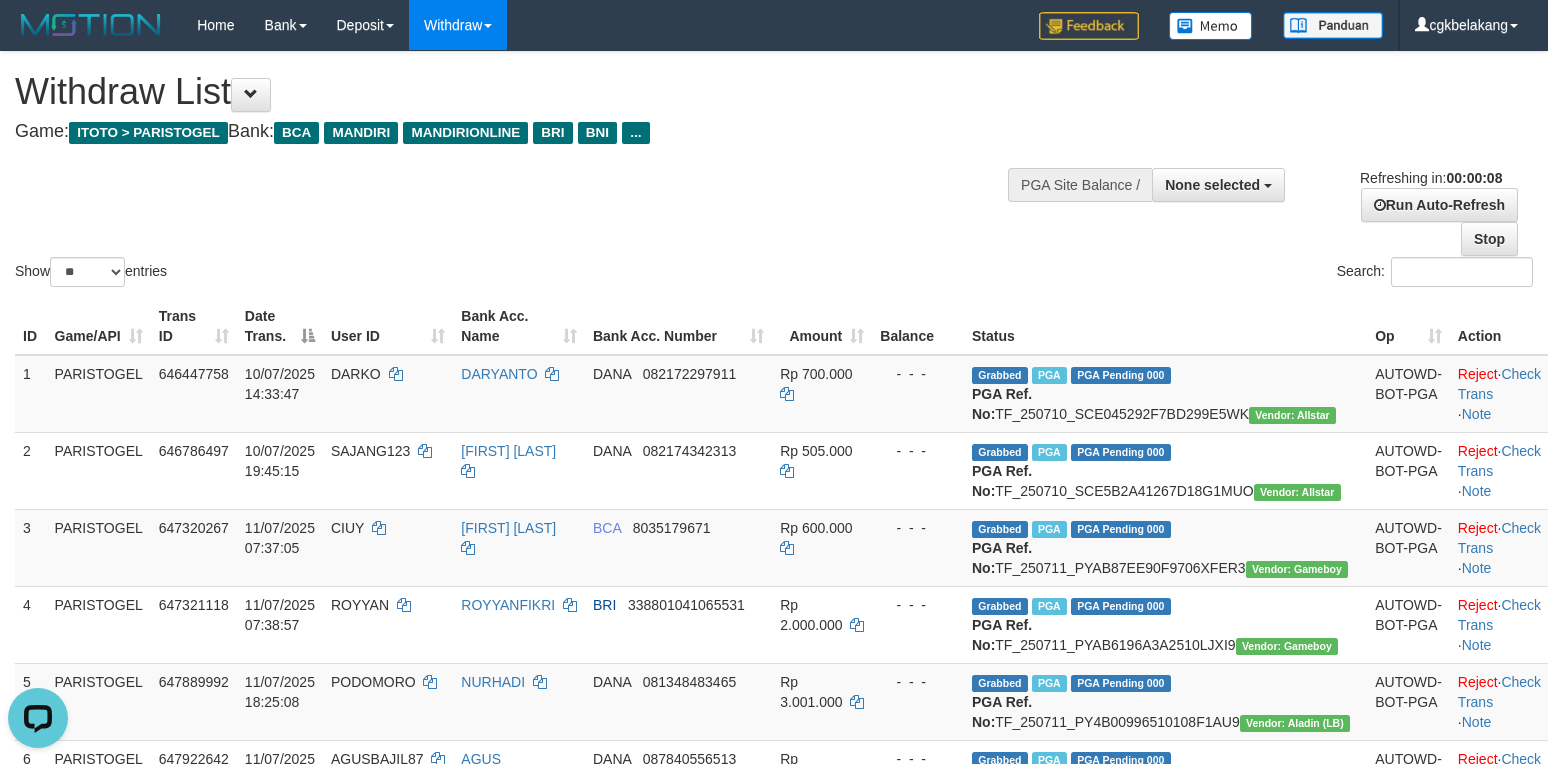 scroll, scrollTop: 0, scrollLeft: 0, axis: both 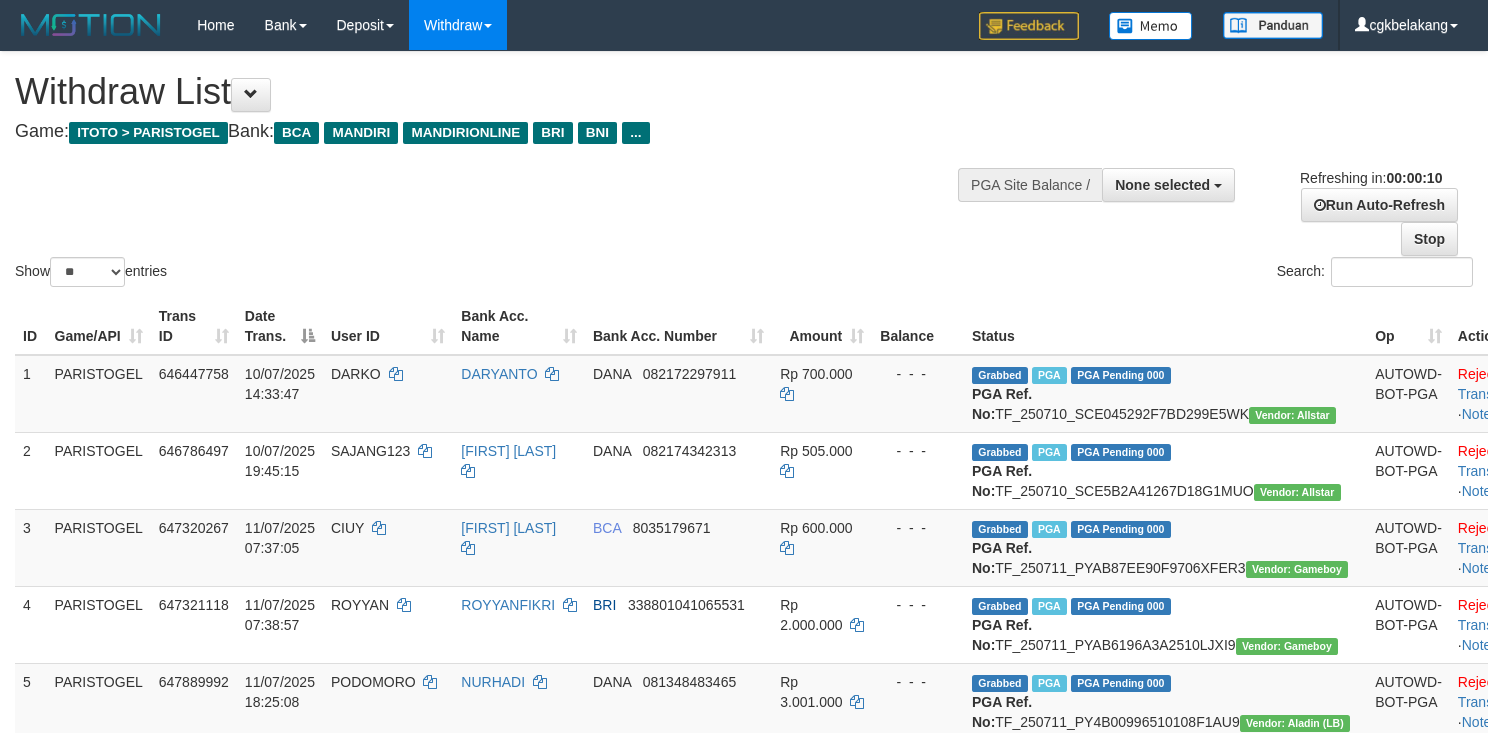 select 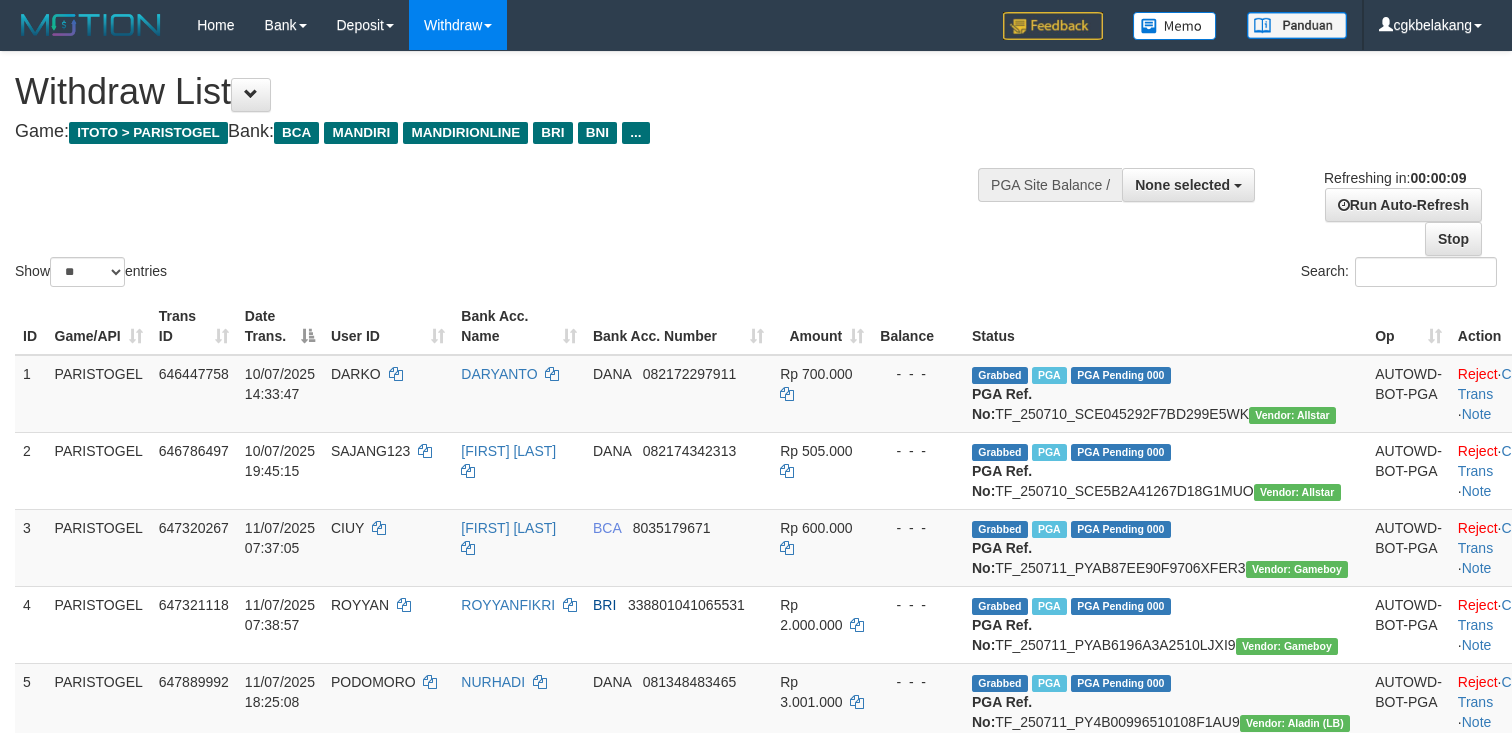 select 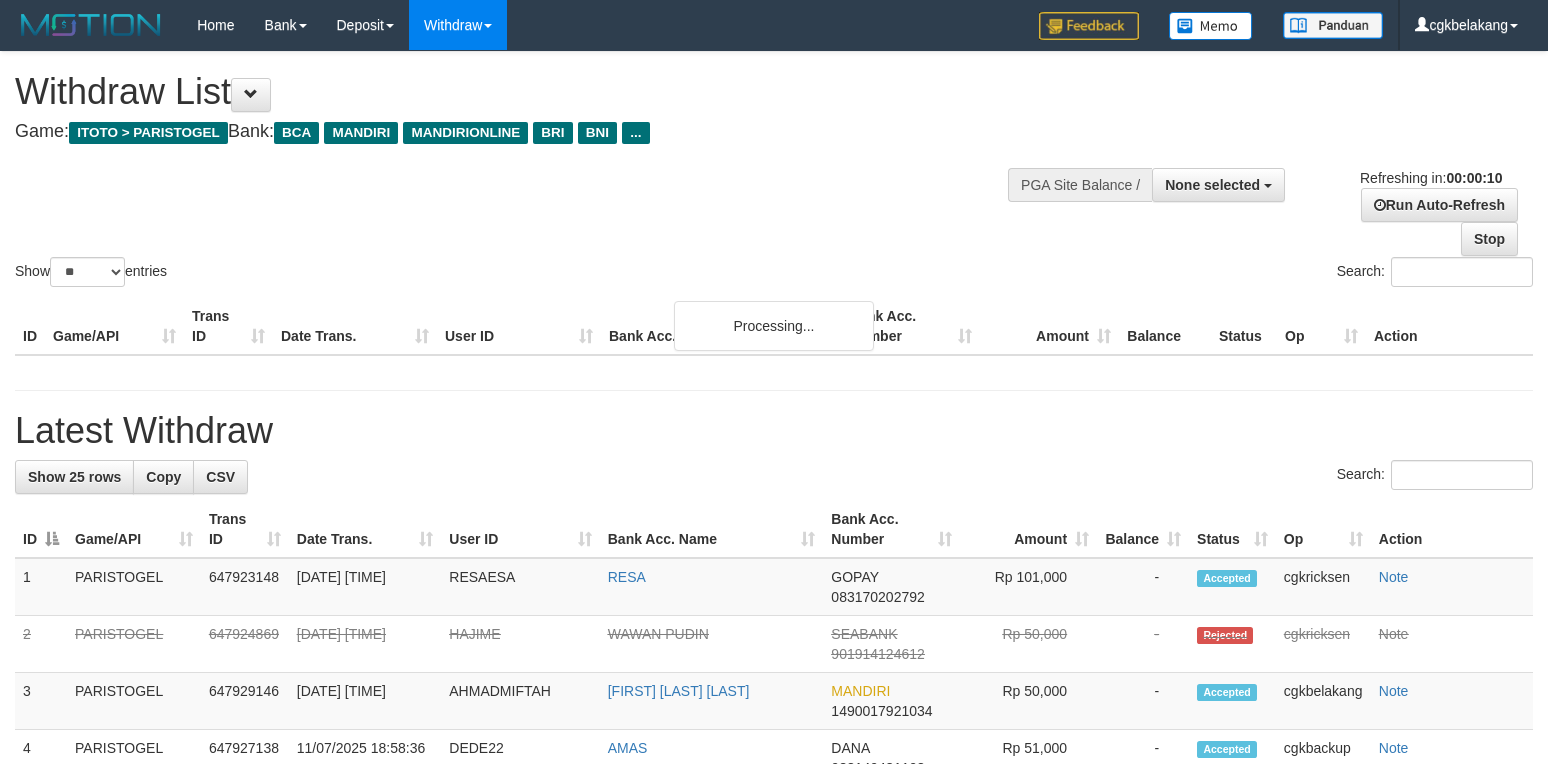 select 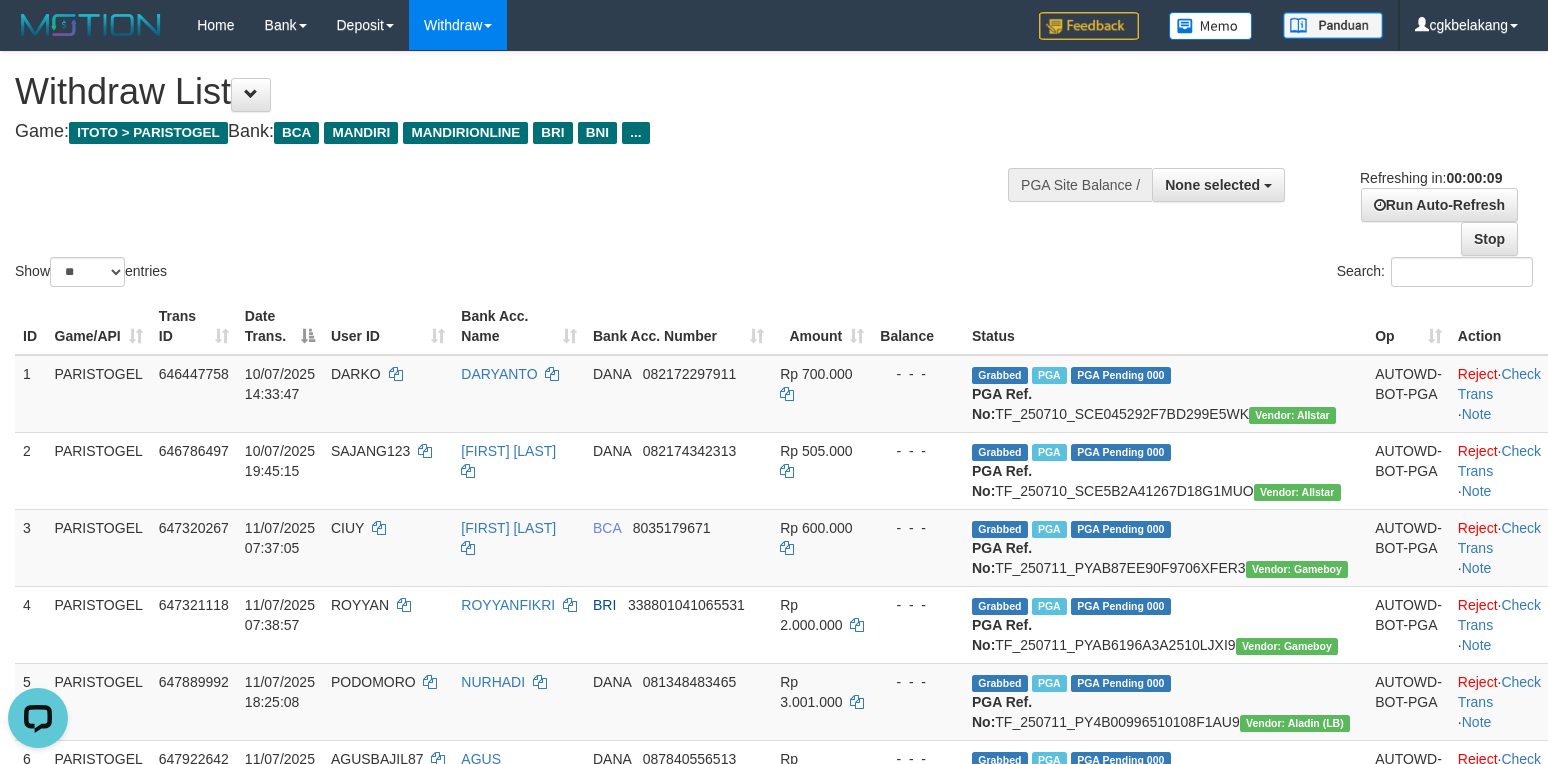 scroll, scrollTop: 0, scrollLeft: 0, axis: both 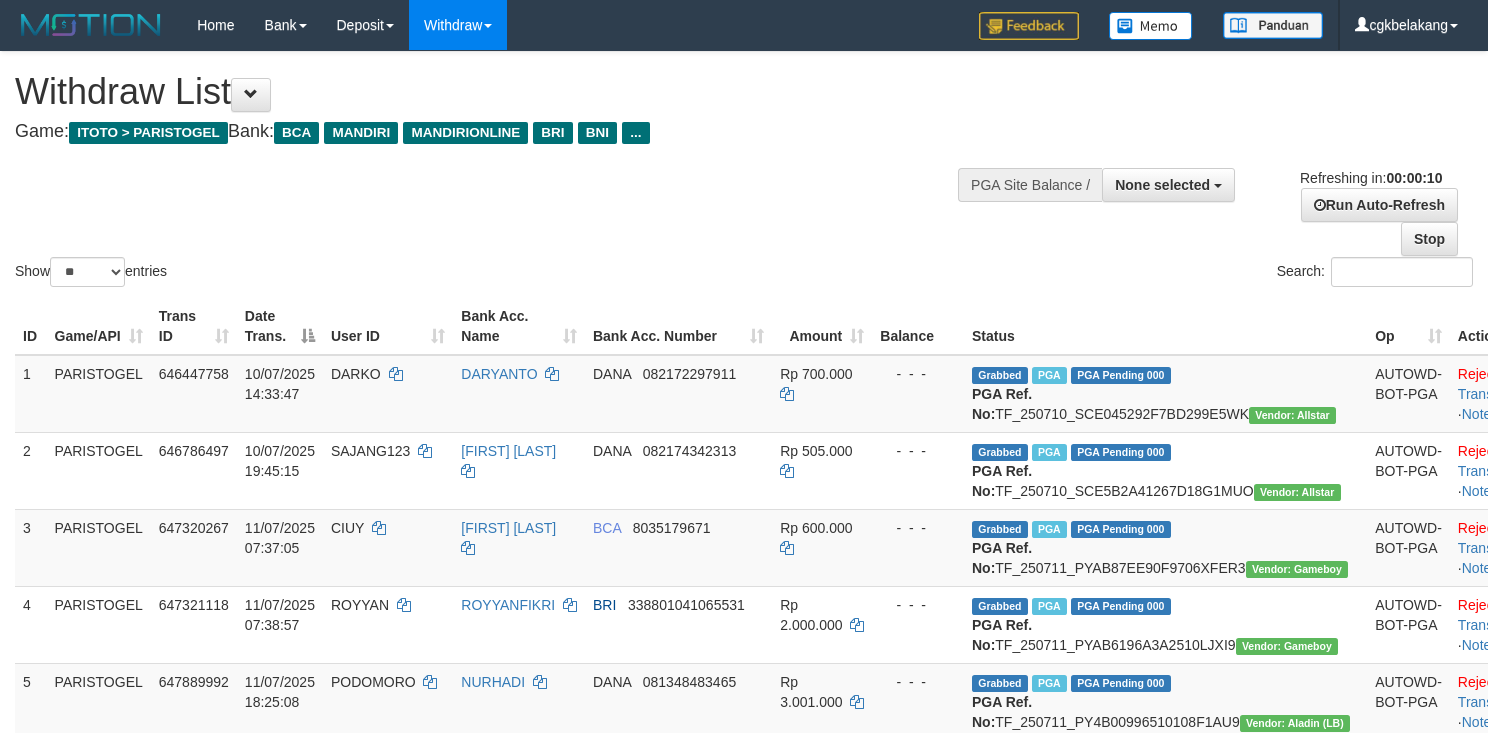select 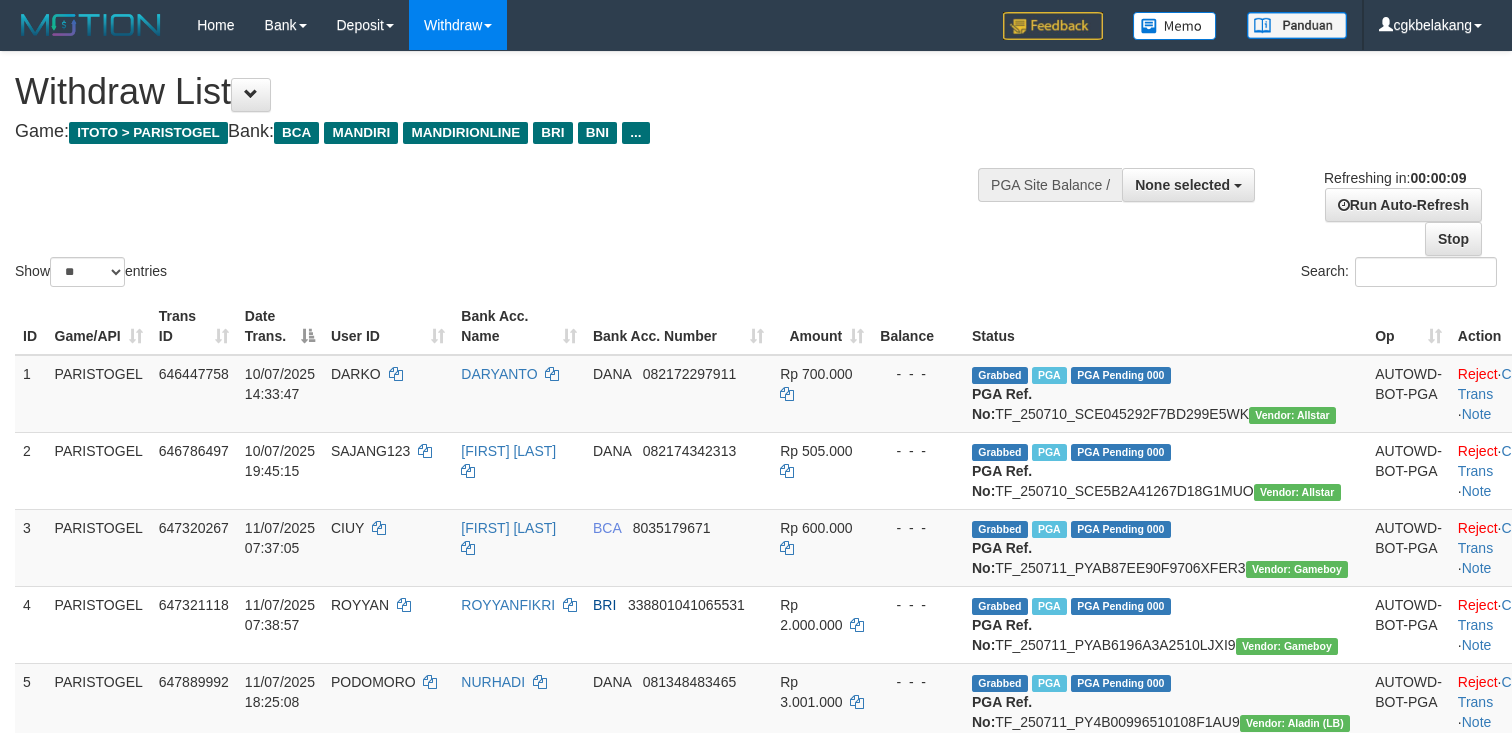 select 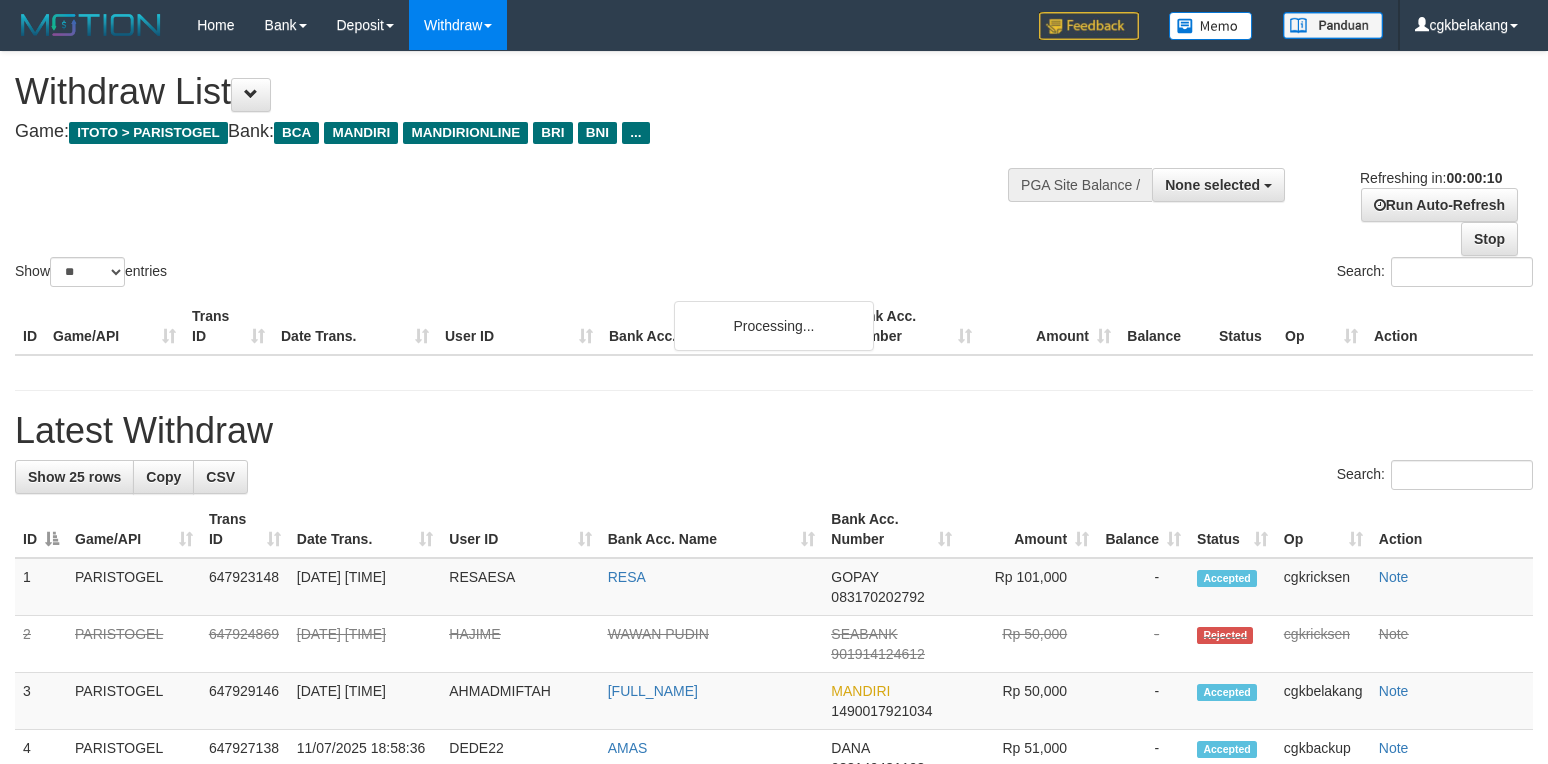 select 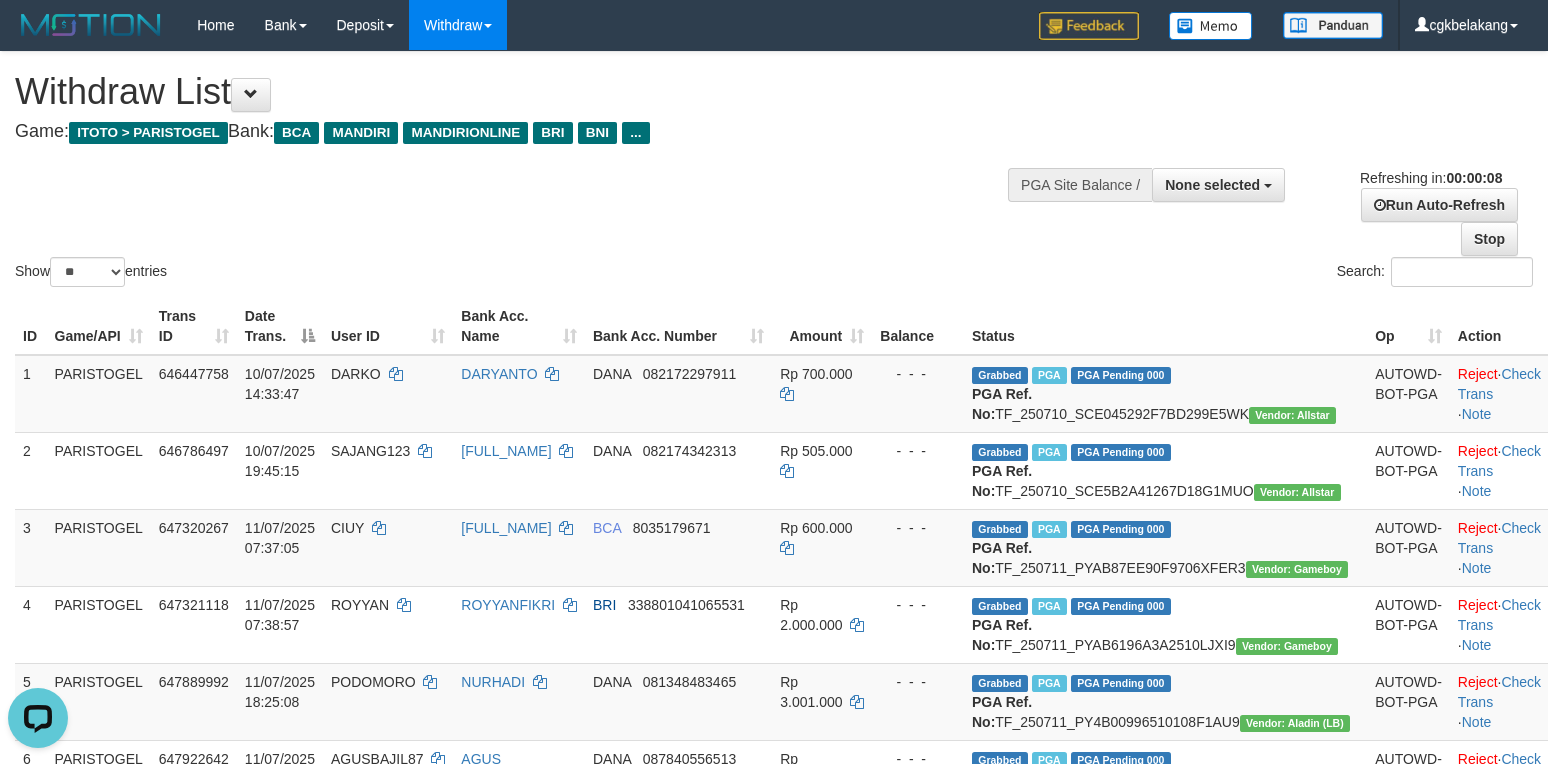 scroll, scrollTop: 0, scrollLeft: 0, axis: both 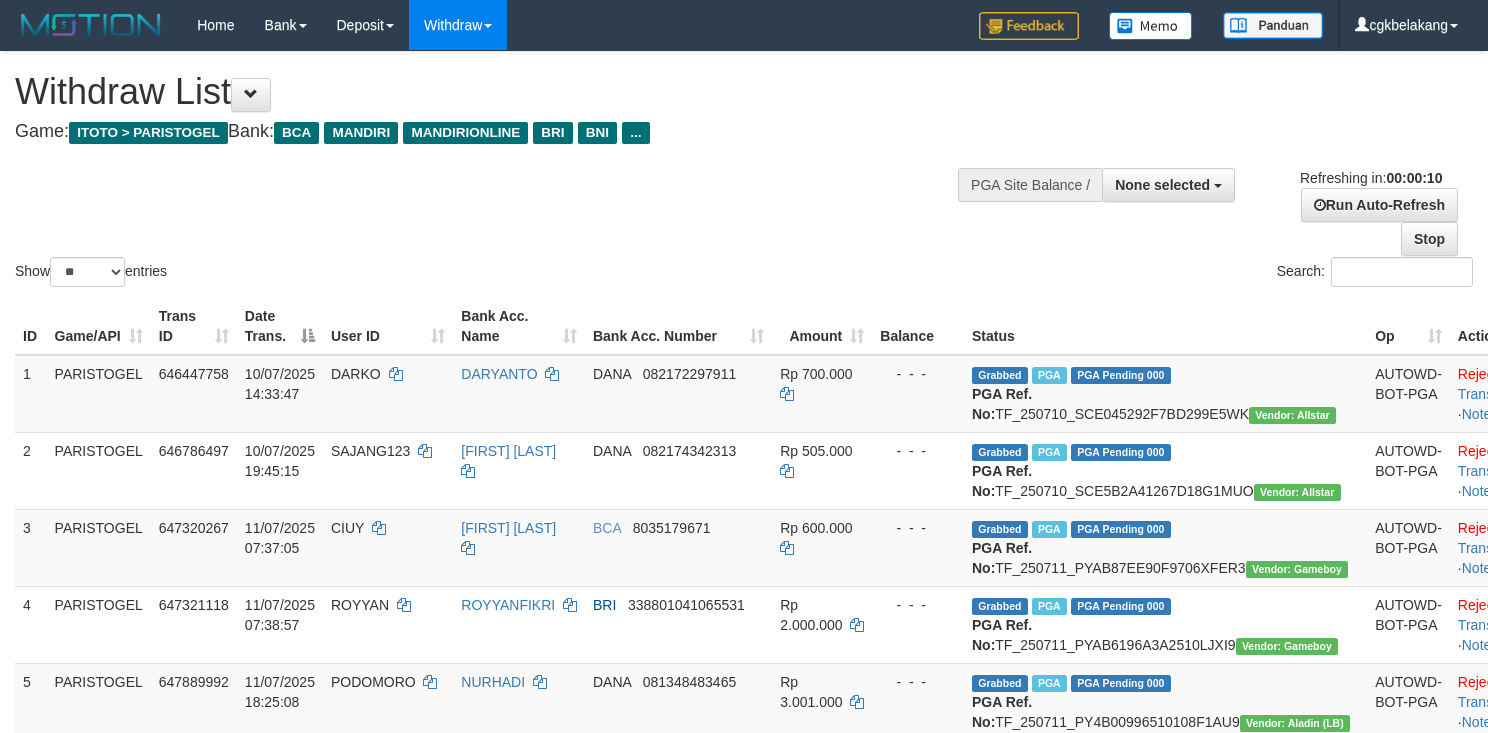 select 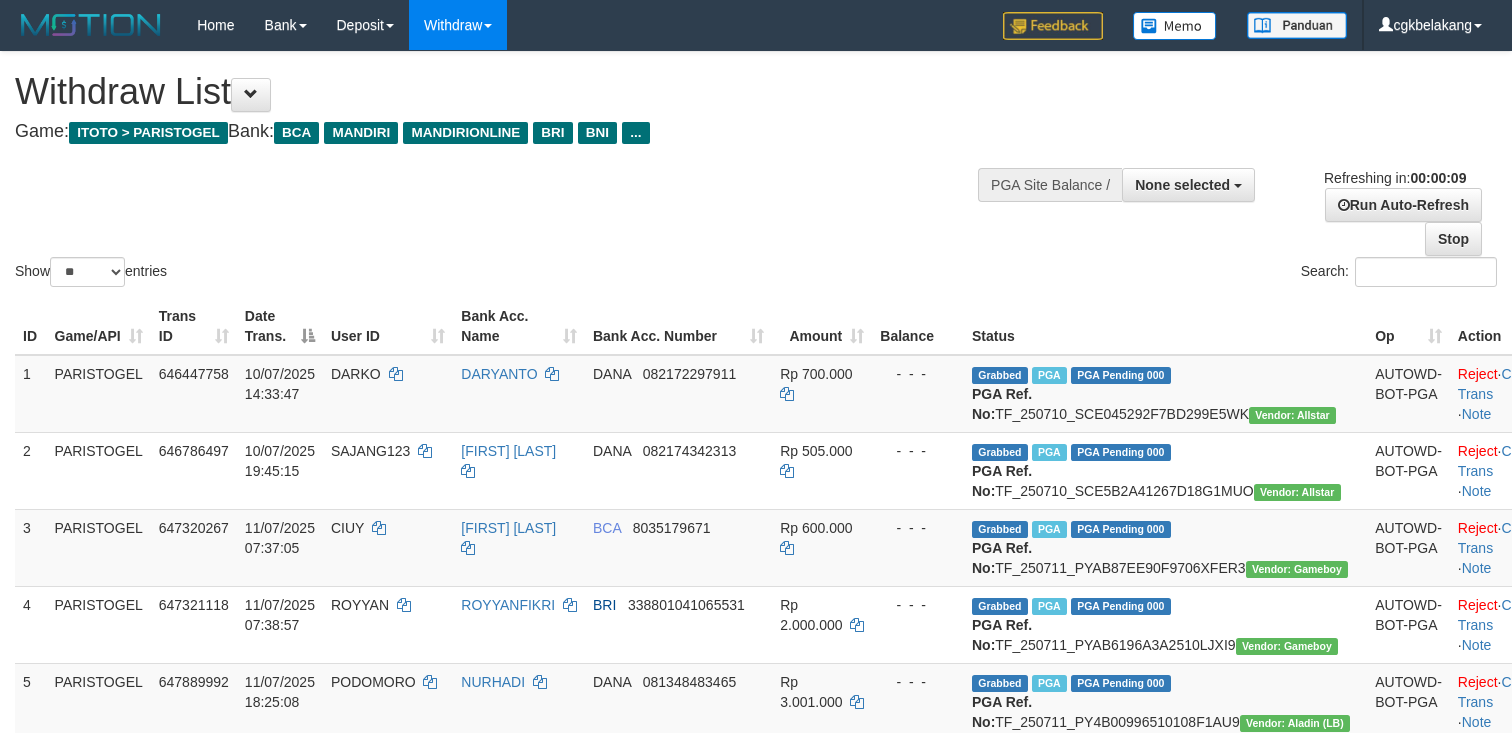 select 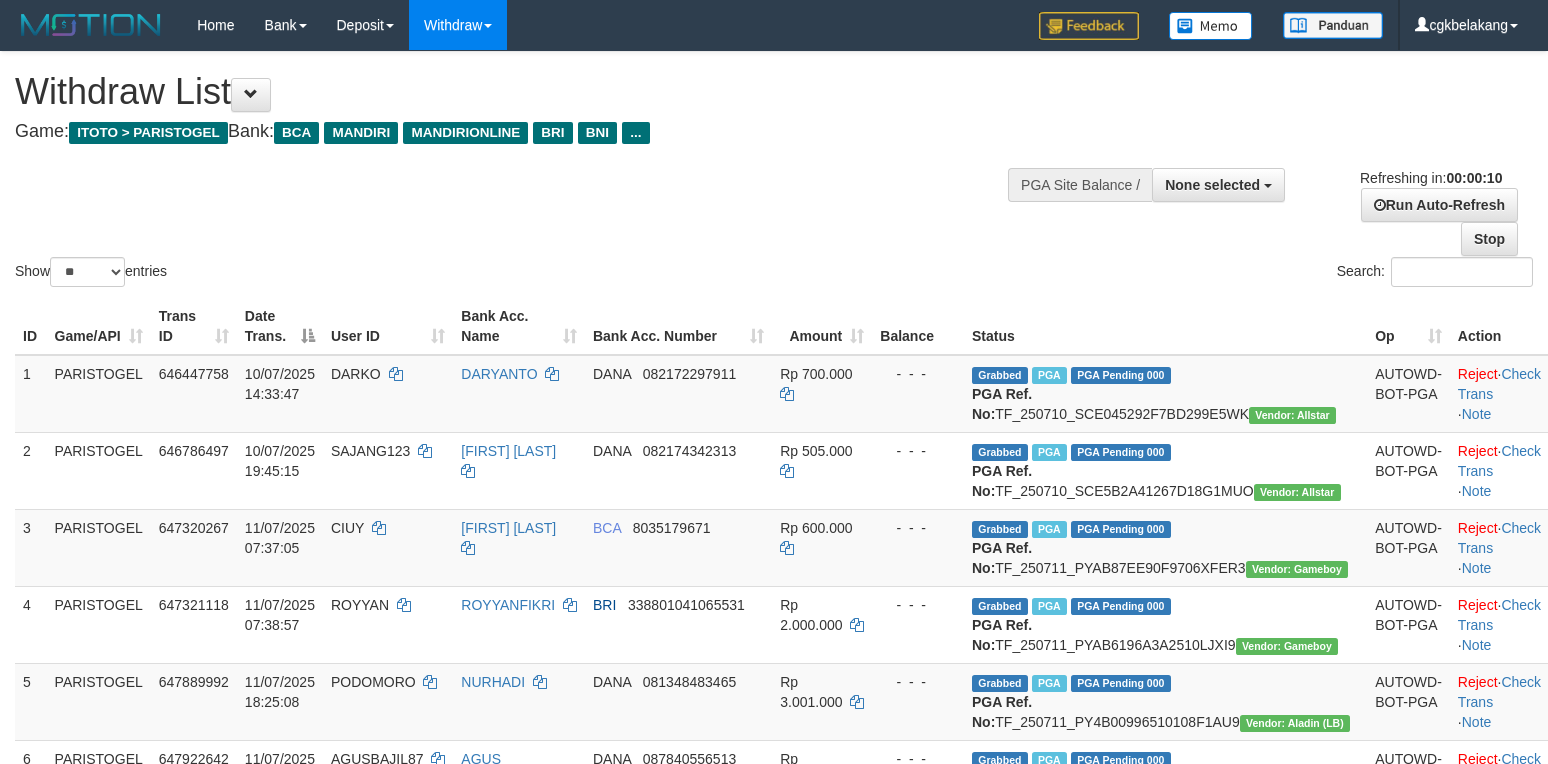 select 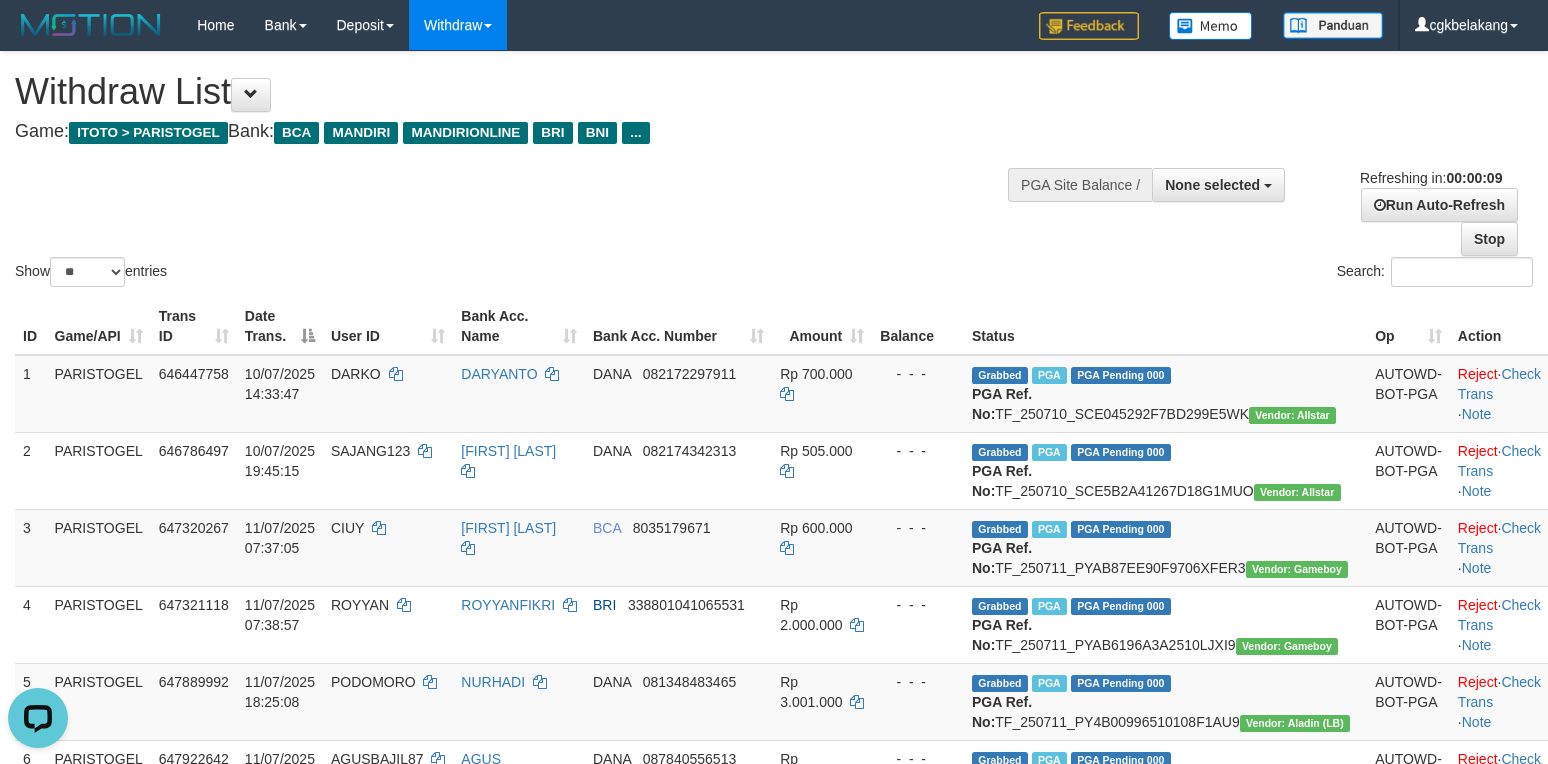 scroll, scrollTop: 0, scrollLeft: 0, axis: both 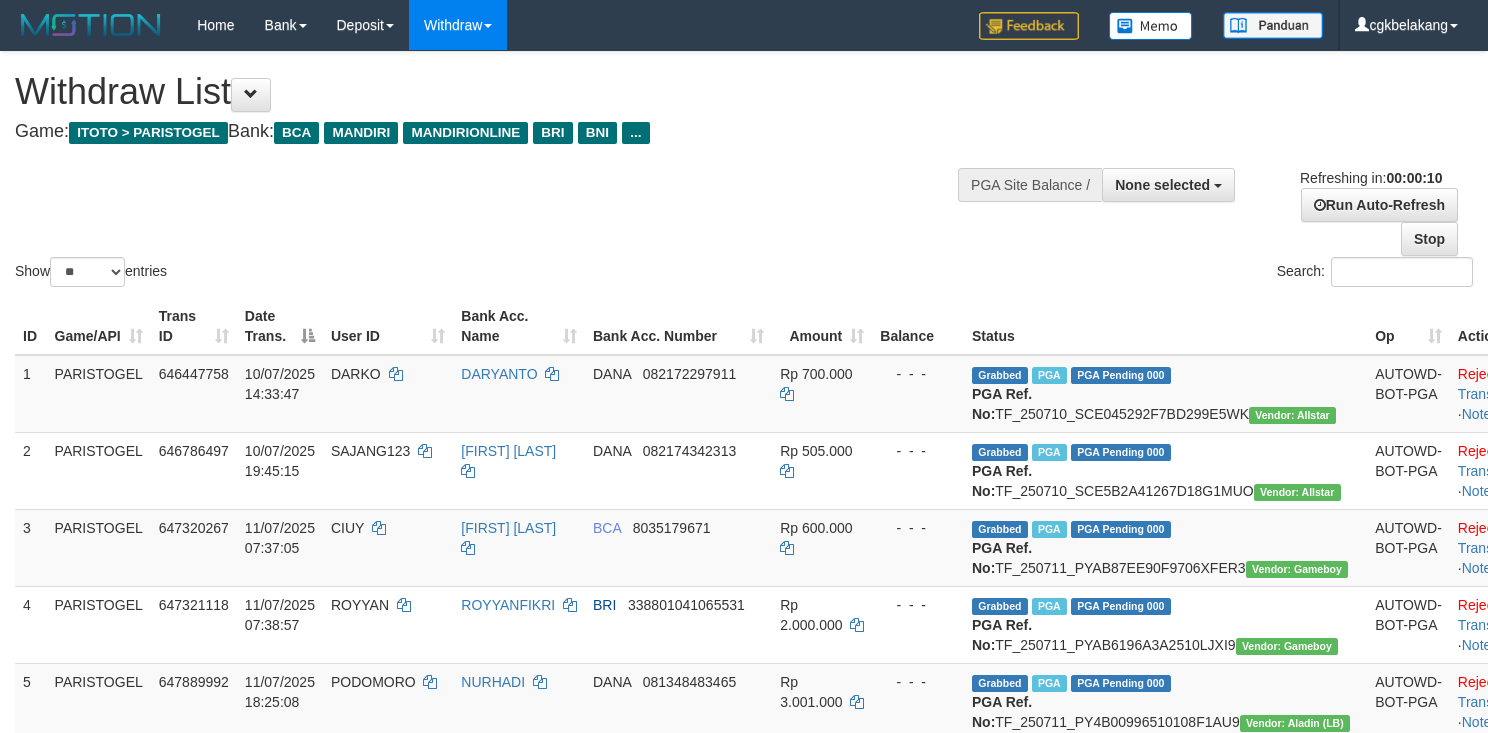 select 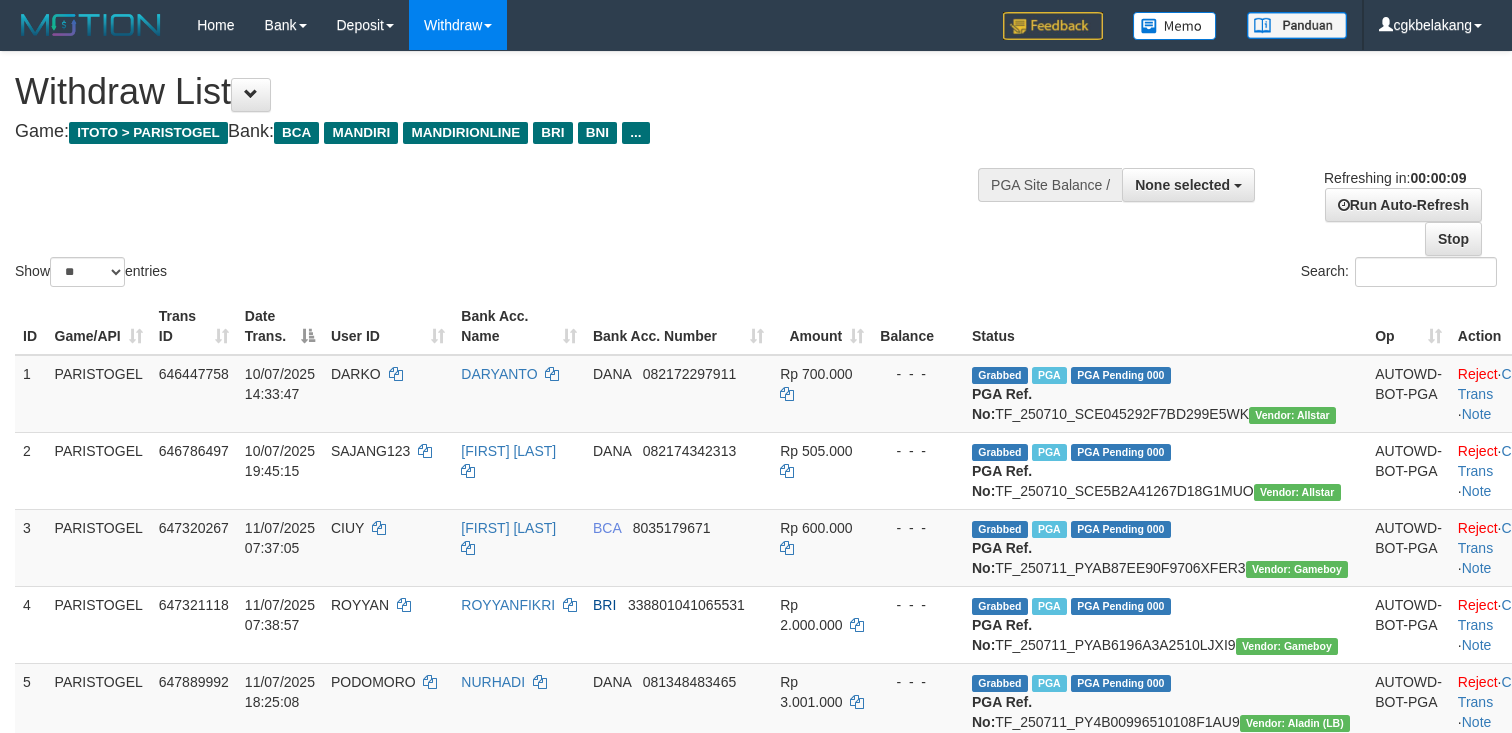 select 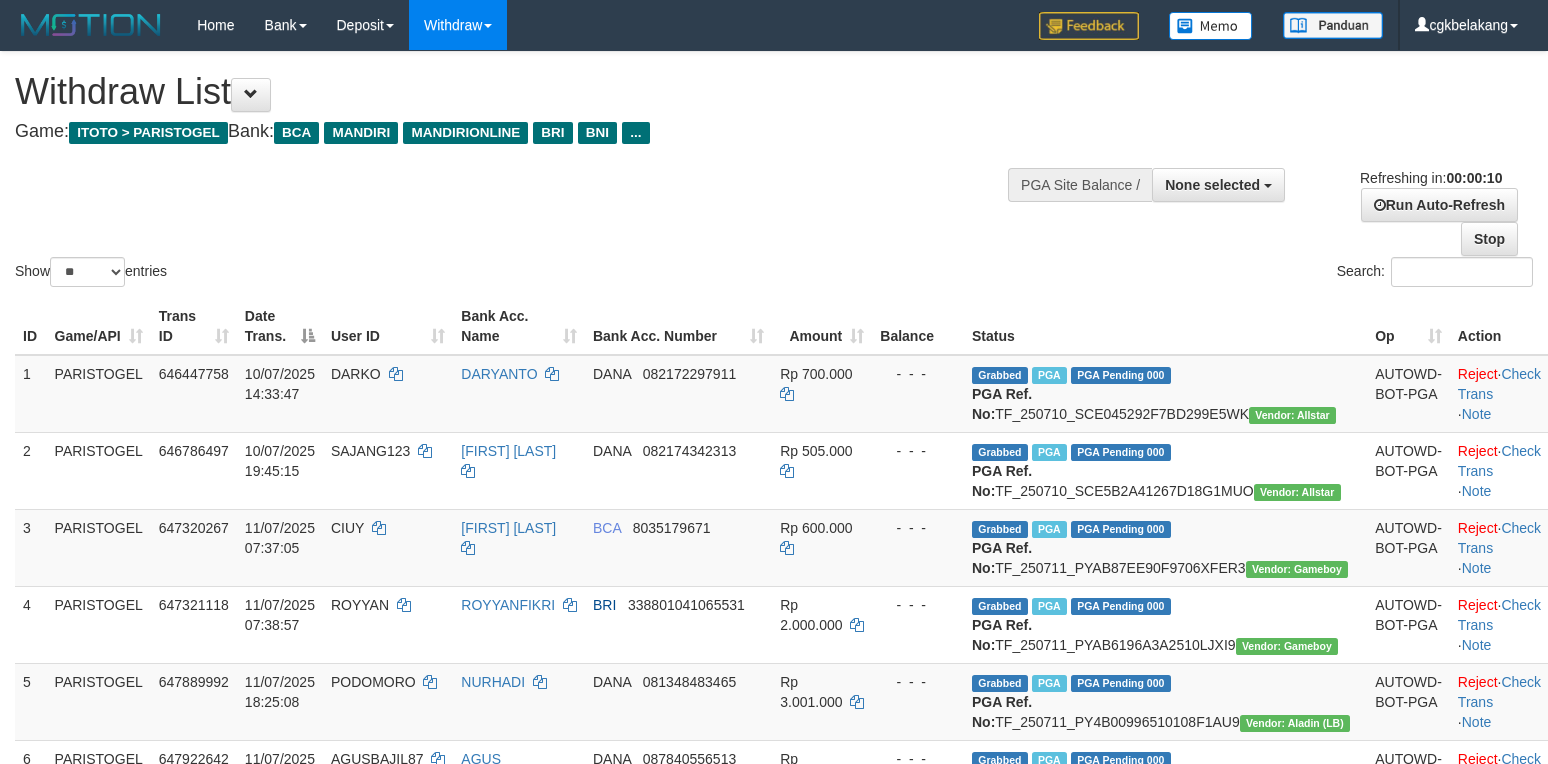 select 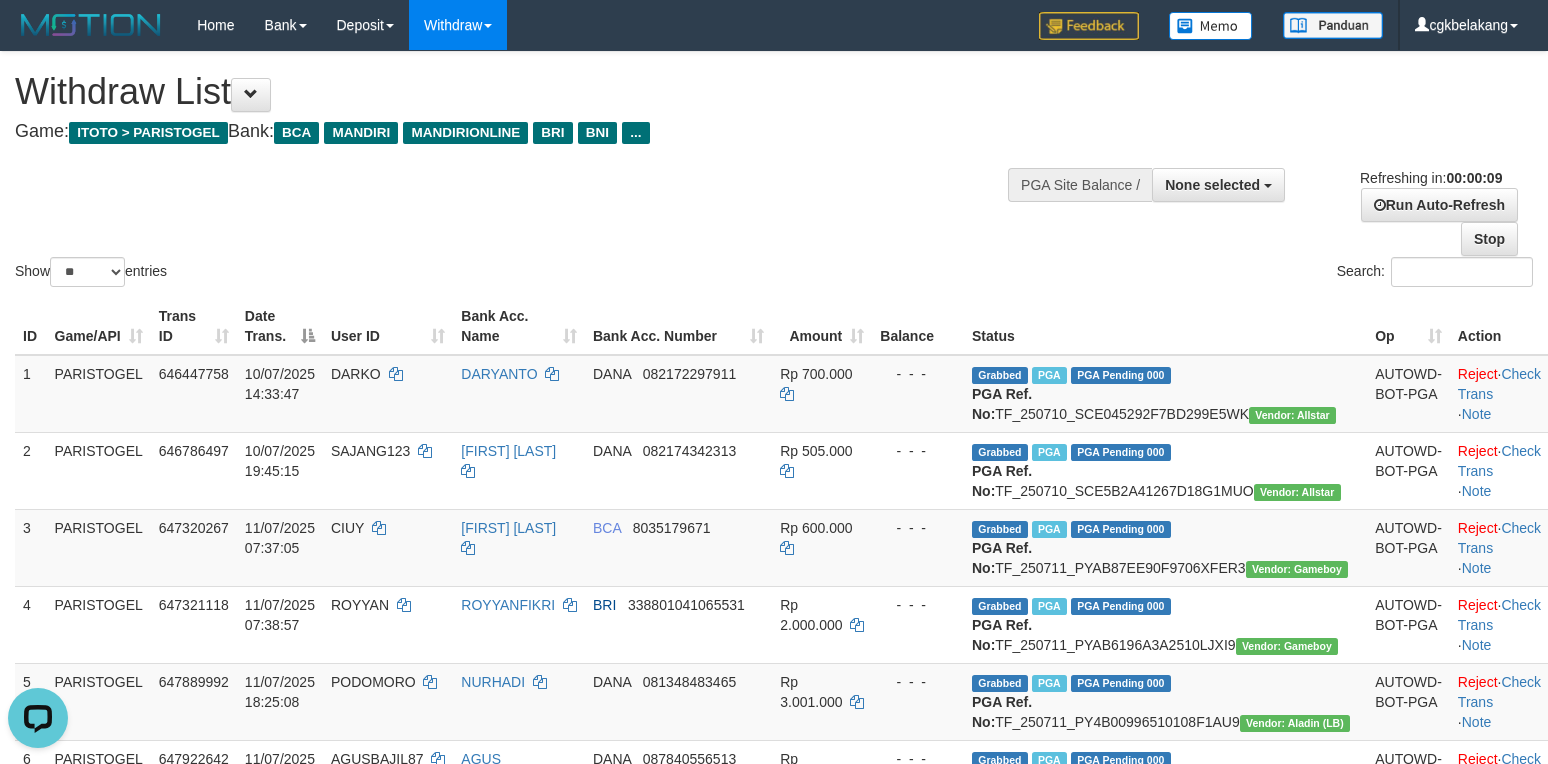scroll, scrollTop: 0, scrollLeft: 0, axis: both 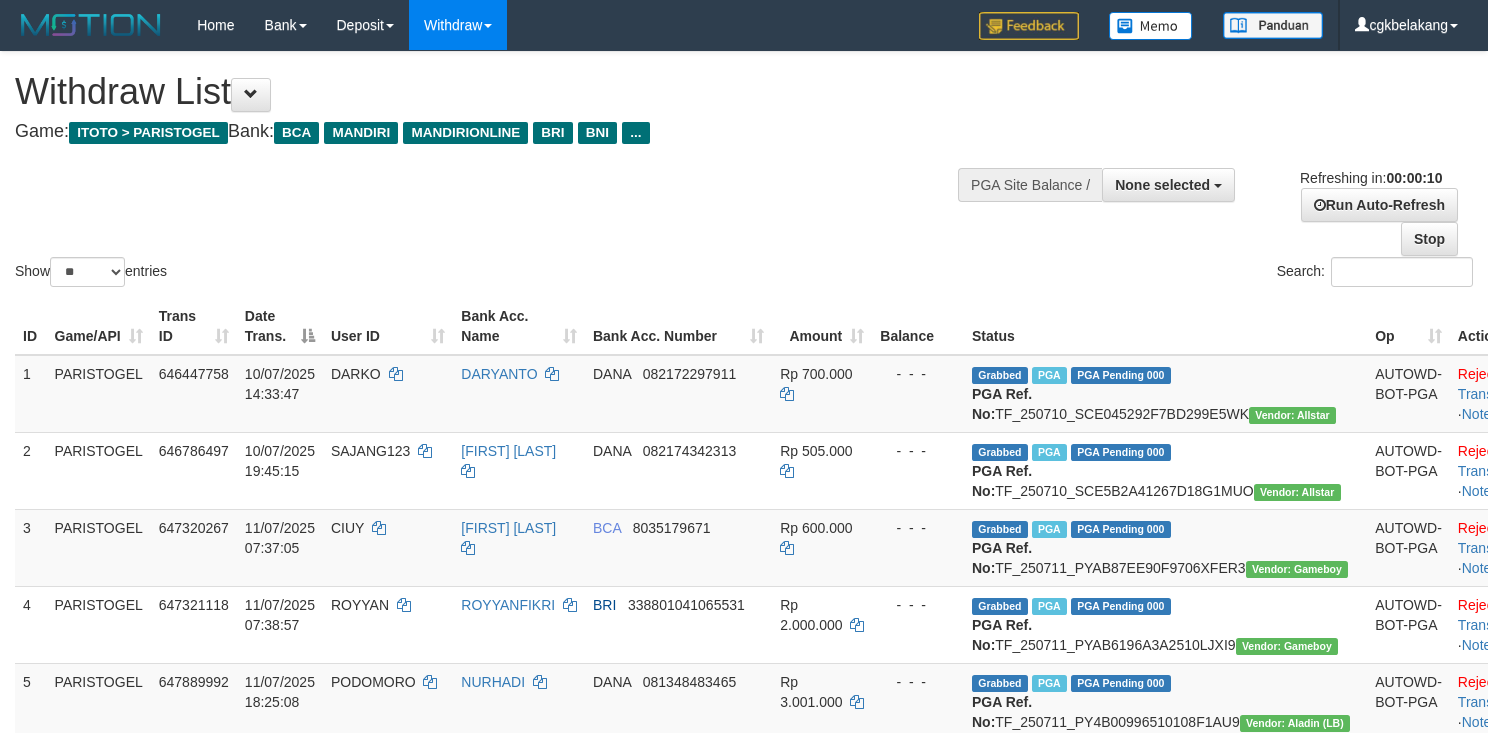 select 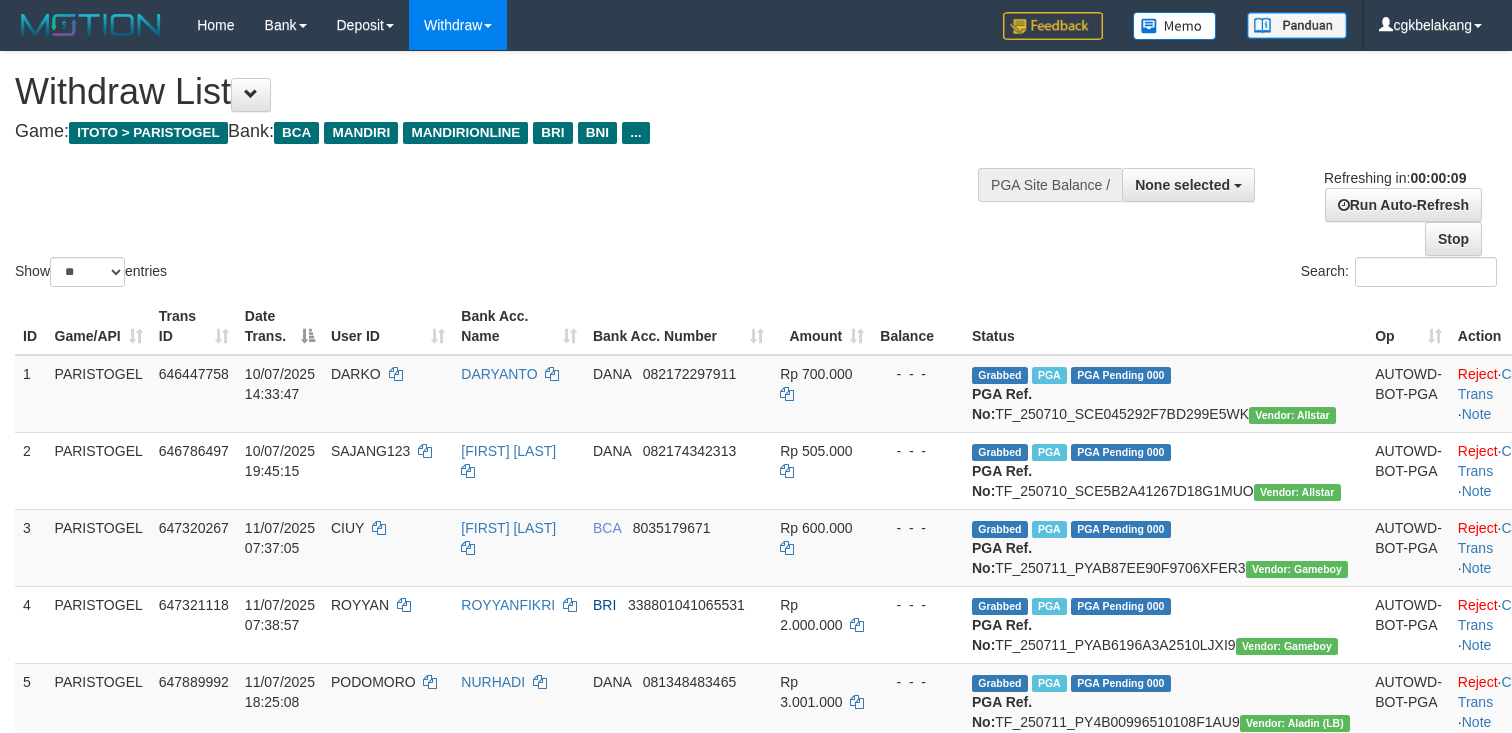 select 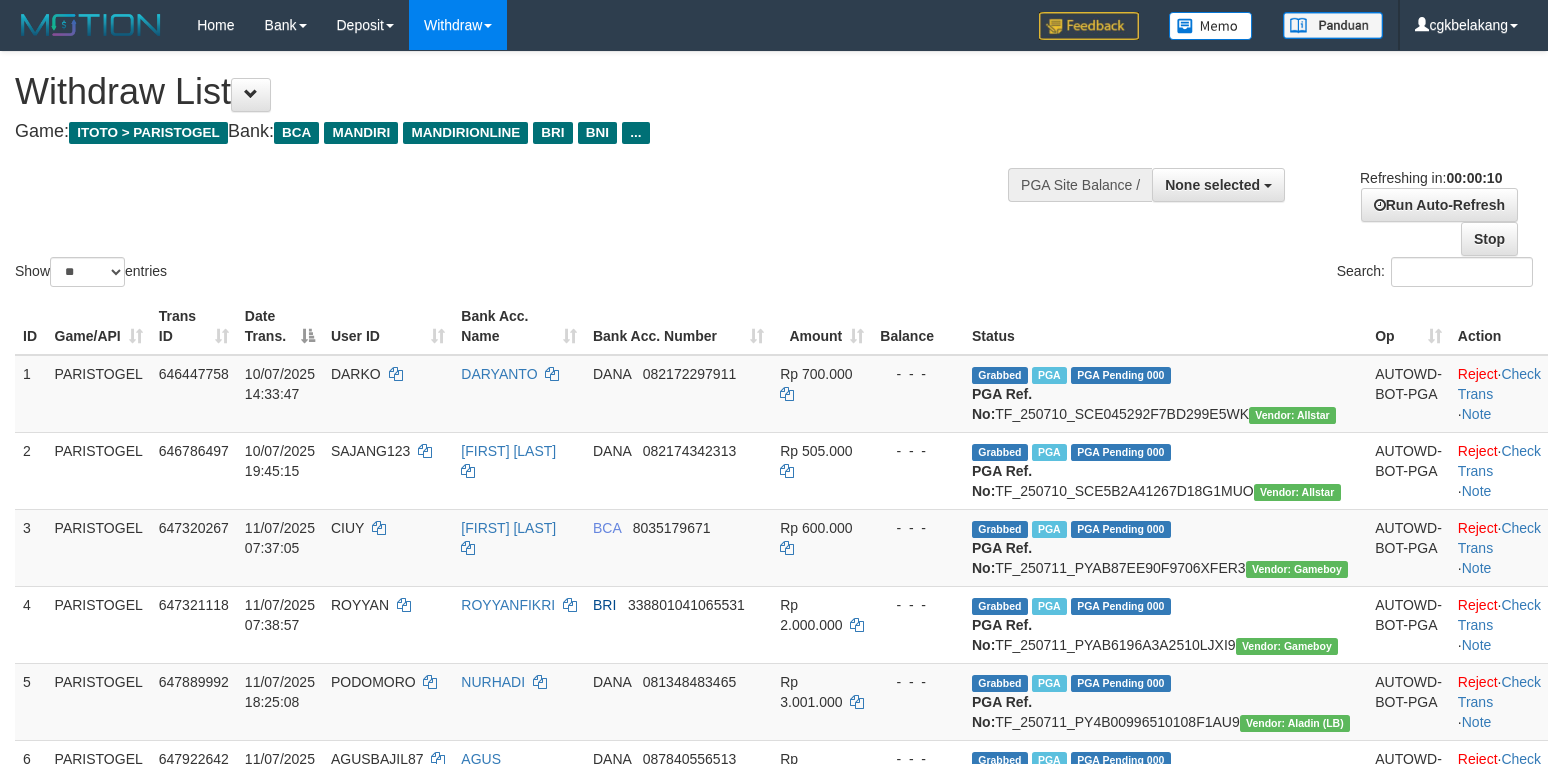 select 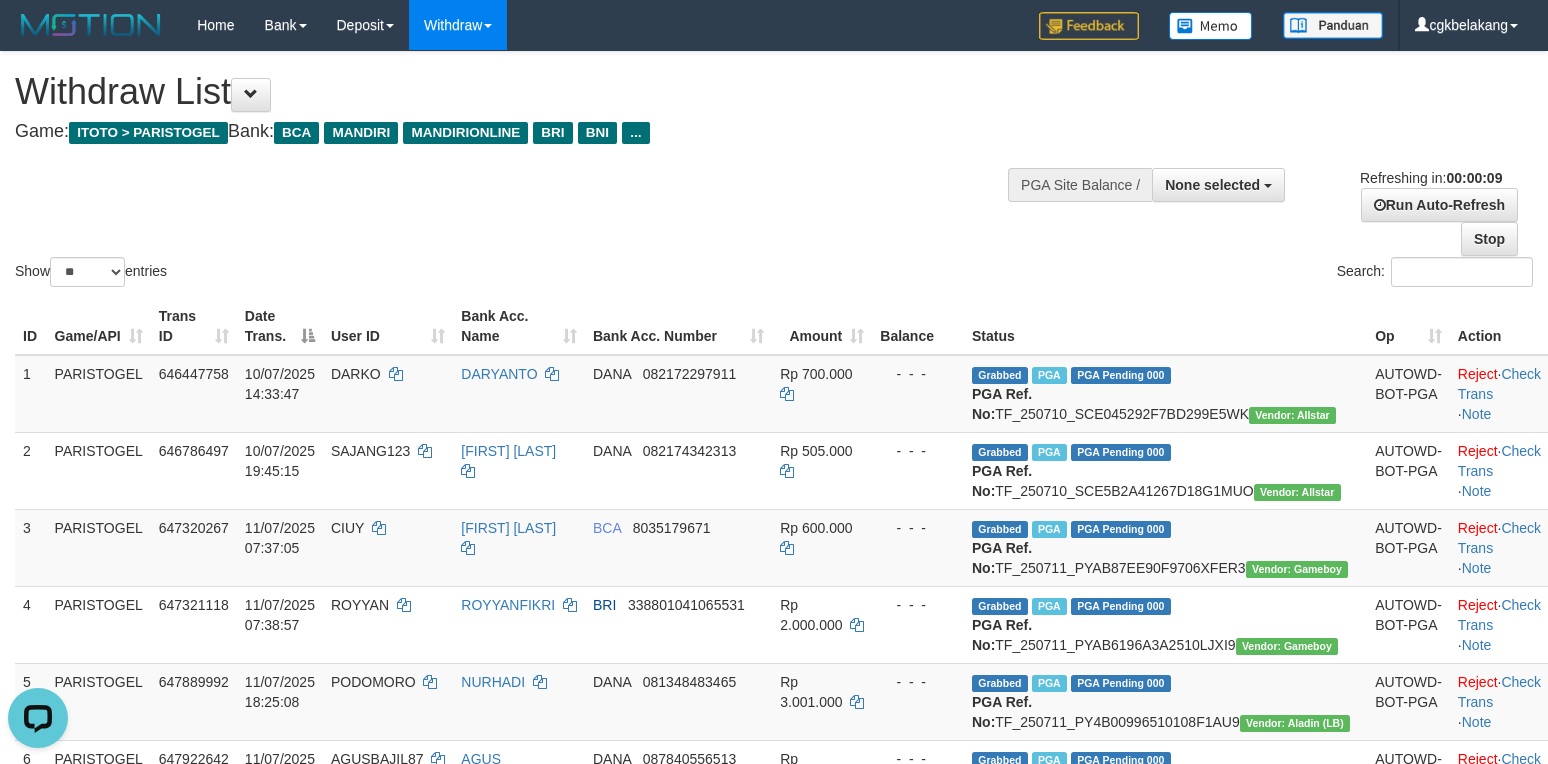 scroll, scrollTop: 0, scrollLeft: 0, axis: both 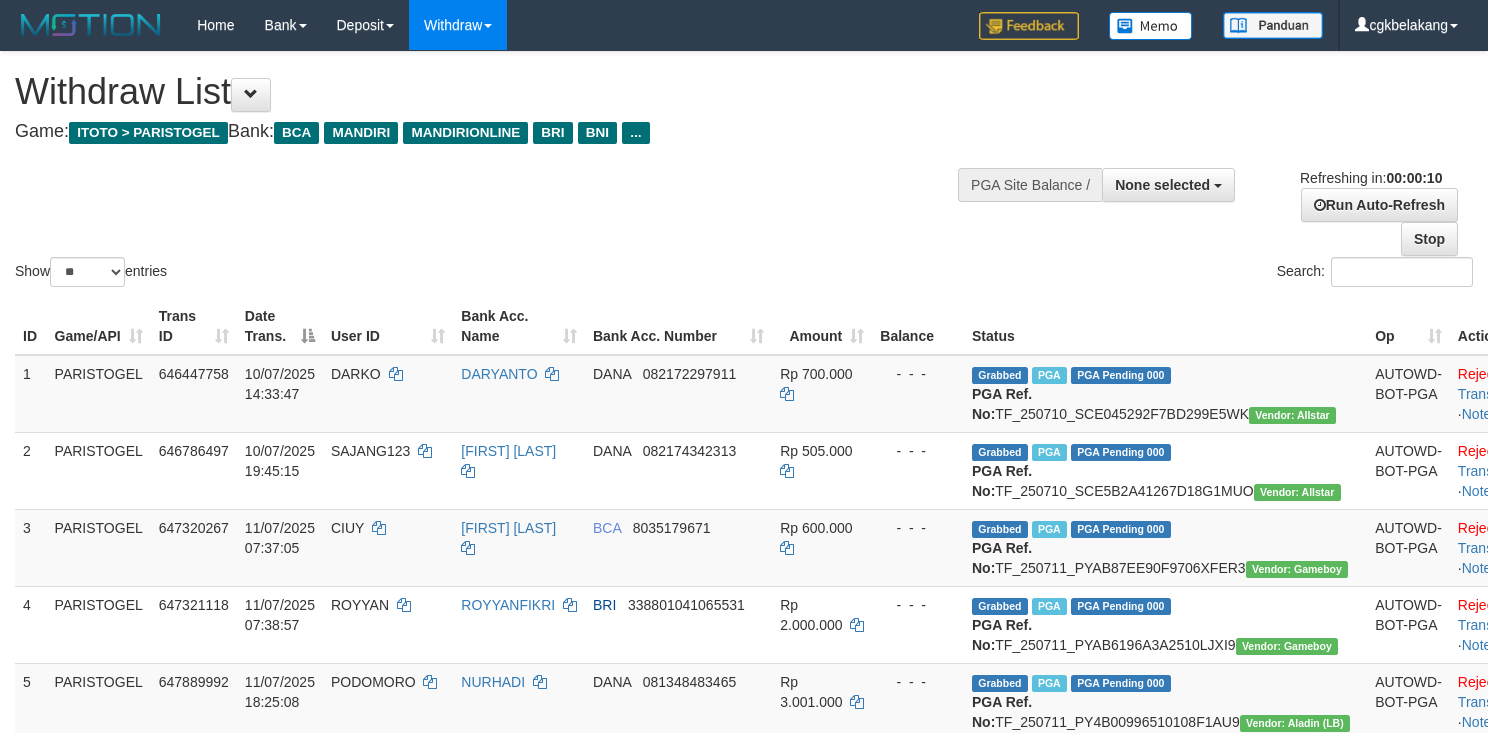 select 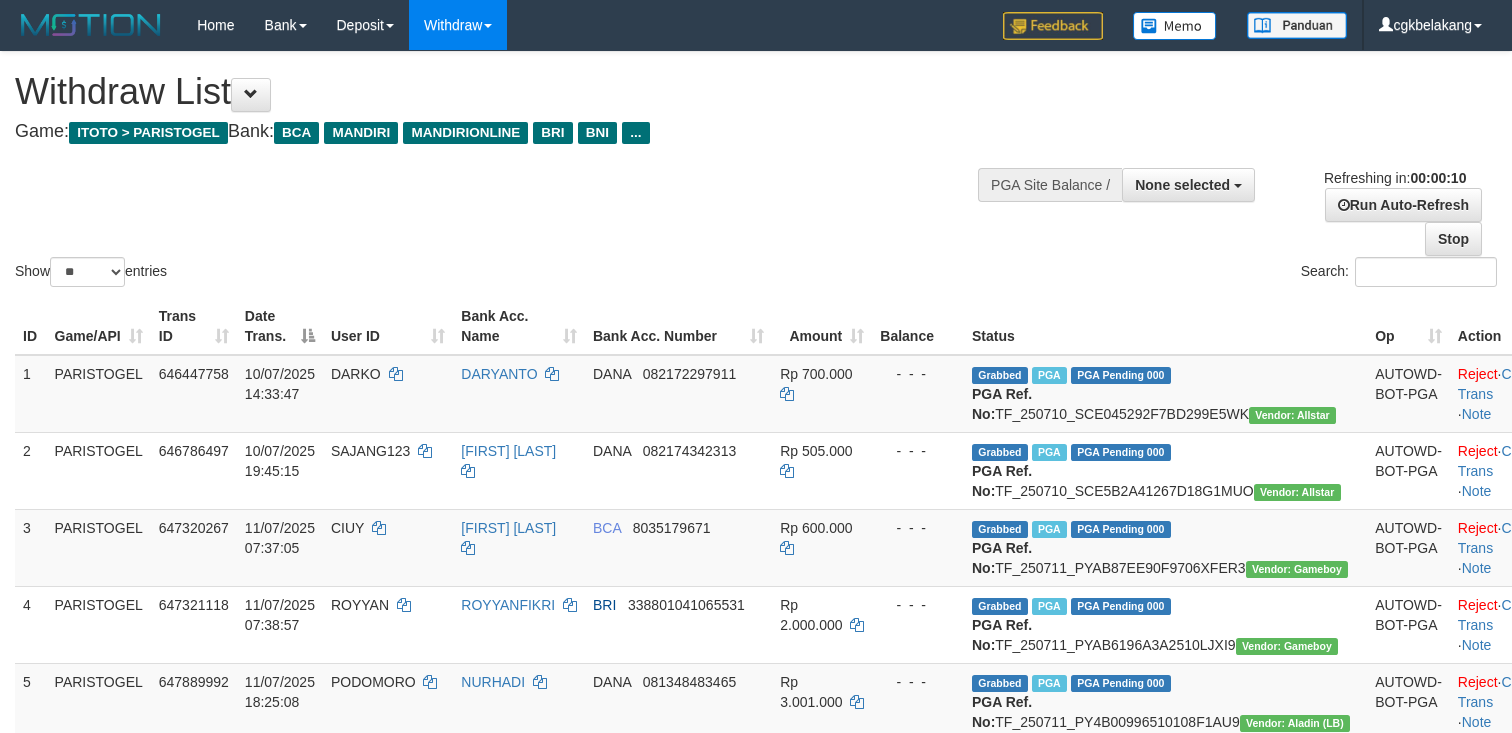 select 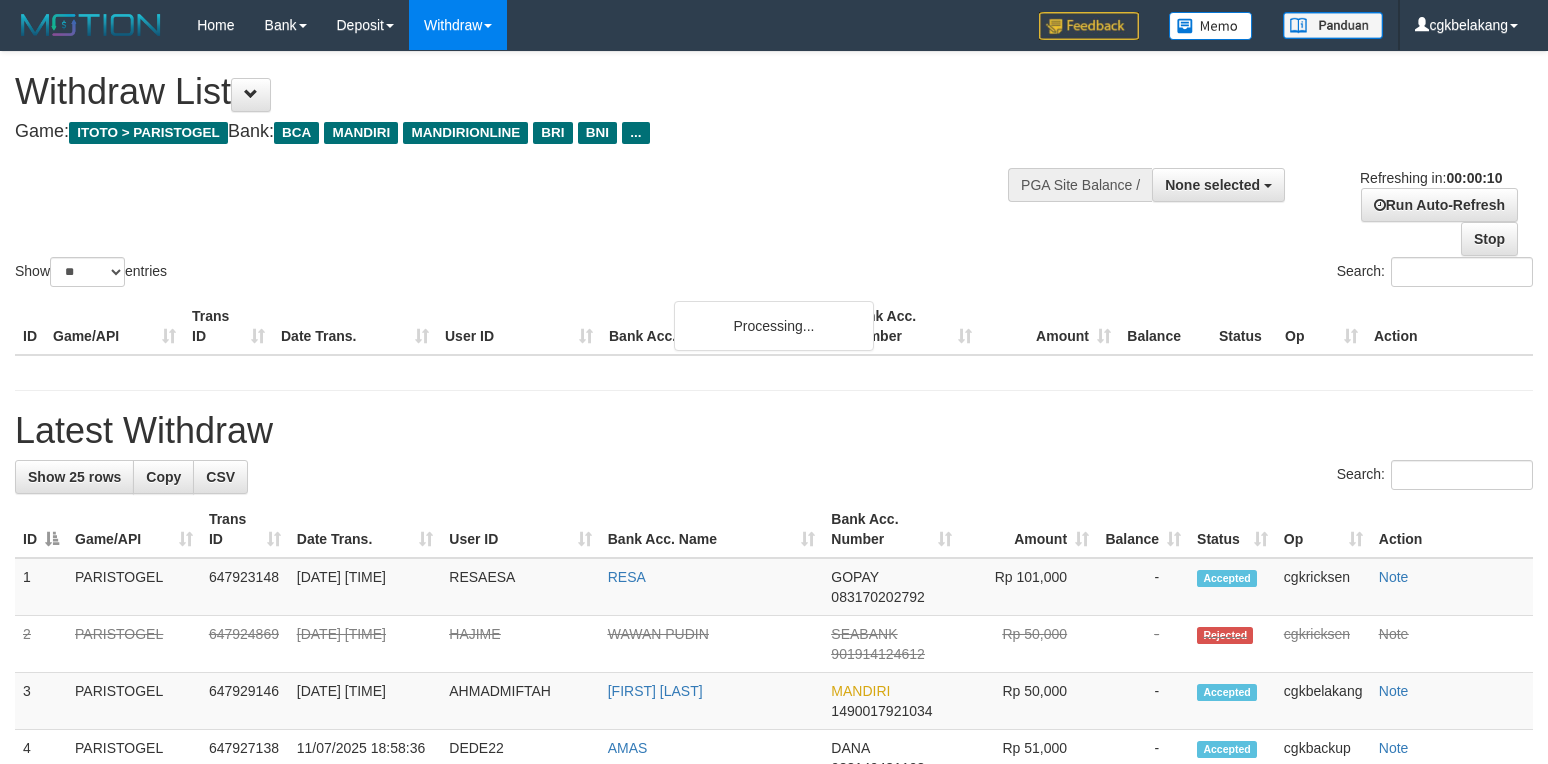 select 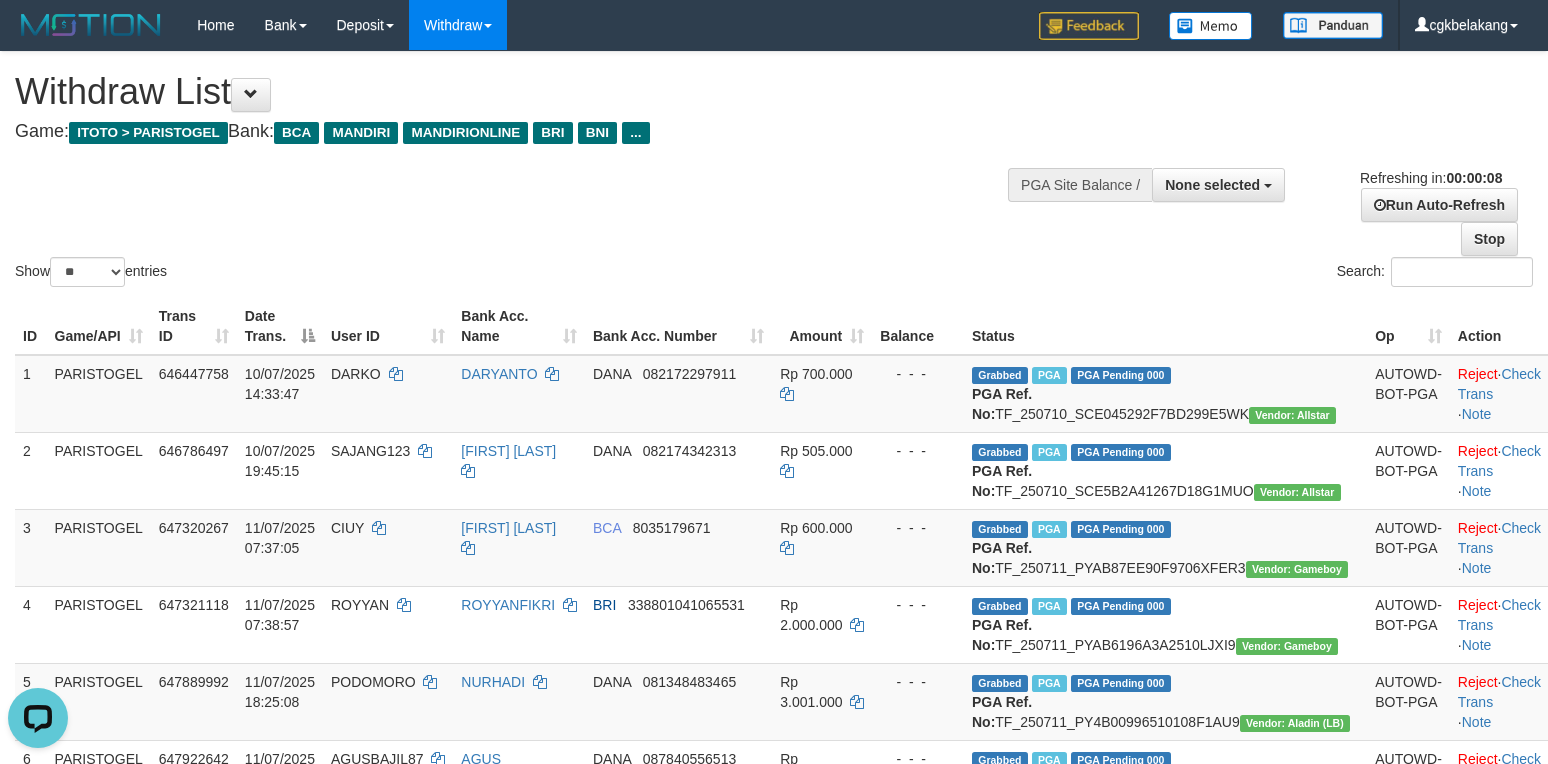 scroll, scrollTop: 0, scrollLeft: 0, axis: both 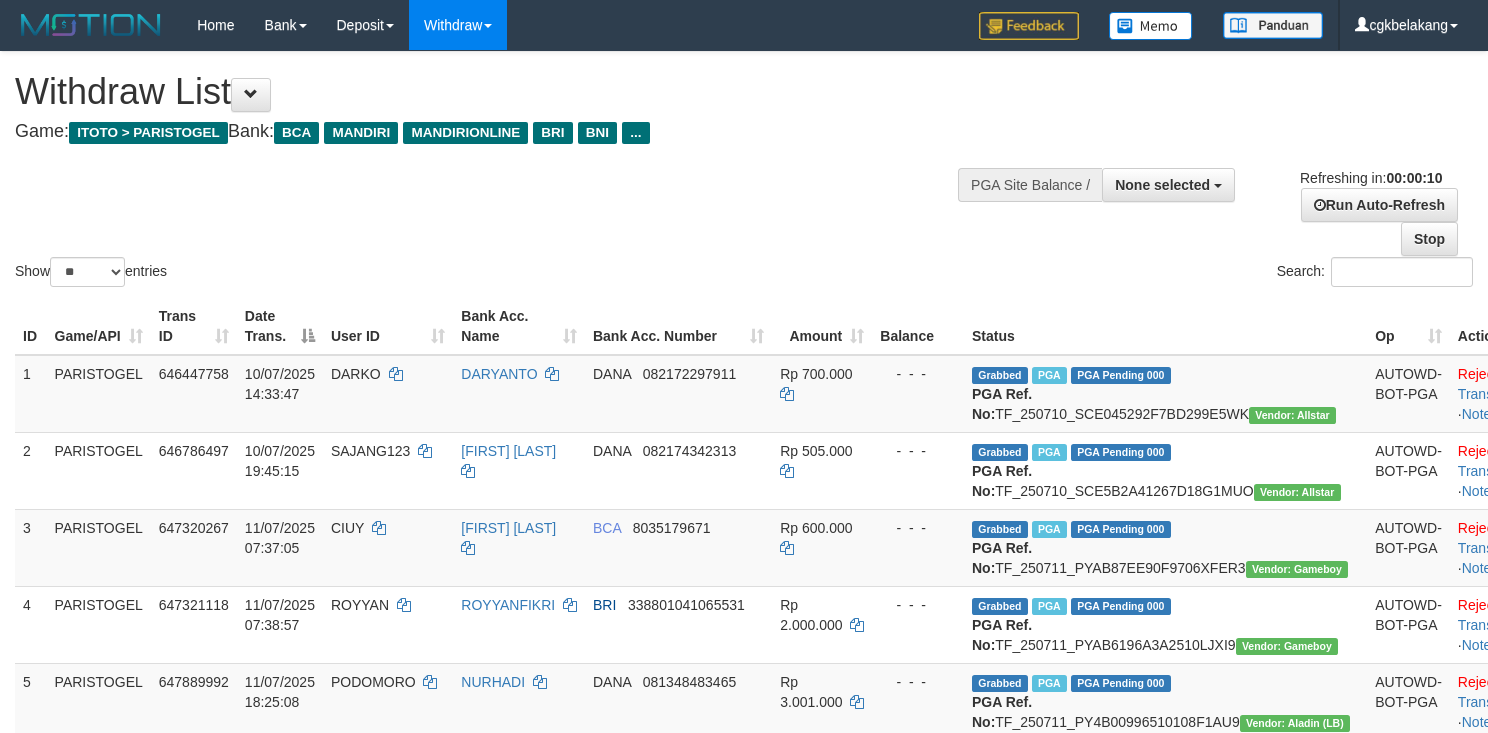 select 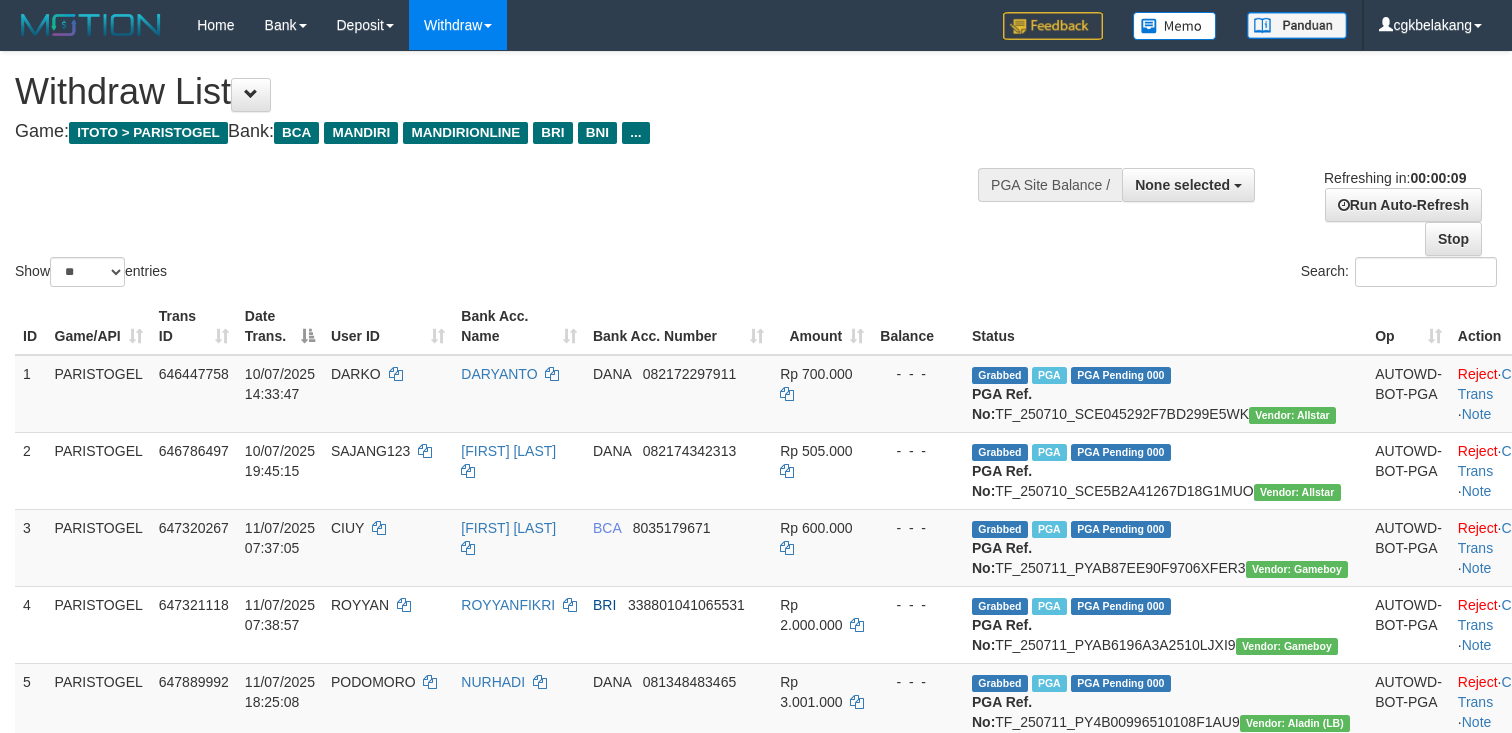 select 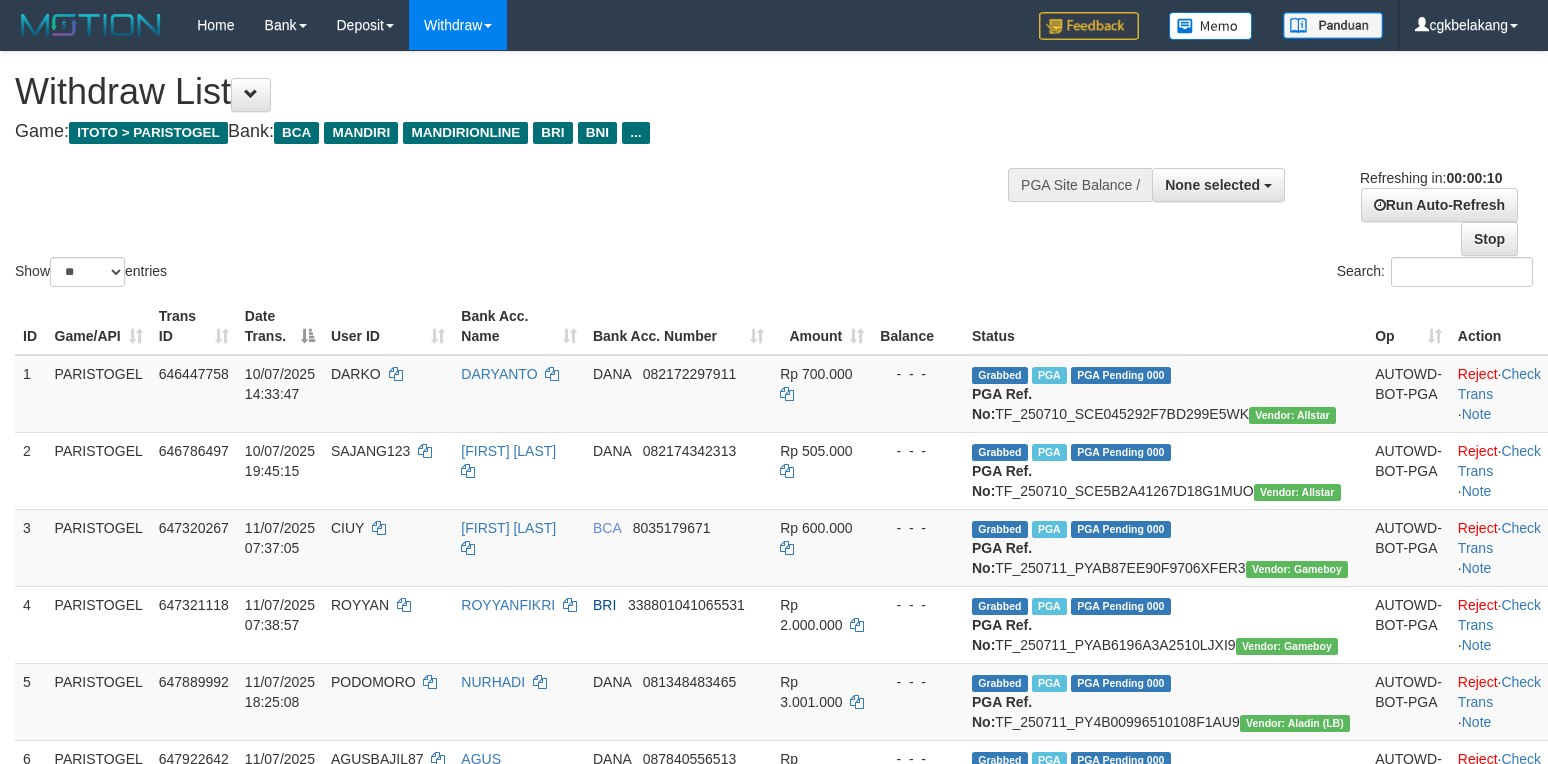select 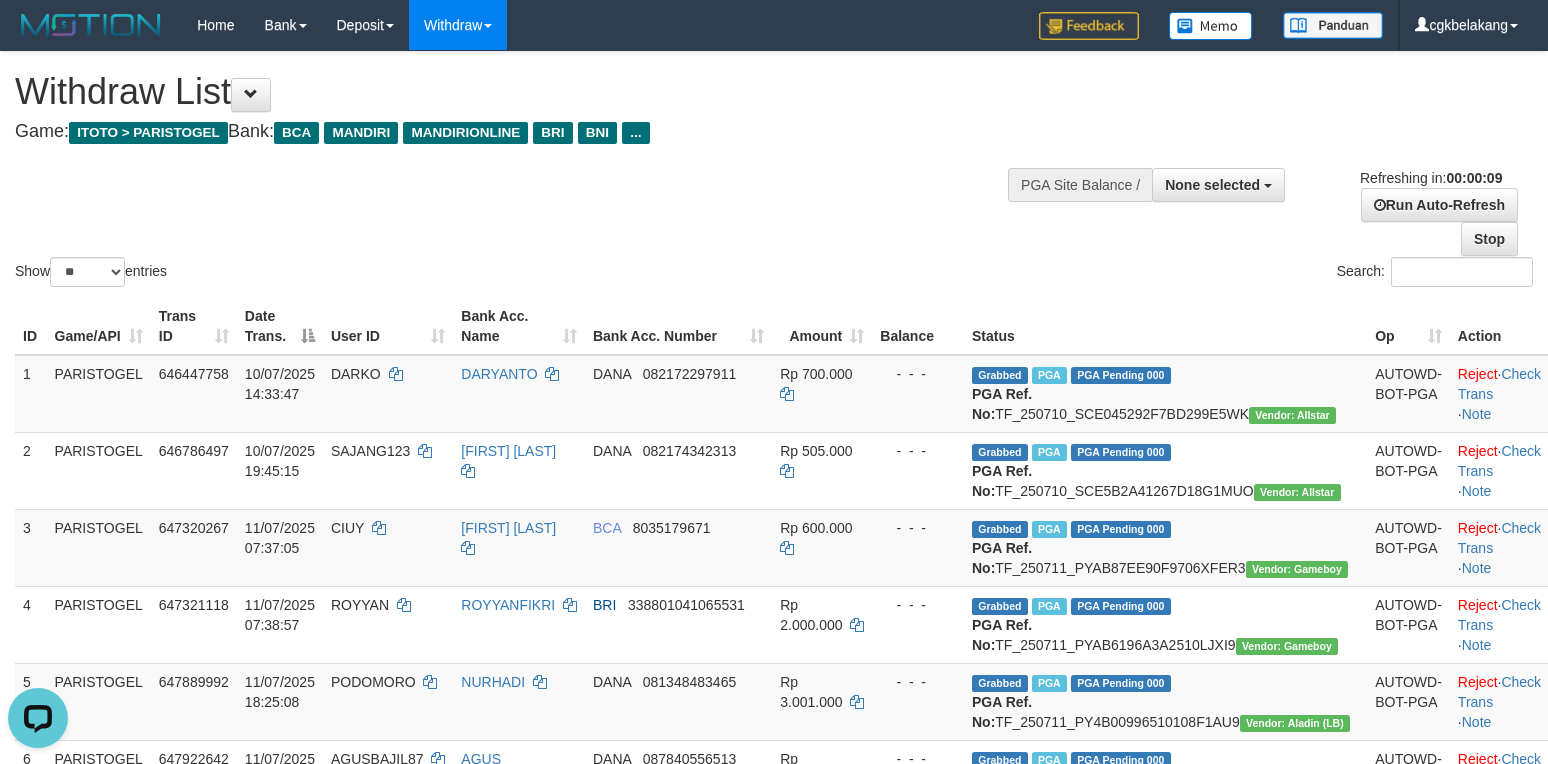 scroll, scrollTop: 0, scrollLeft: 0, axis: both 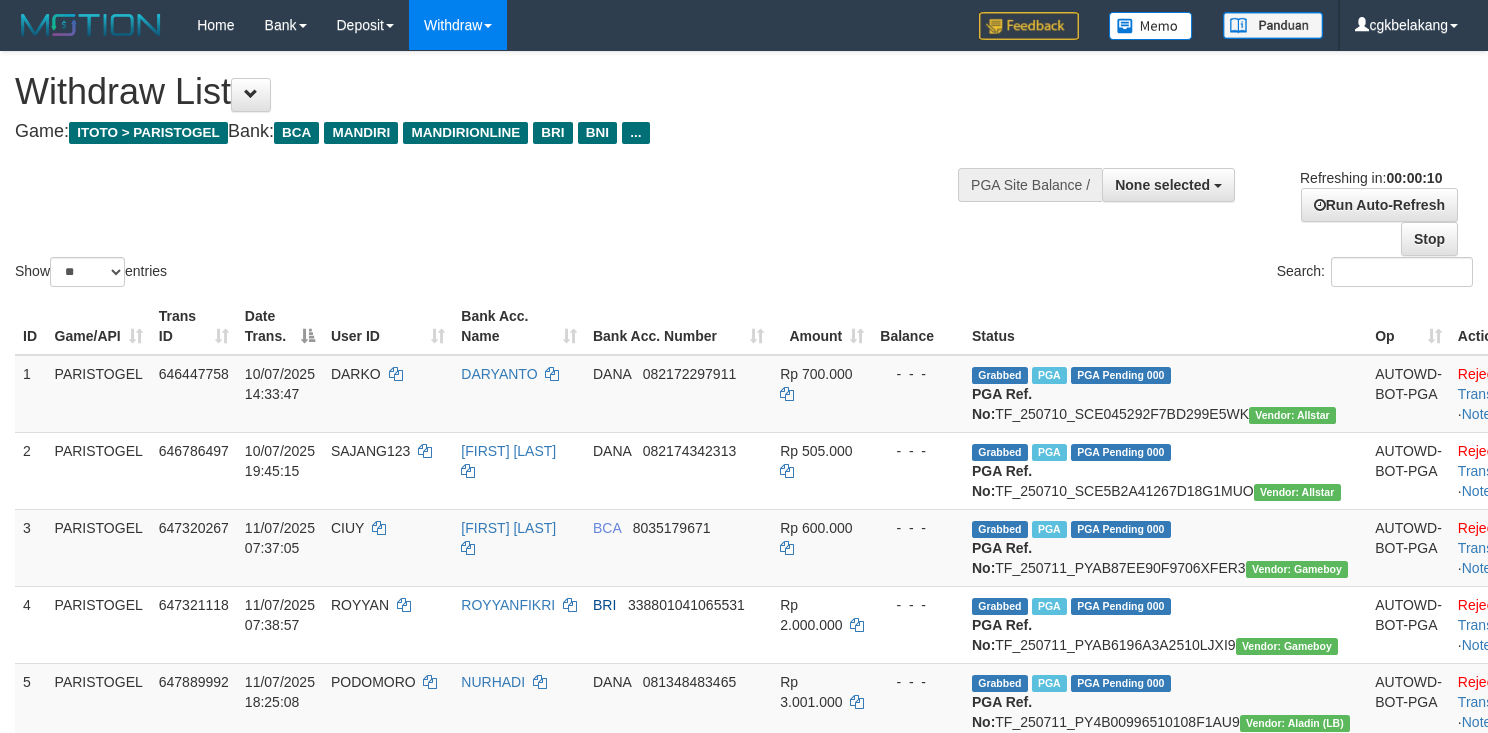 select 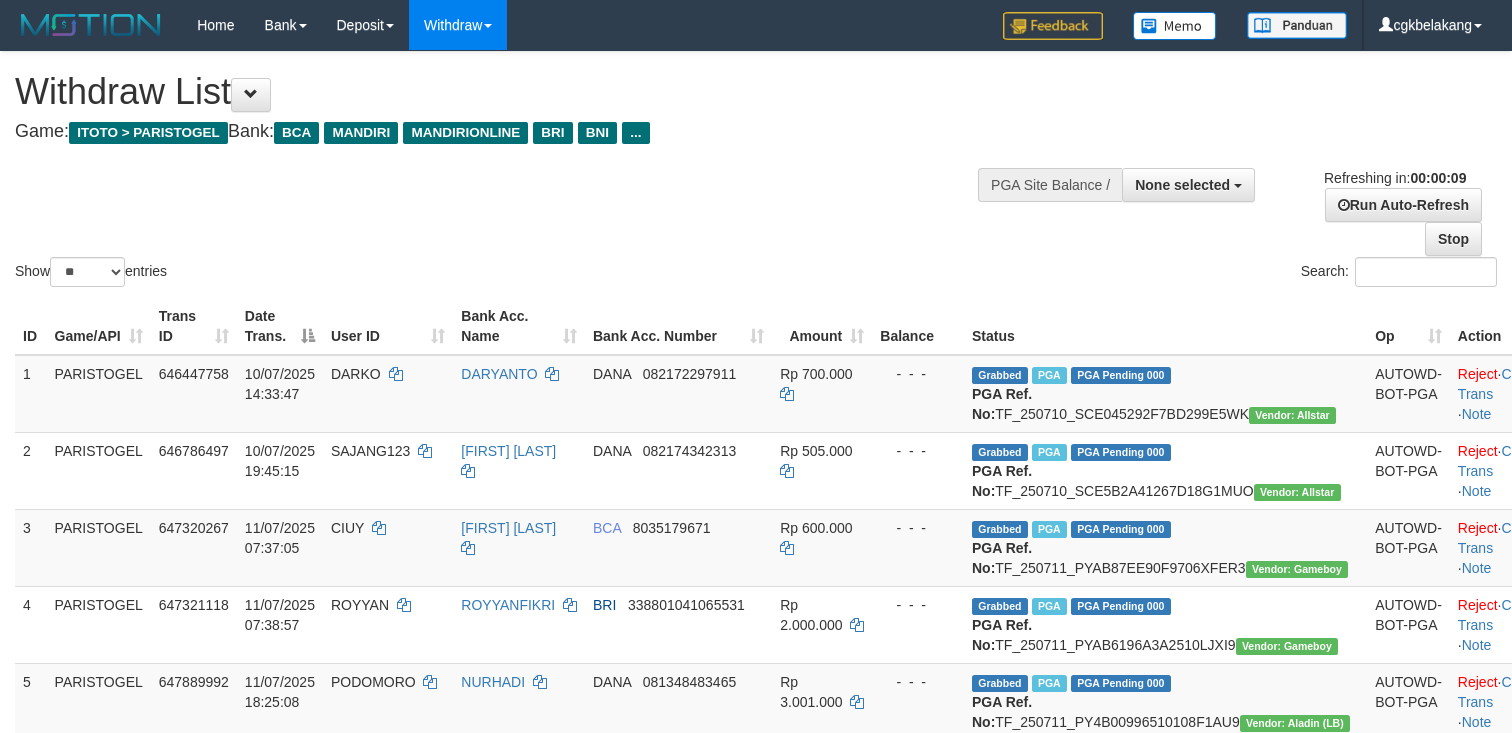 select 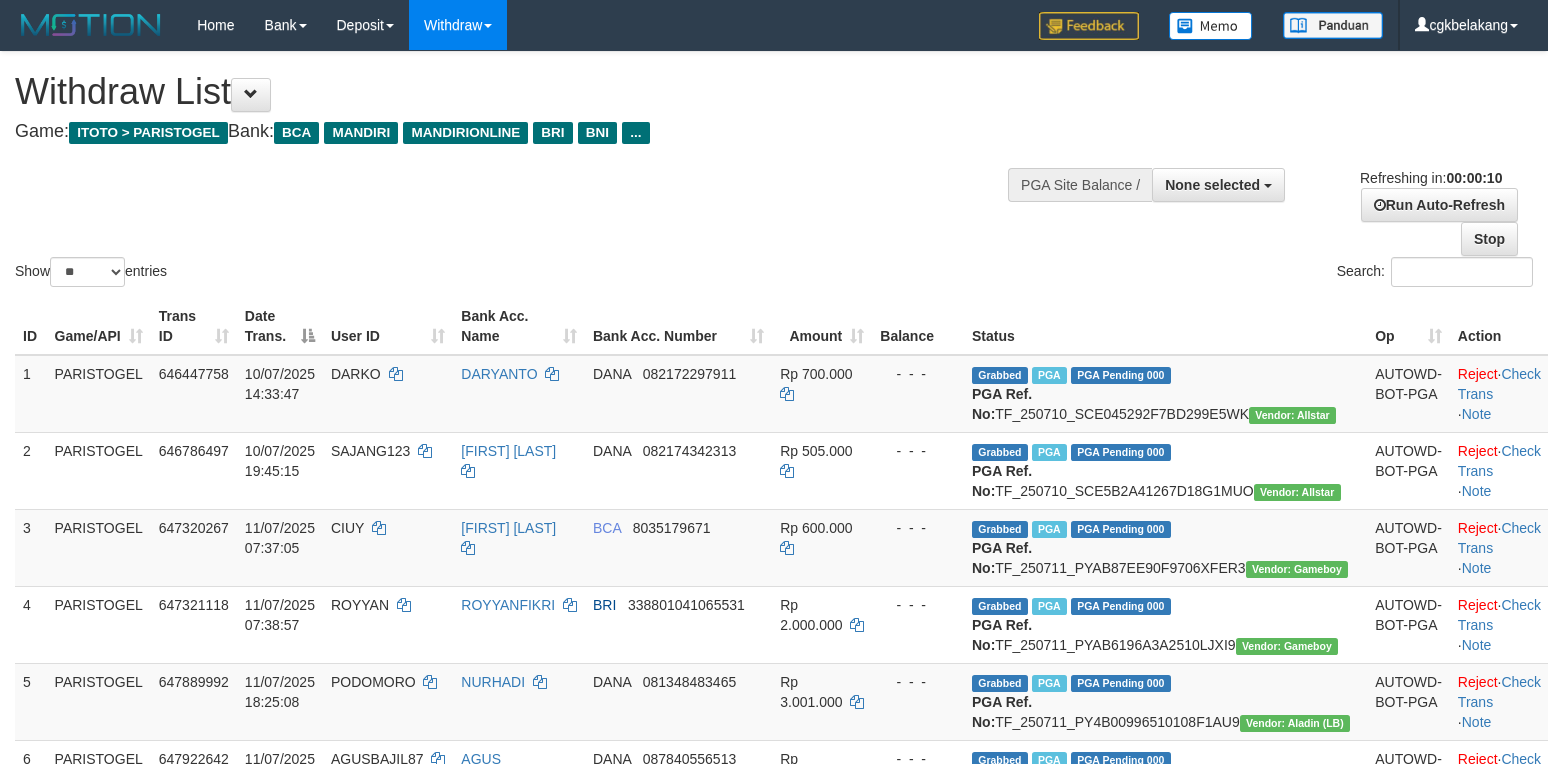 select 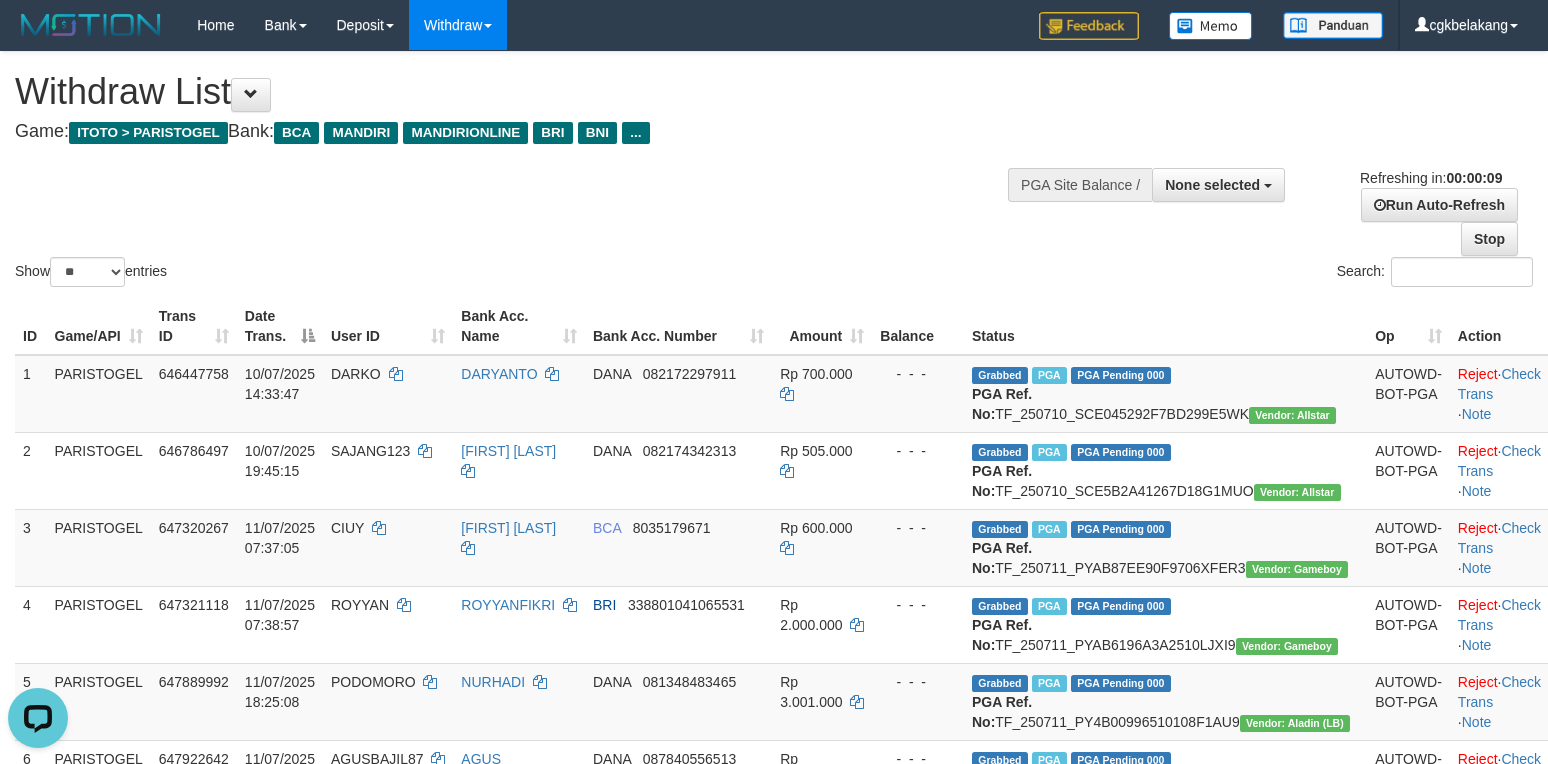 scroll, scrollTop: 0, scrollLeft: 0, axis: both 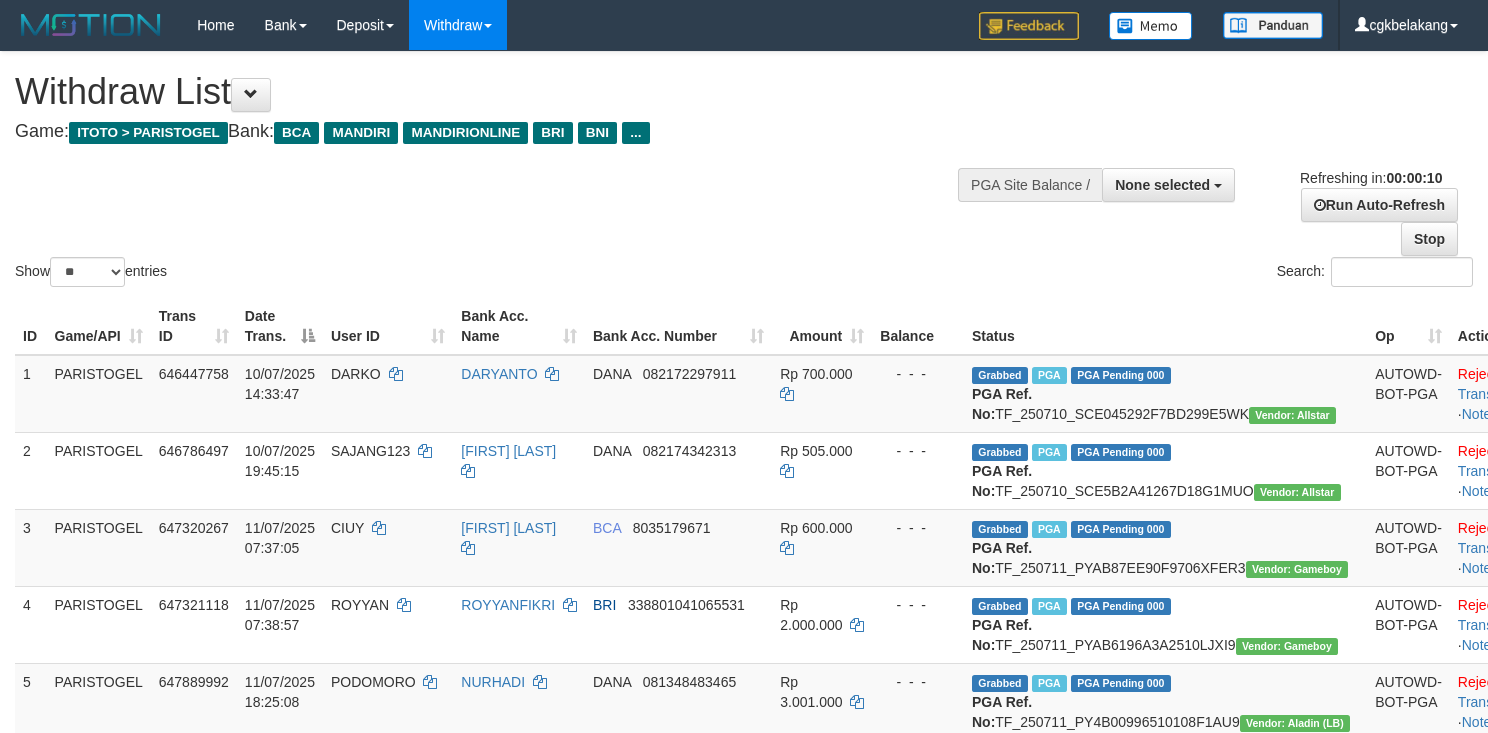 select 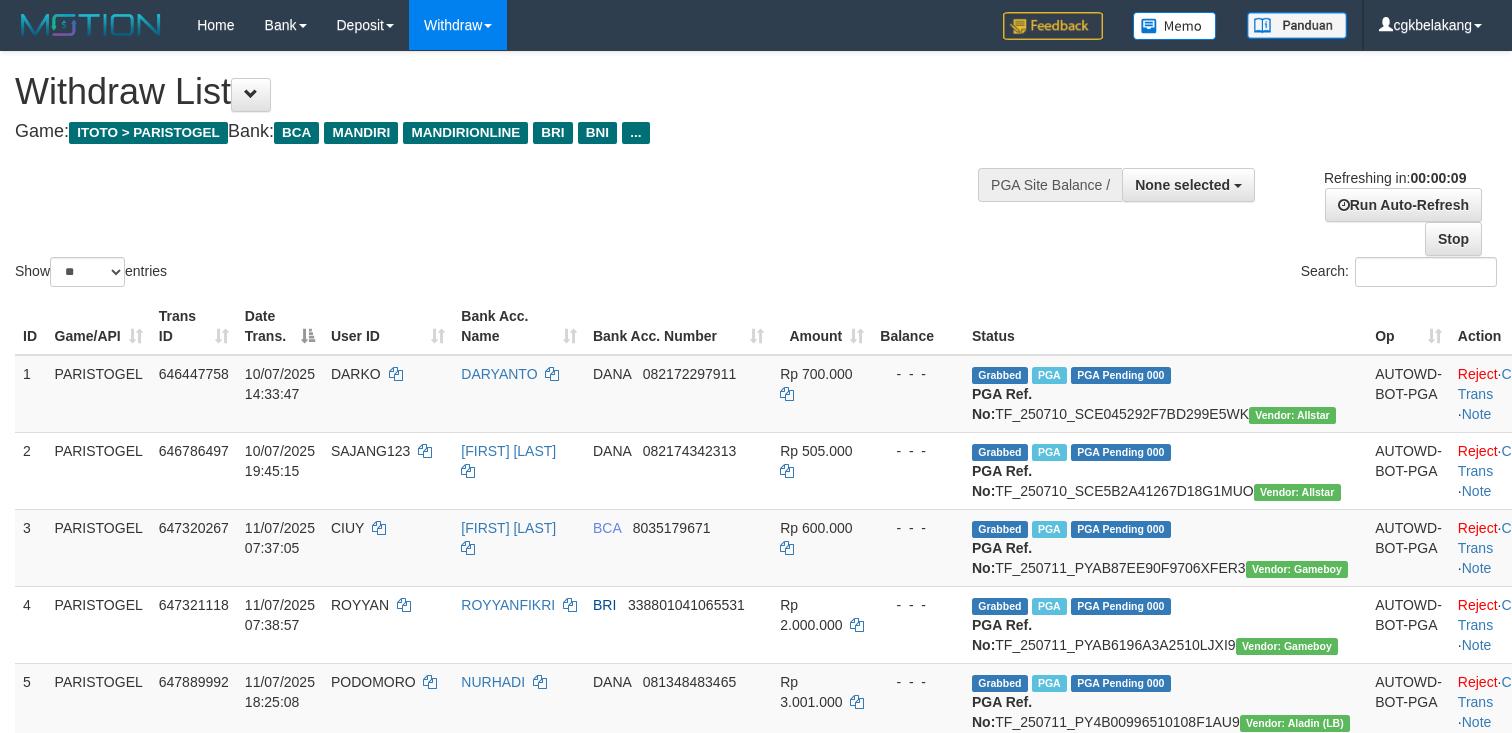 select 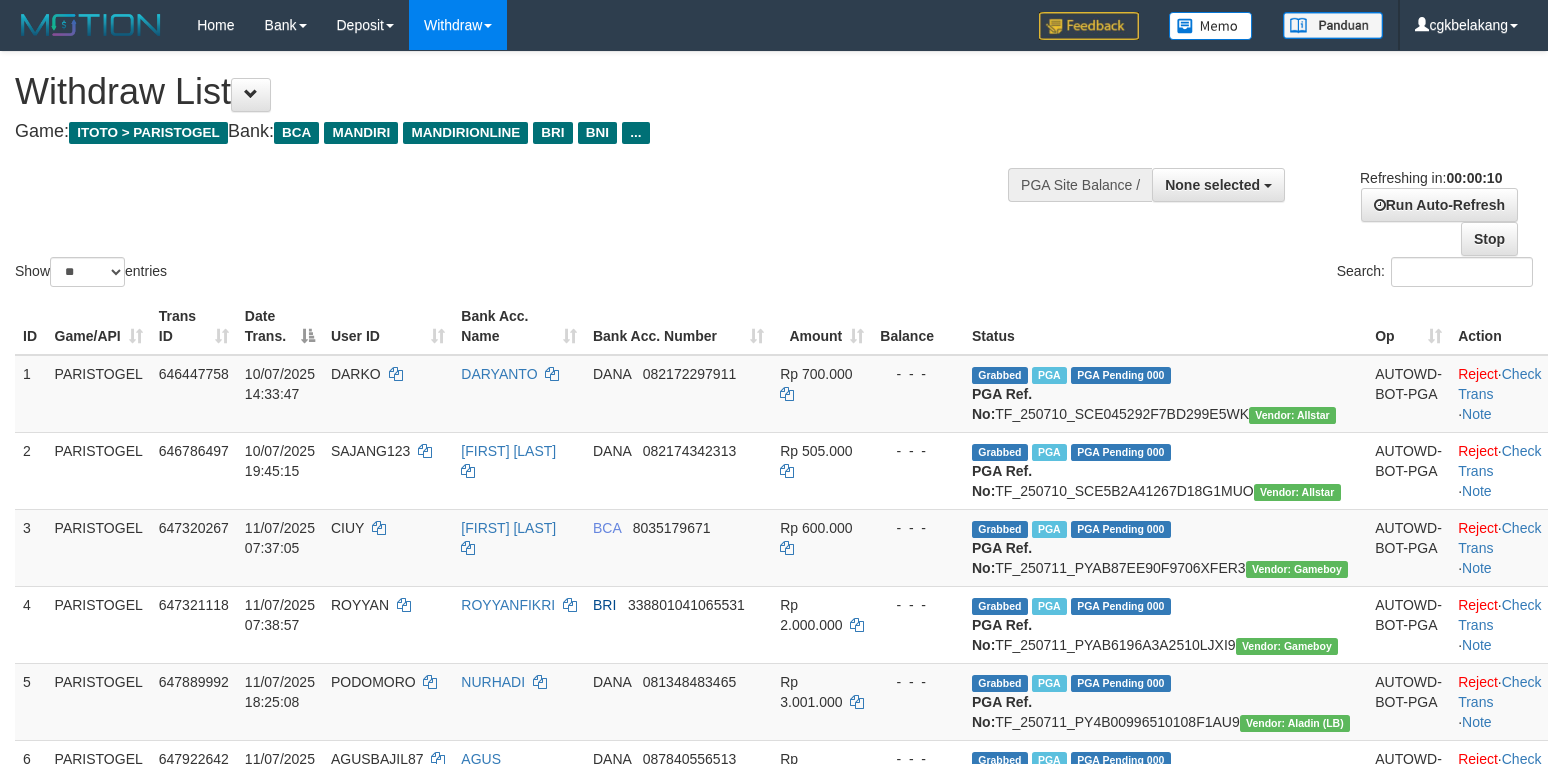 select 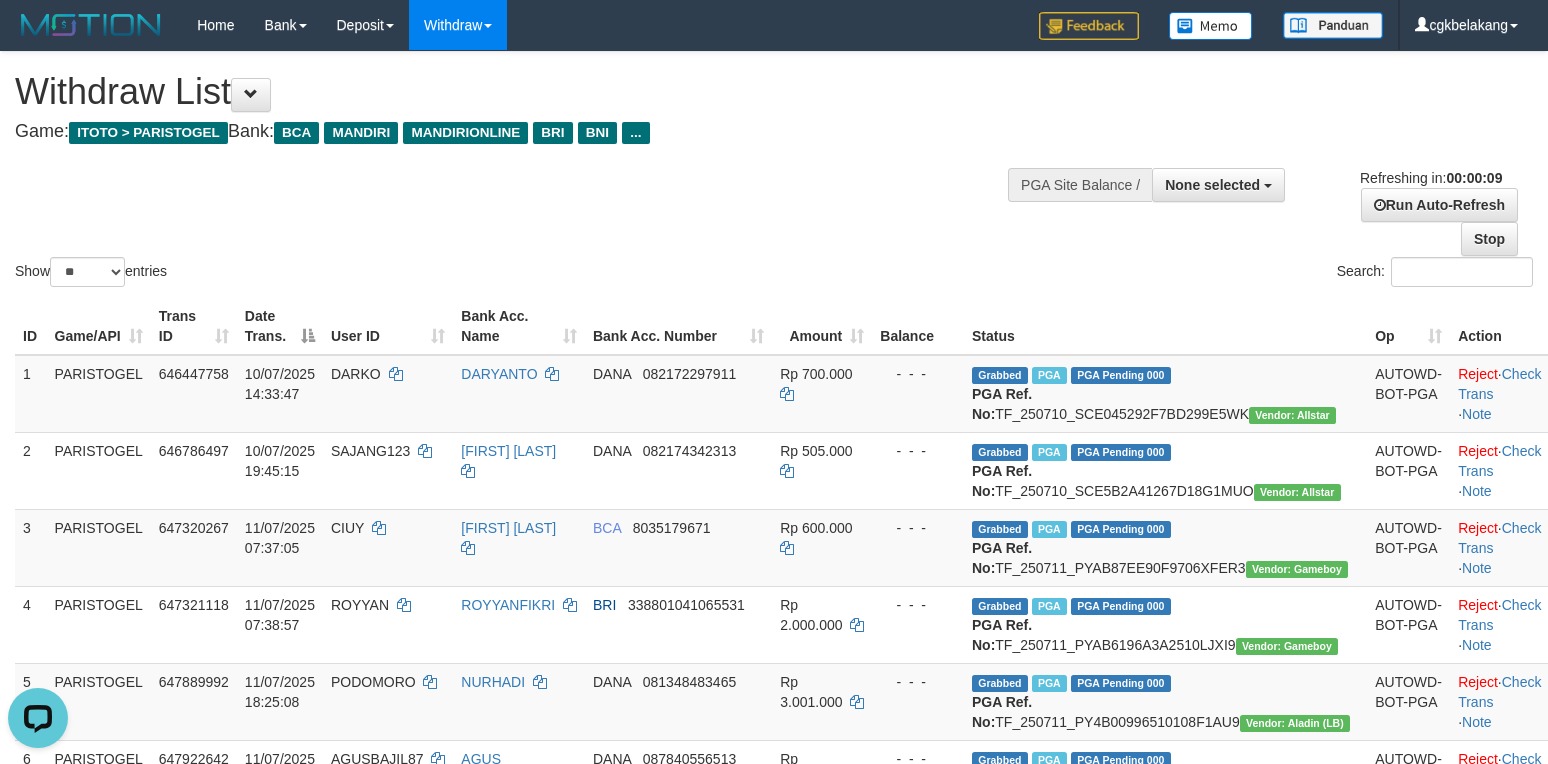 scroll, scrollTop: 0, scrollLeft: 0, axis: both 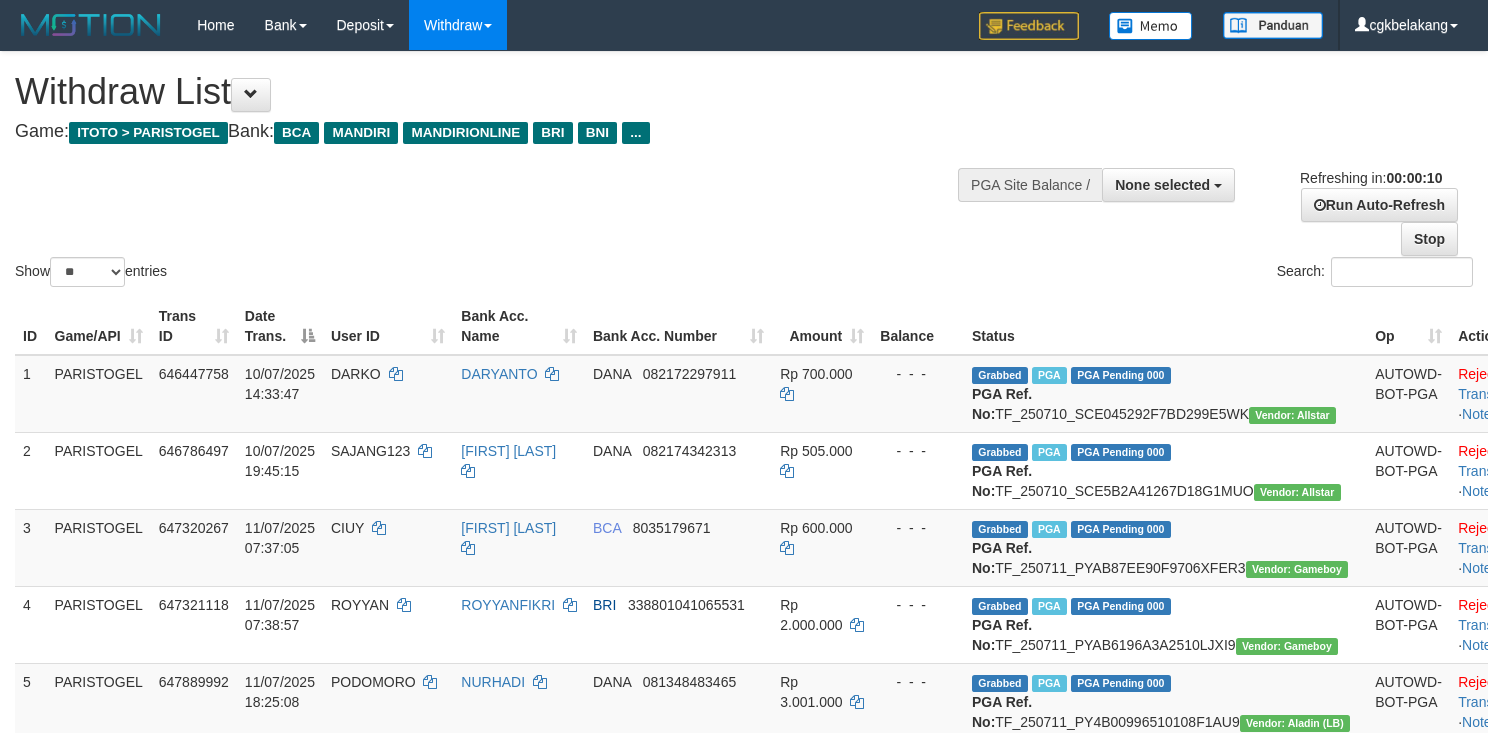 select 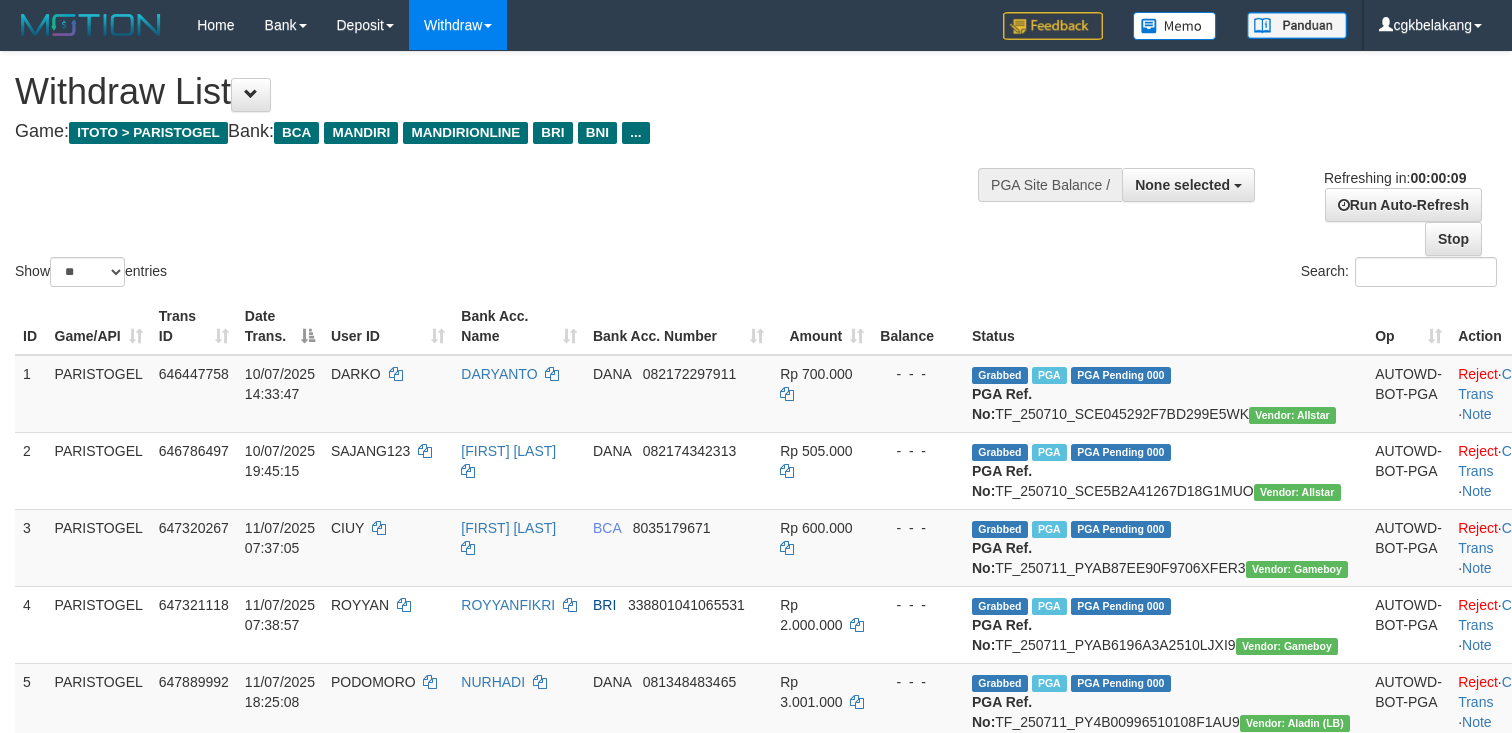 select 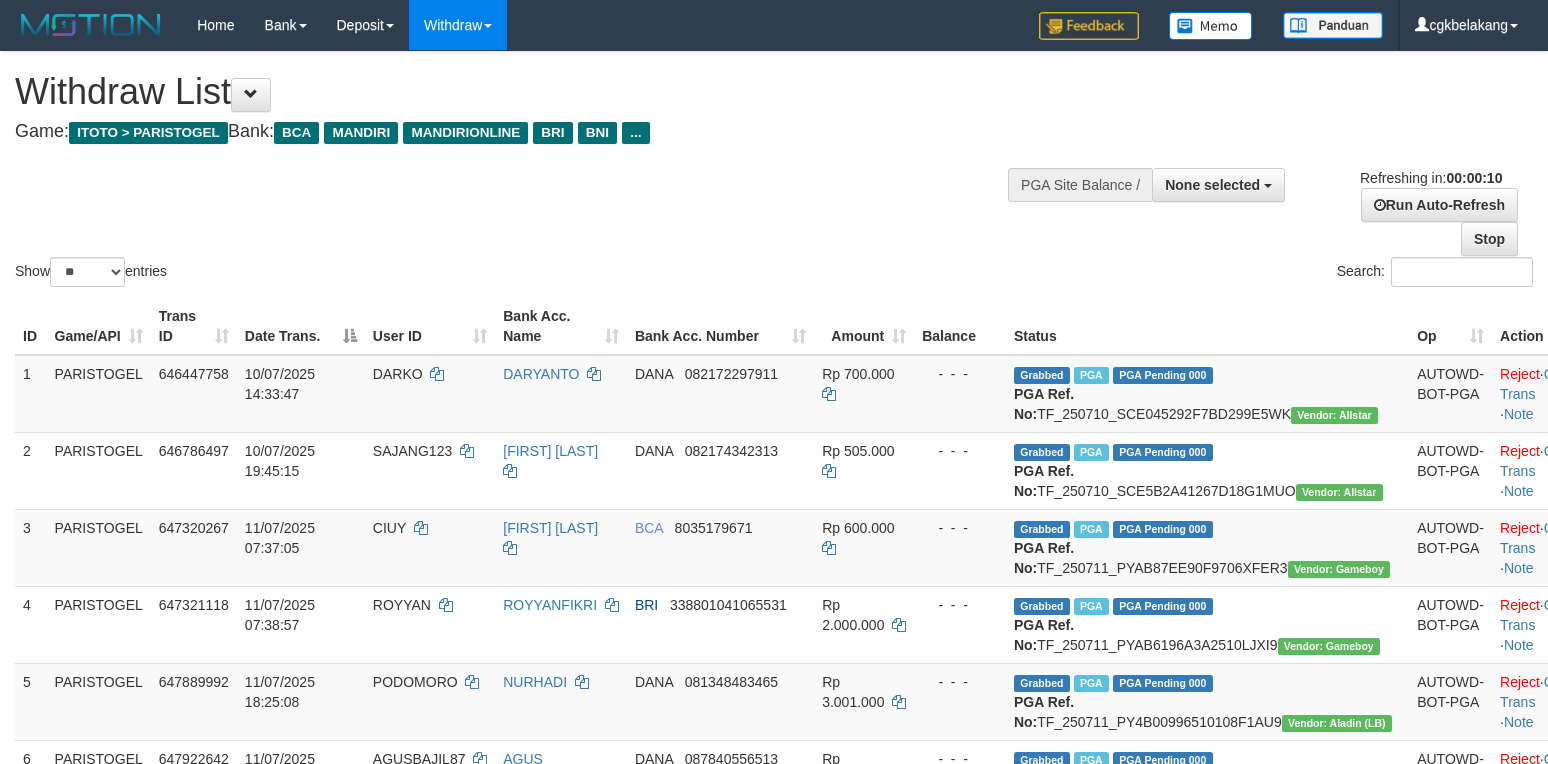 select 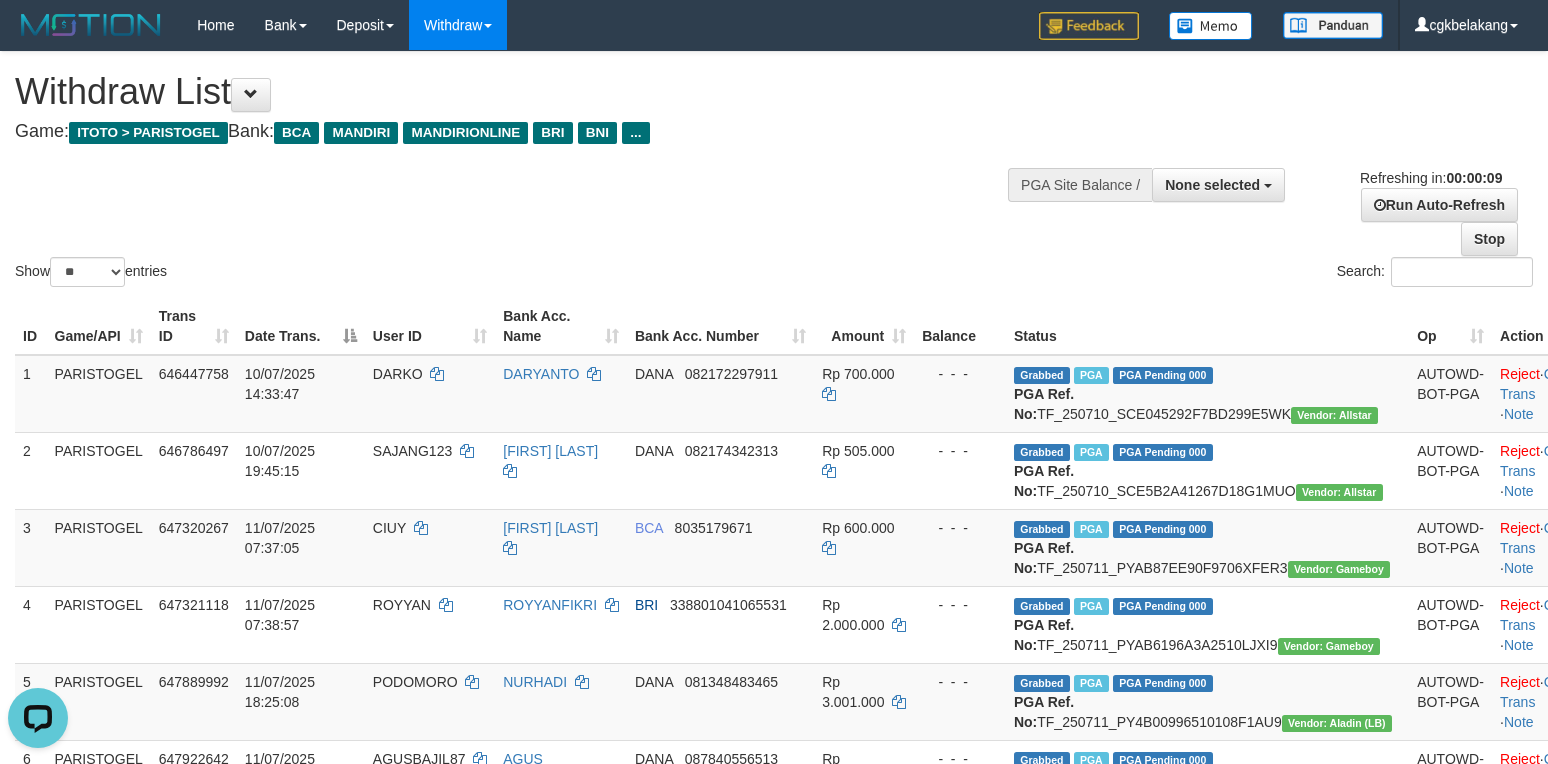 scroll, scrollTop: 0, scrollLeft: 0, axis: both 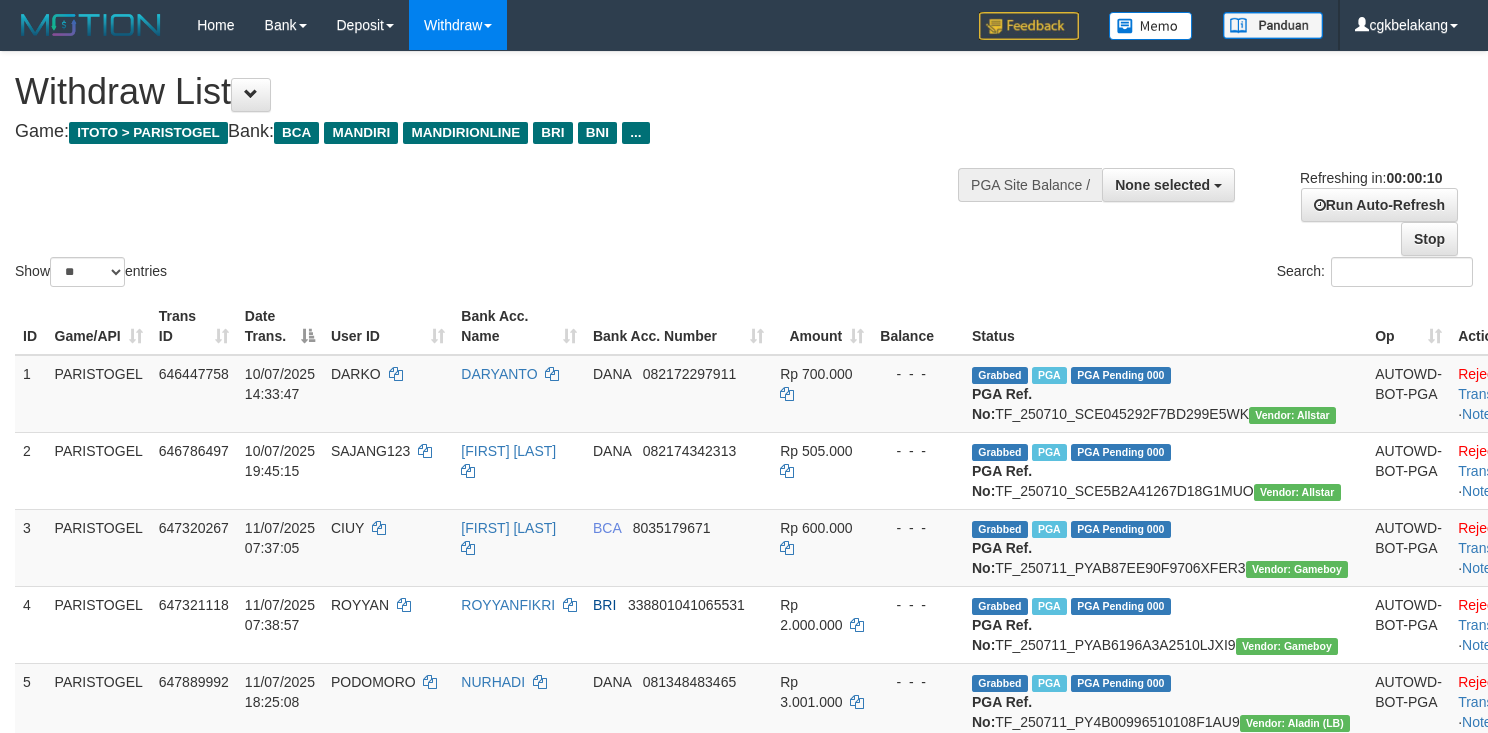 select 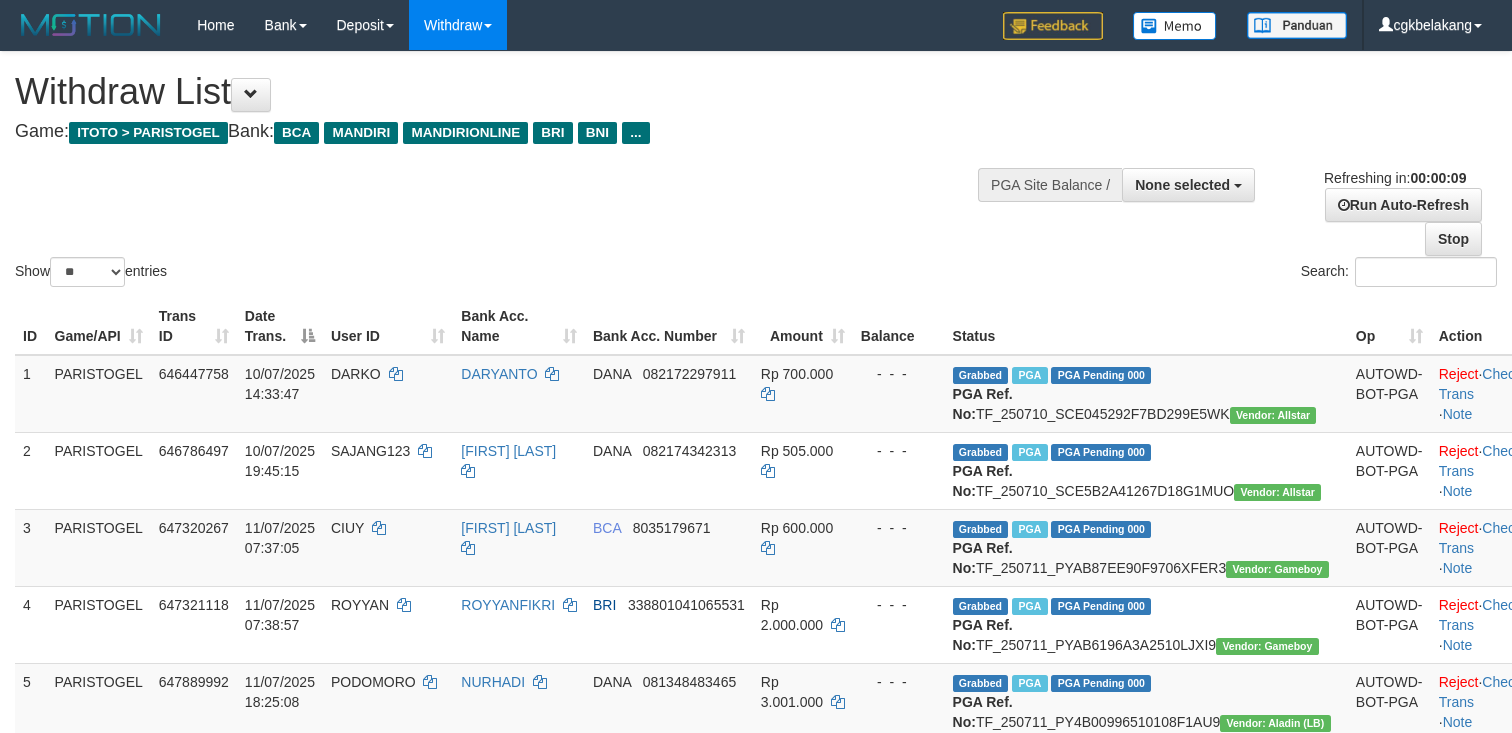 select 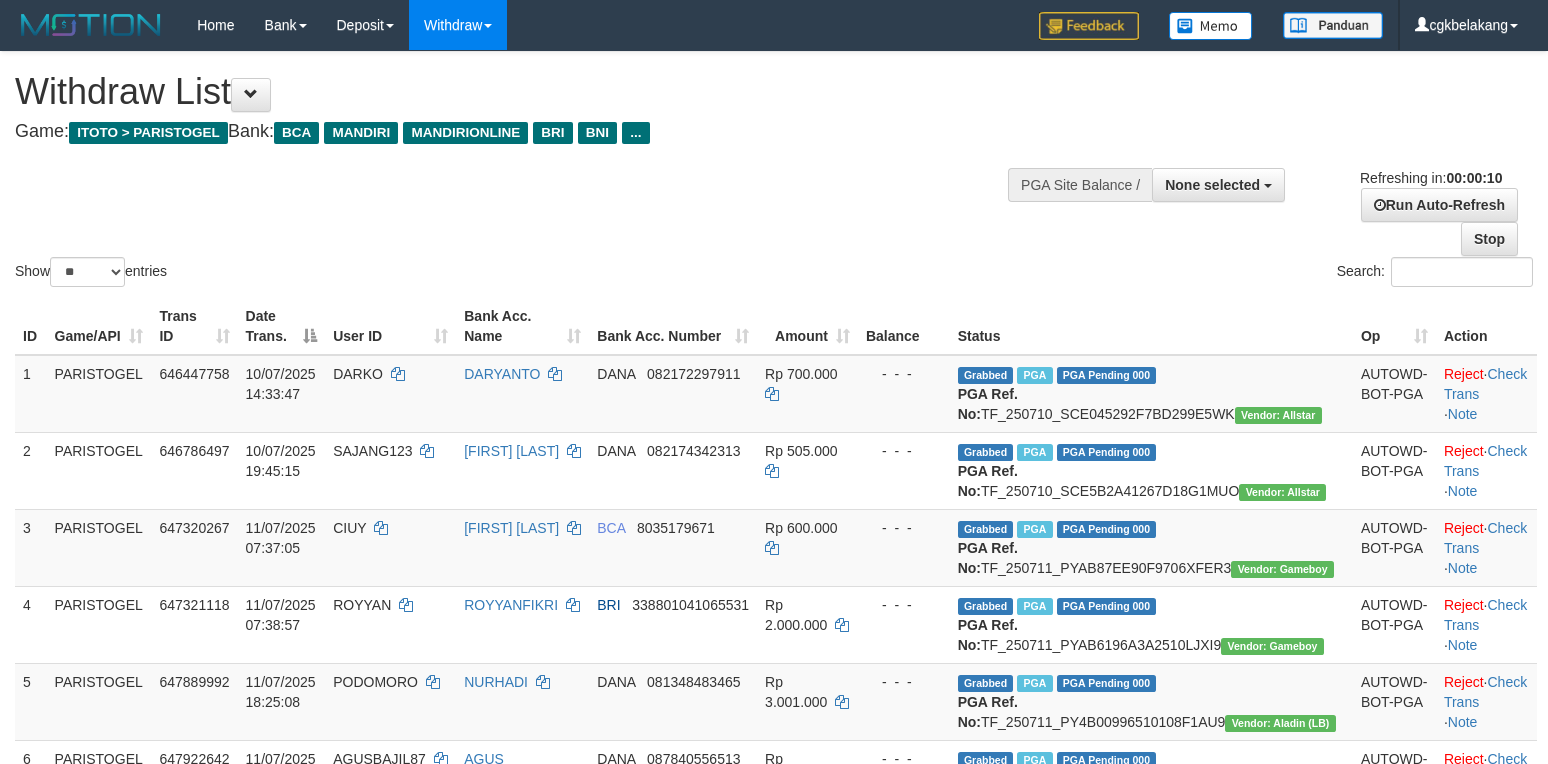 select 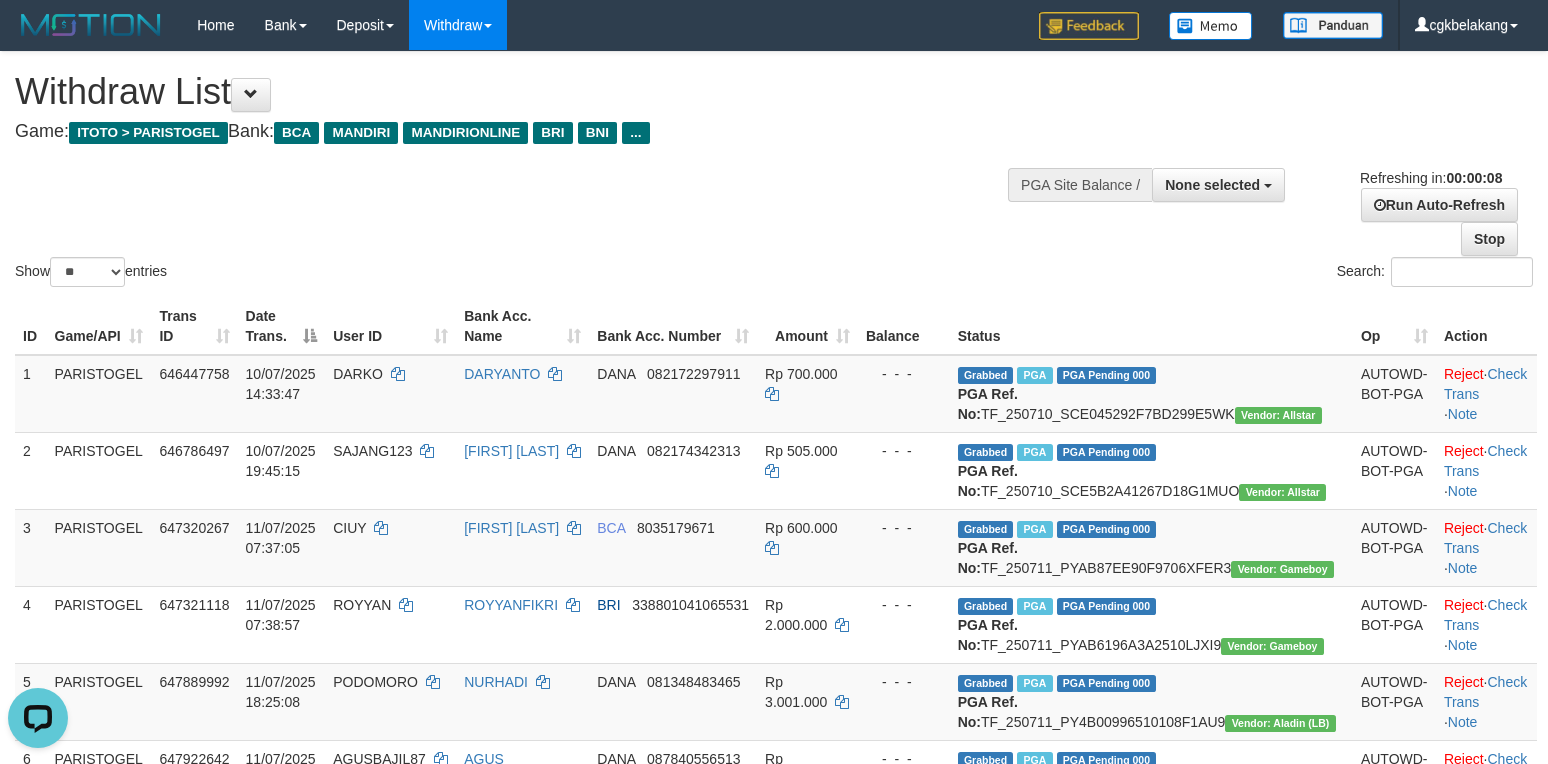 scroll, scrollTop: 0, scrollLeft: 0, axis: both 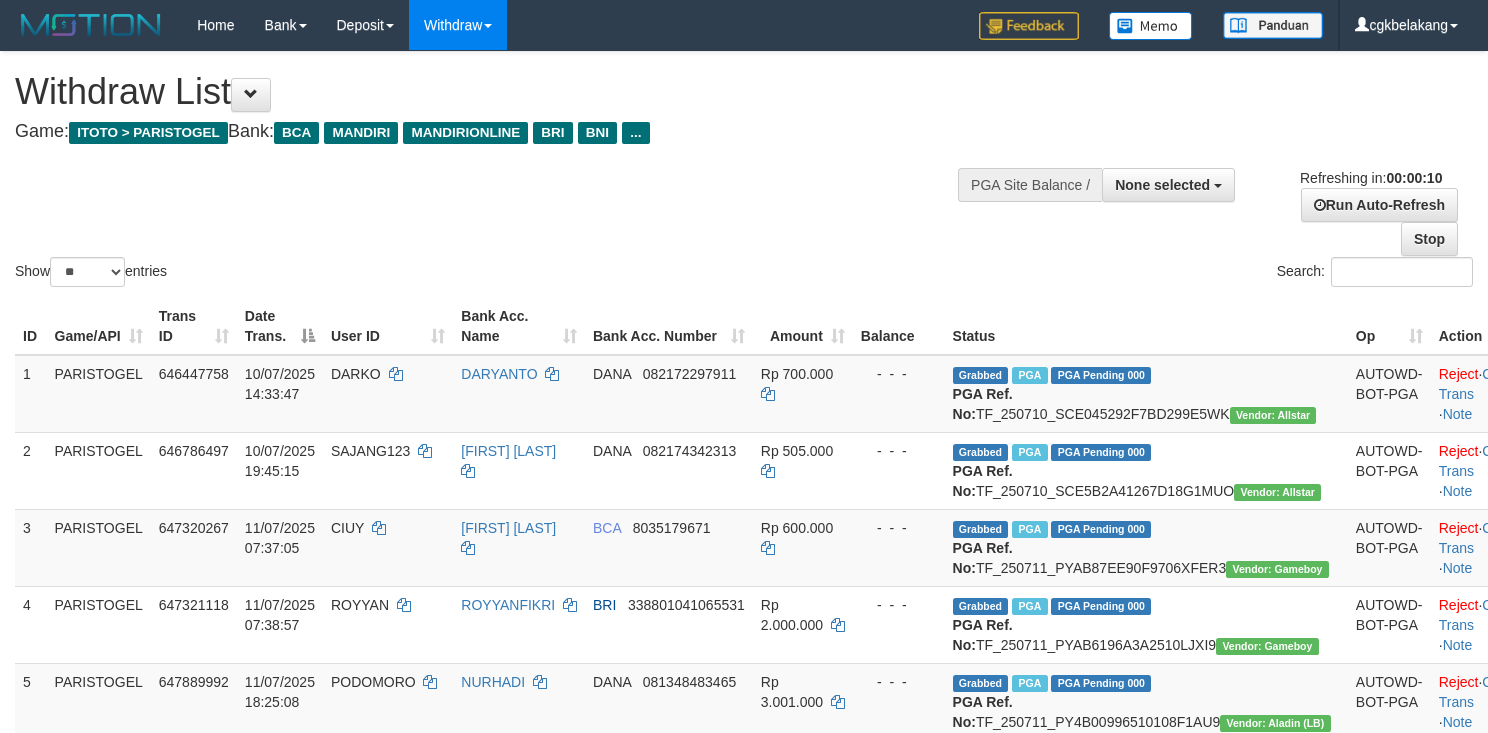 select 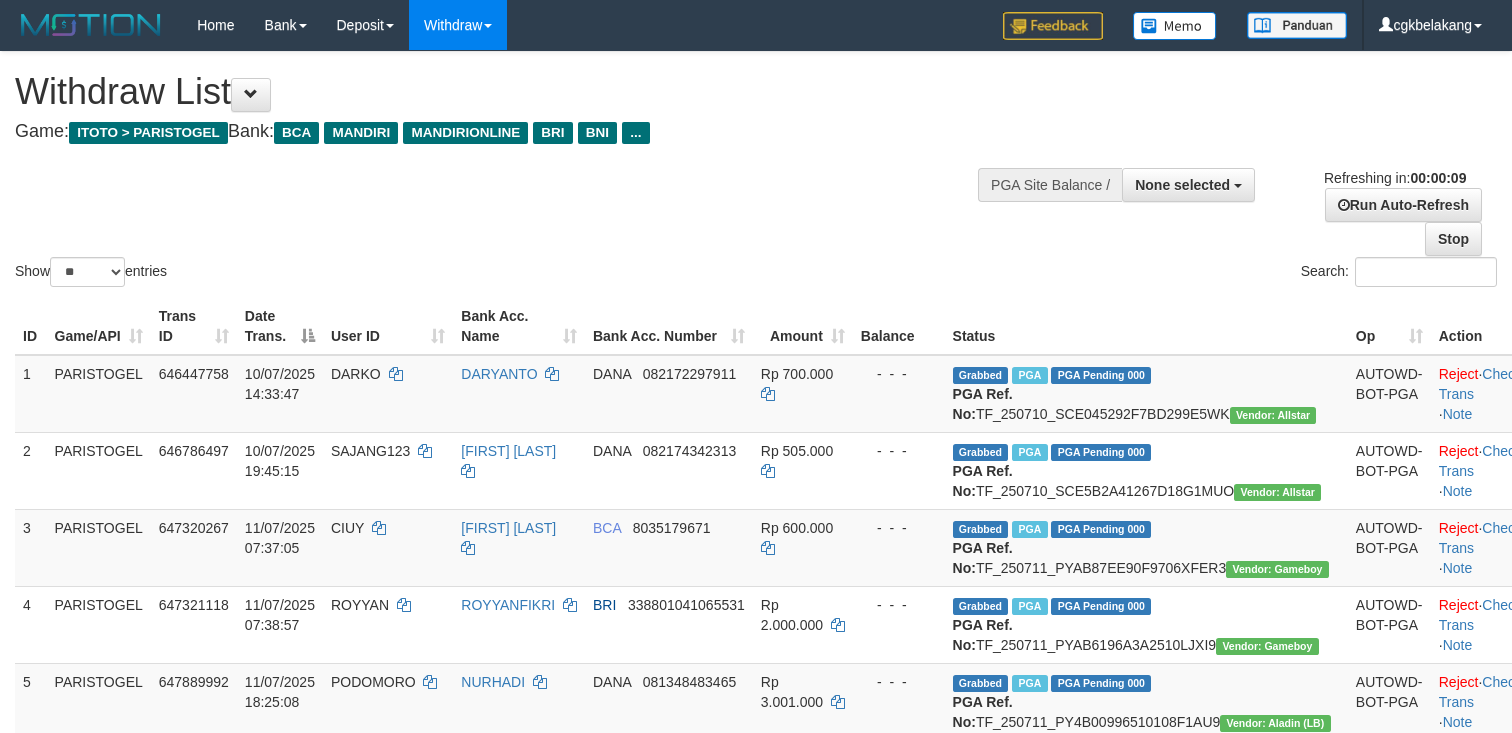 select 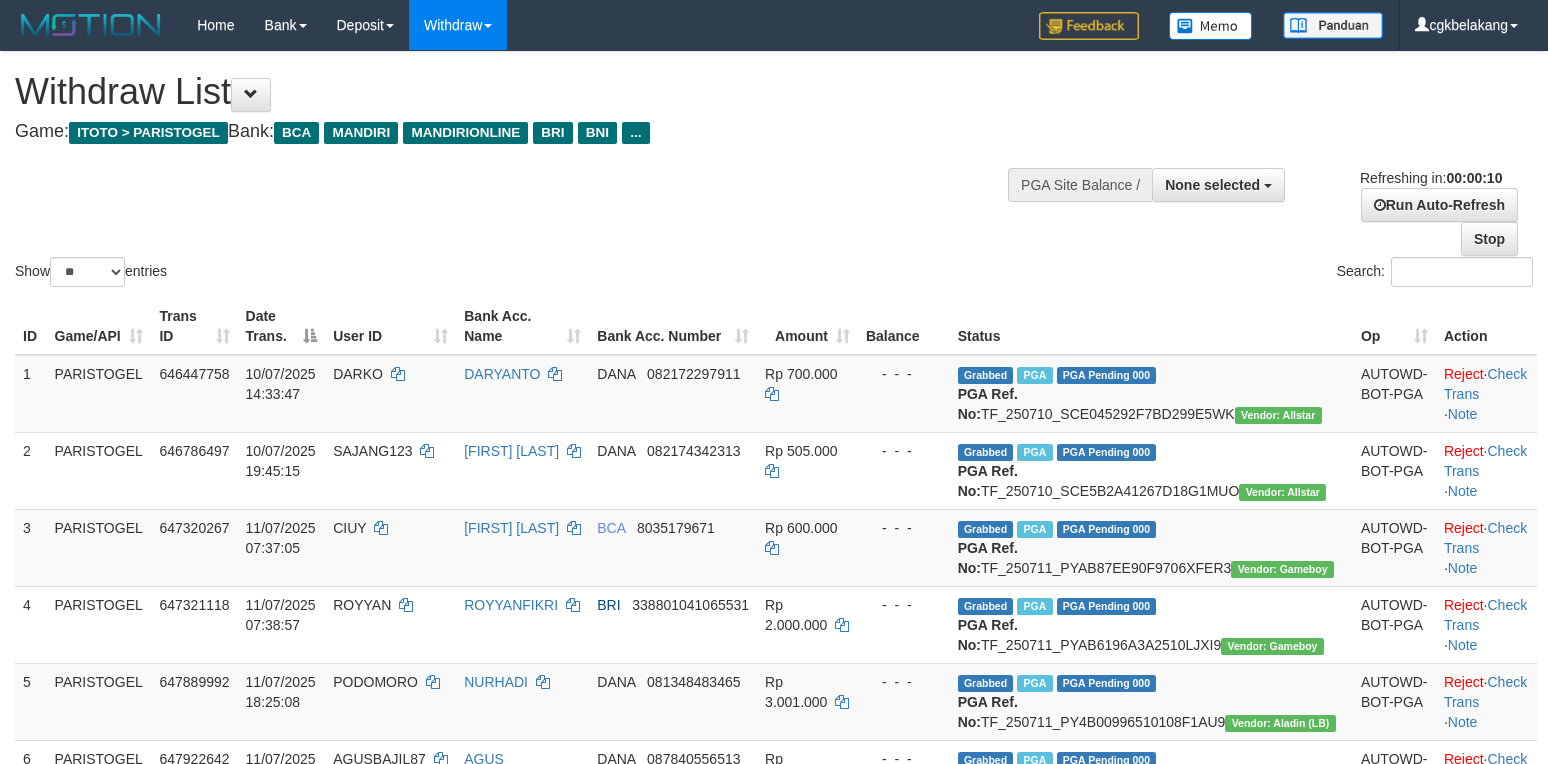 select 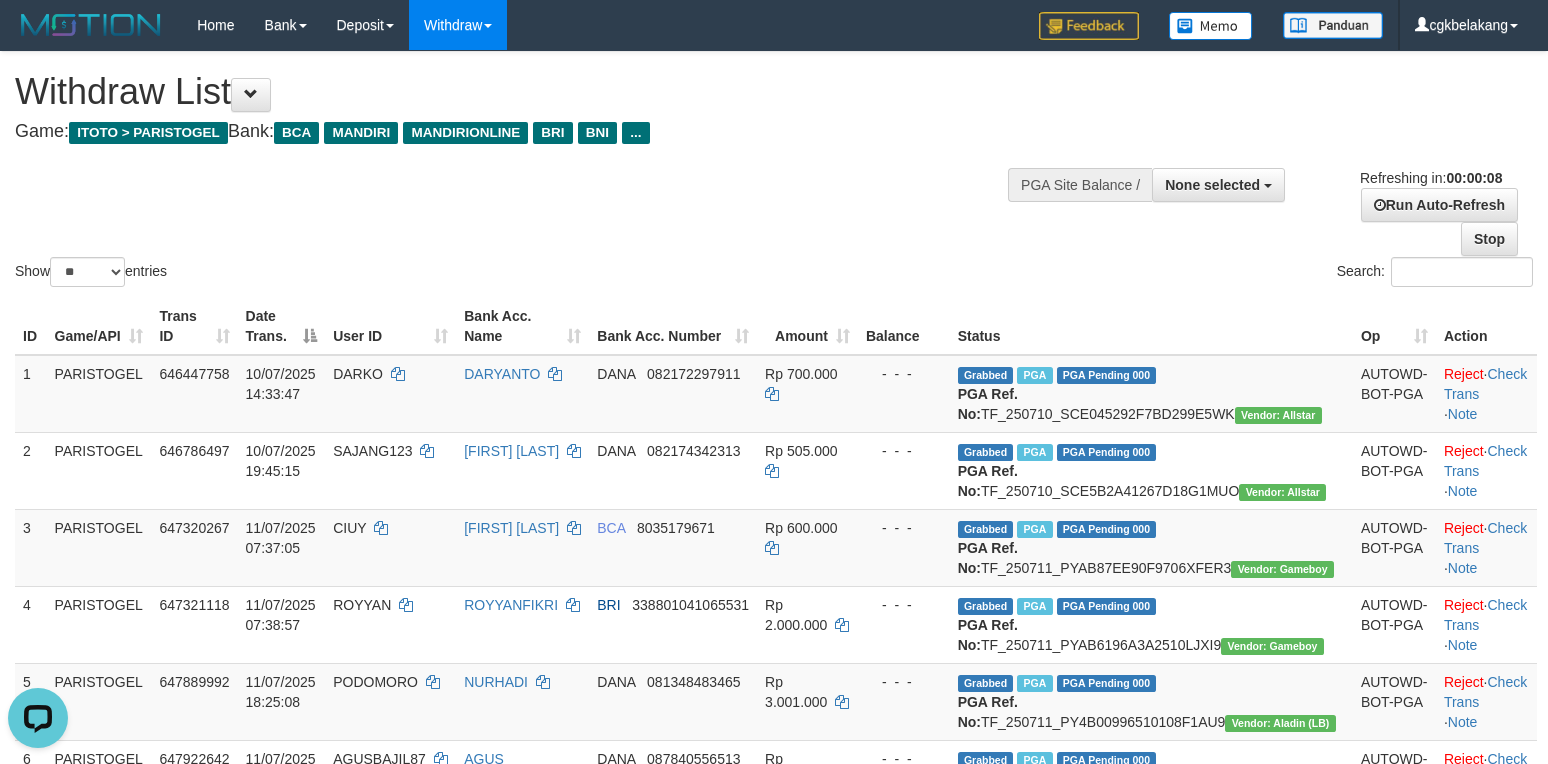 scroll, scrollTop: 0, scrollLeft: 0, axis: both 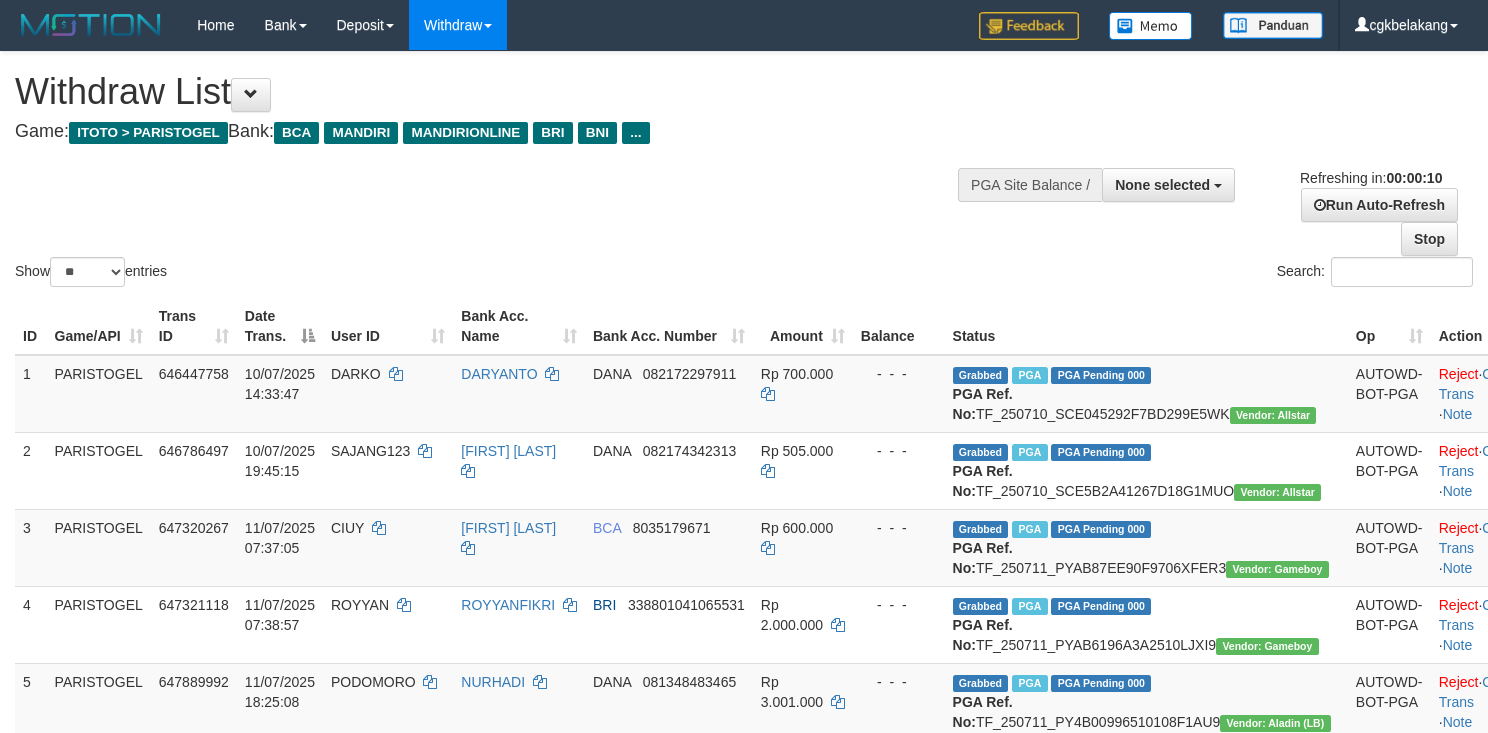 select 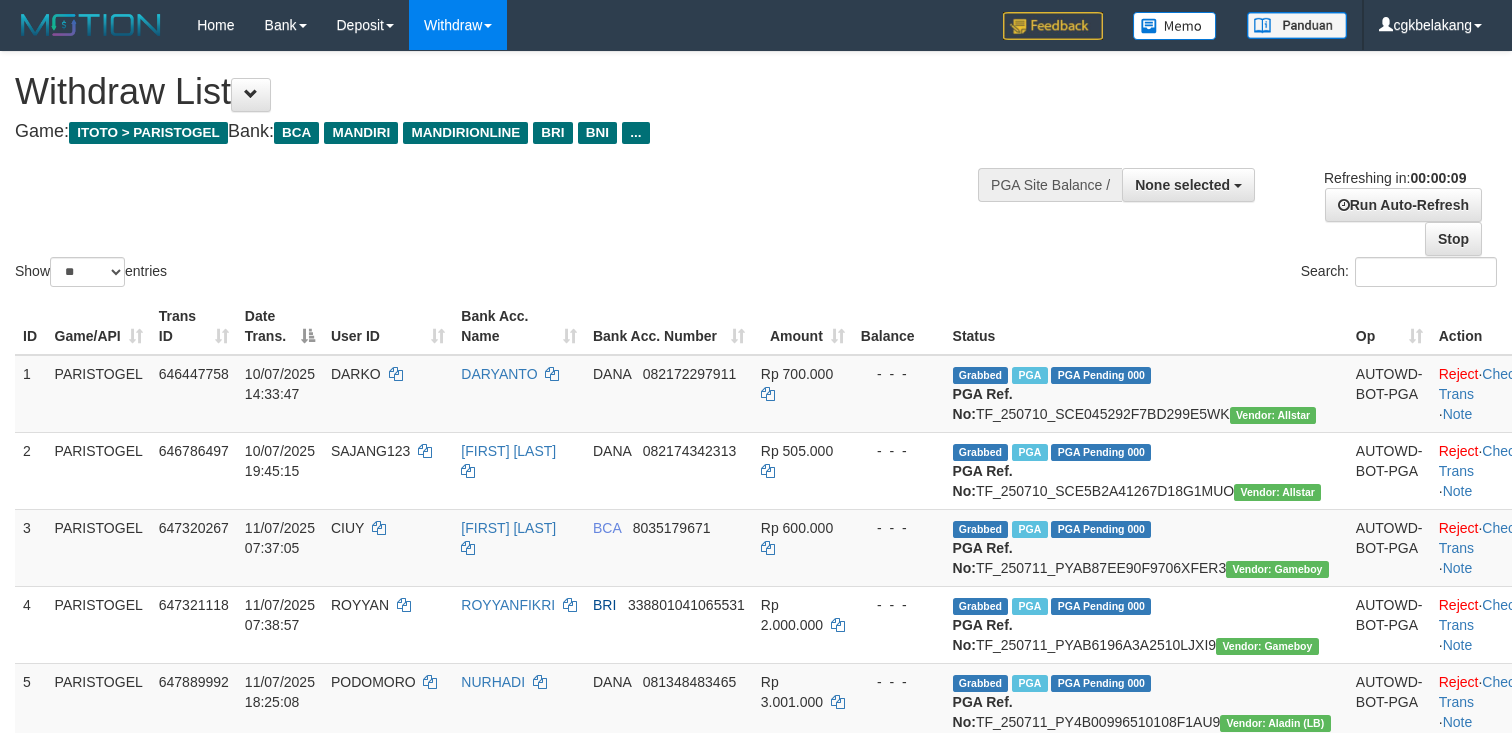 select 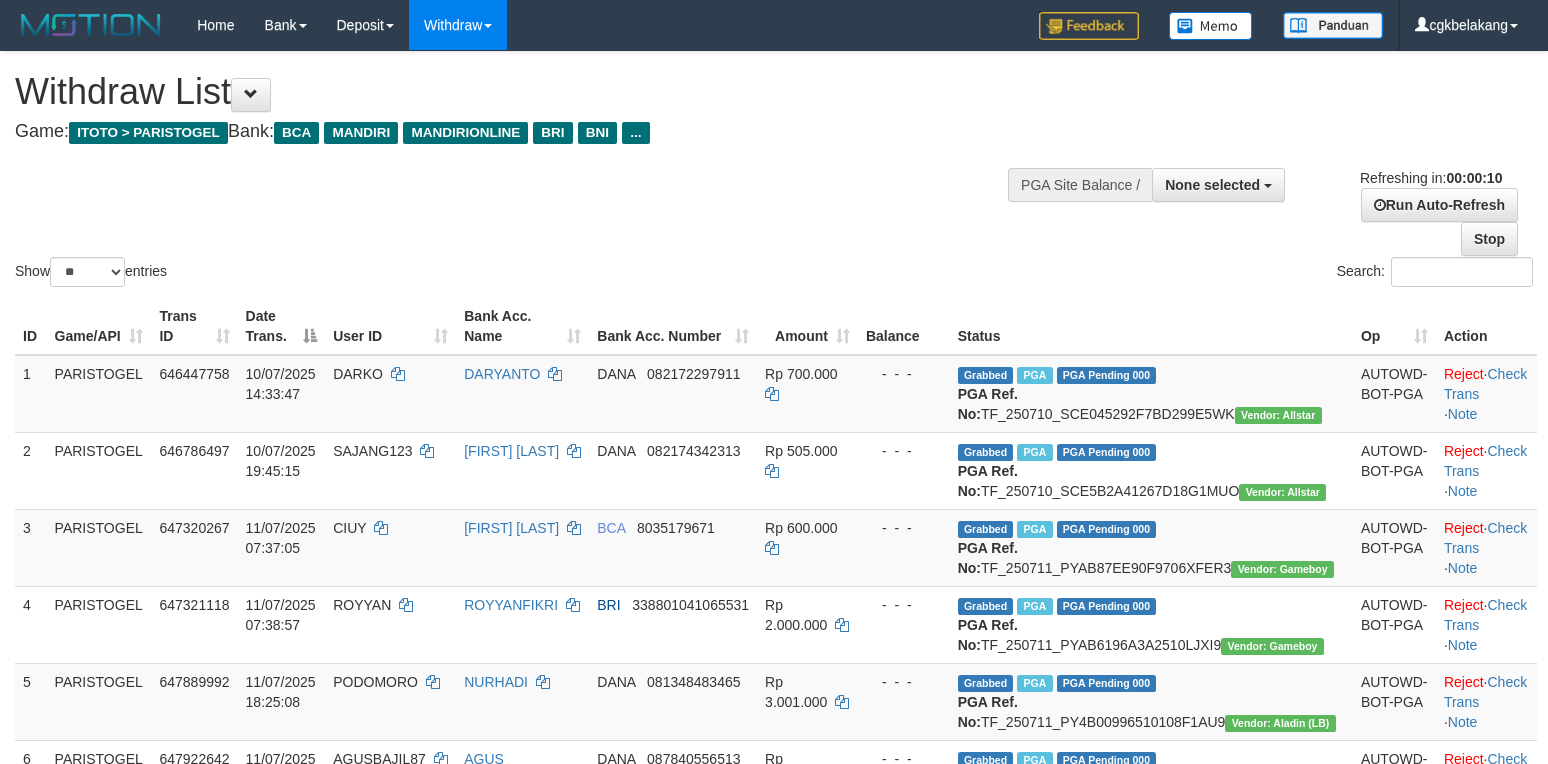 select 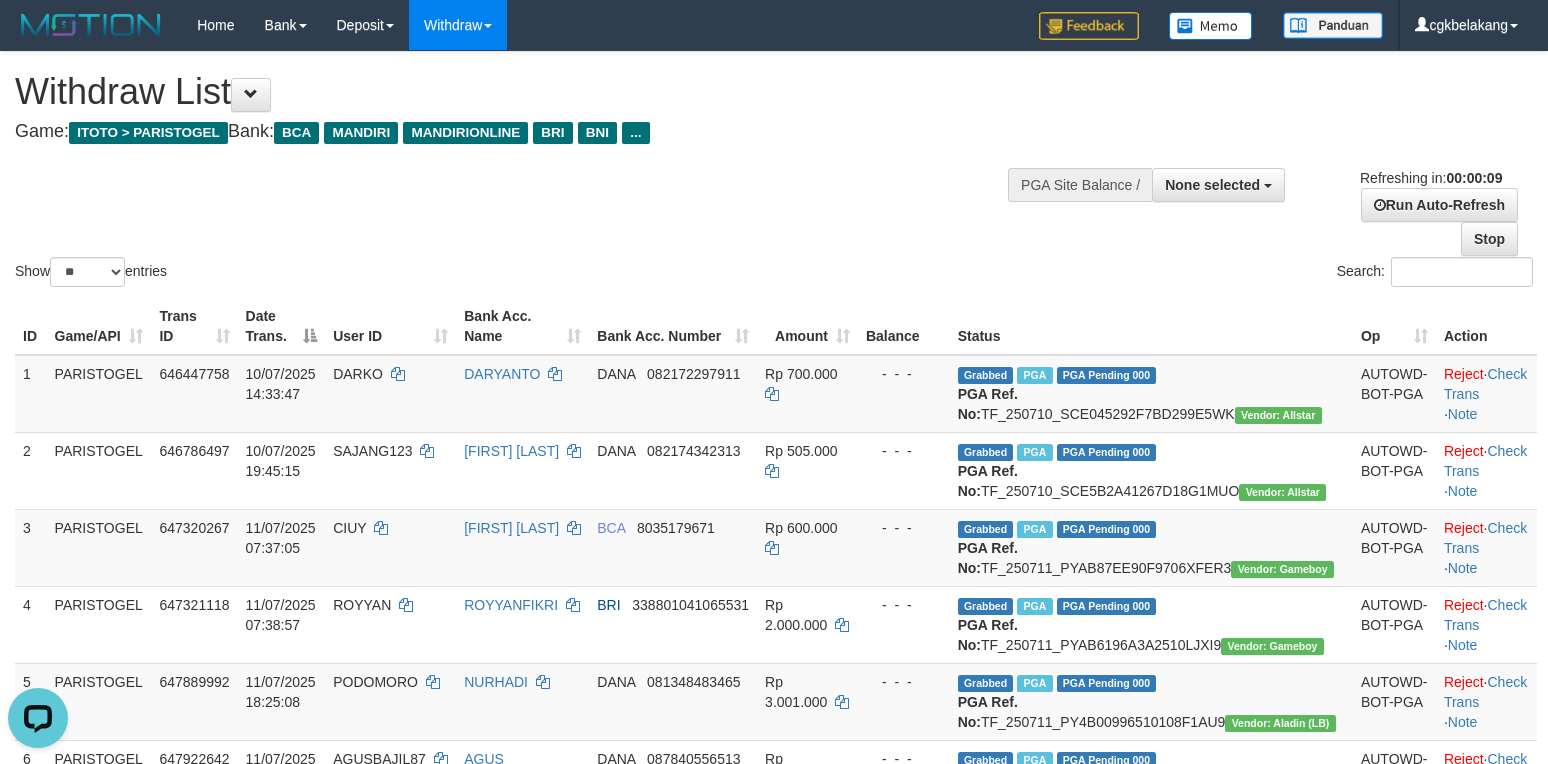 scroll, scrollTop: 0, scrollLeft: 0, axis: both 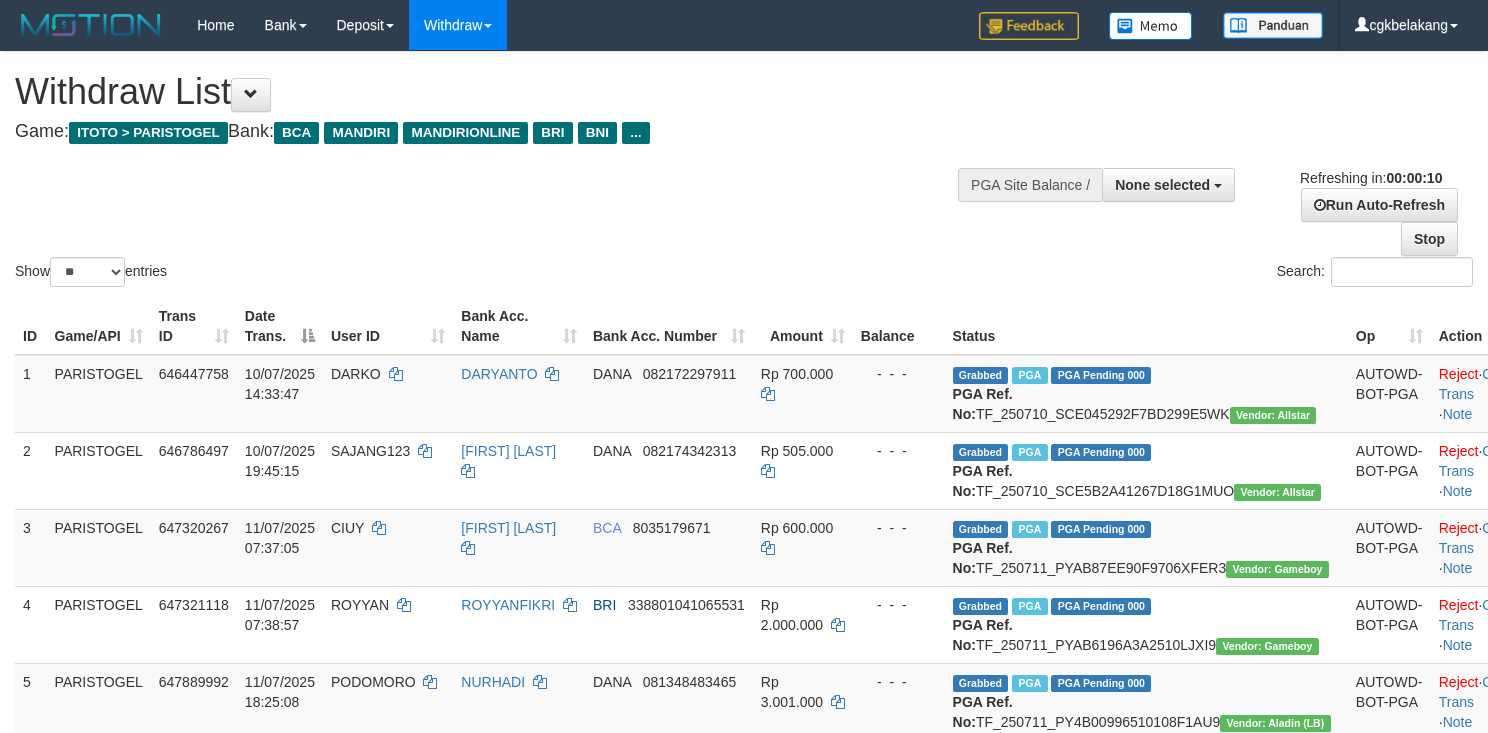 select 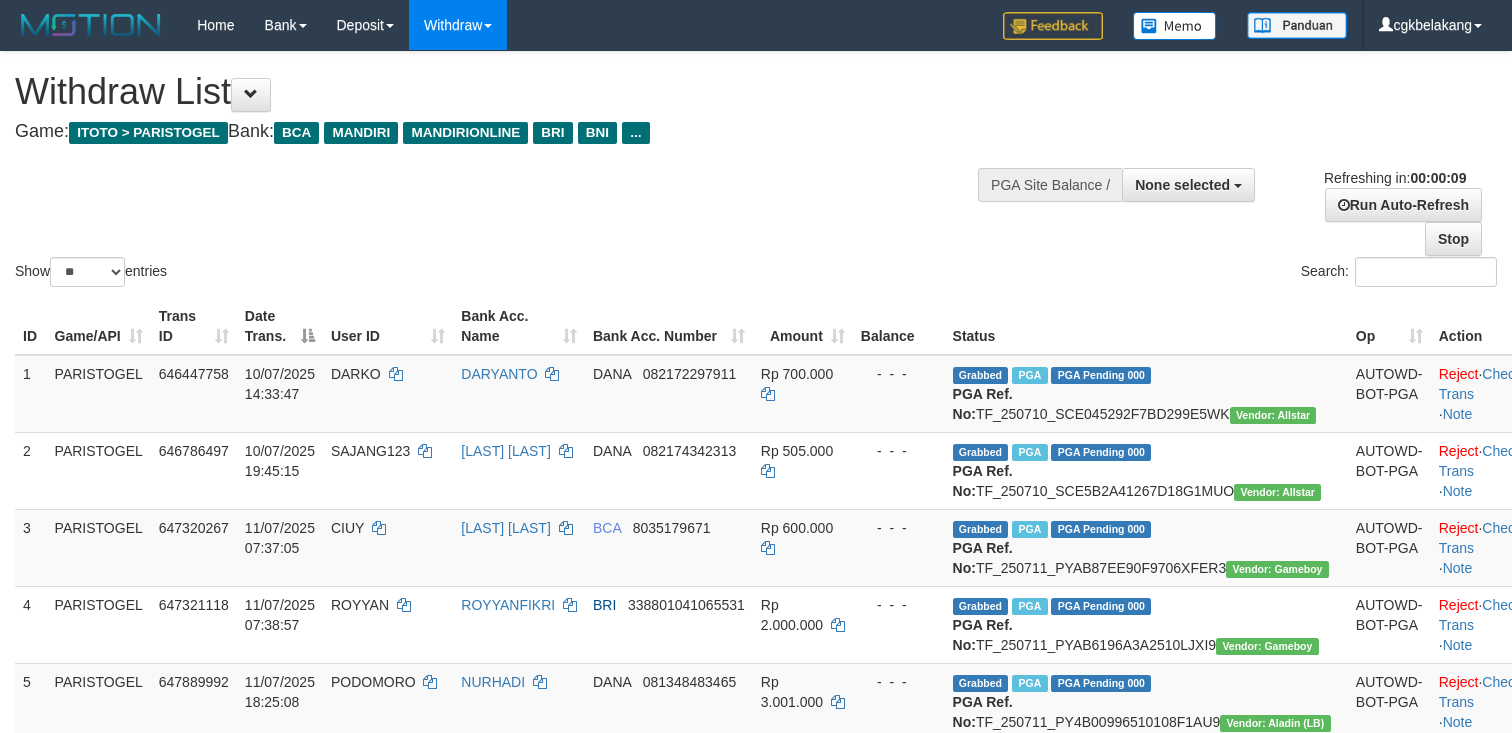 select 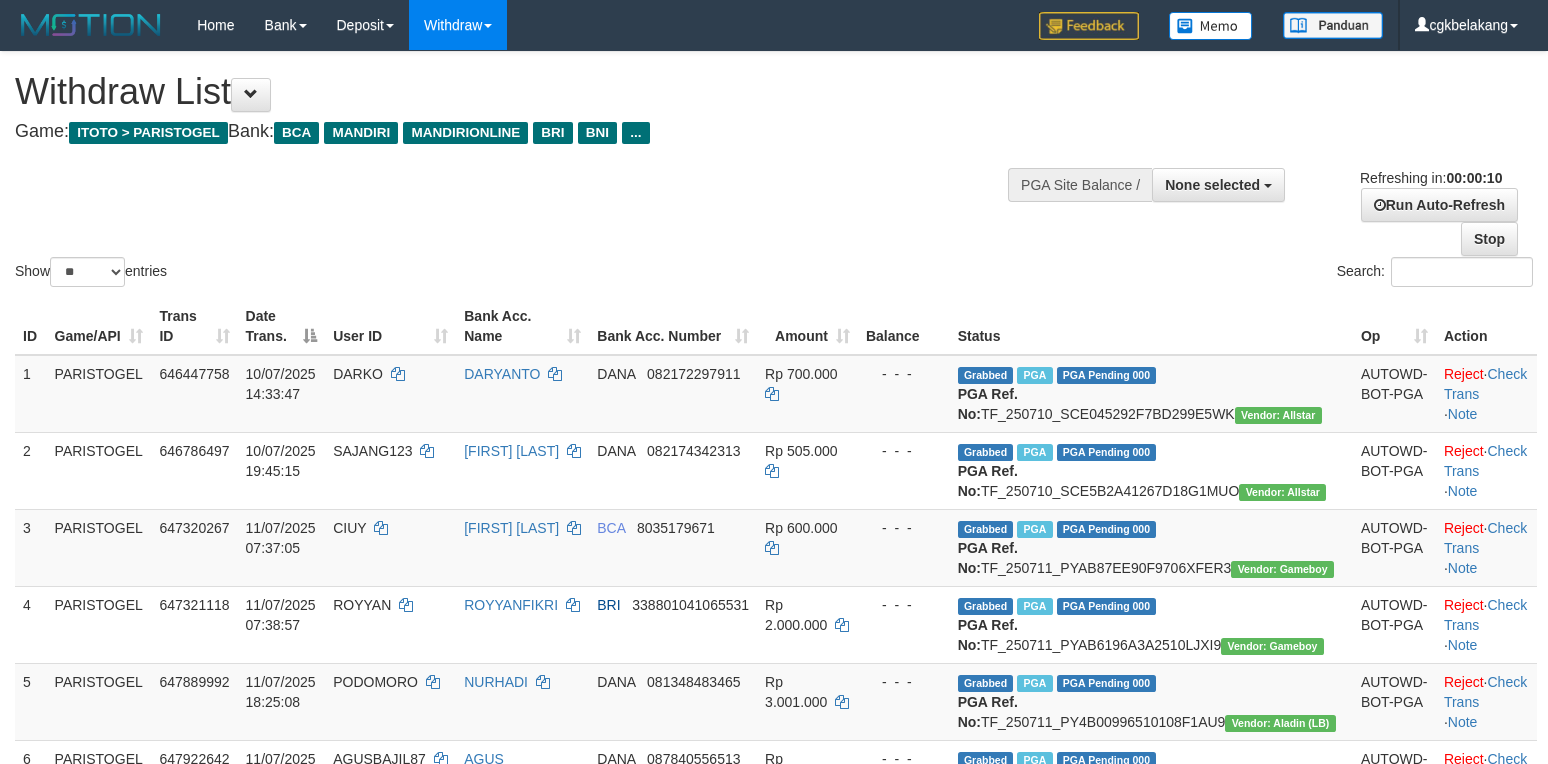 select 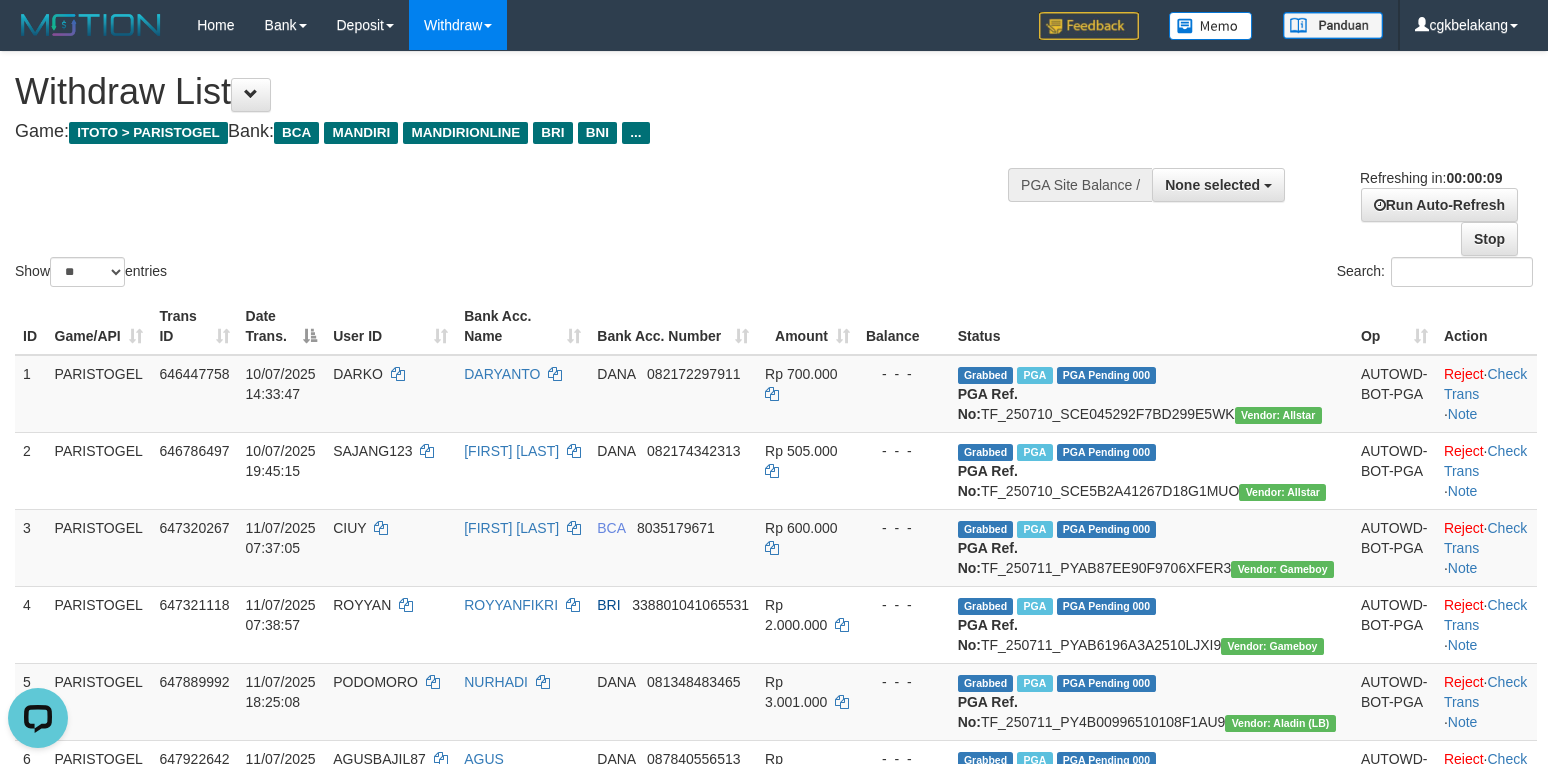 scroll, scrollTop: 0, scrollLeft: 0, axis: both 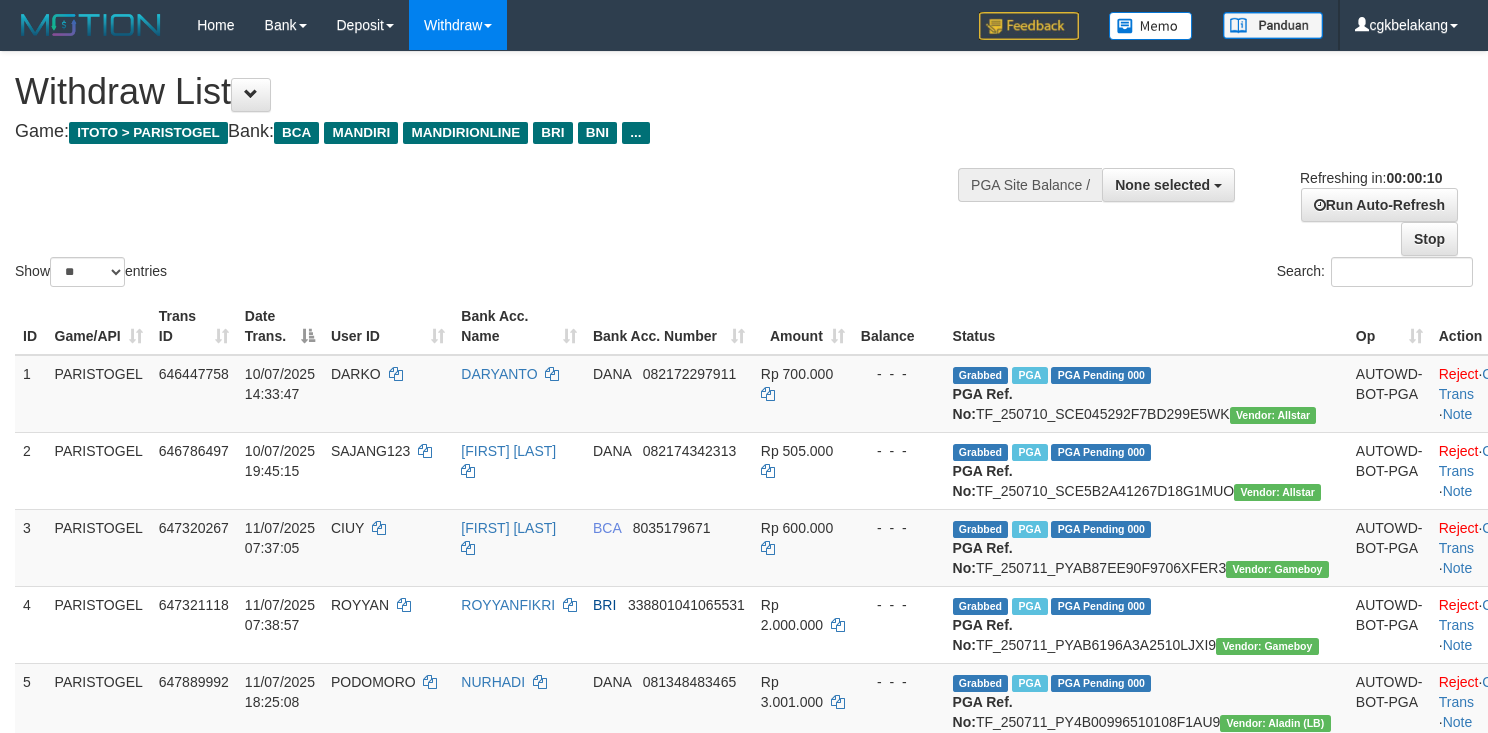 select 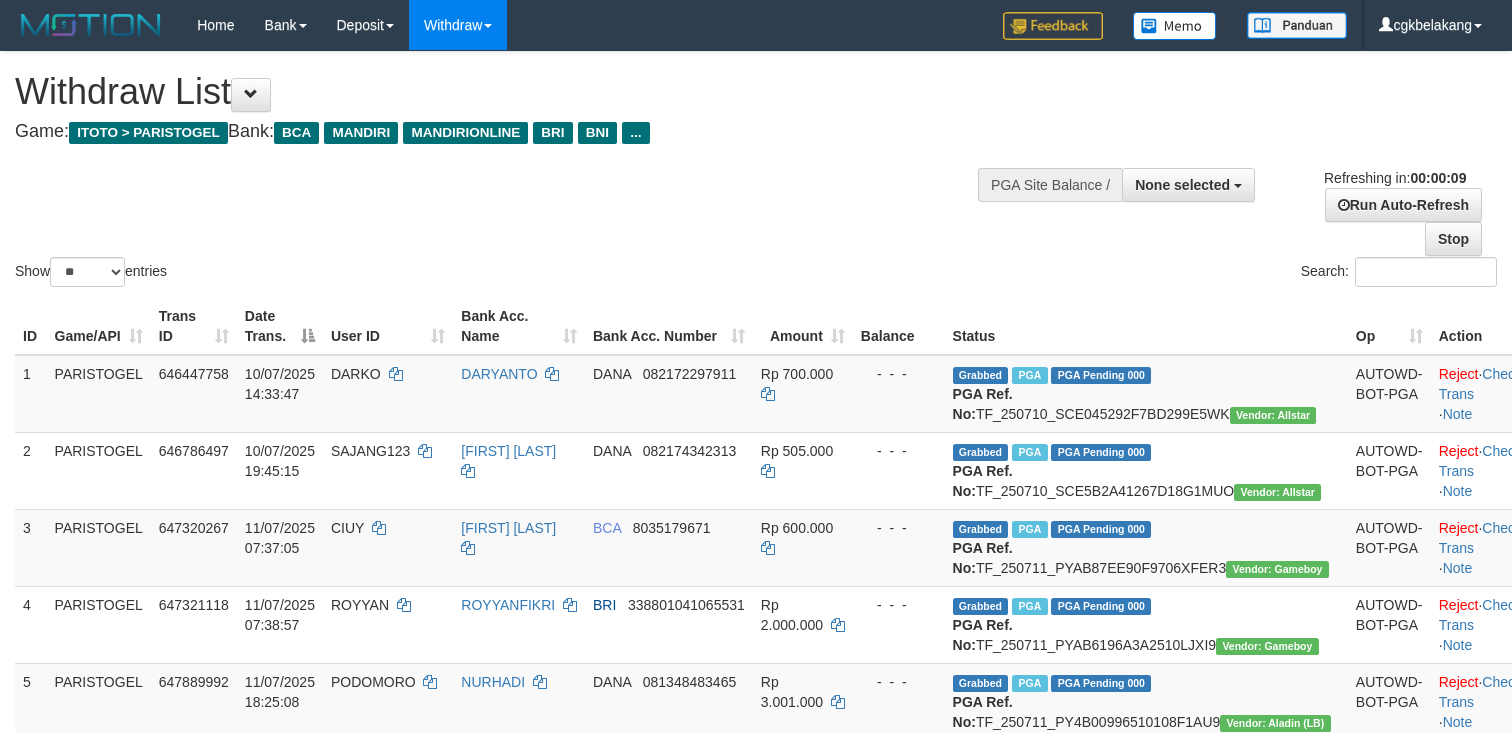 select 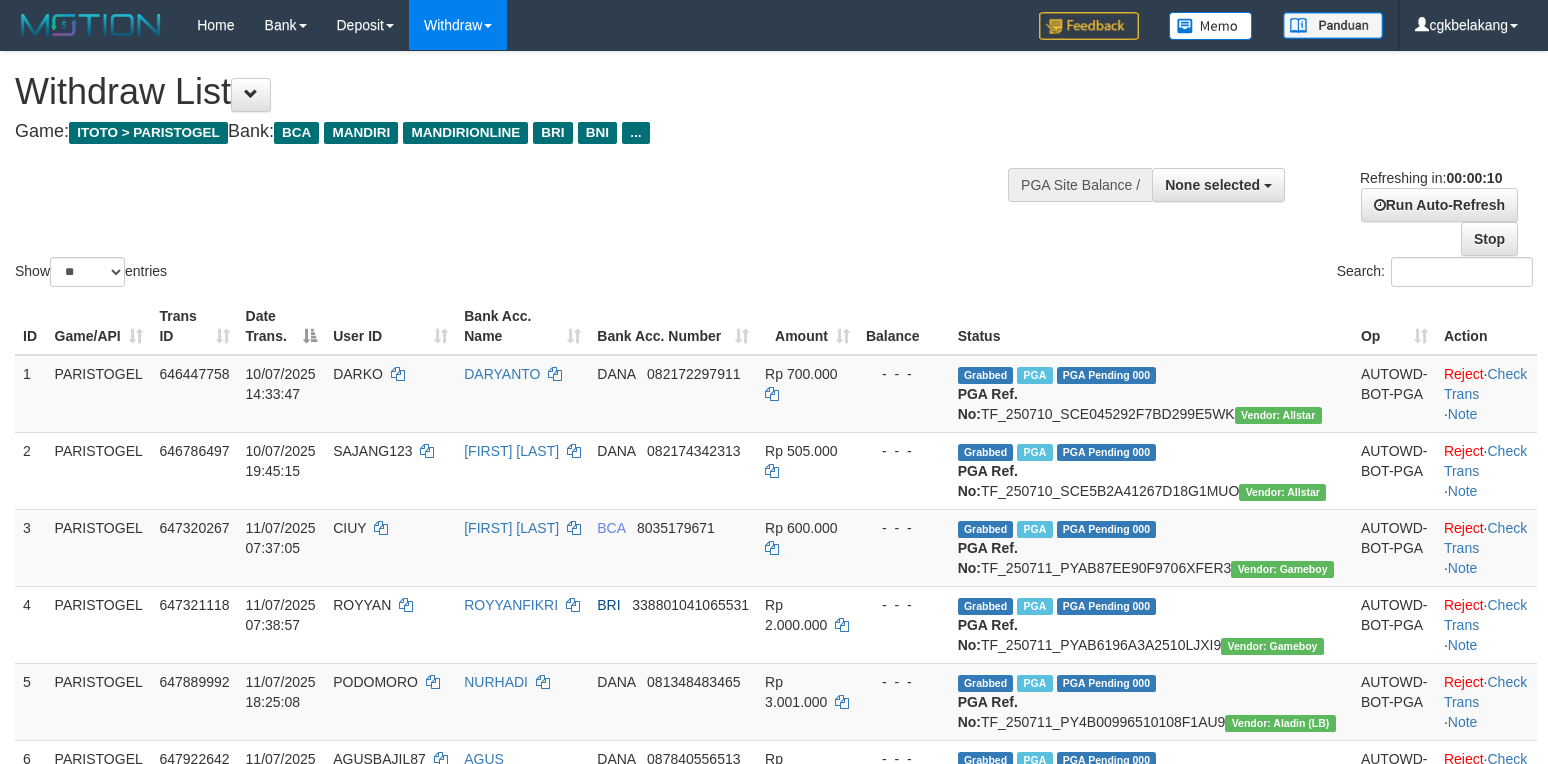 select 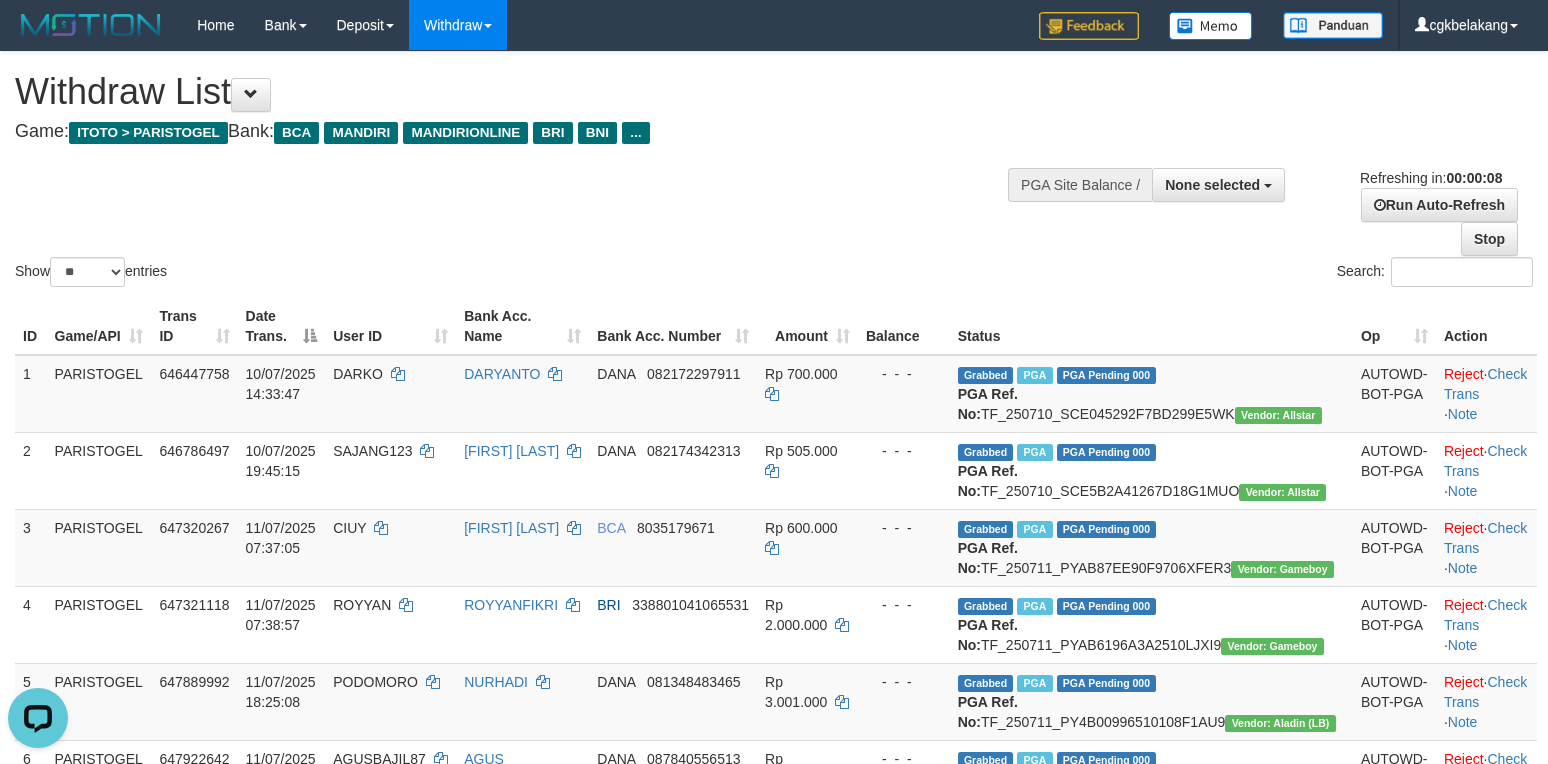 scroll, scrollTop: 0, scrollLeft: 0, axis: both 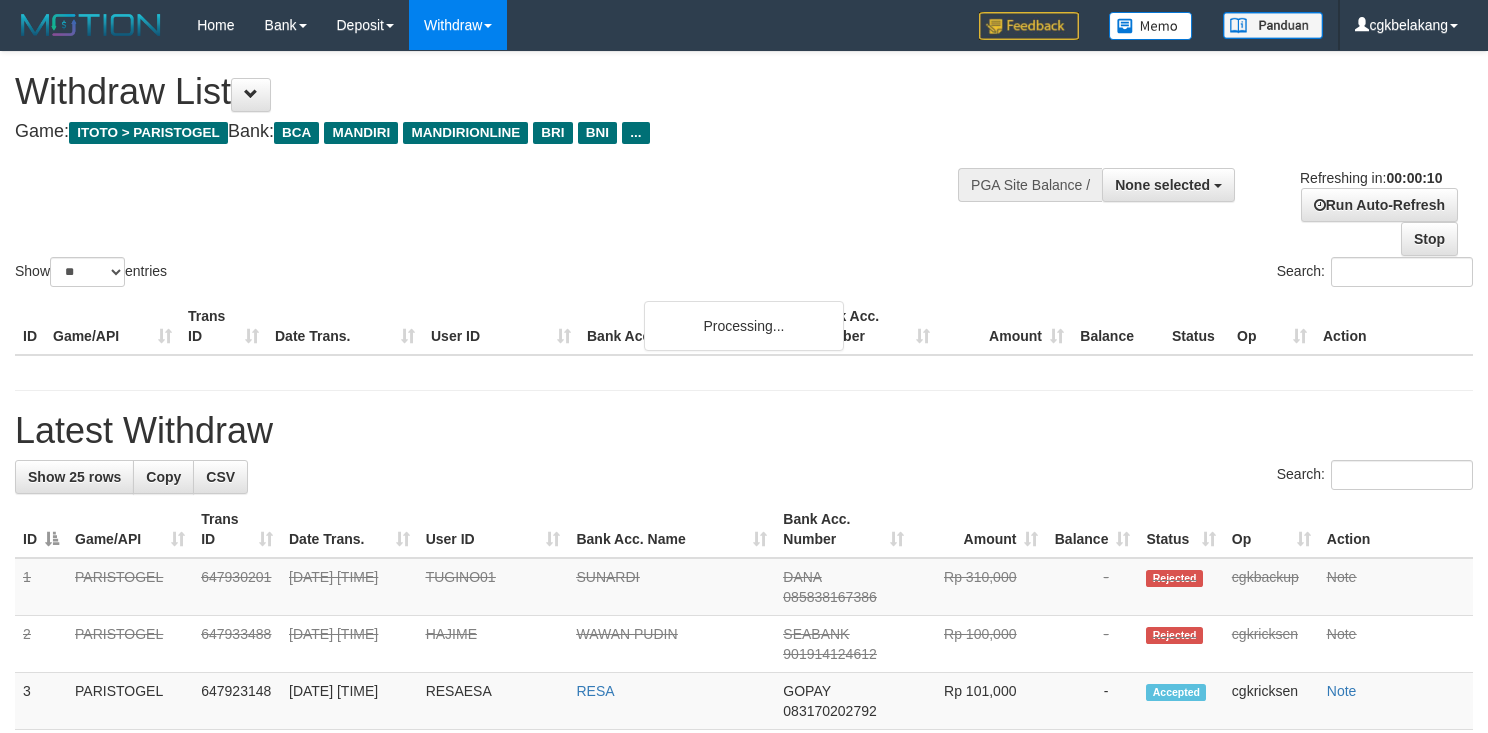 select 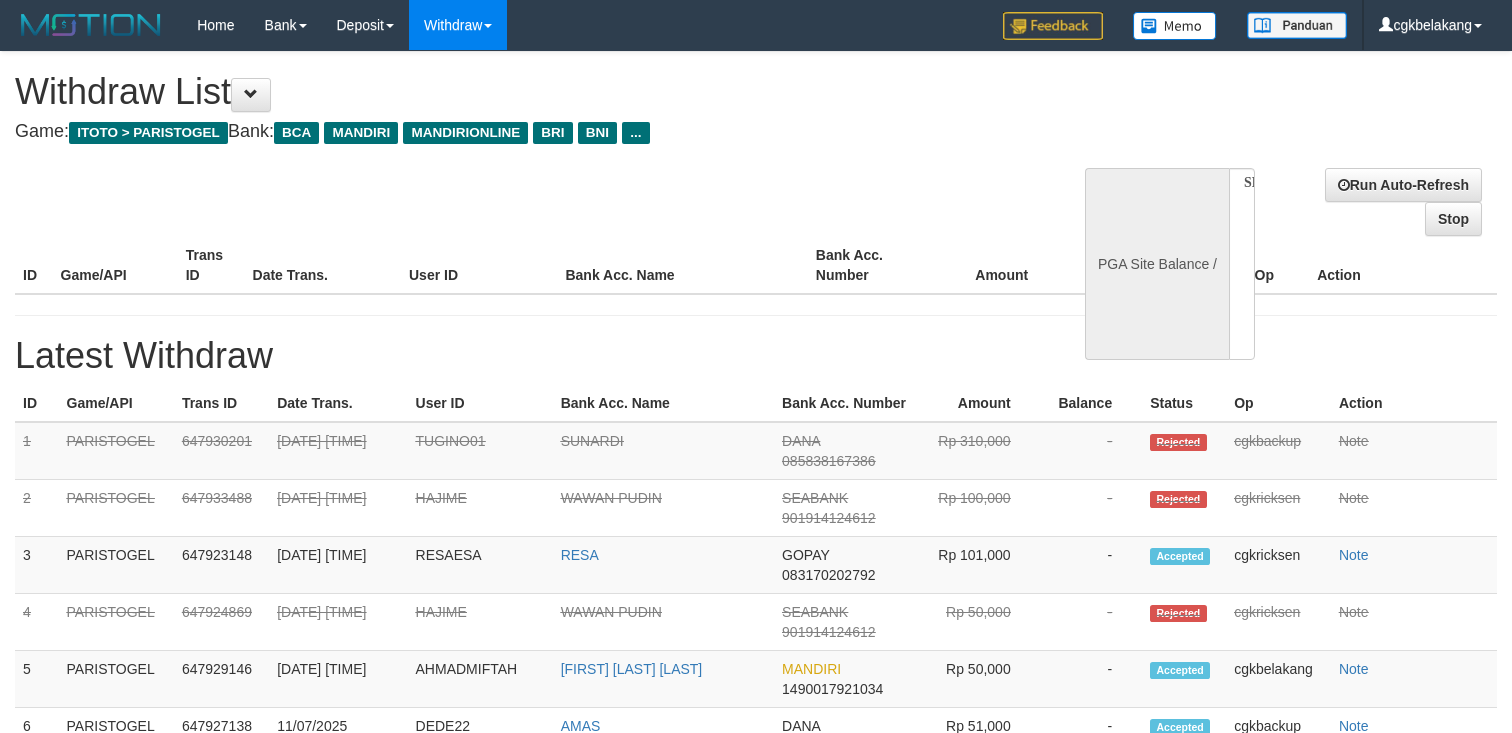 select 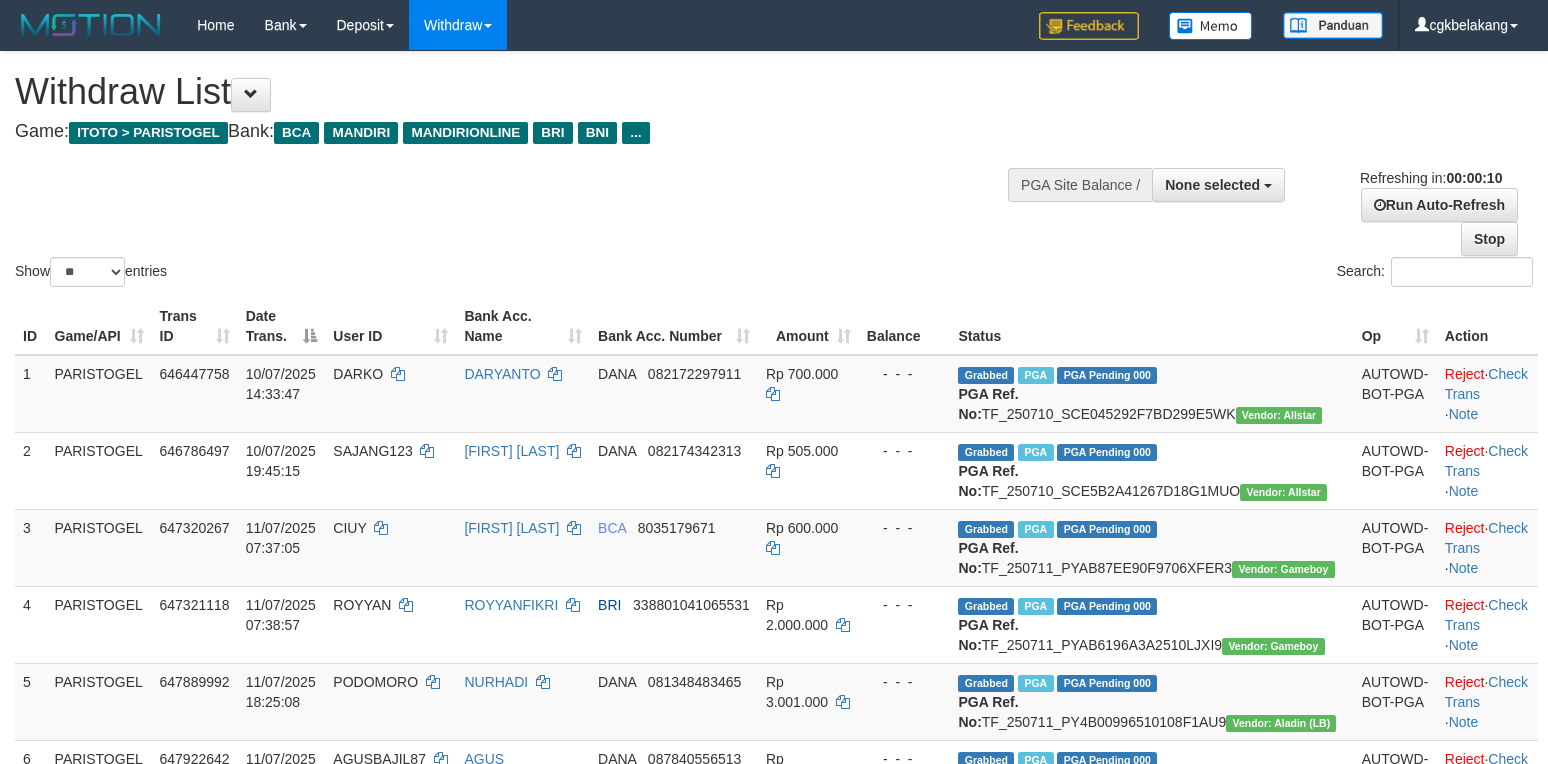 select 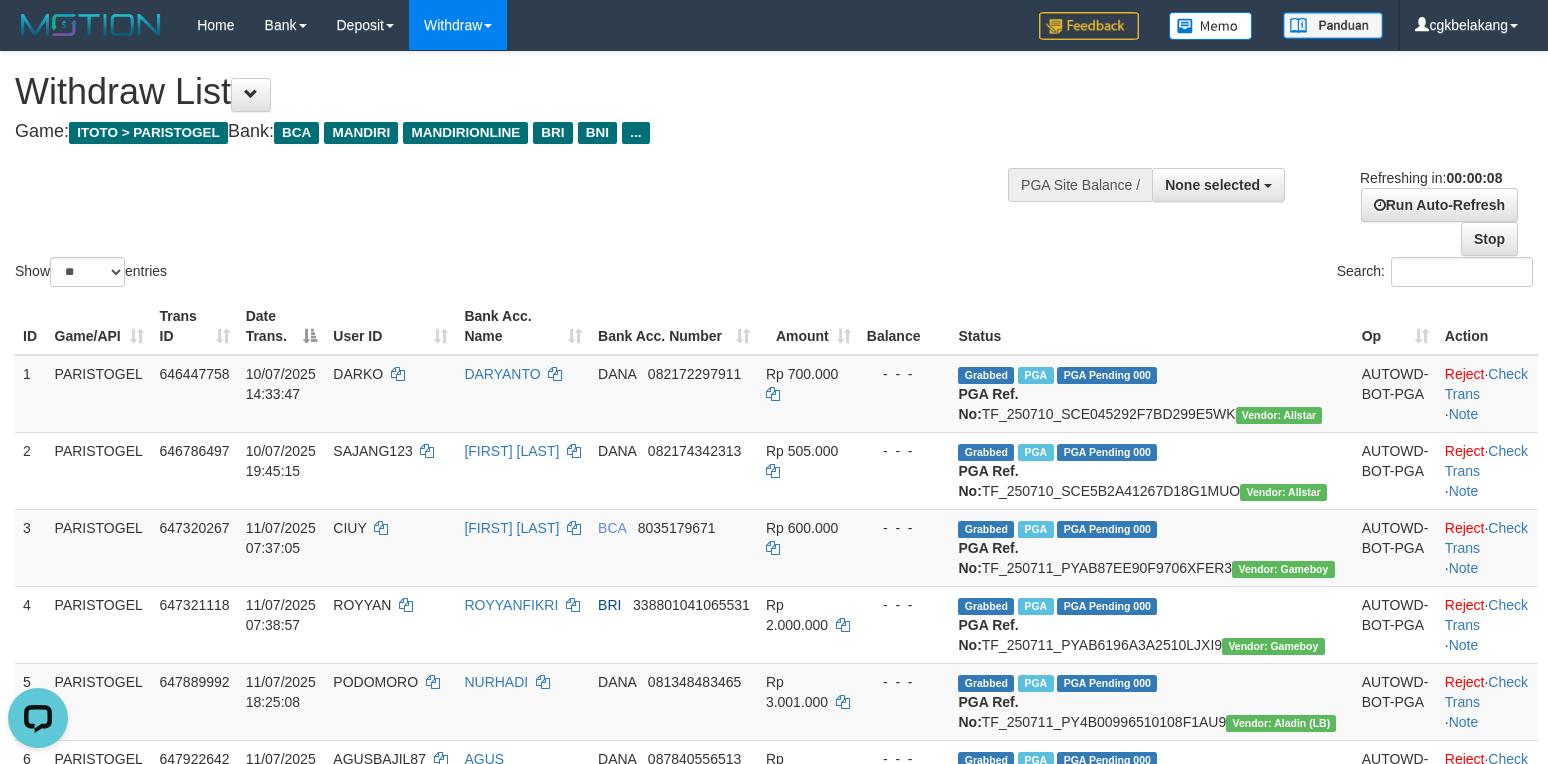 scroll, scrollTop: 0, scrollLeft: 0, axis: both 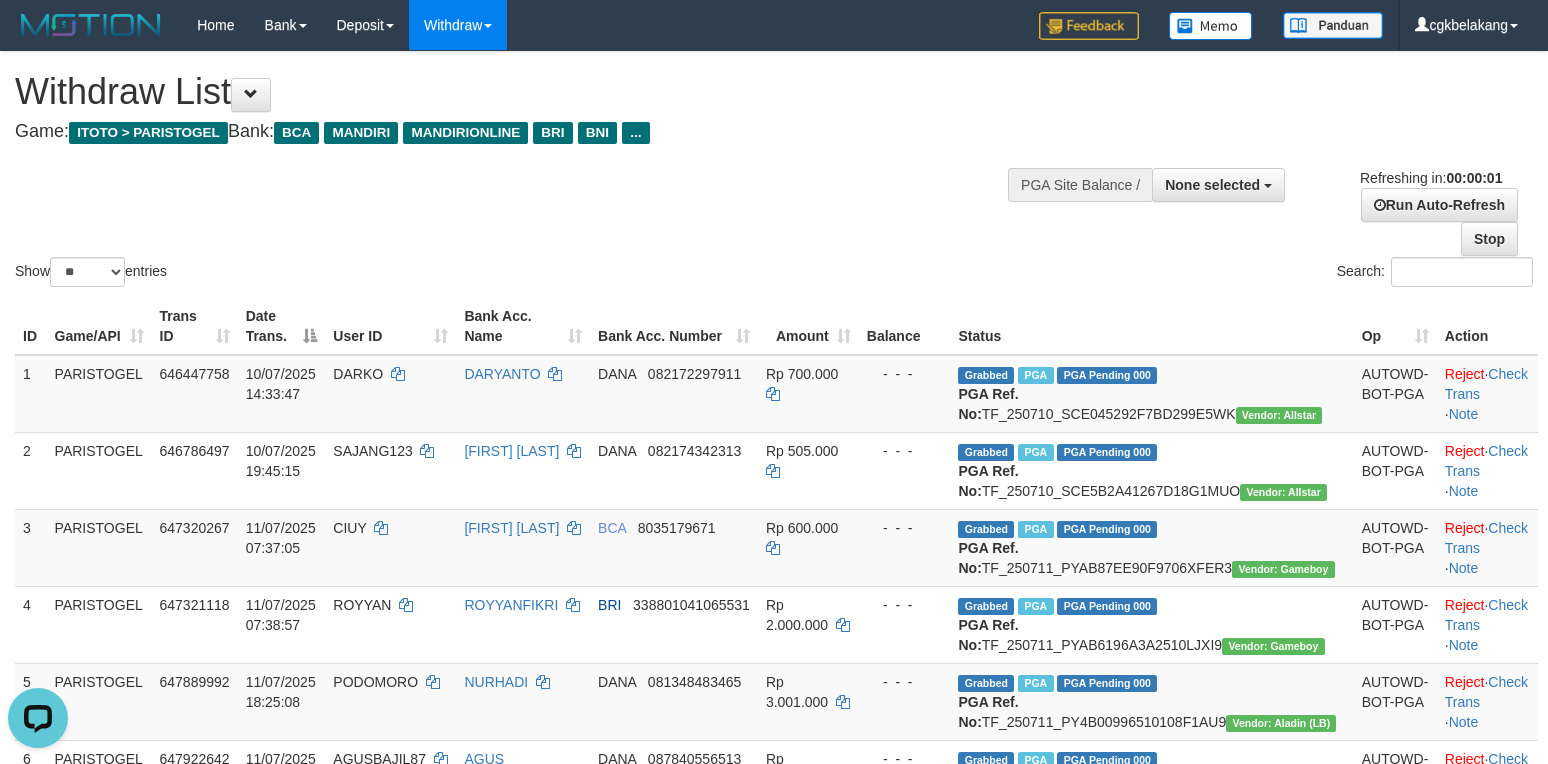 click on "Status" at bounding box center [1151, 326] 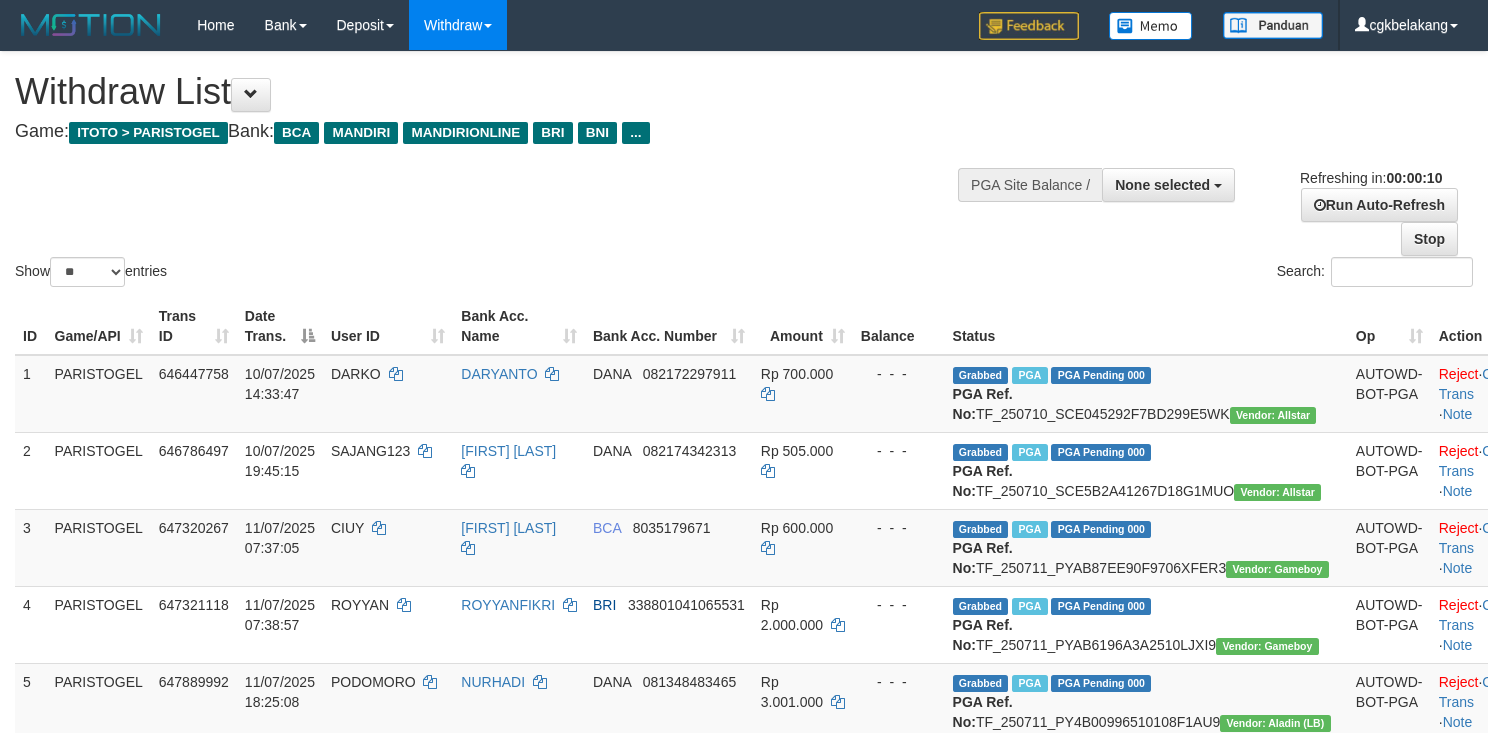select 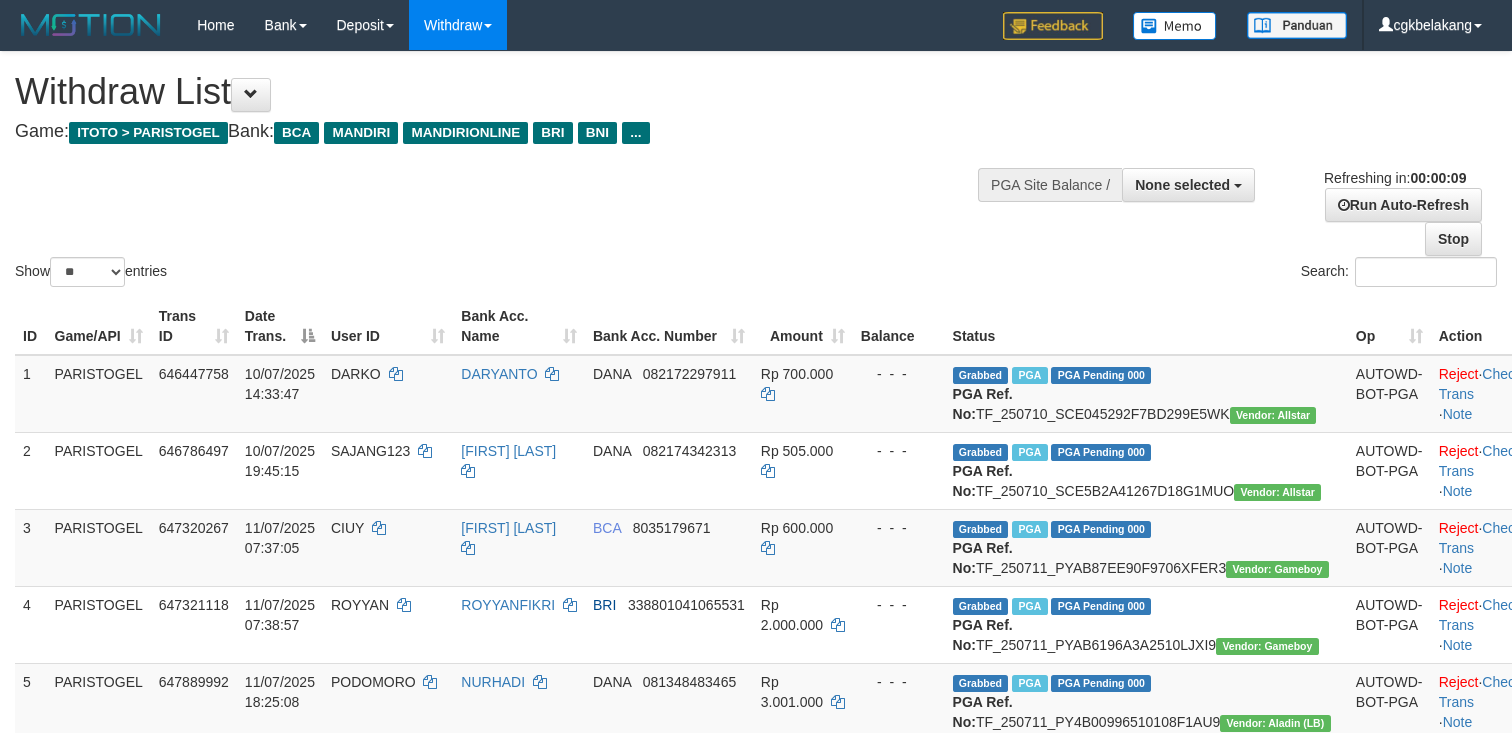 select 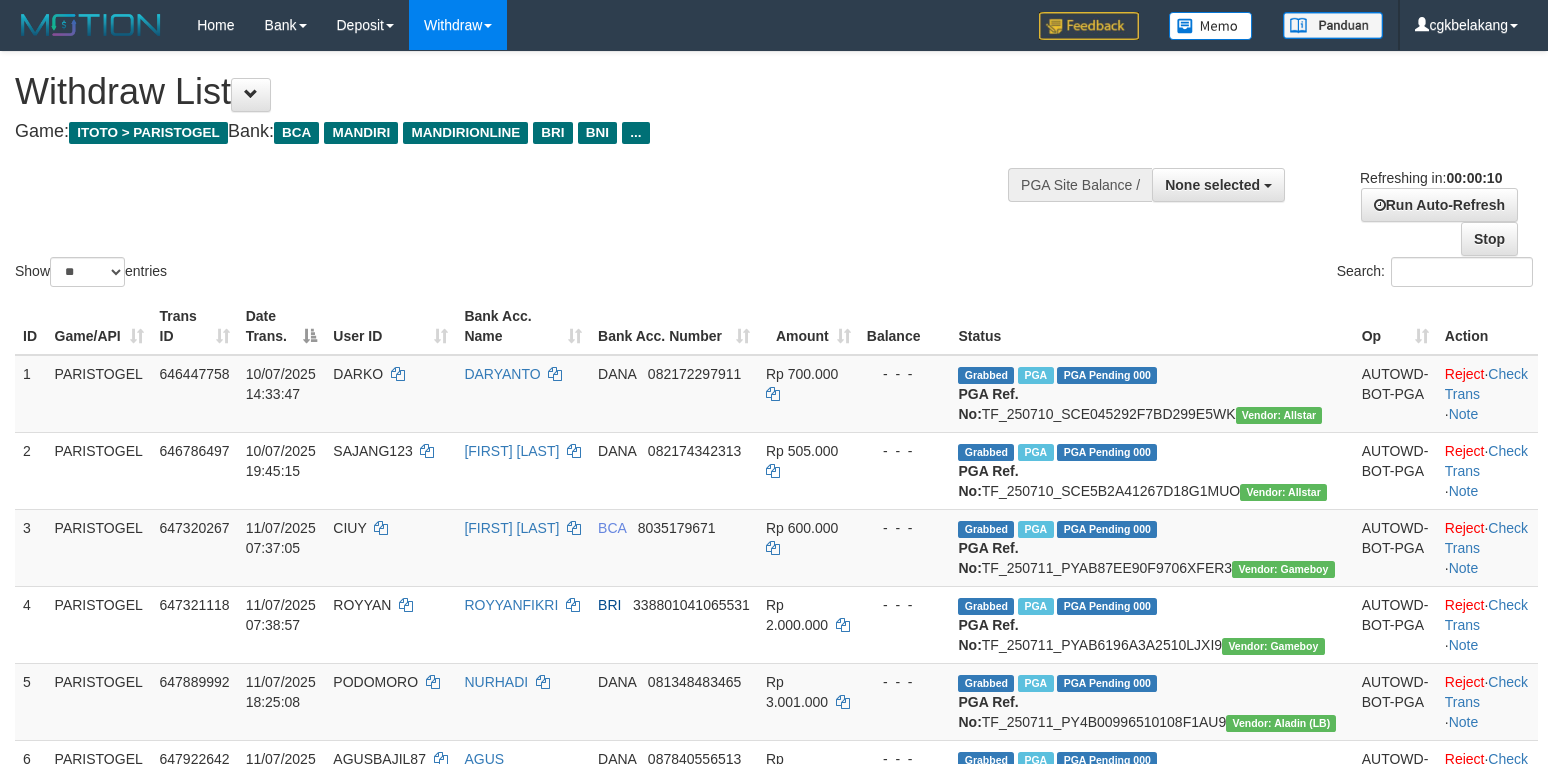 select 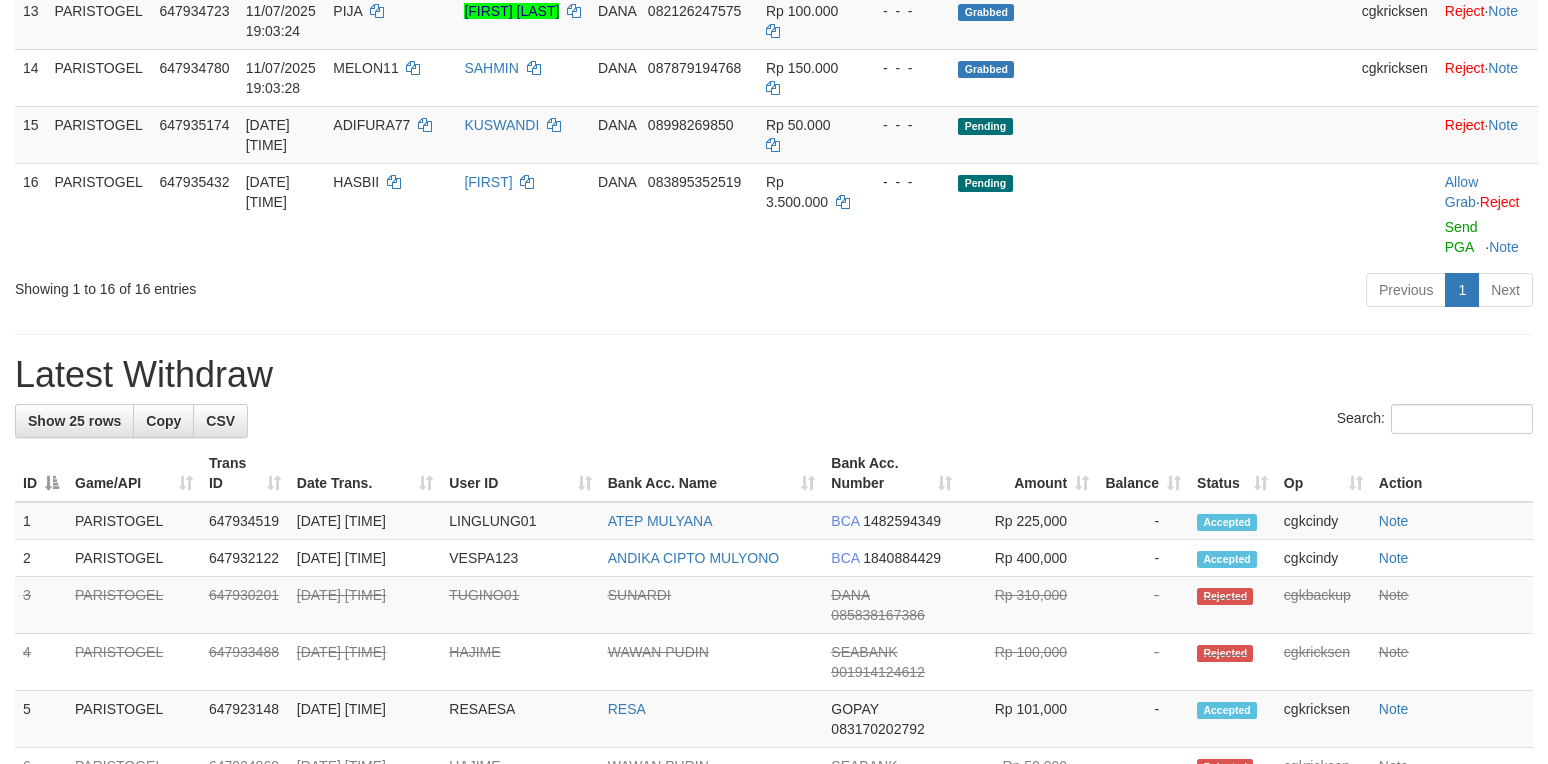scroll, scrollTop: 1149, scrollLeft: 0, axis: vertical 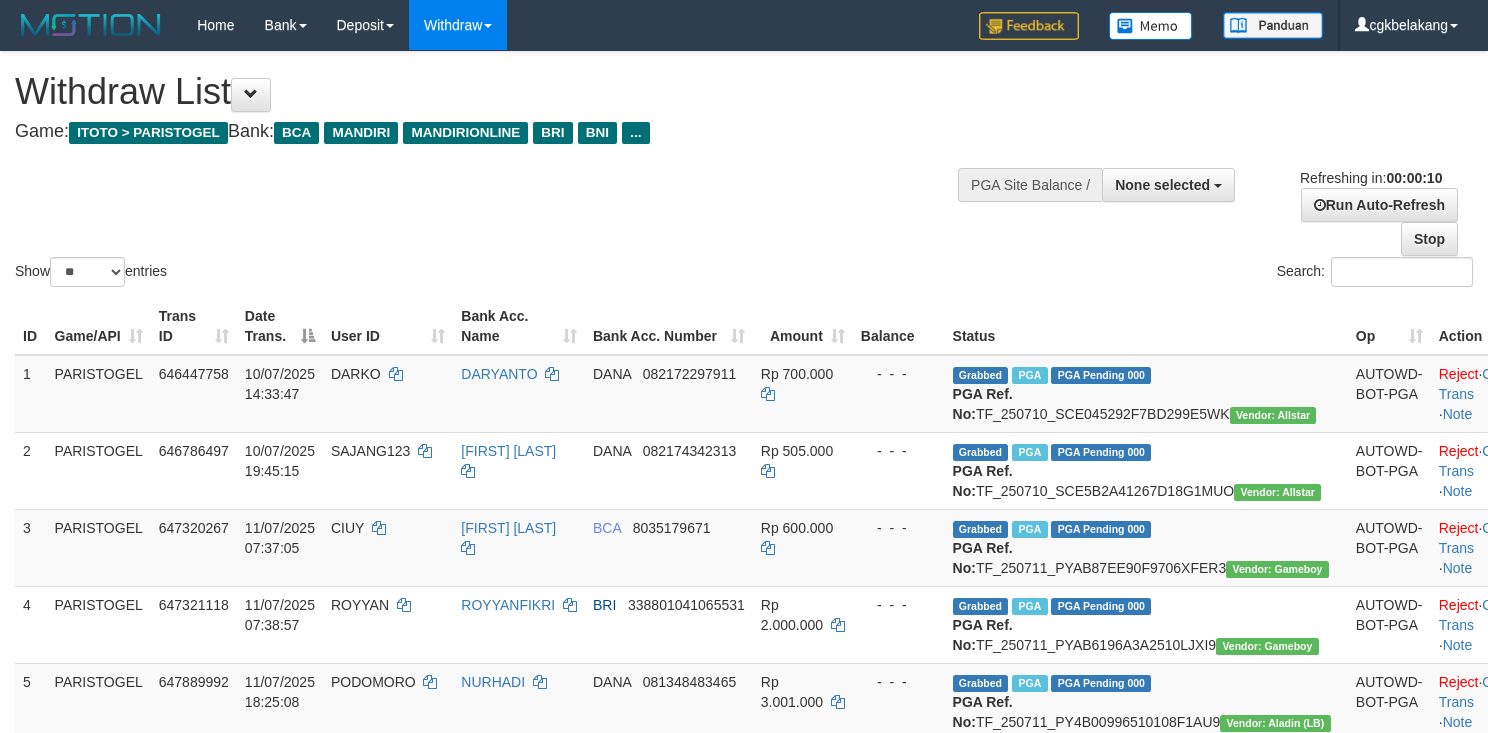 select 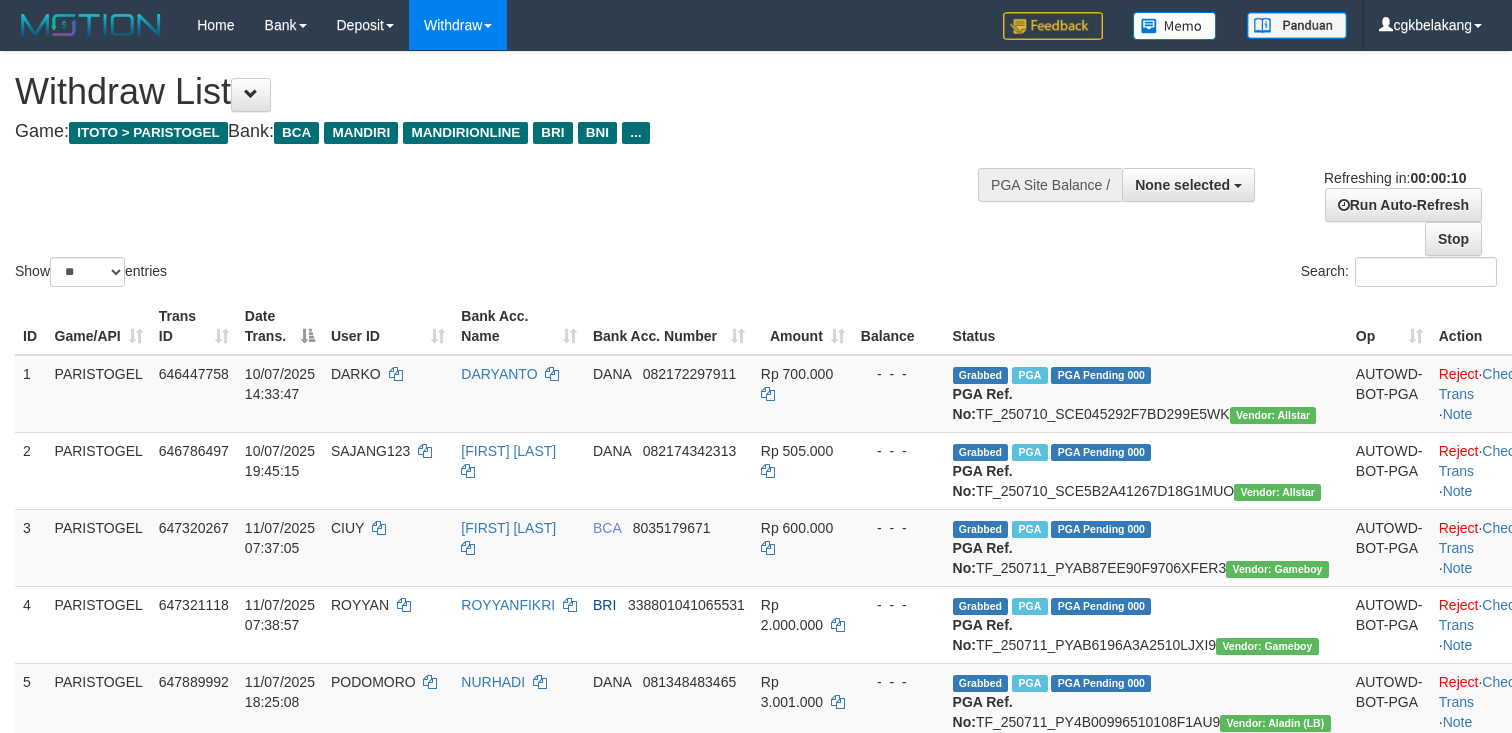 select 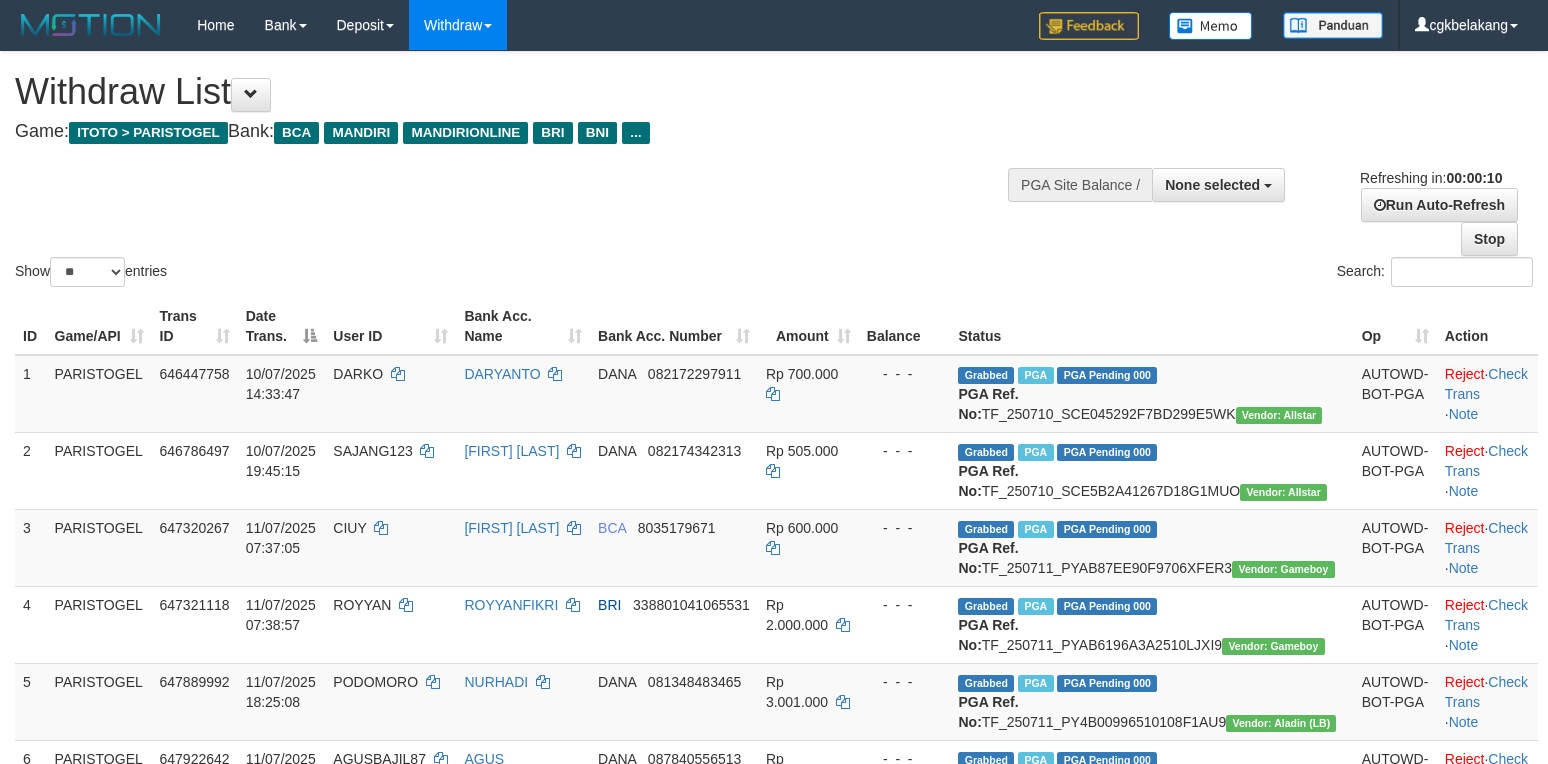 select 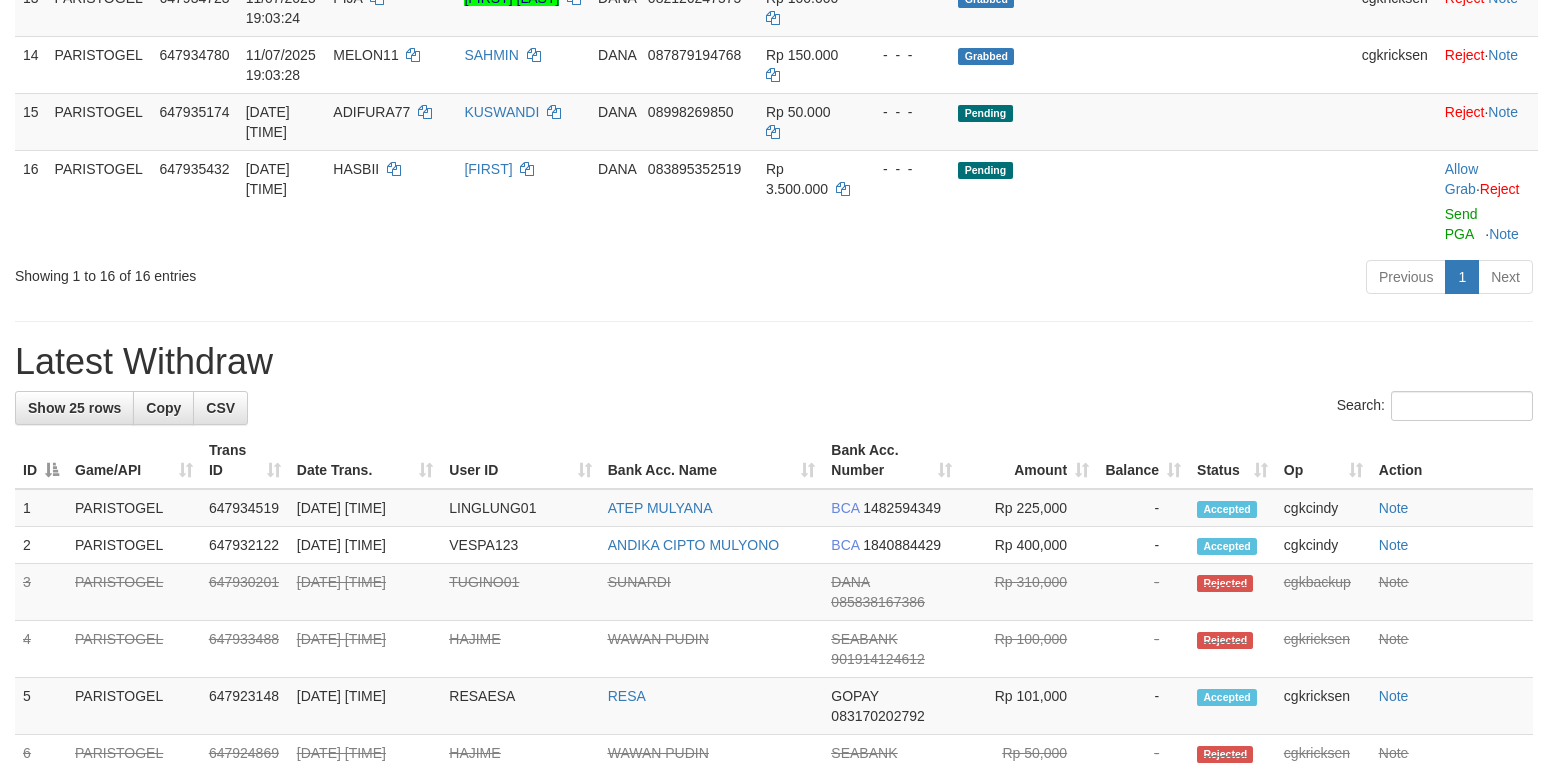 scroll, scrollTop: 1149, scrollLeft: 0, axis: vertical 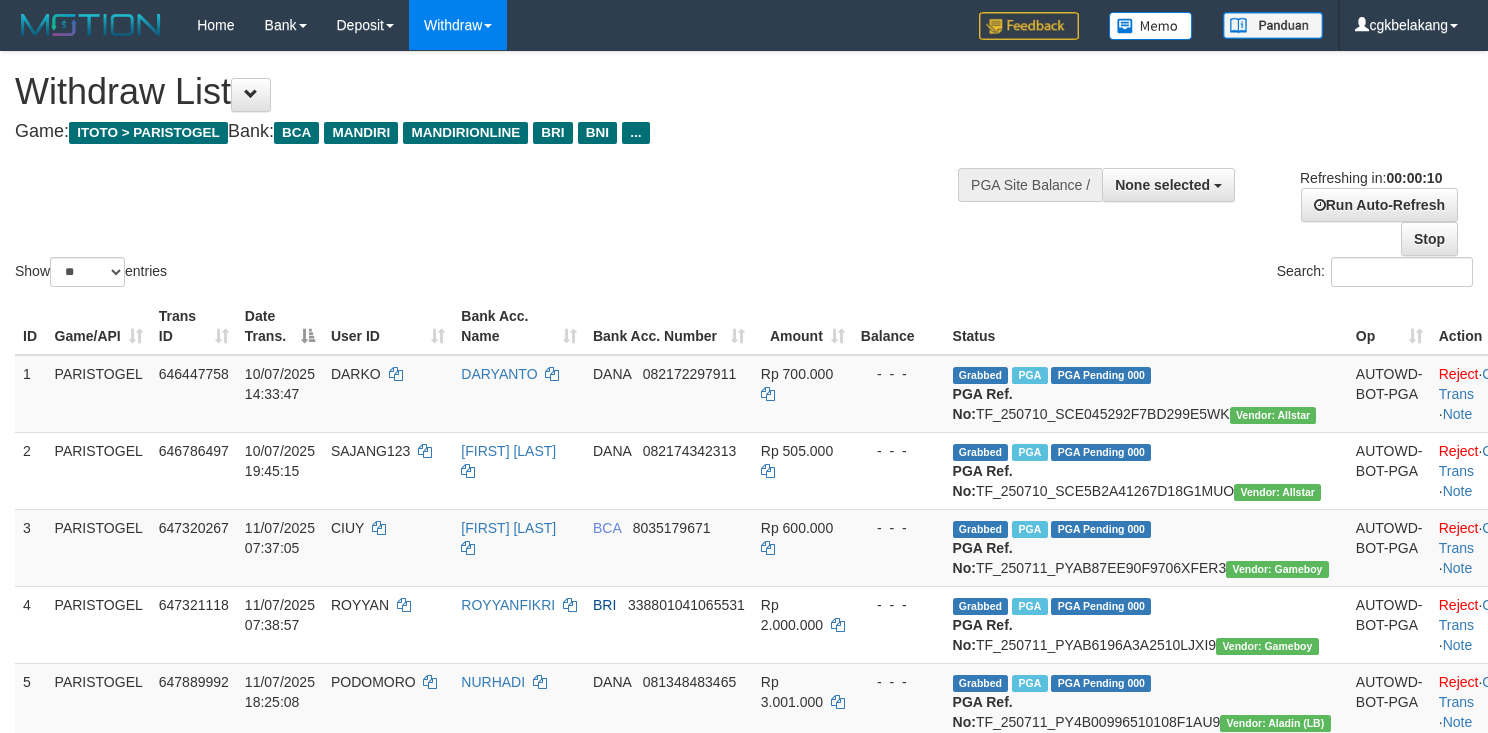 select 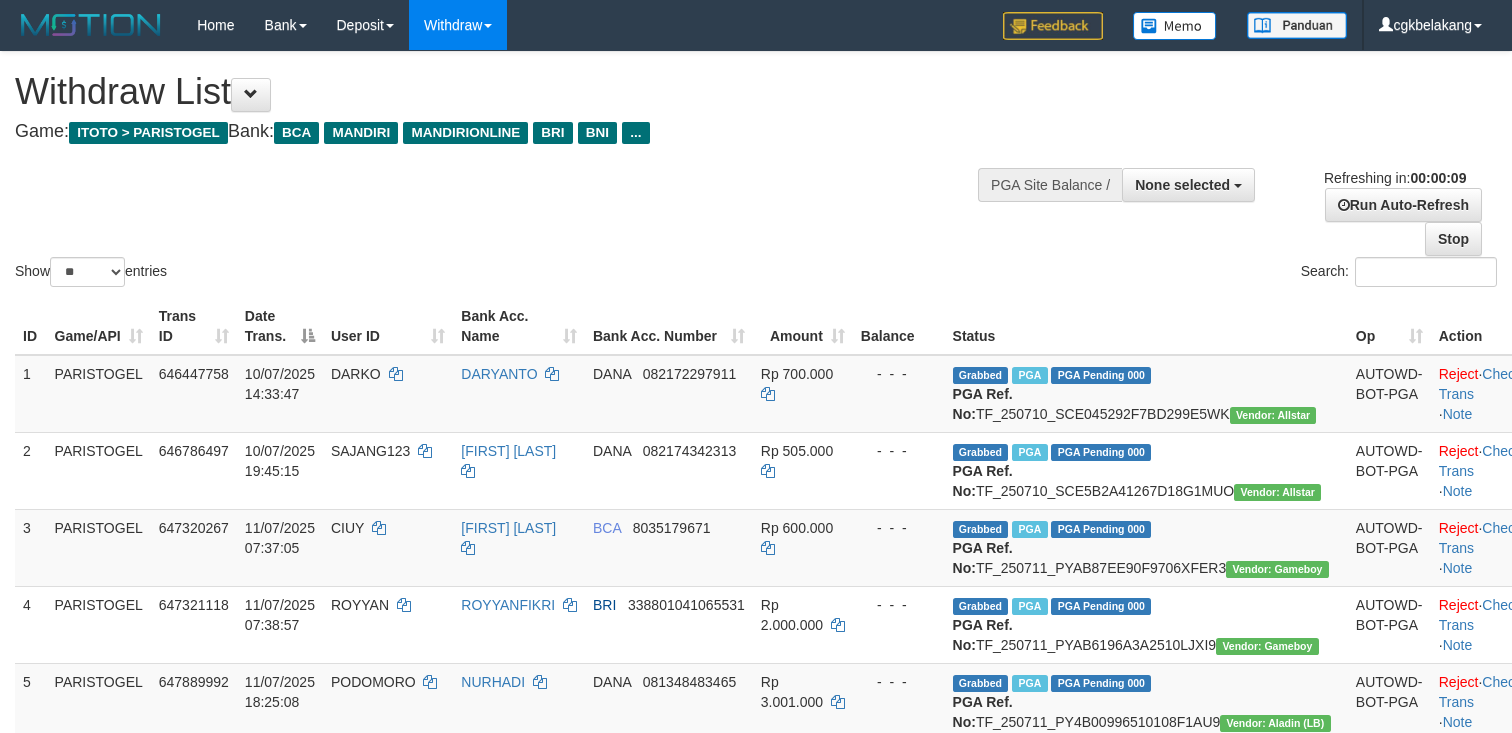 select 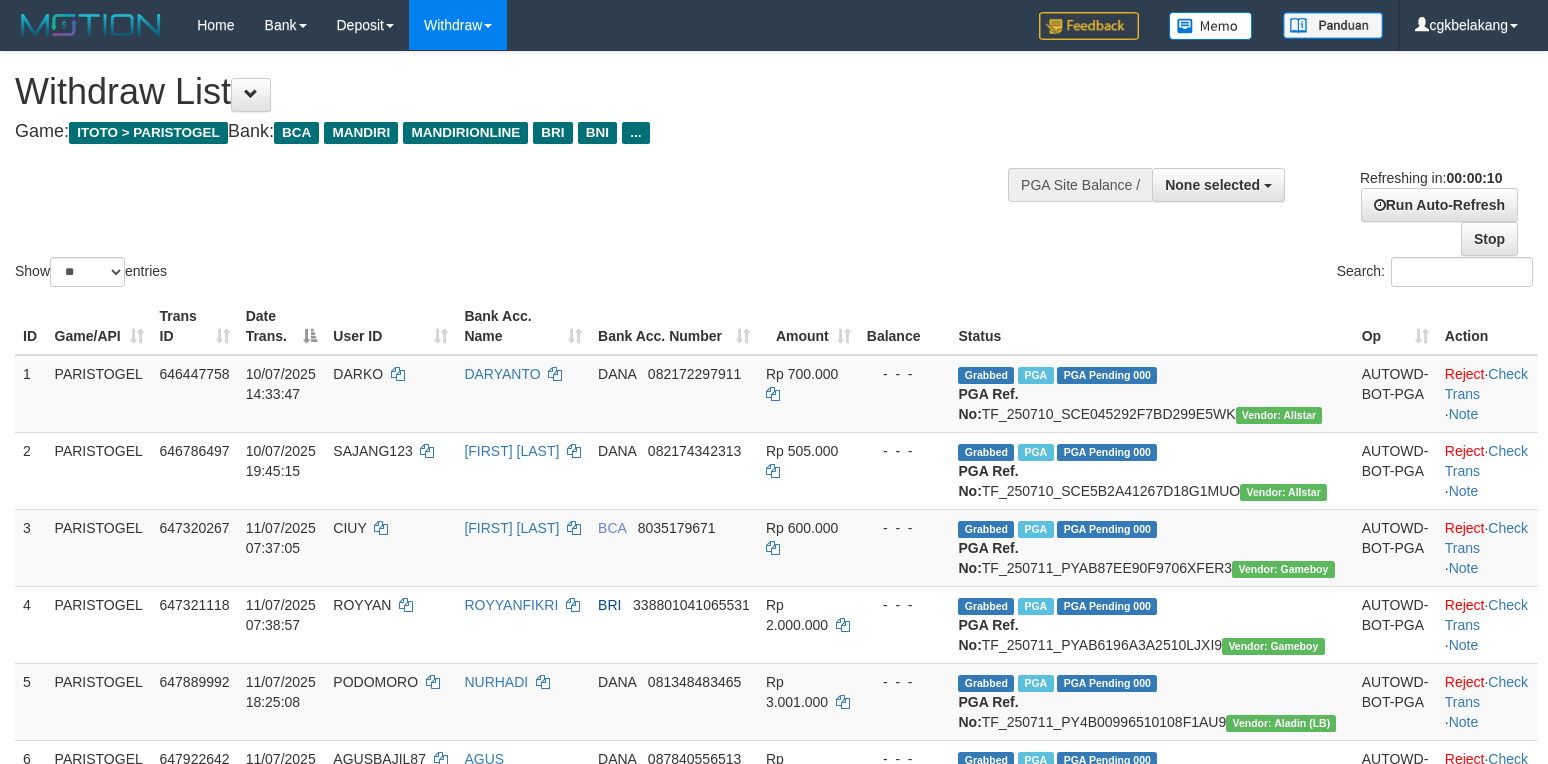 select 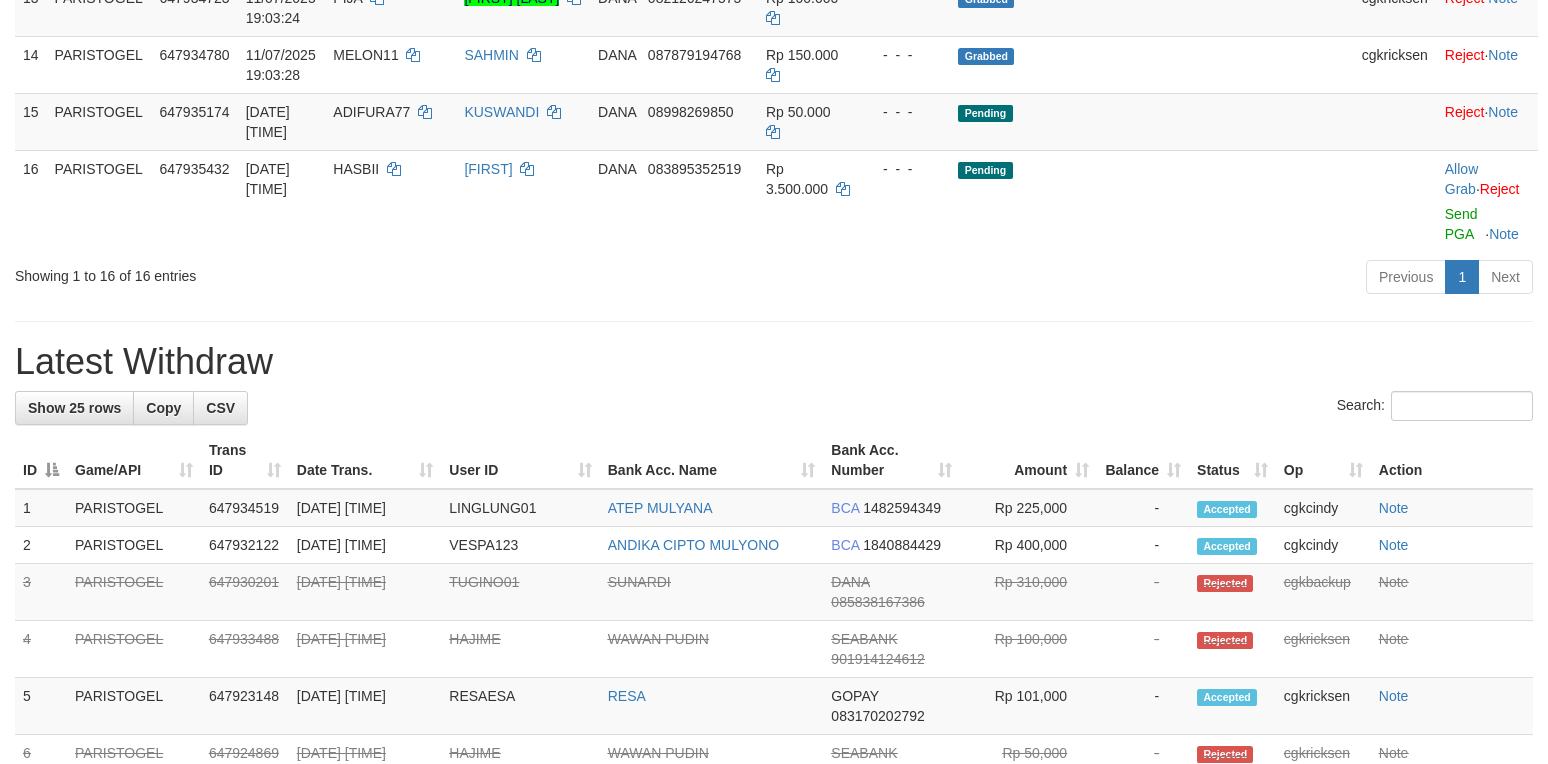 scroll, scrollTop: 1149, scrollLeft: 0, axis: vertical 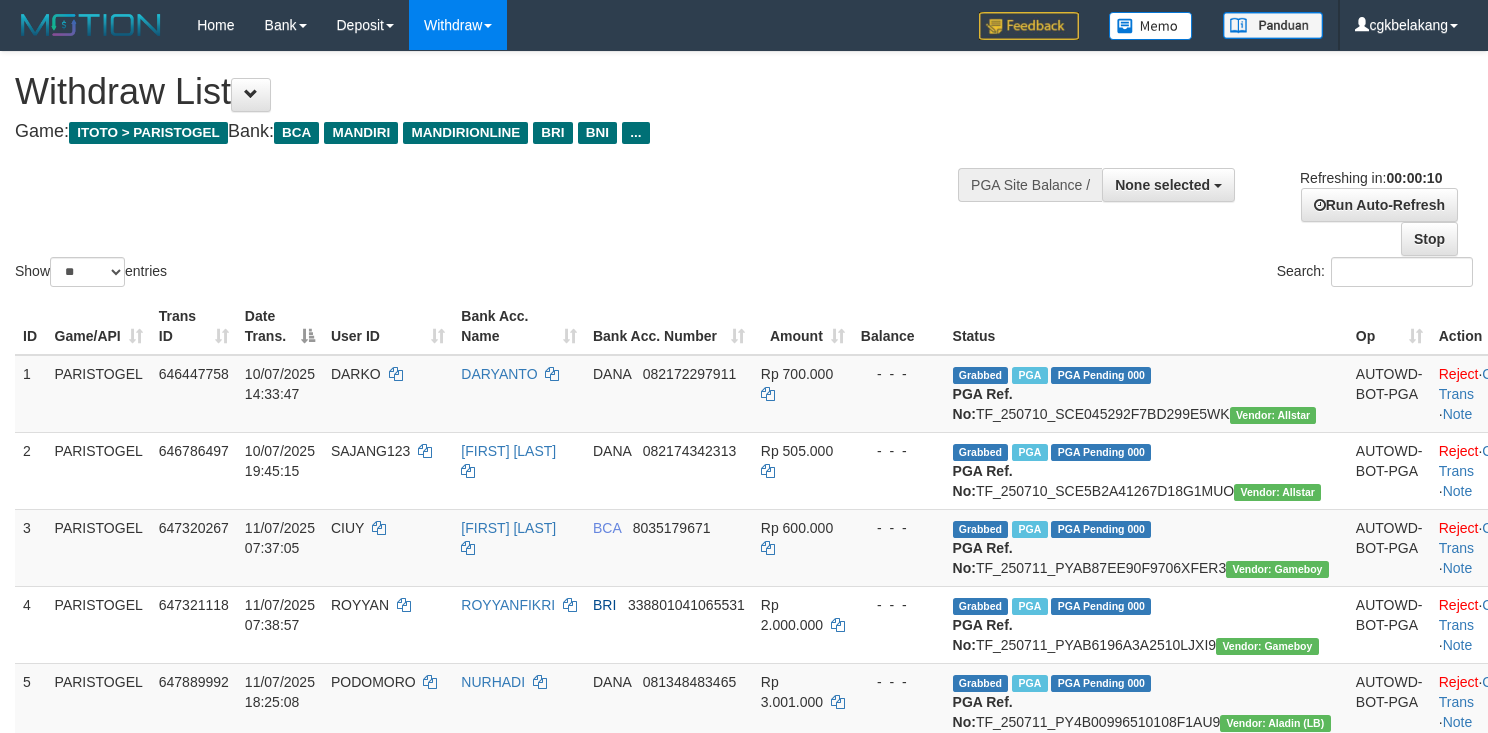select 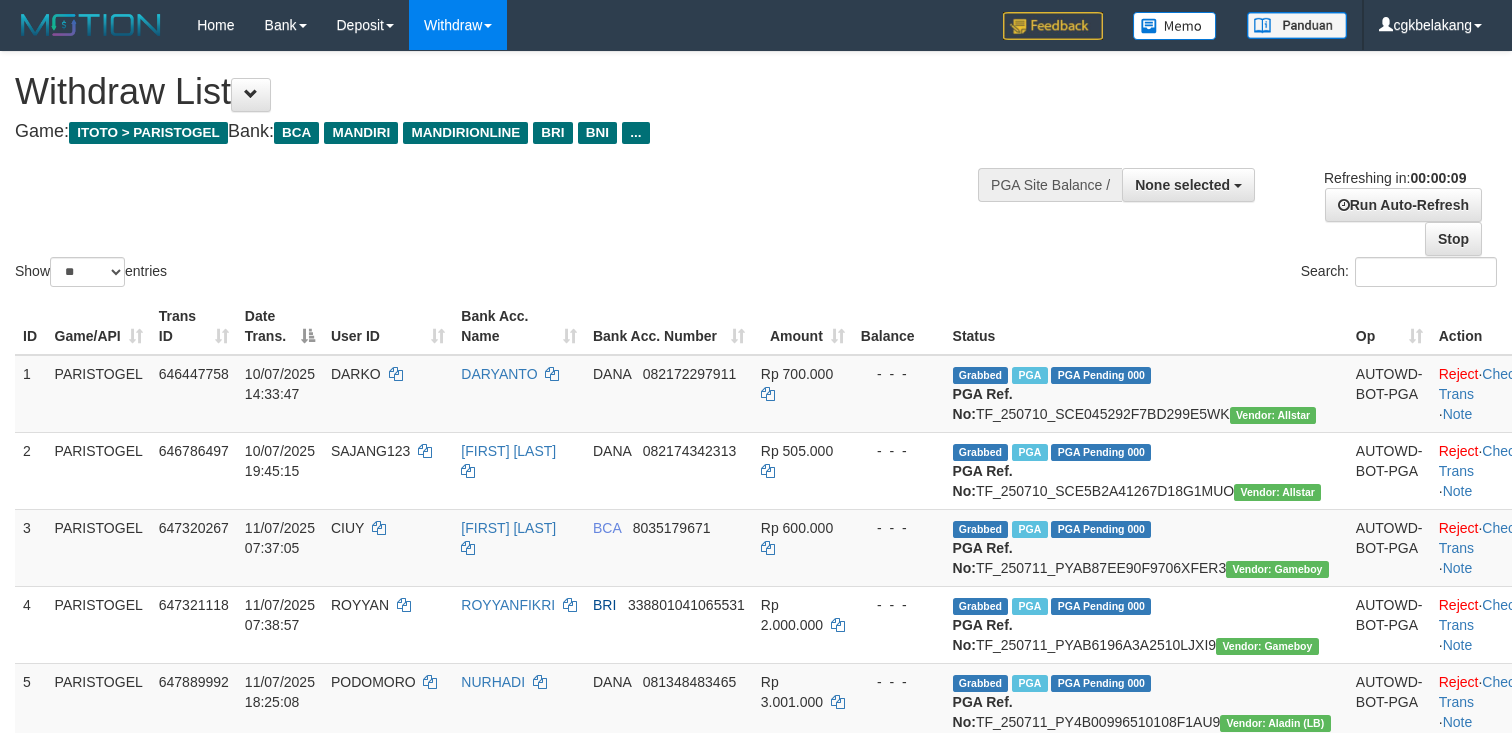 select 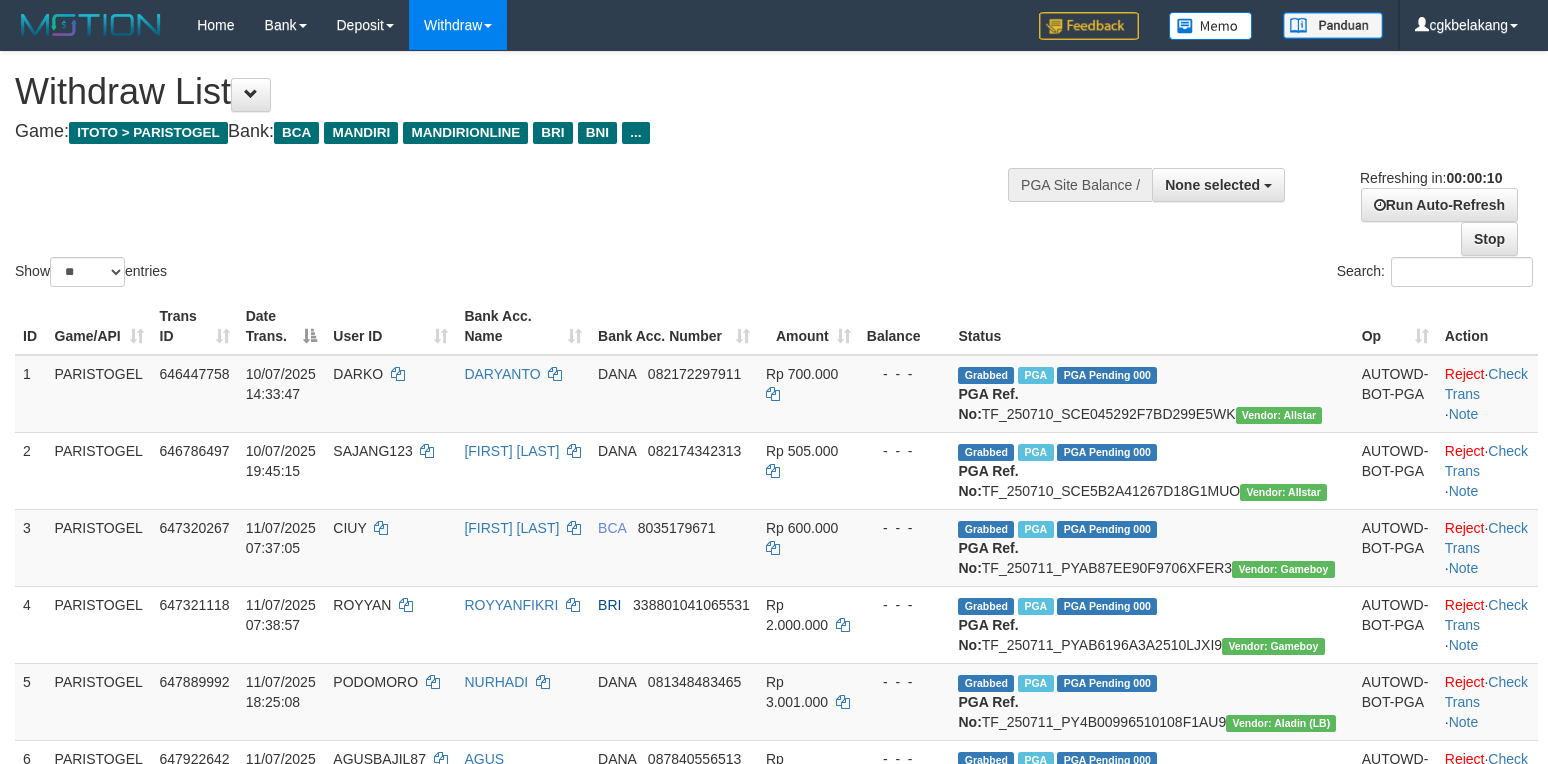 select 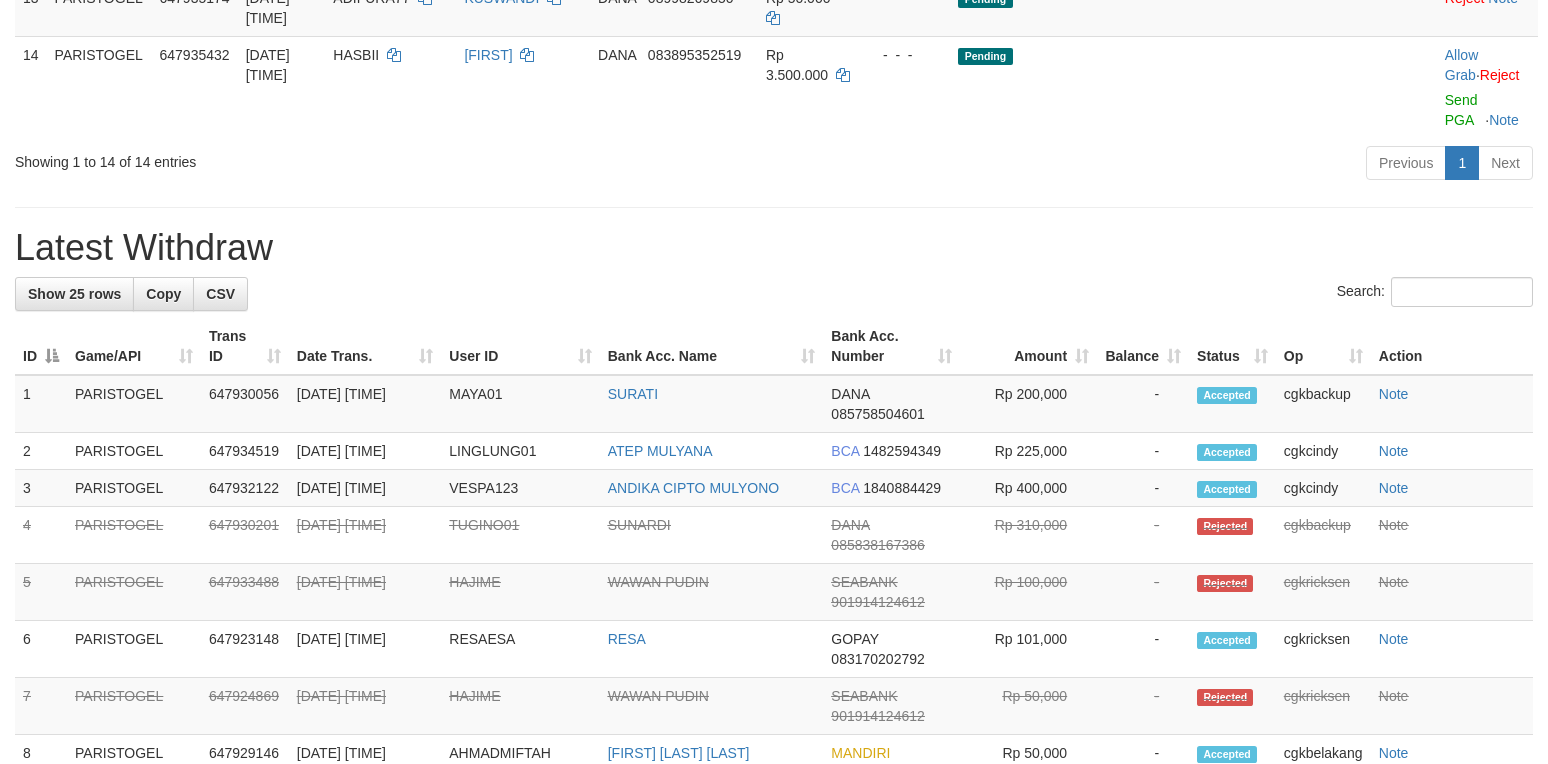 scroll, scrollTop: 1149, scrollLeft: 0, axis: vertical 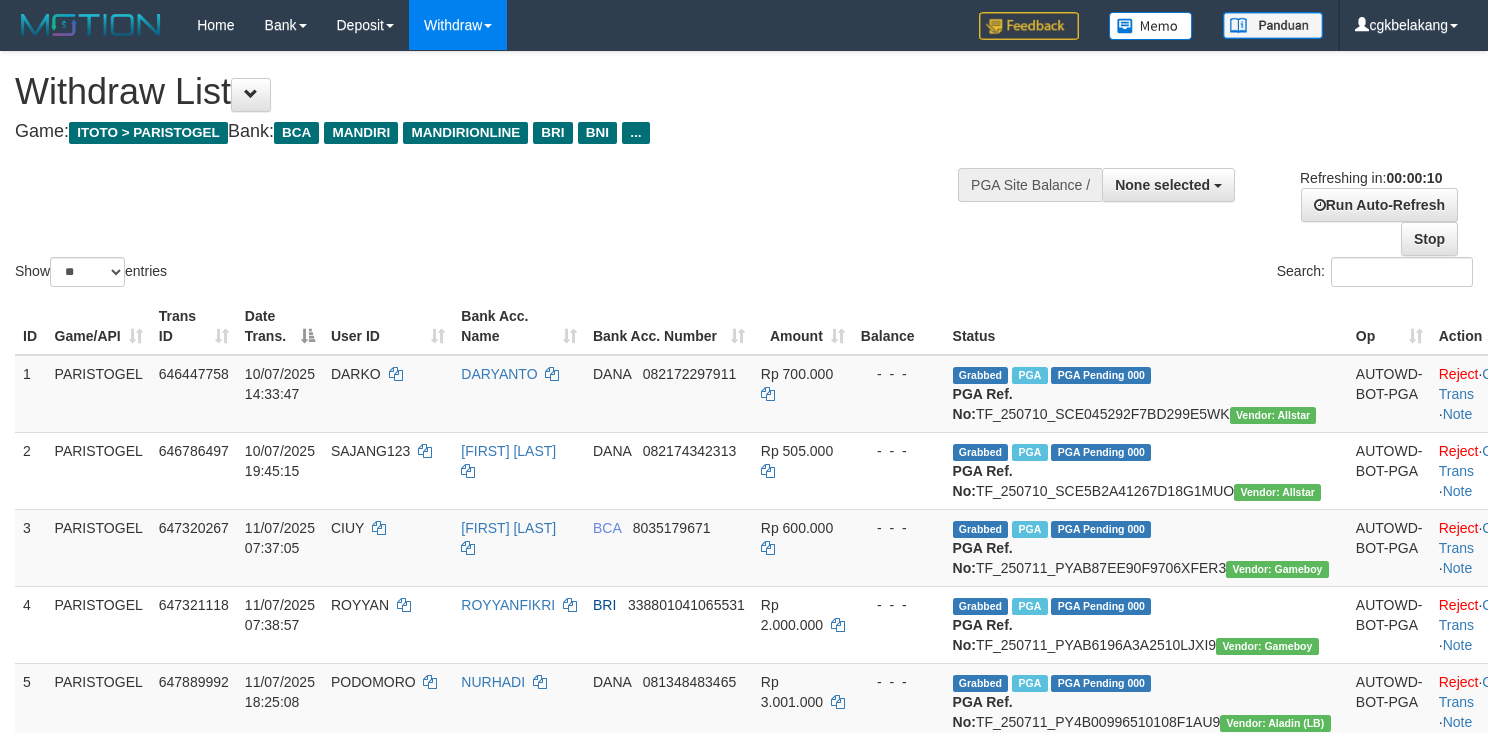 select 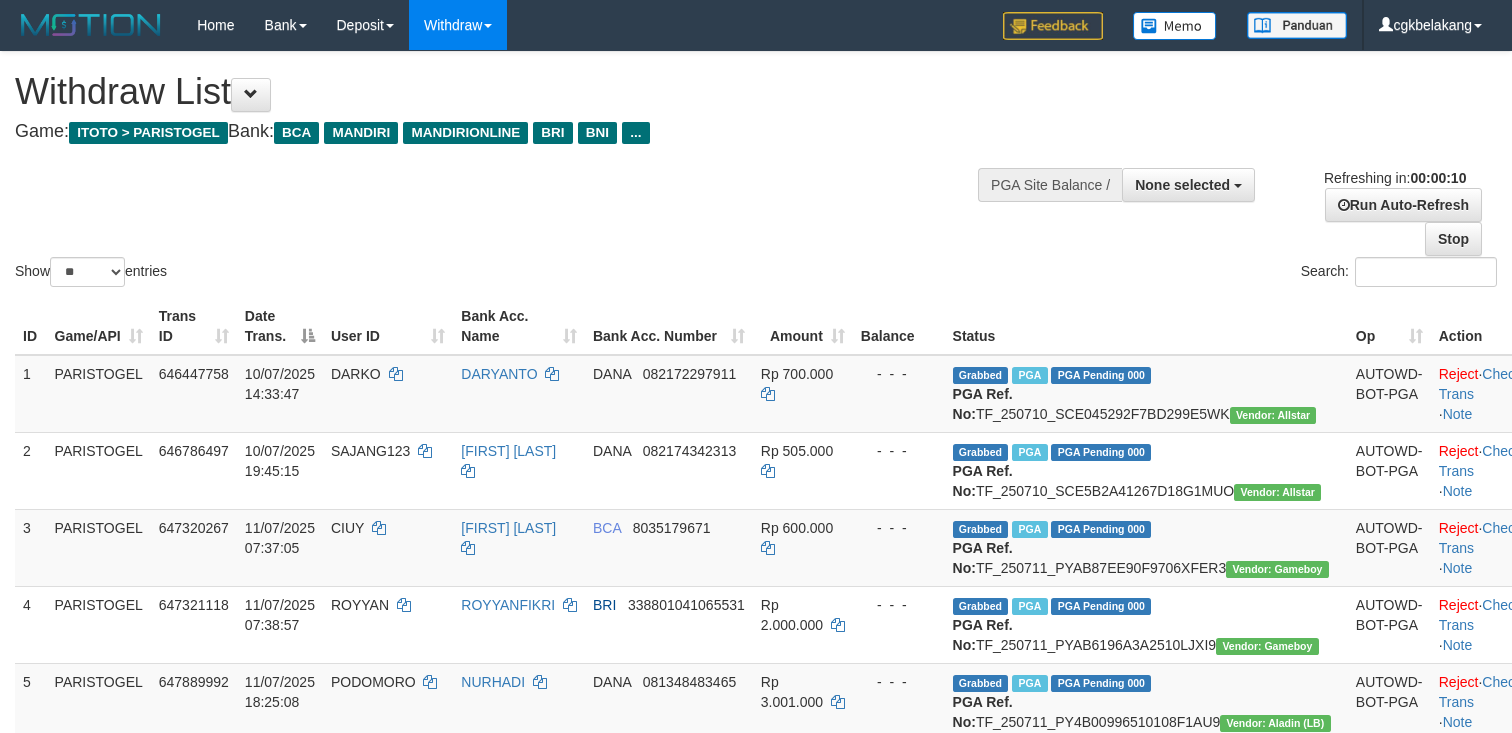select 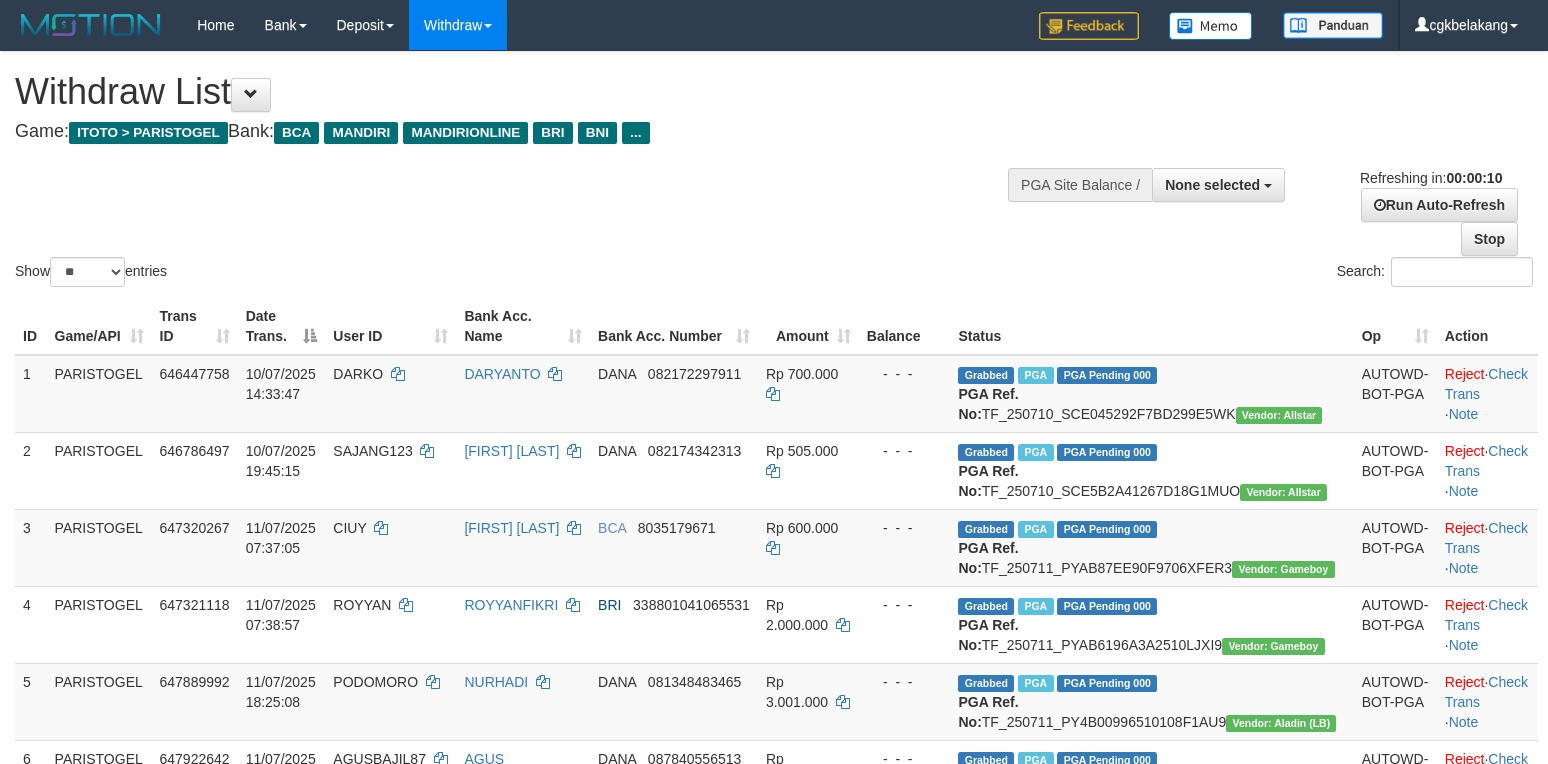 select 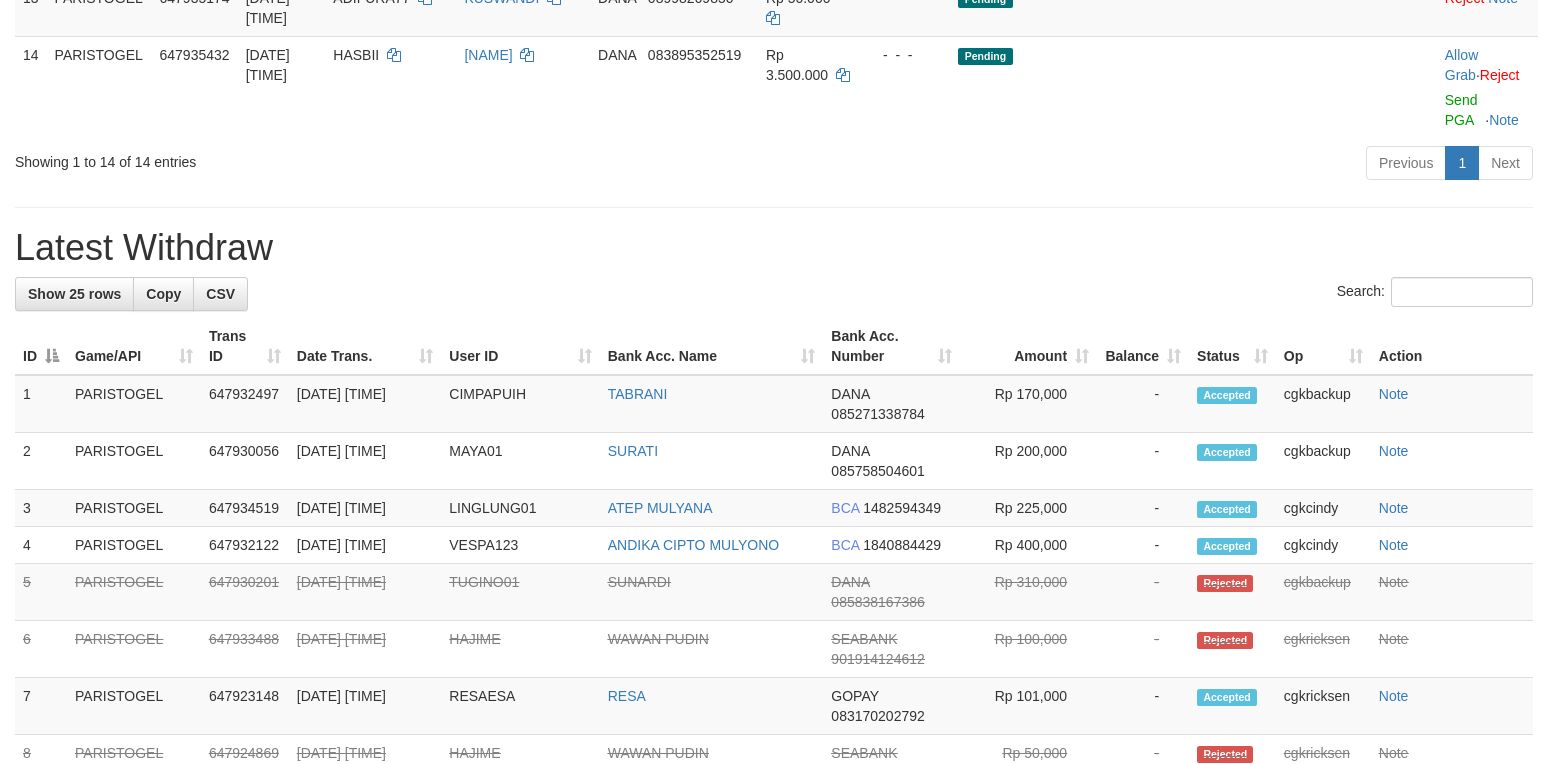scroll, scrollTop: 1149, scrollLeft: 0, axis: vertical 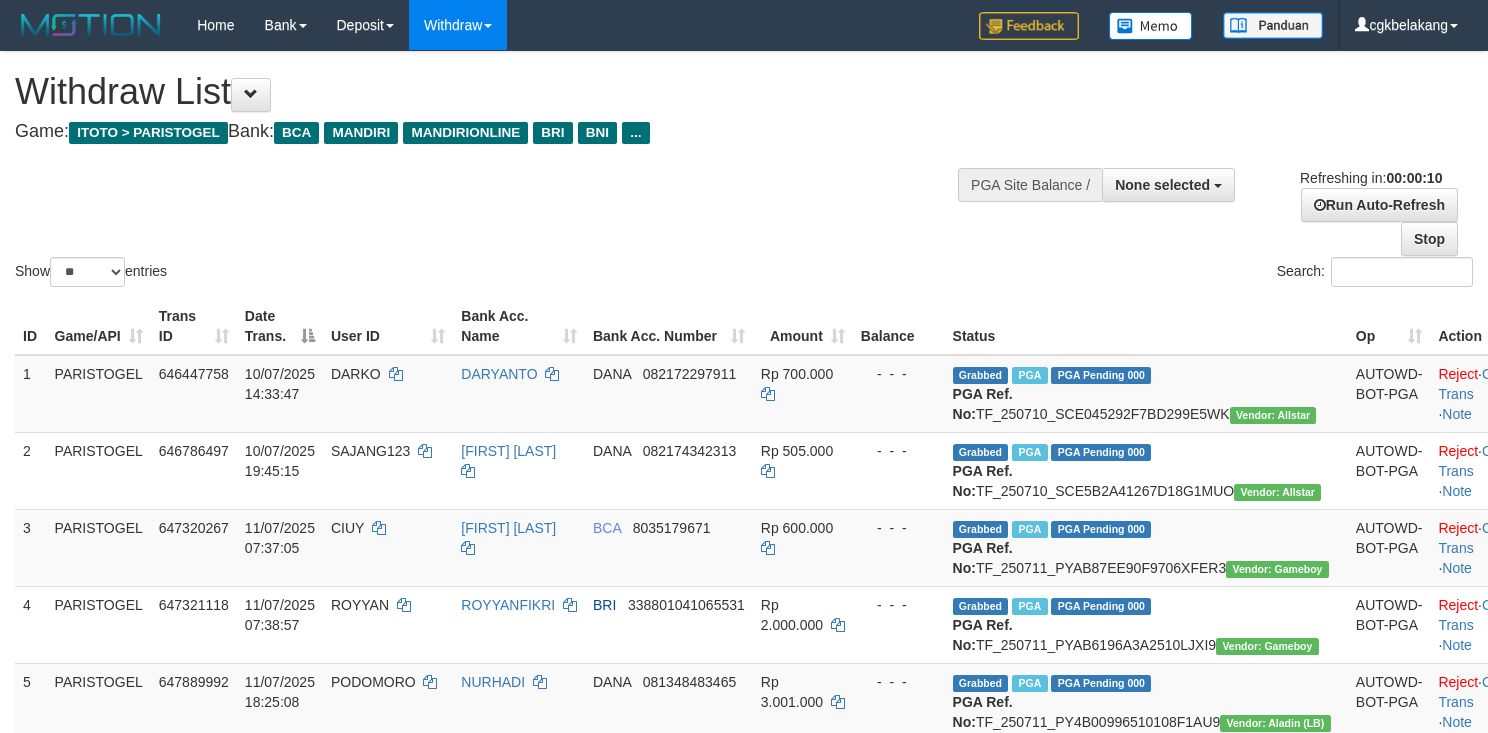 select 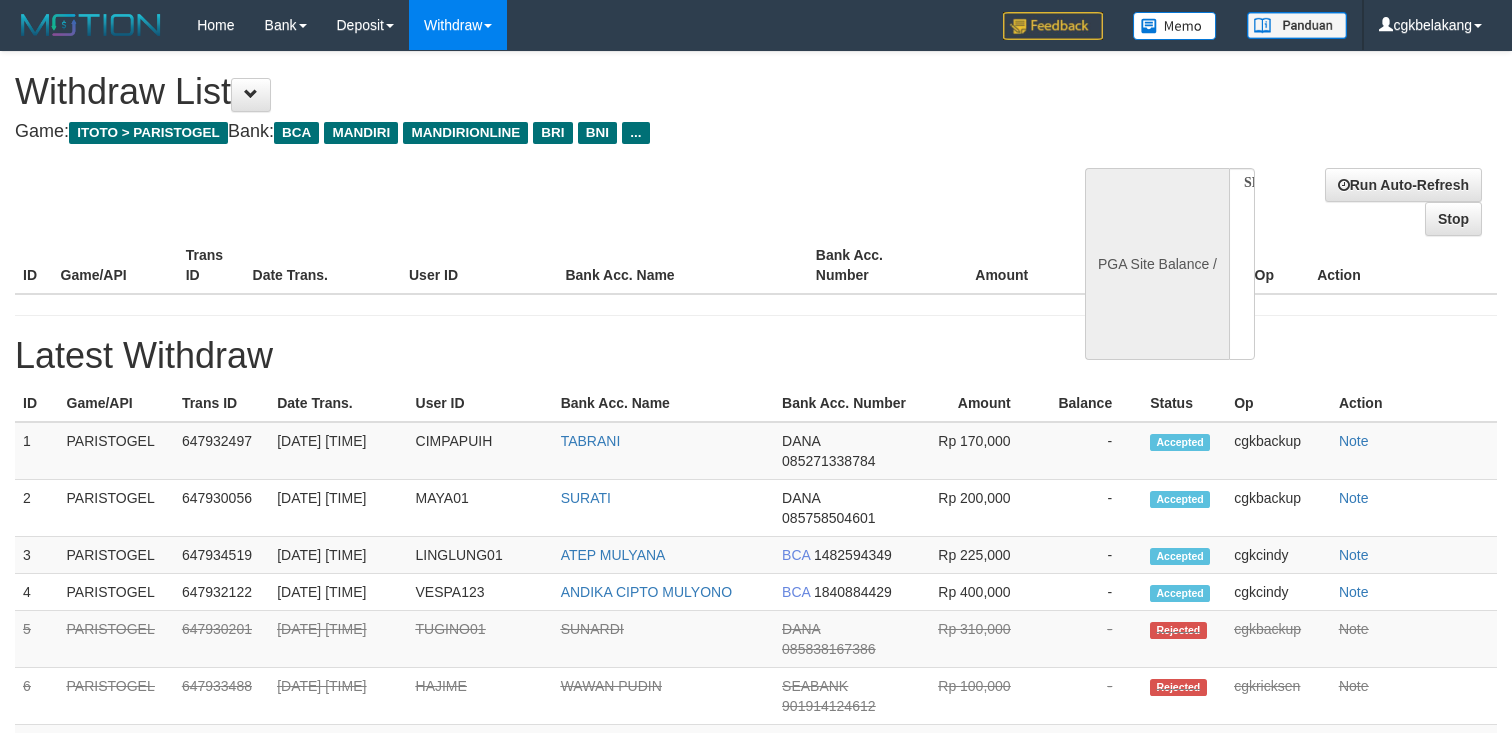 select 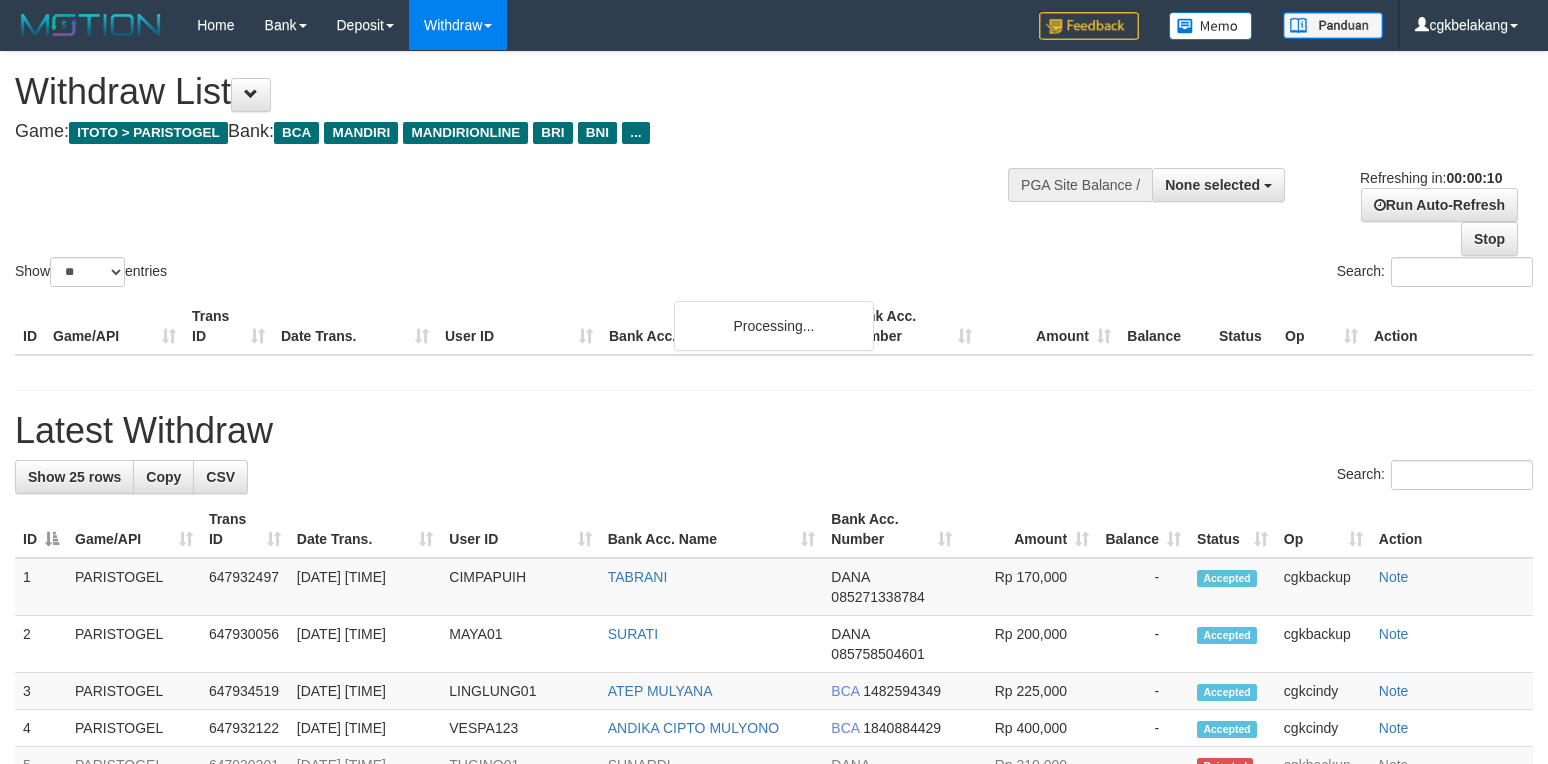 select 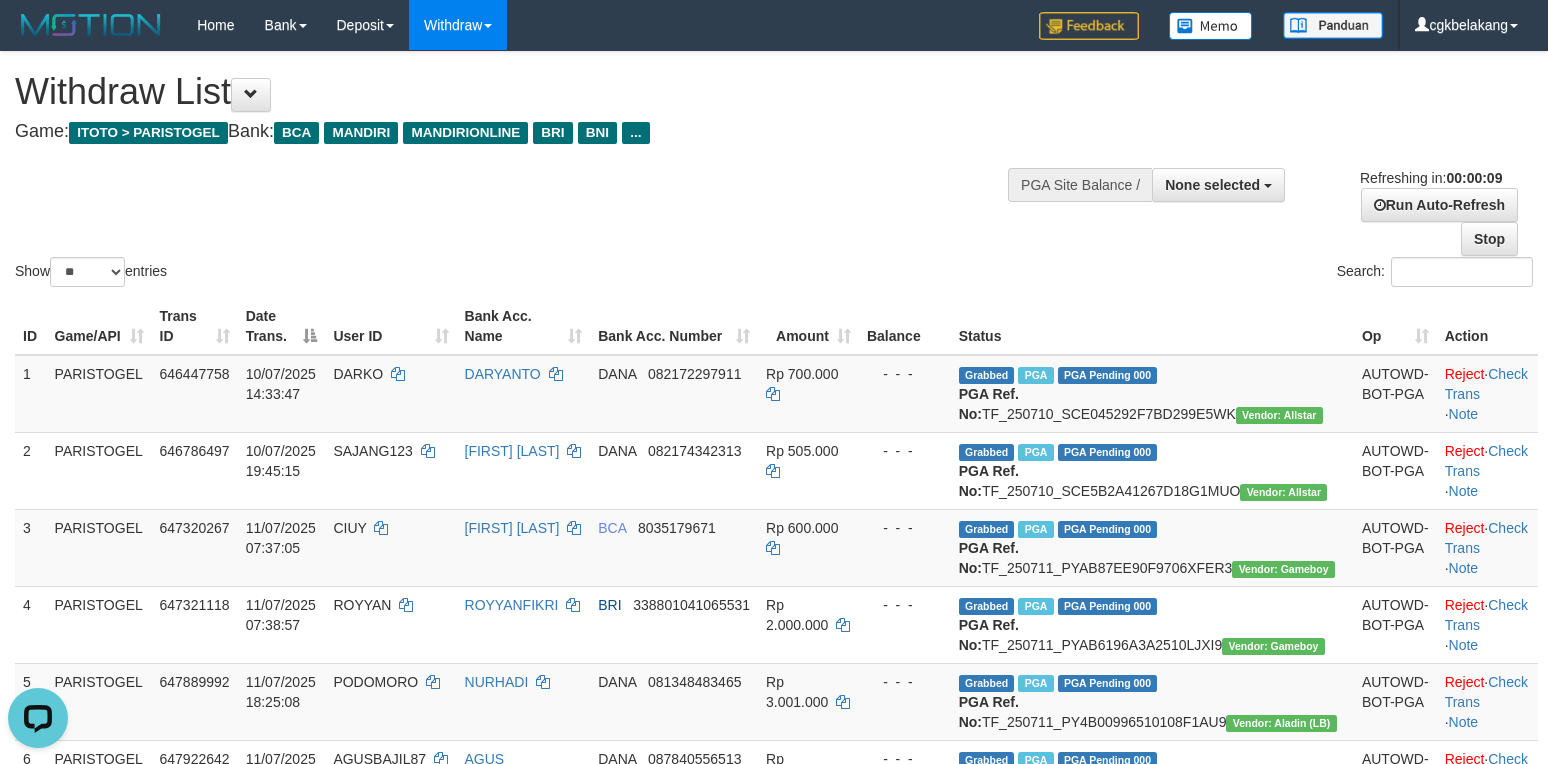 scroll, scrollTop: 0, scrollLeft: 0, axis: both 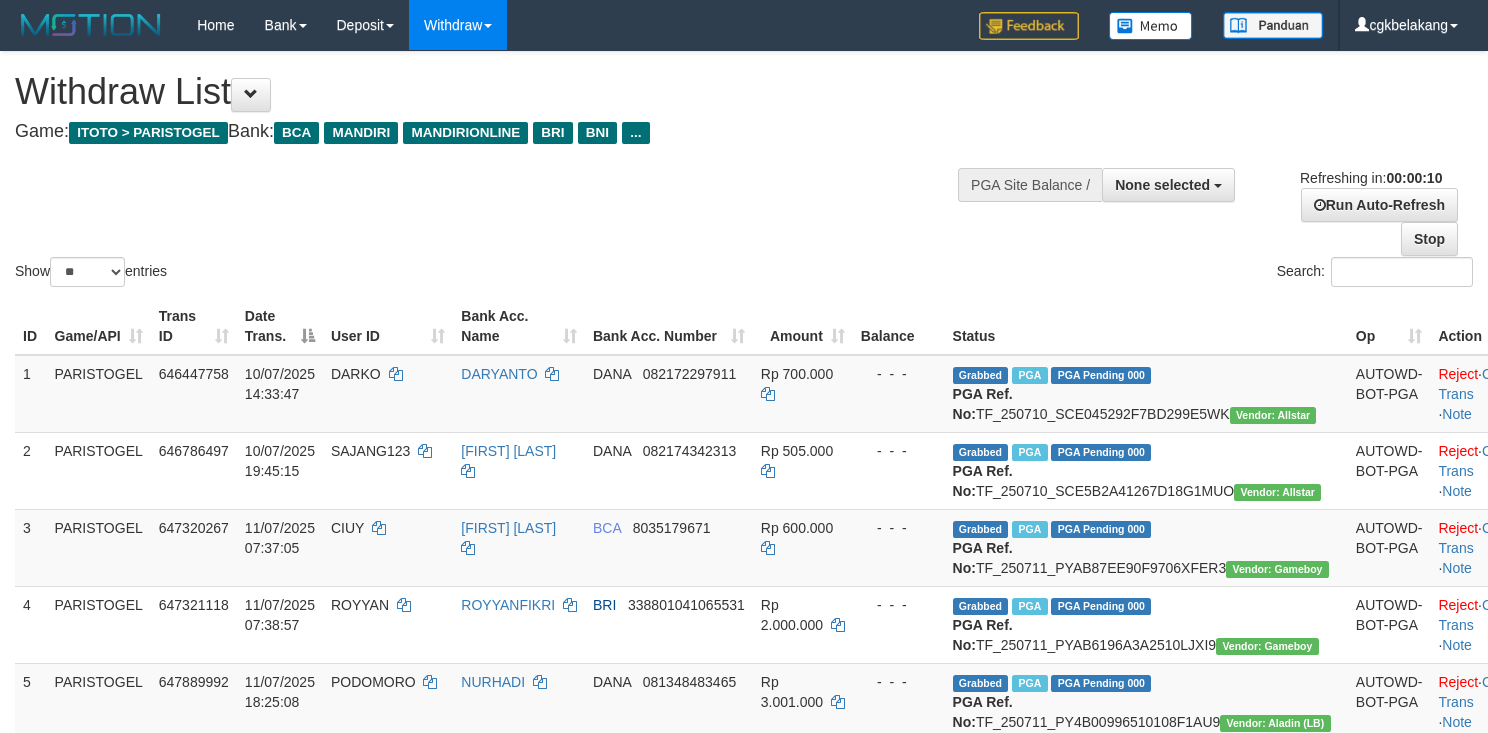 select 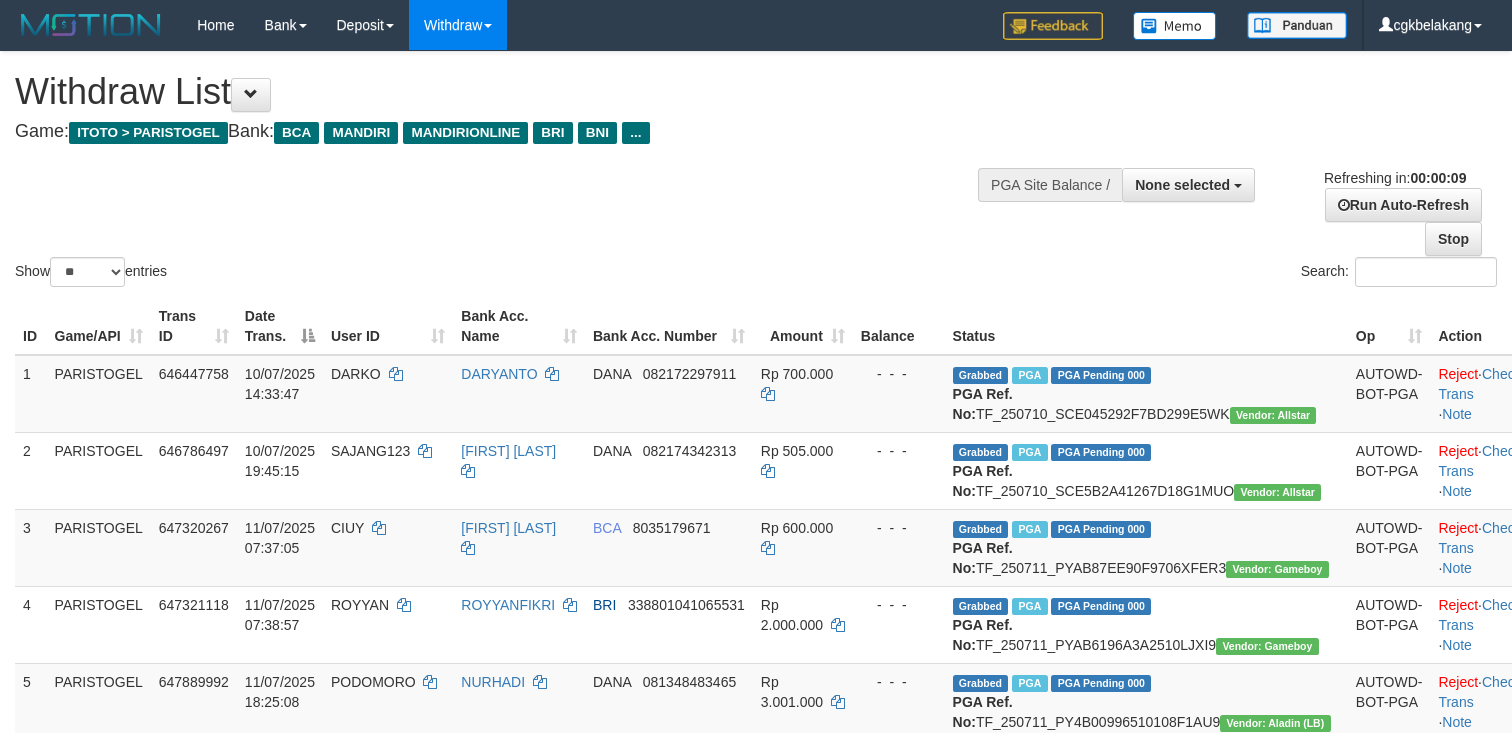 select 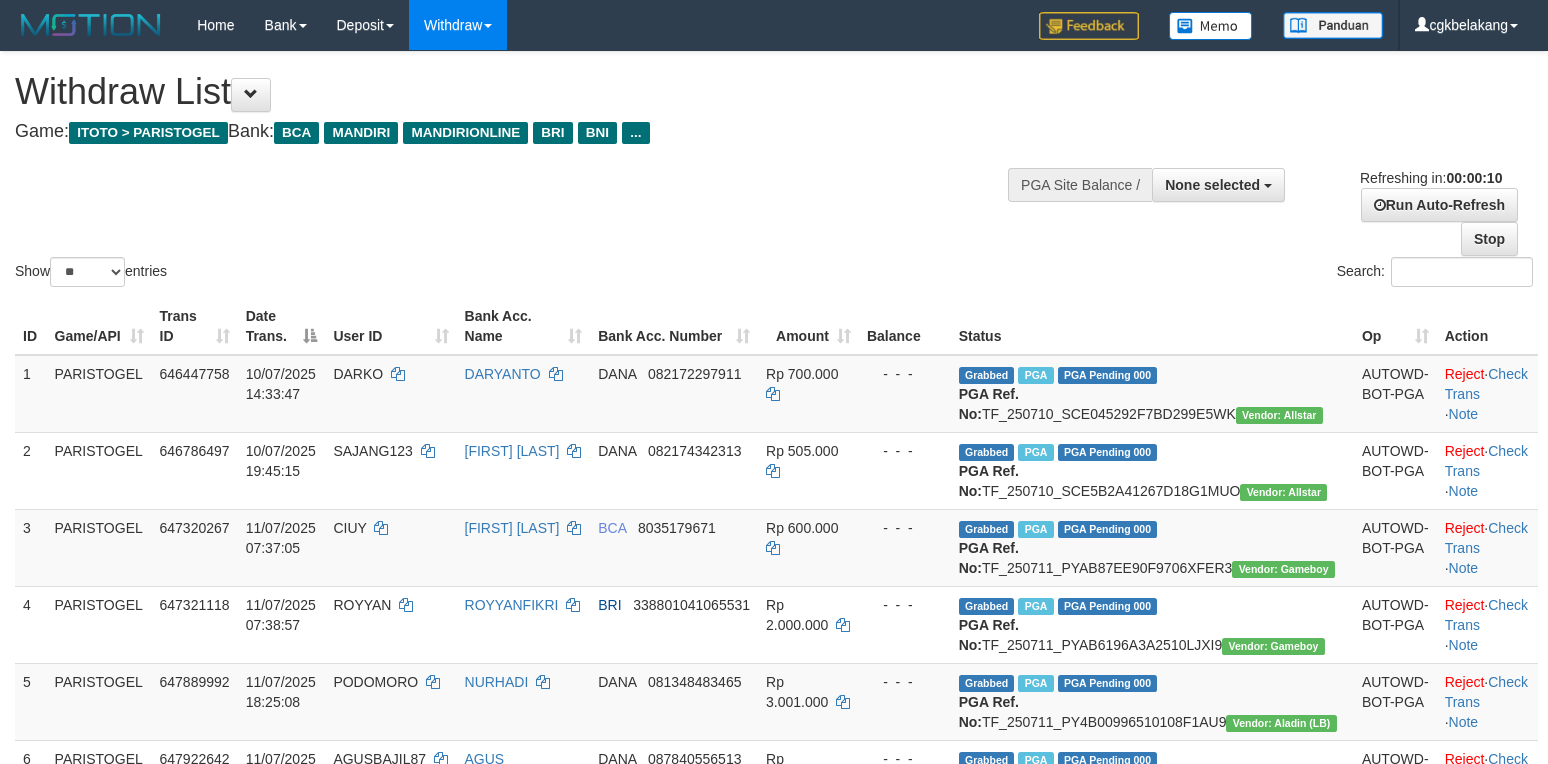 select 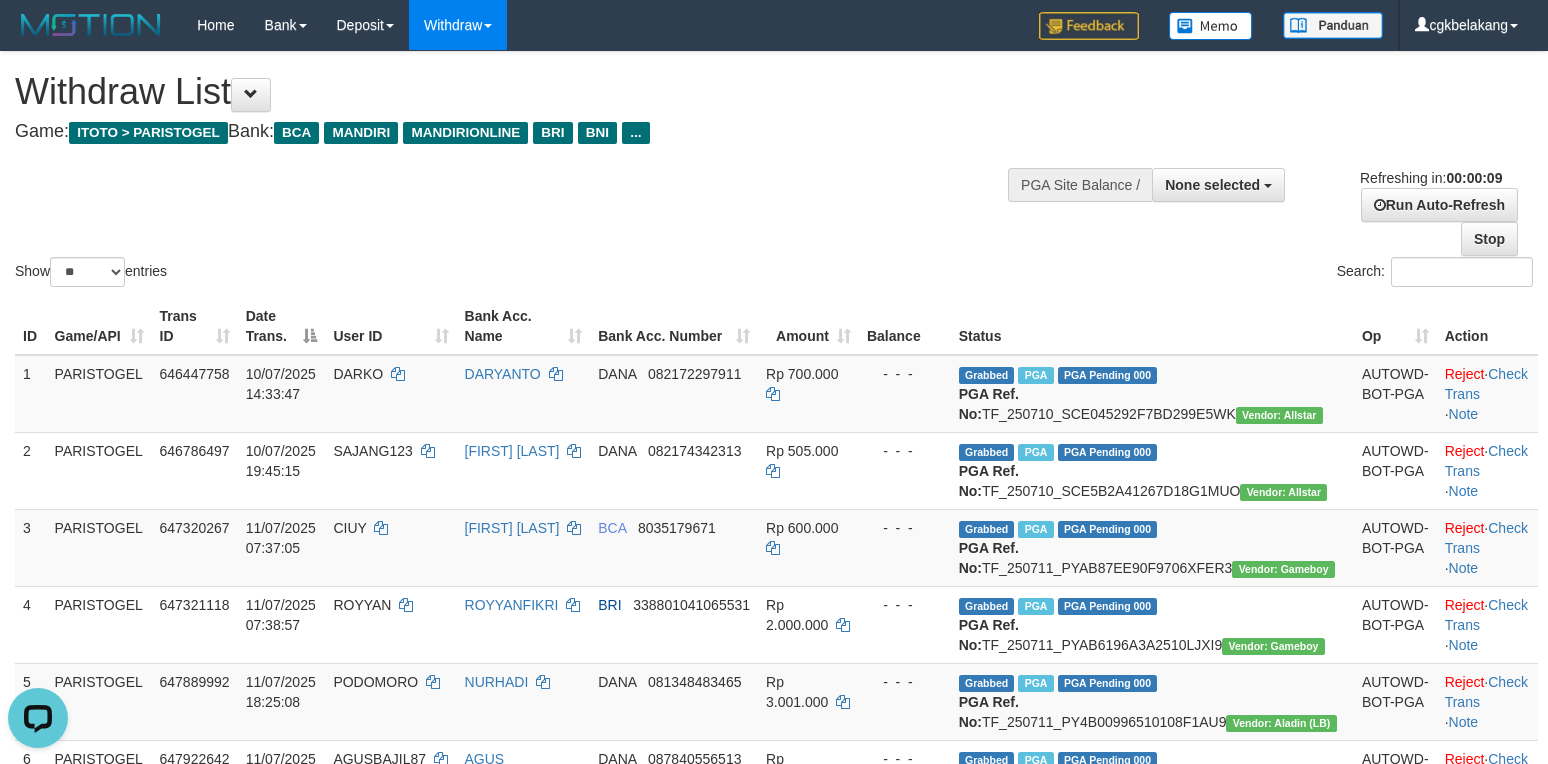 scroll, scrollTop: 0, scrollLeft: 0, axis: both 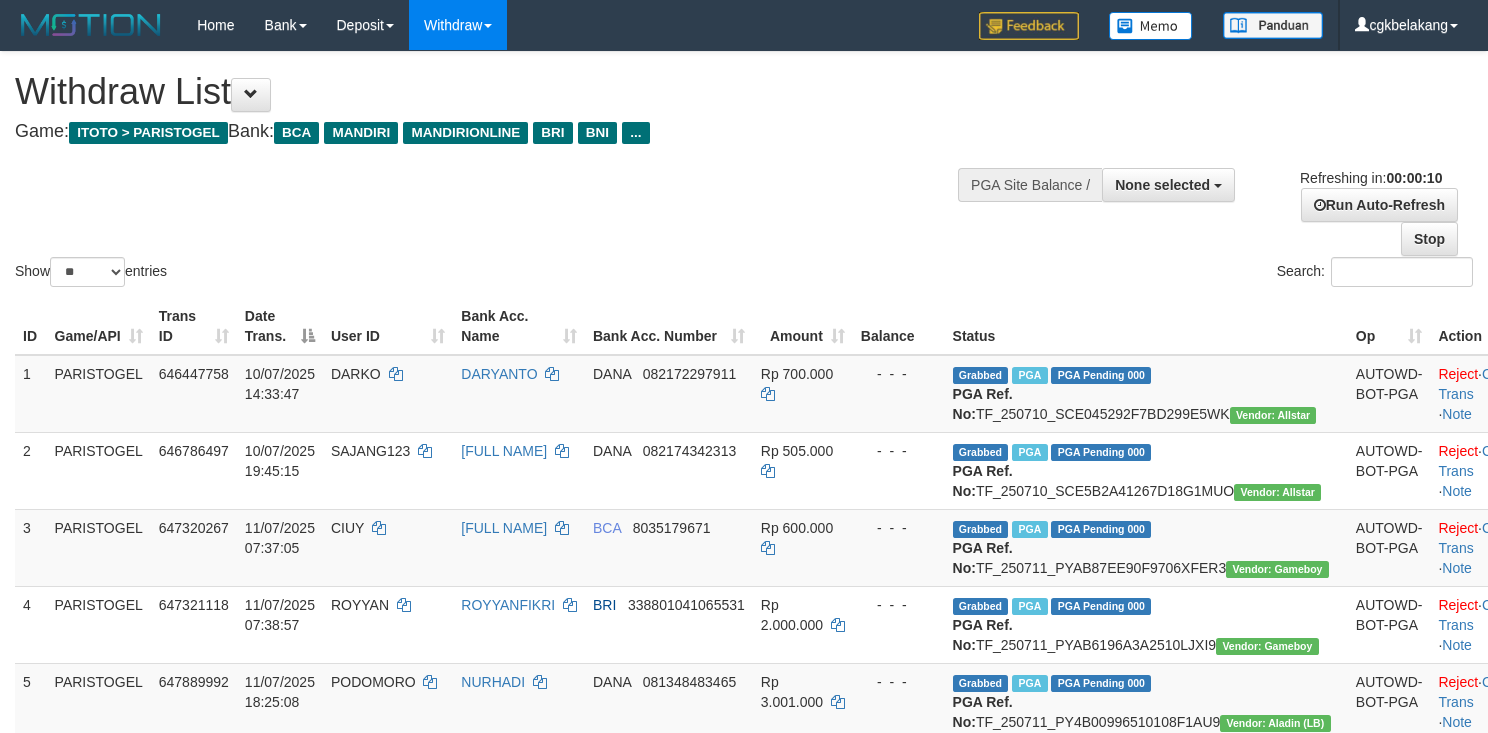 select 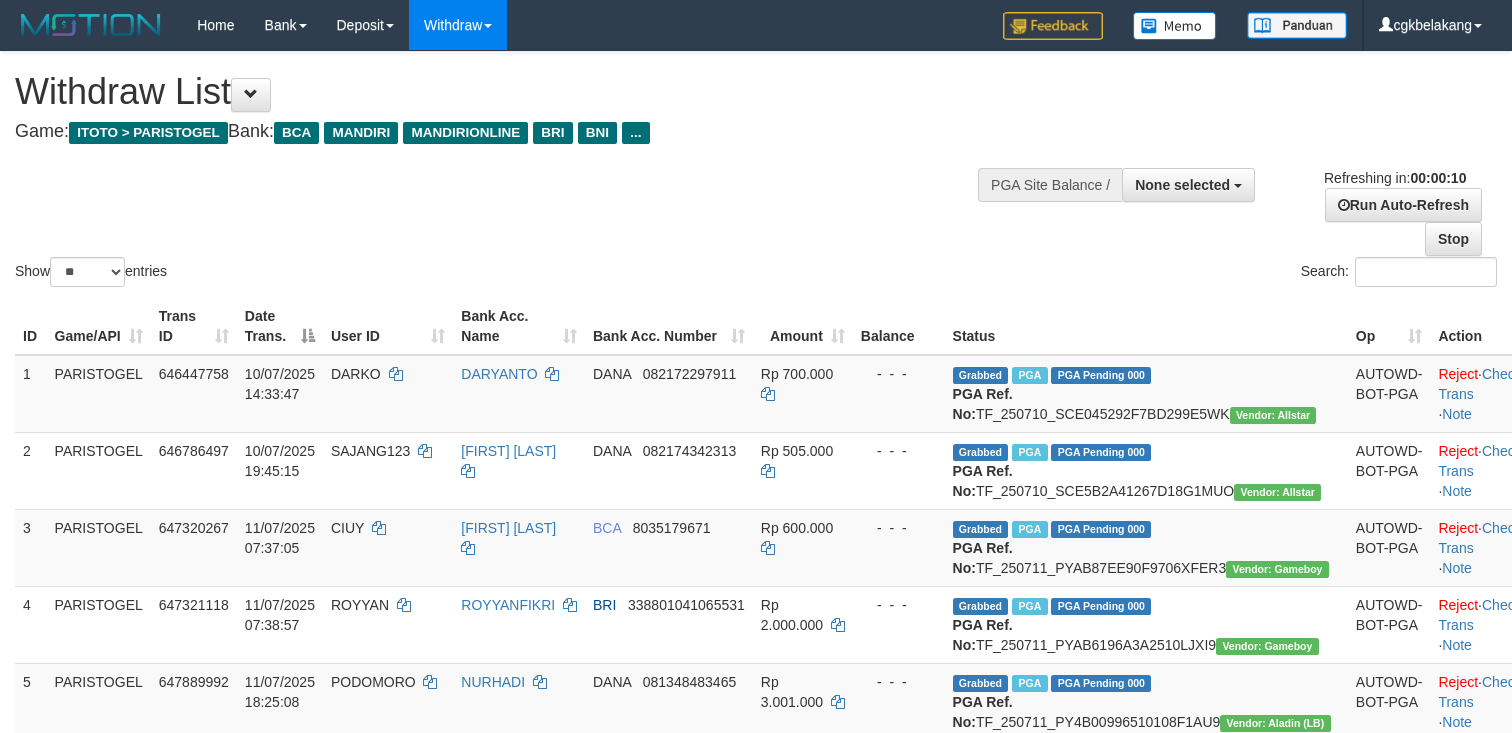 select 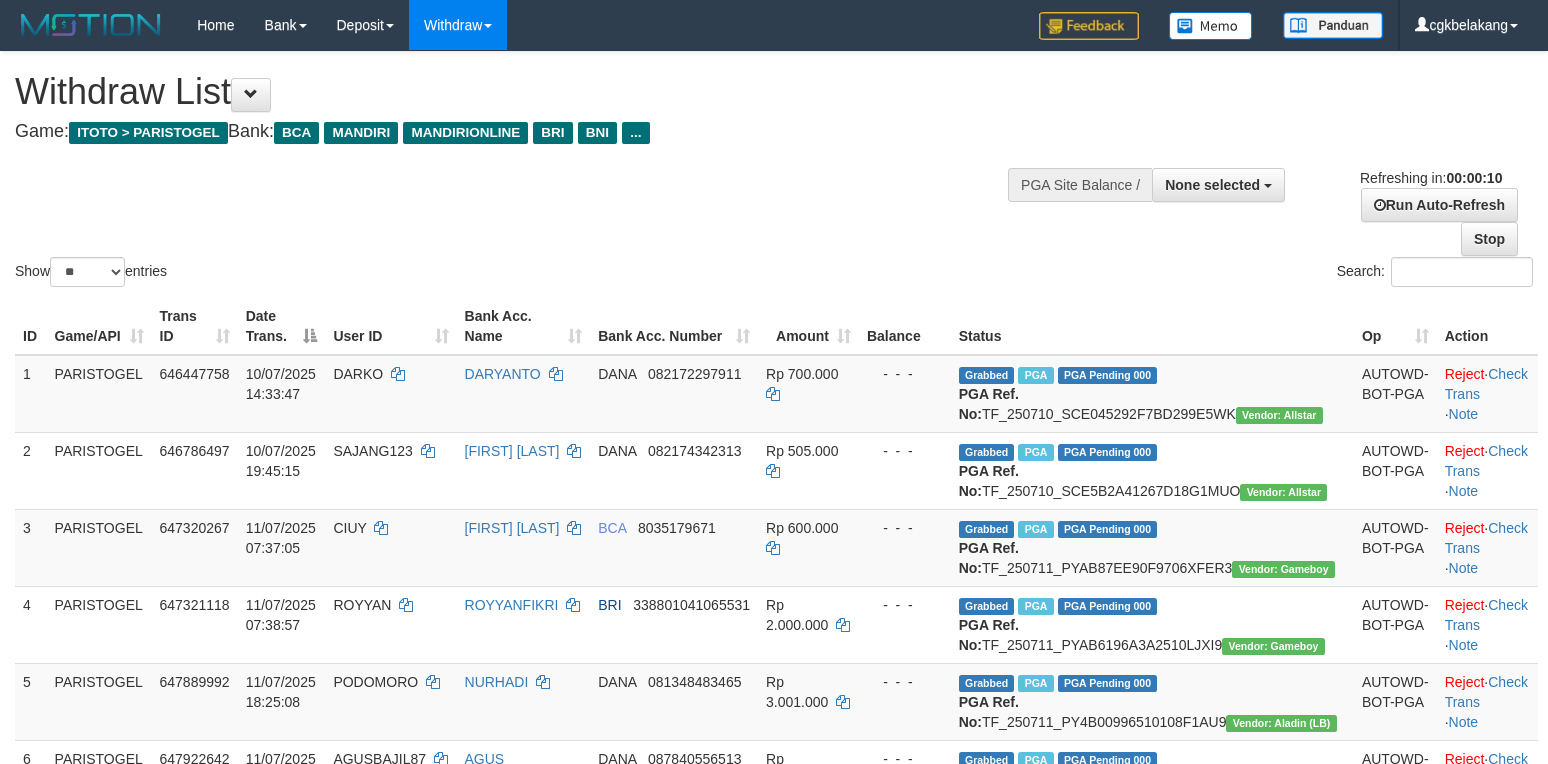 select 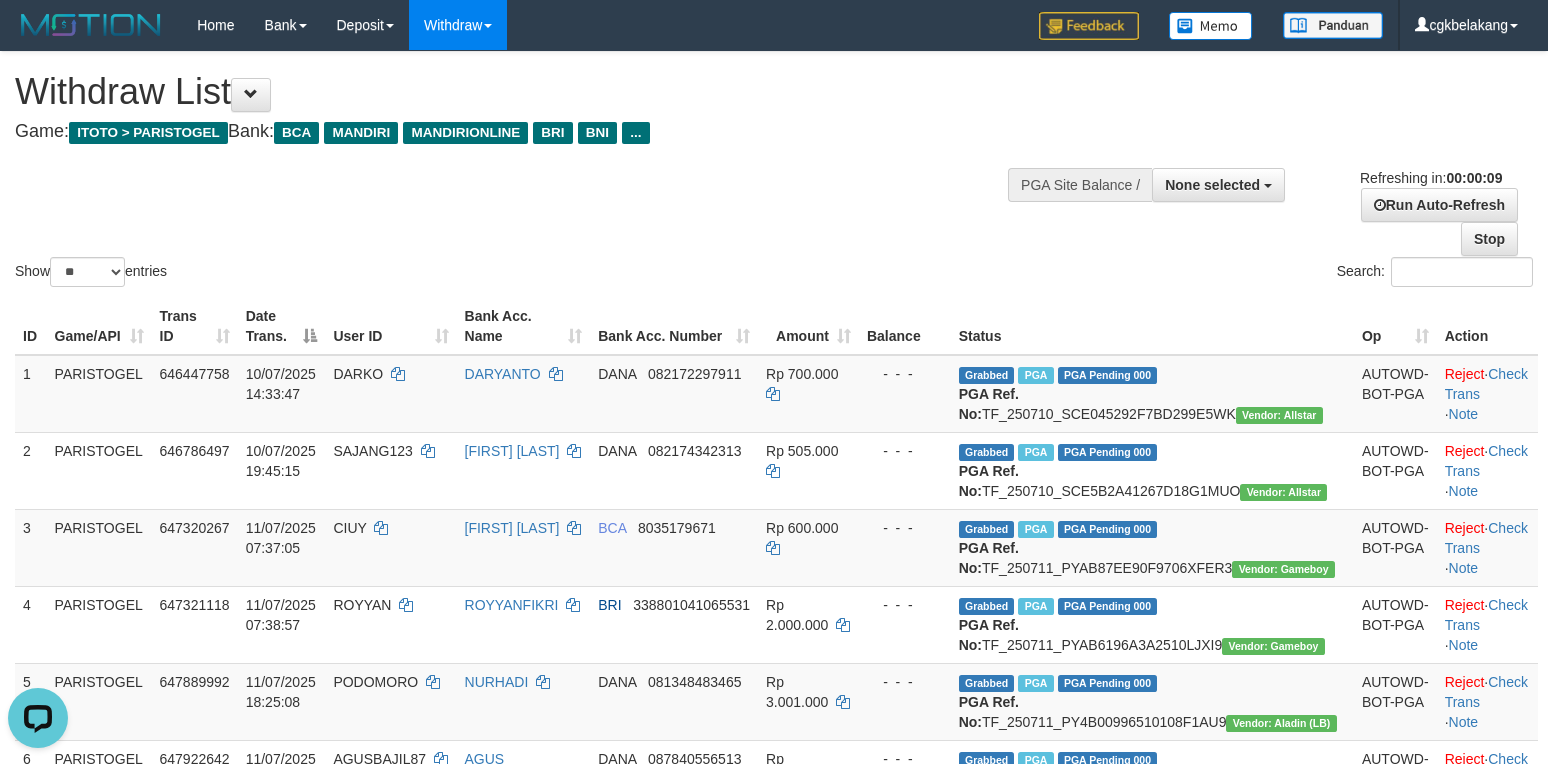 scroll, scrollTop: 0, scrollLeft: 0, axis: both 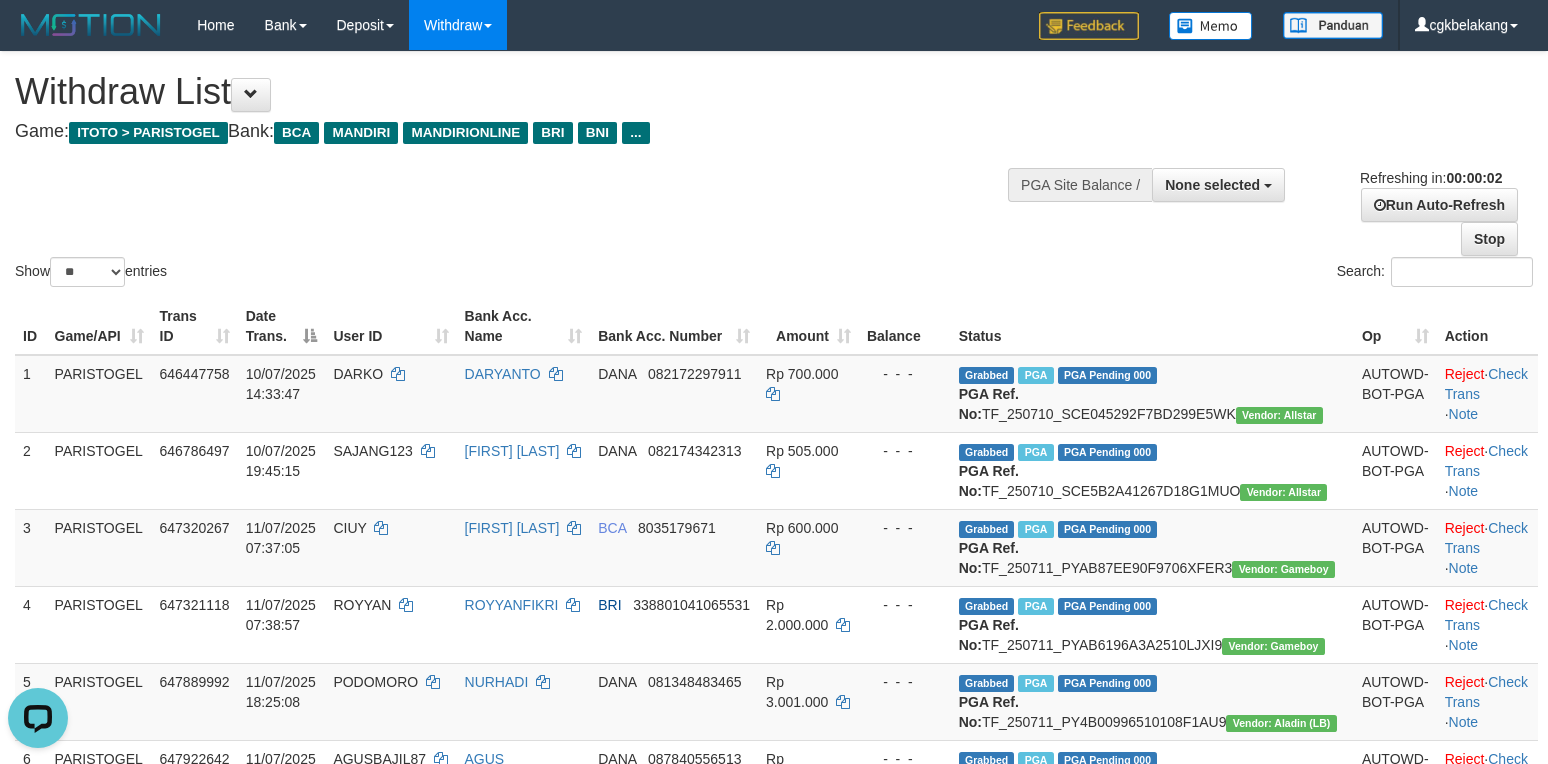 click on "Status" at bounding box center (1152, 326) 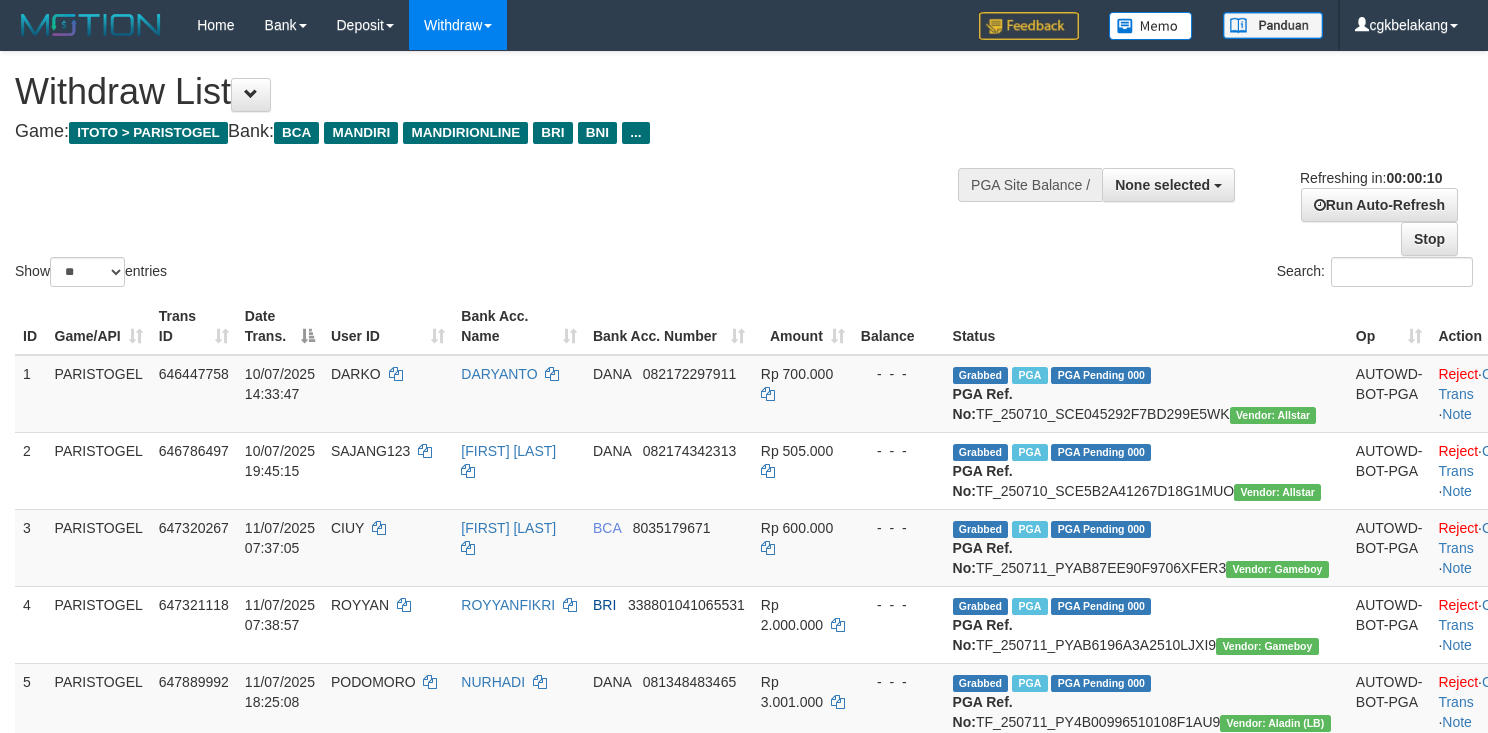 select 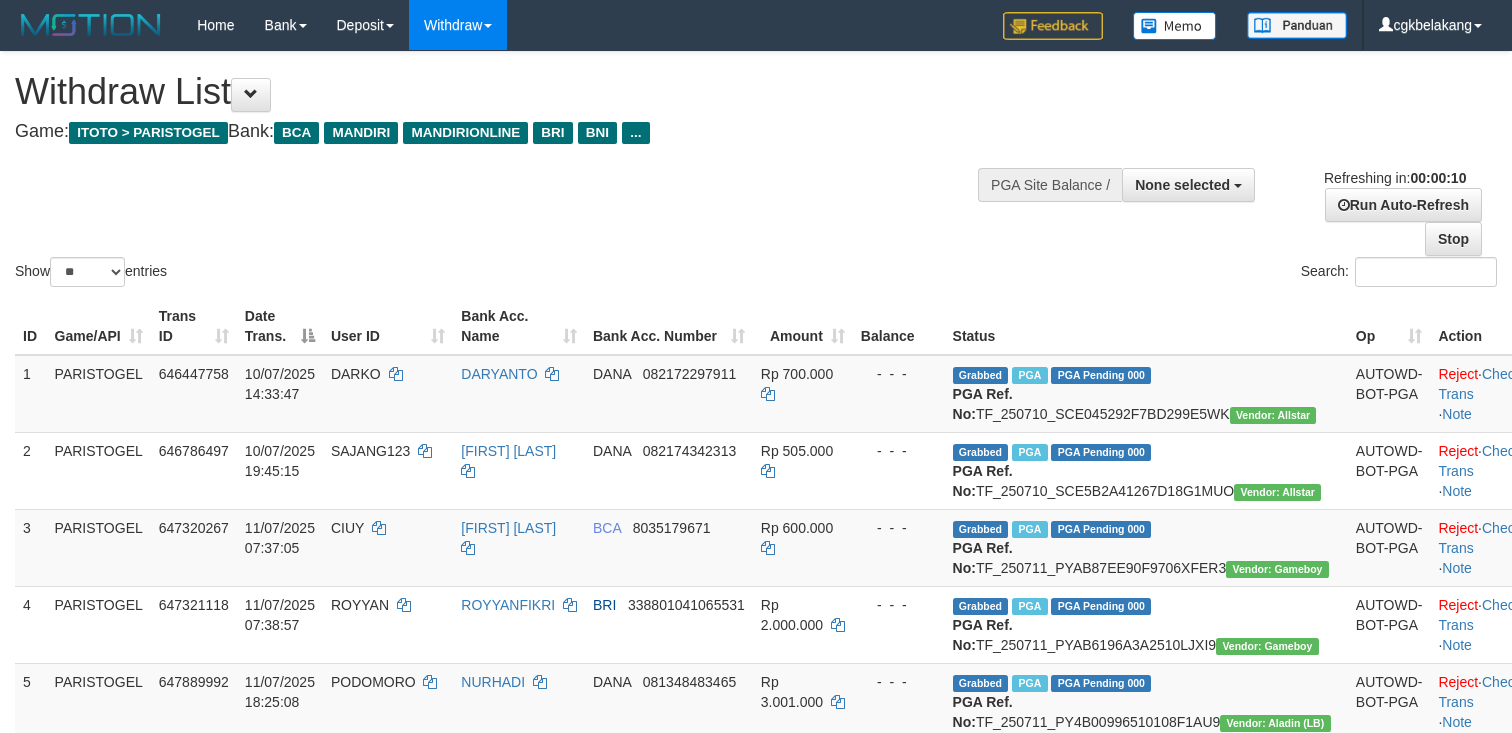 select 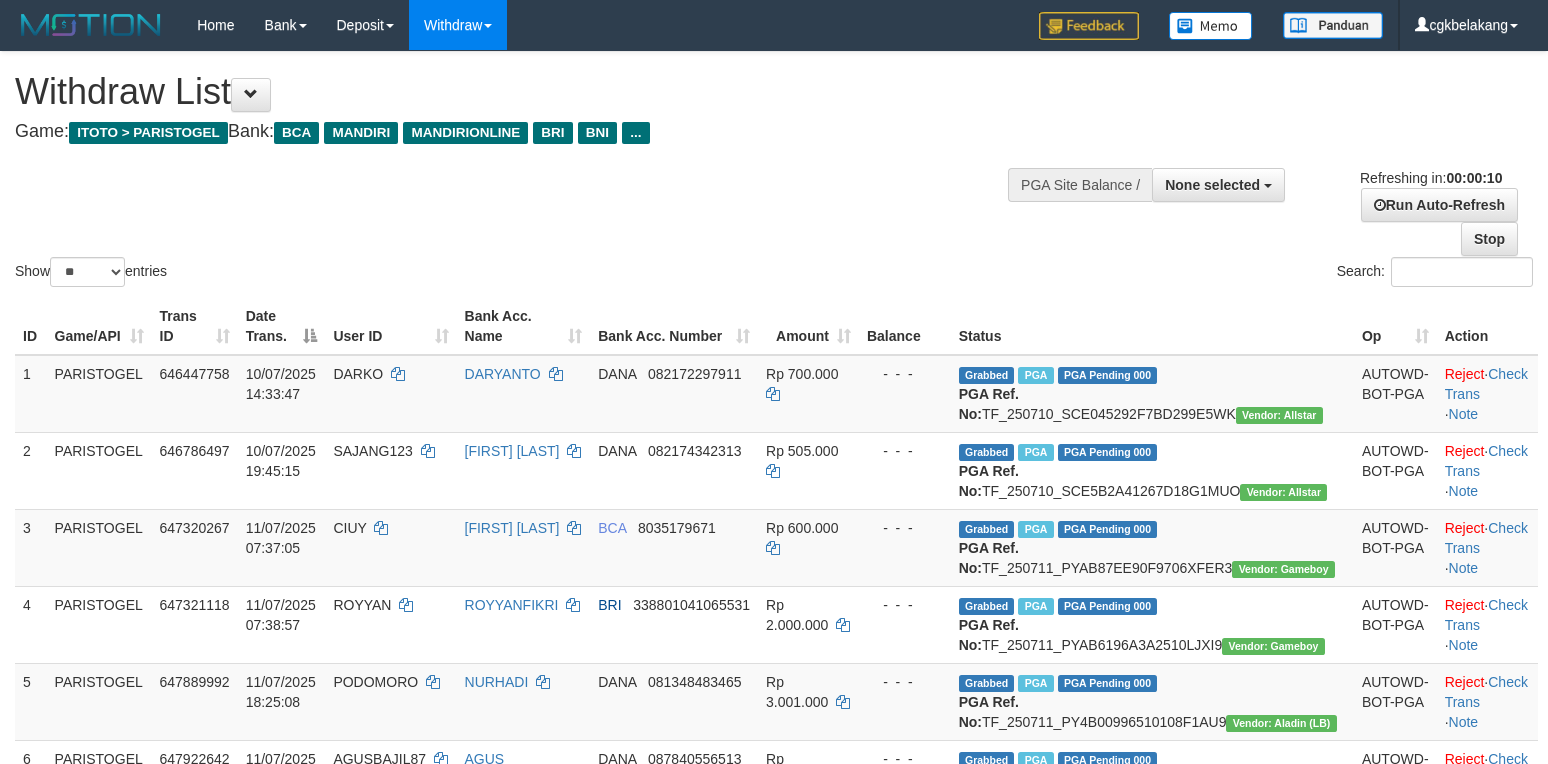 select 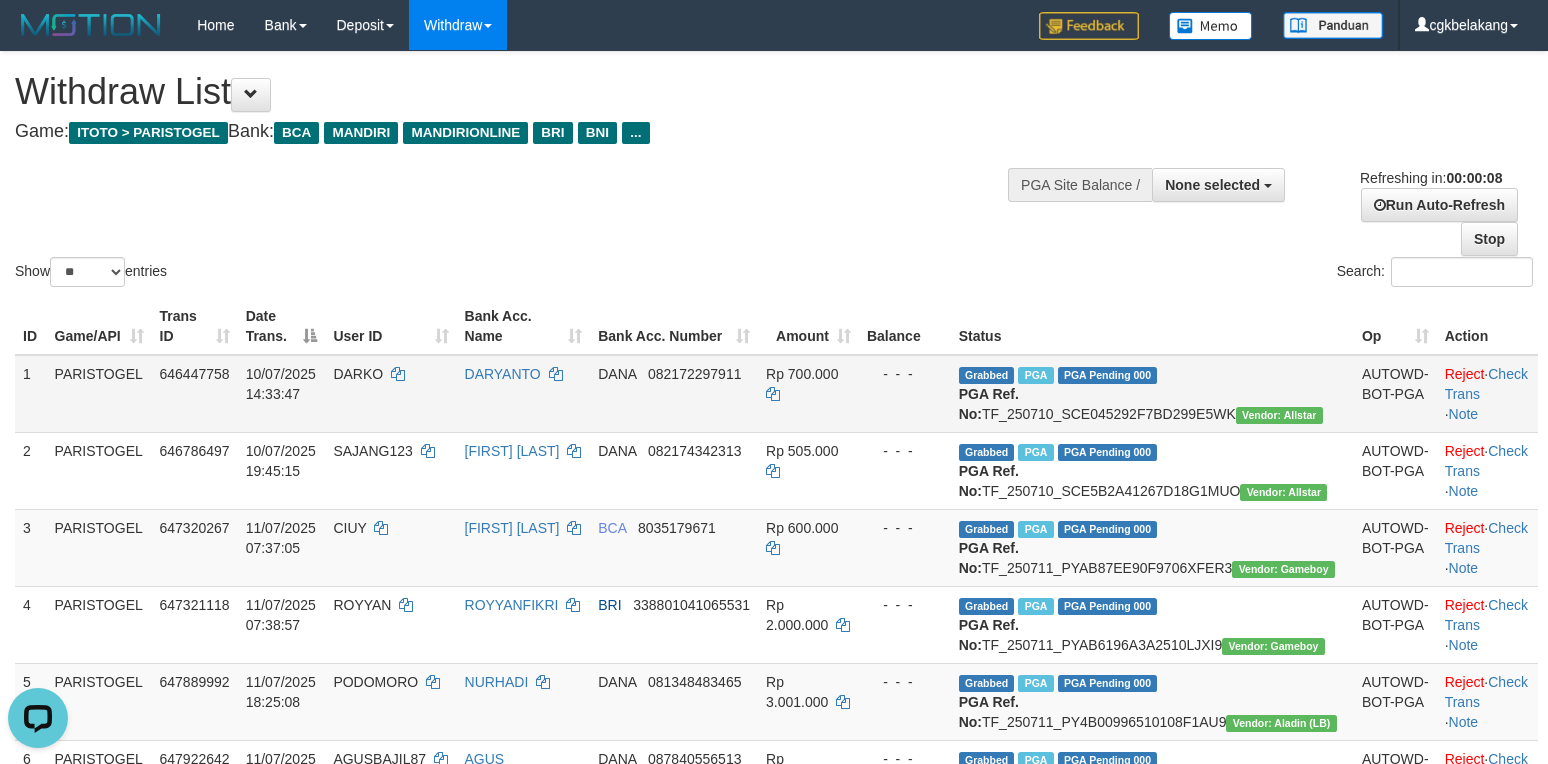 scroll, scrollTop: 0, scrollLeft: 0, axis: both 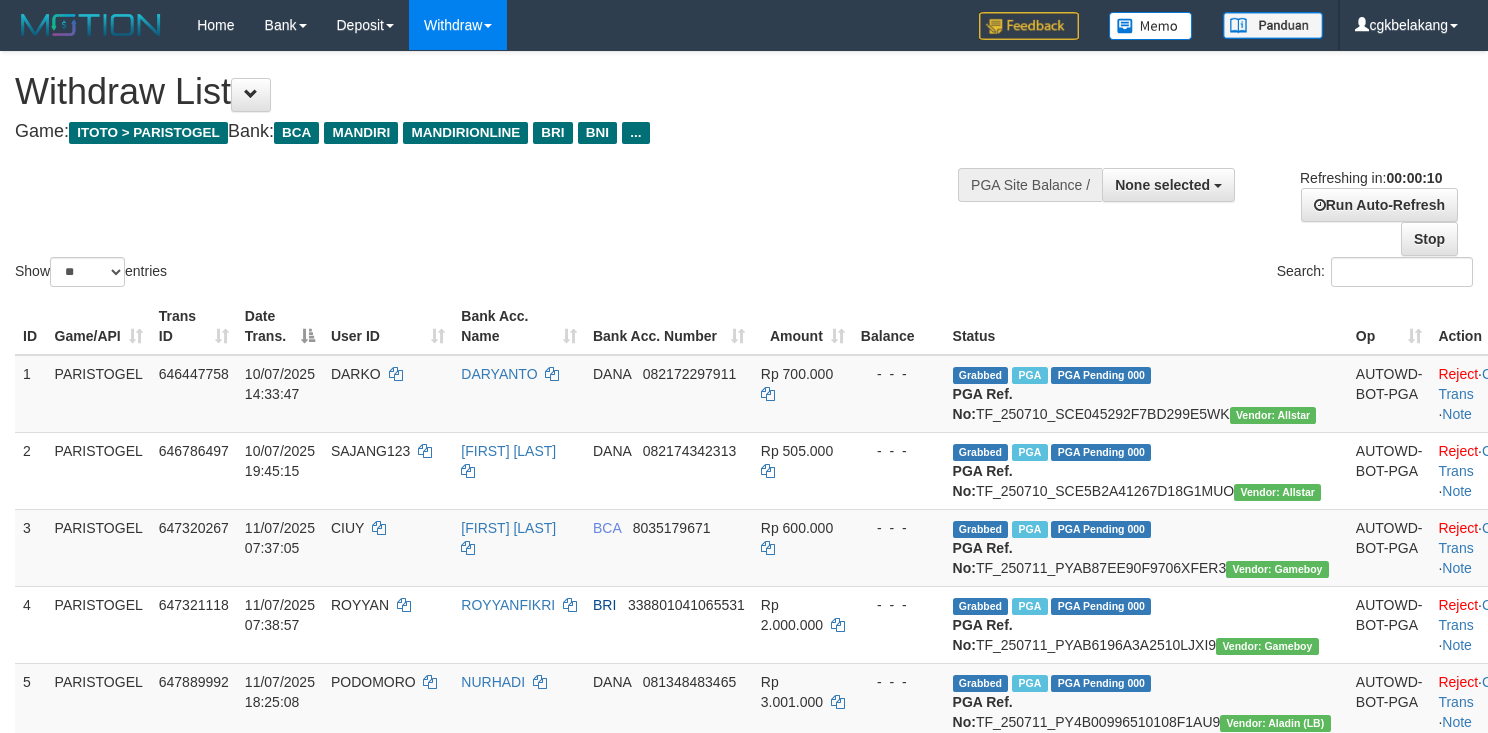 select 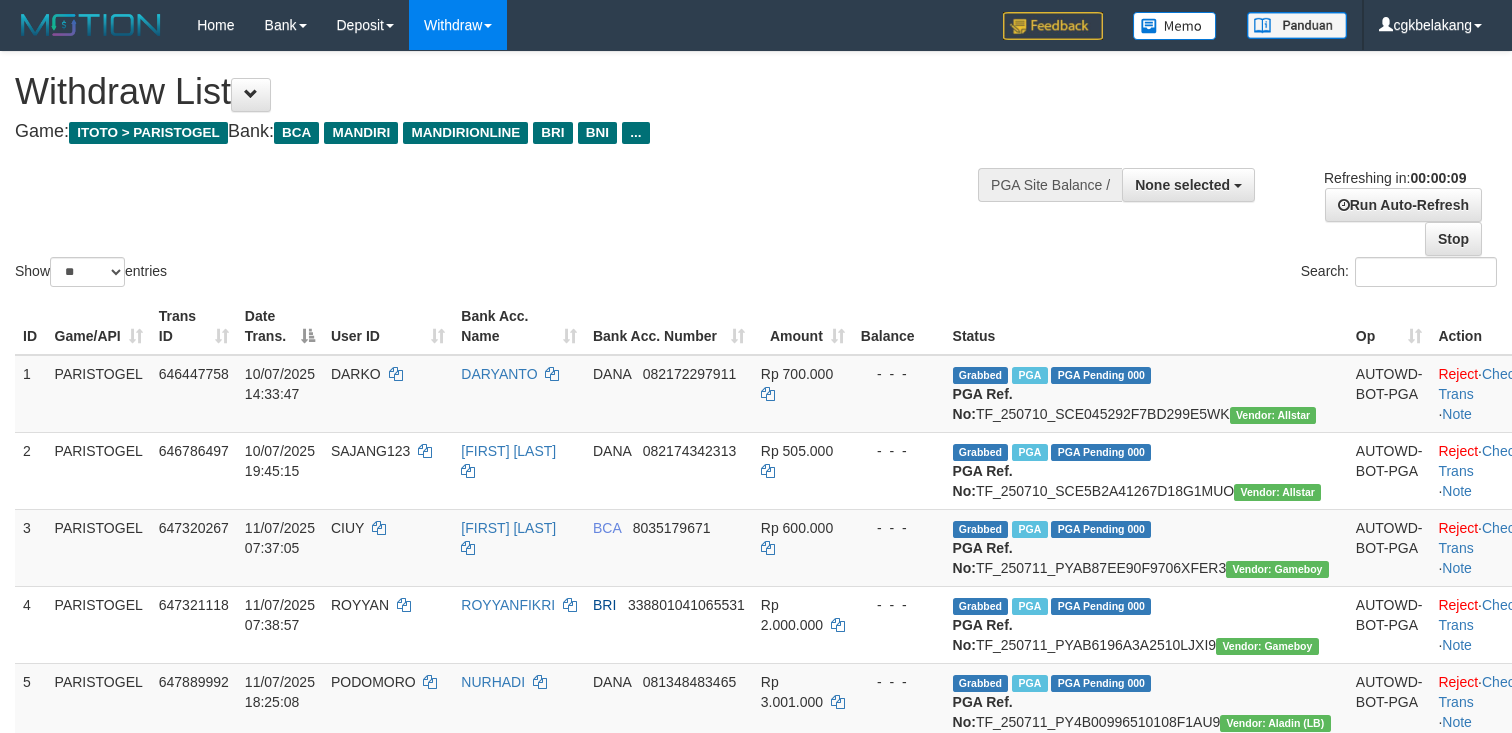 select 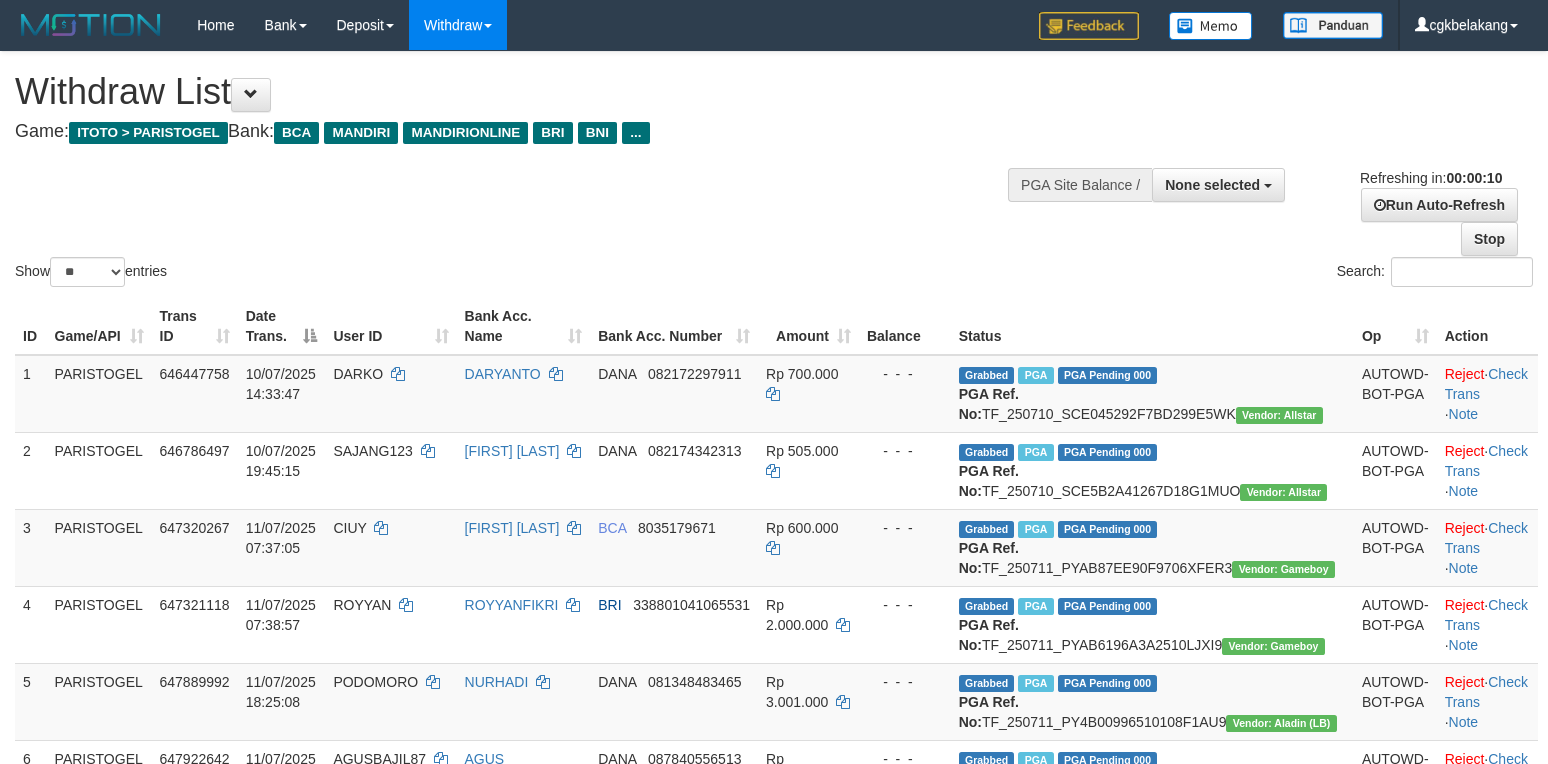 select 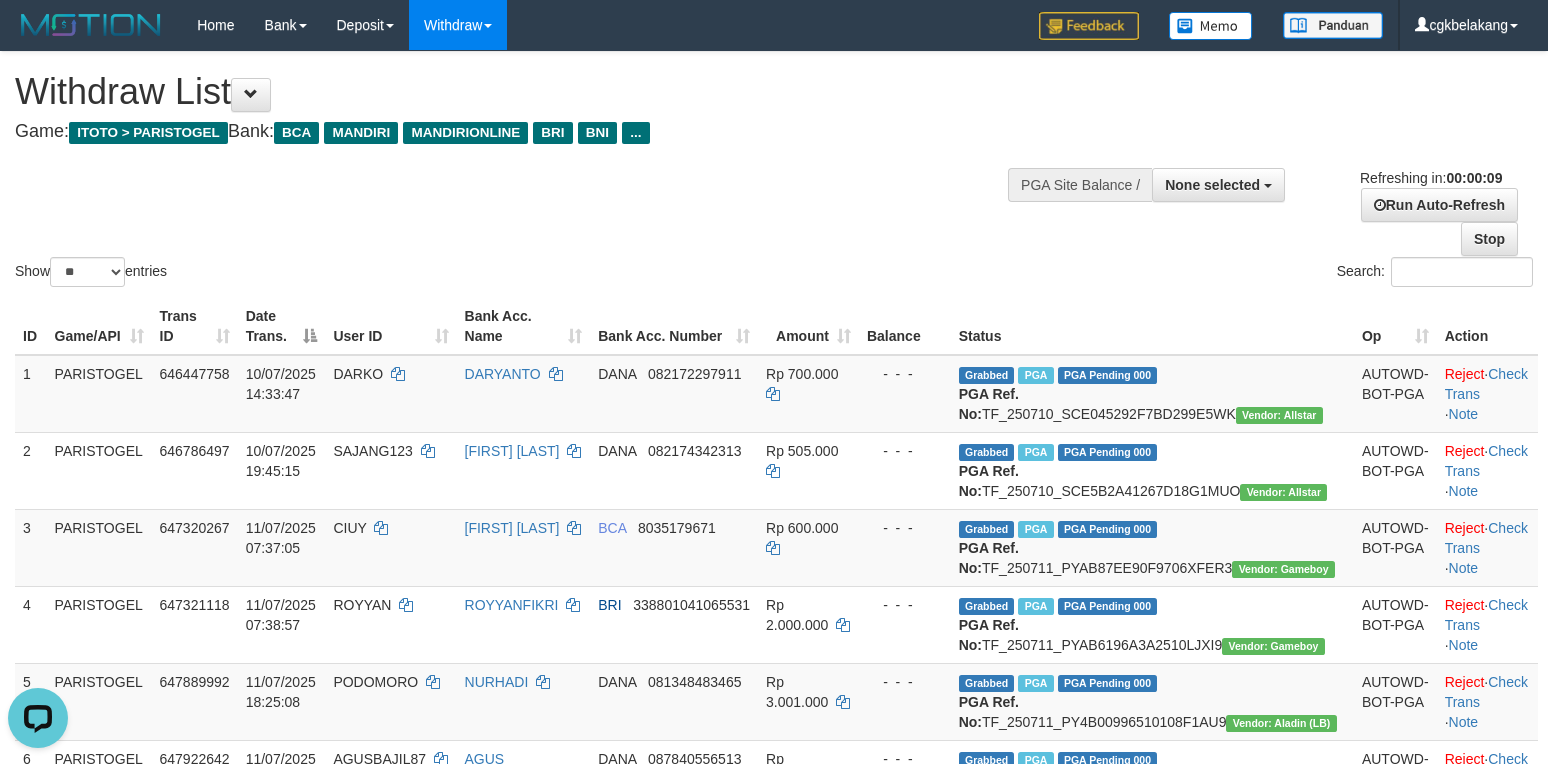scroll, scrollTop: 0, scrollLeft: 0, axis: both 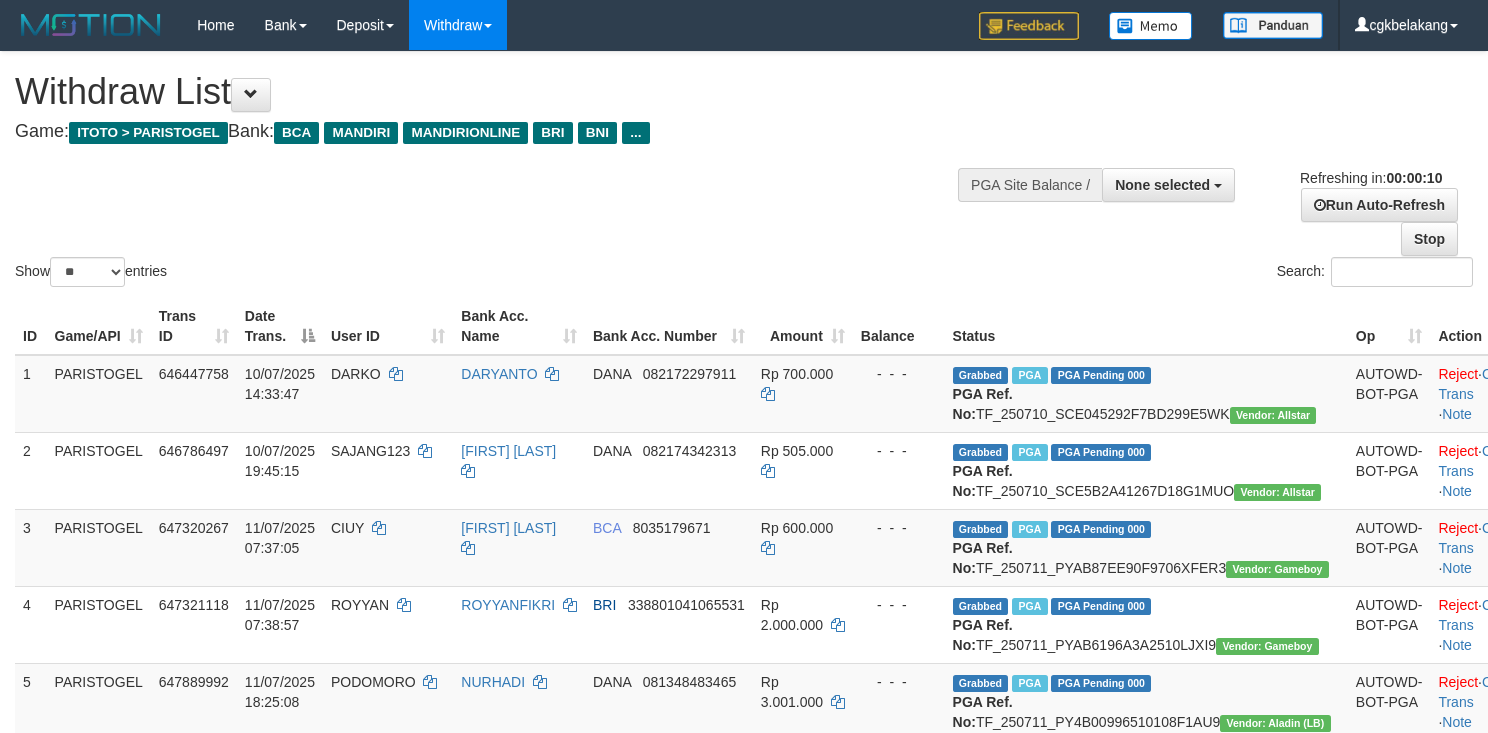 select 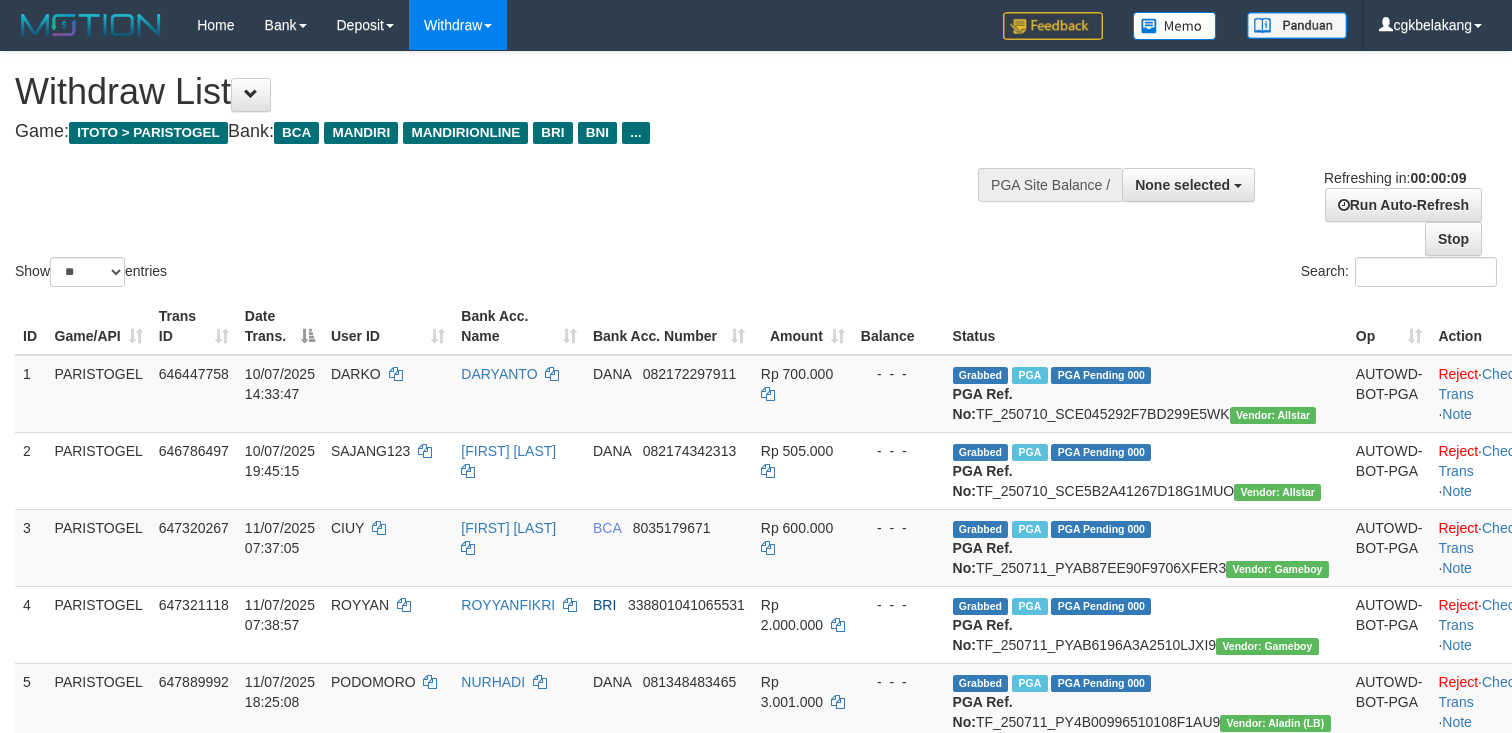 select 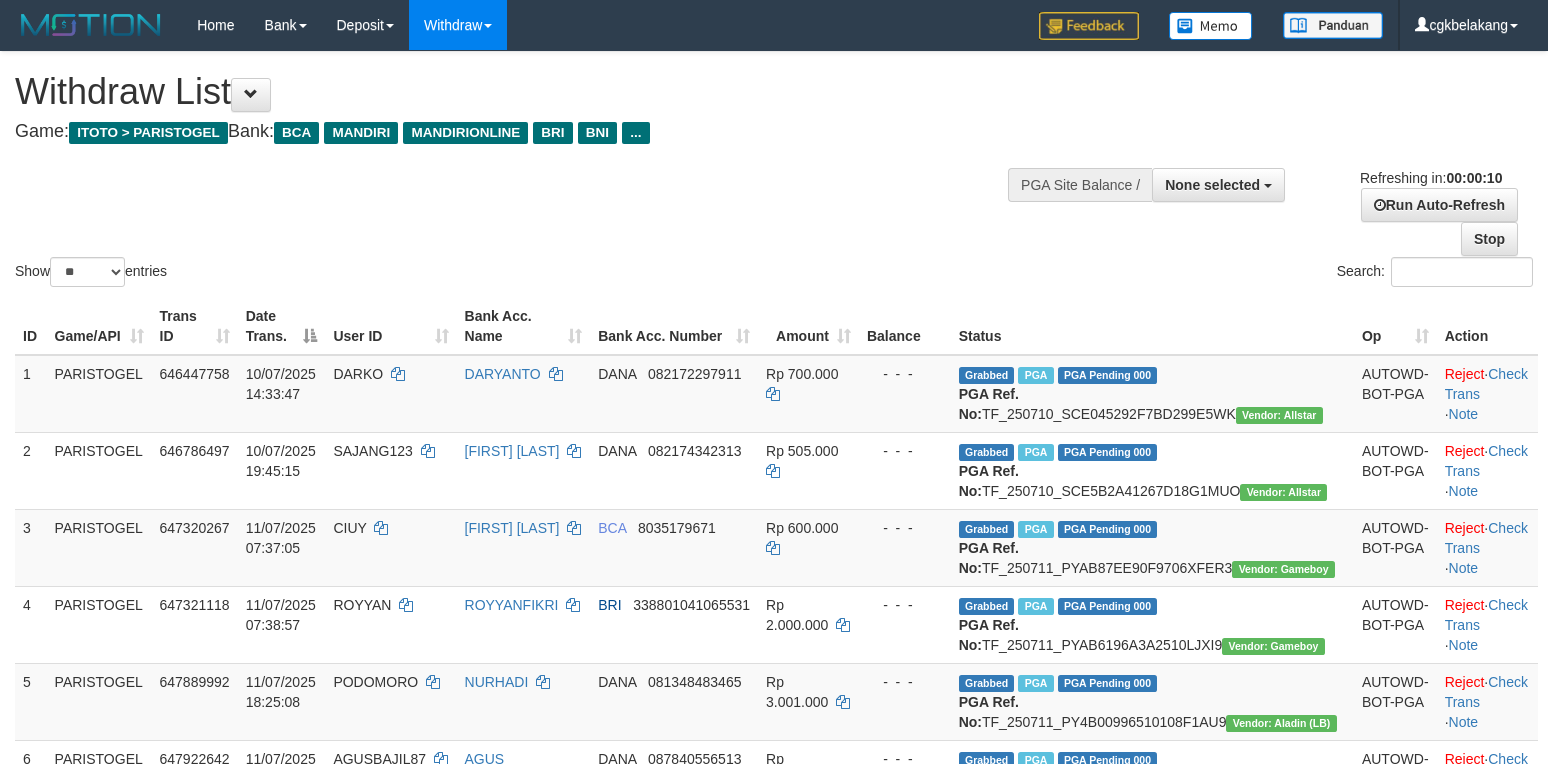 select 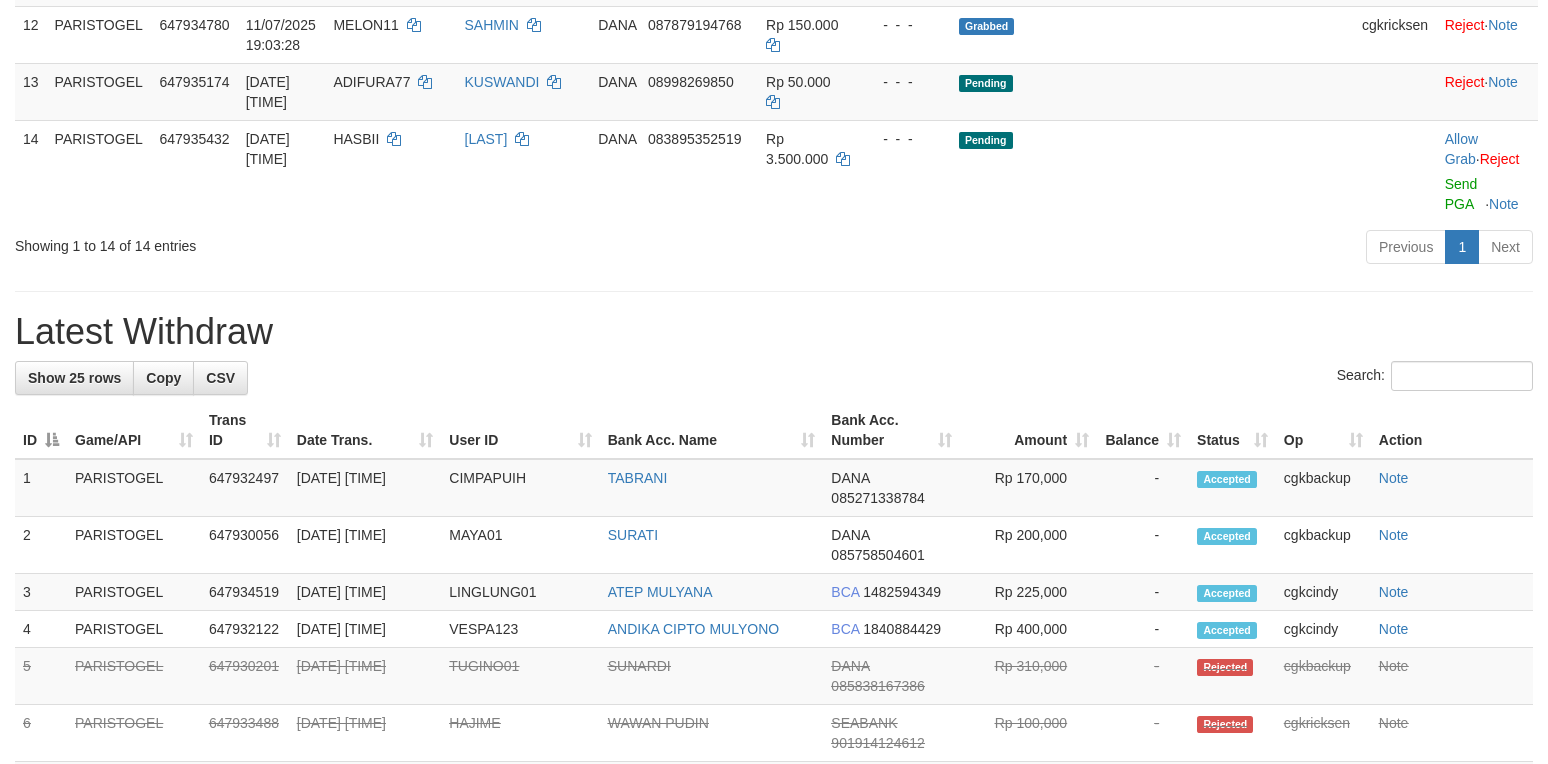 scroll, scrollTop: 1066, scrollLeft: 0, axis: vertical 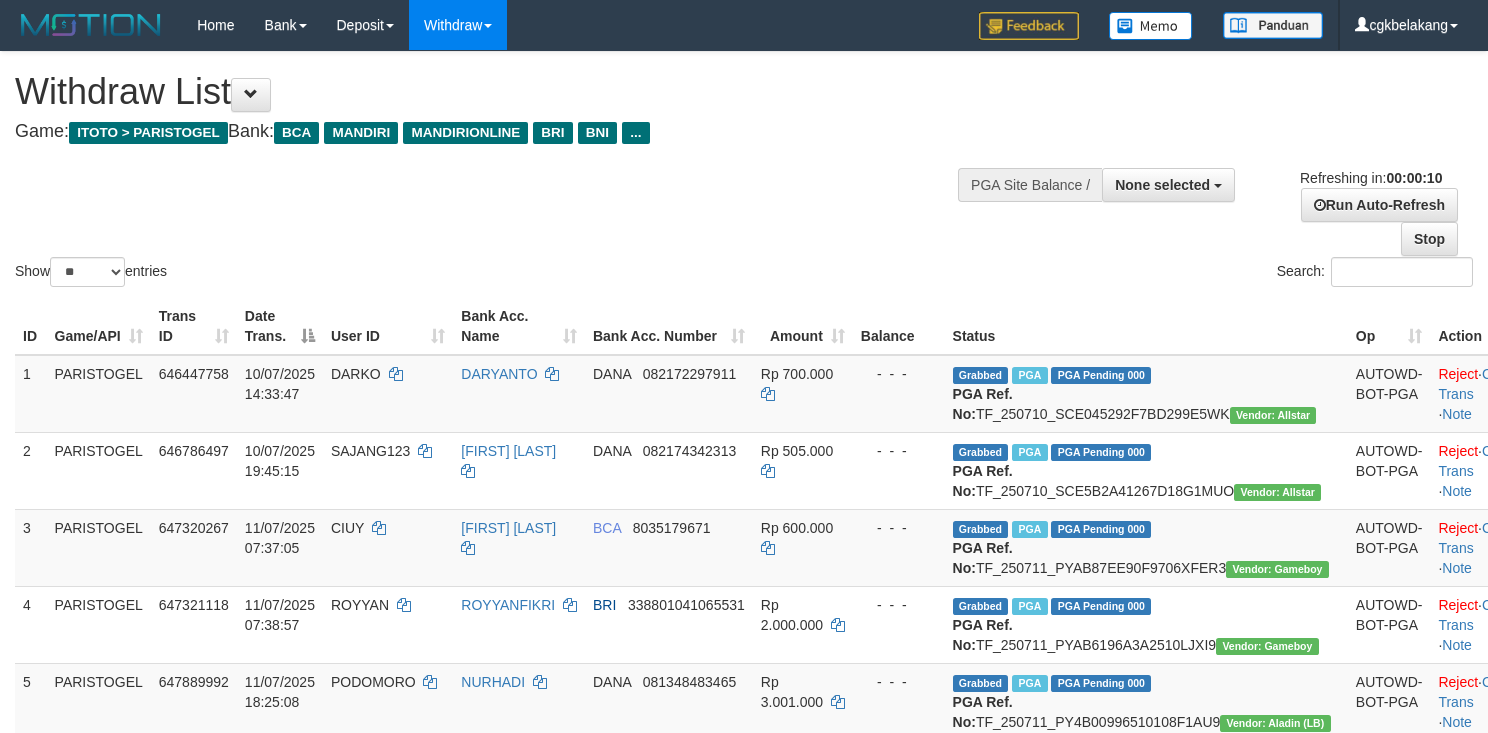 select 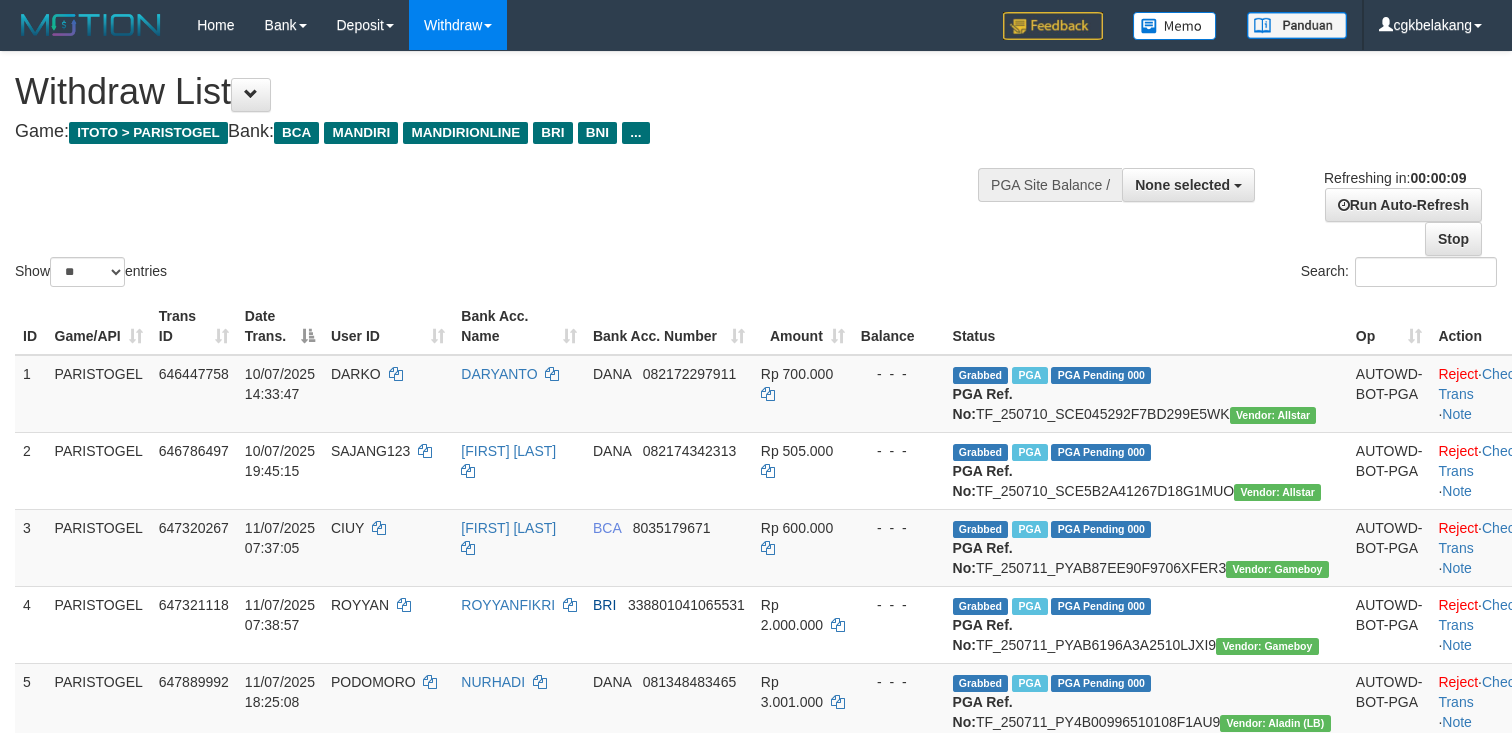 select 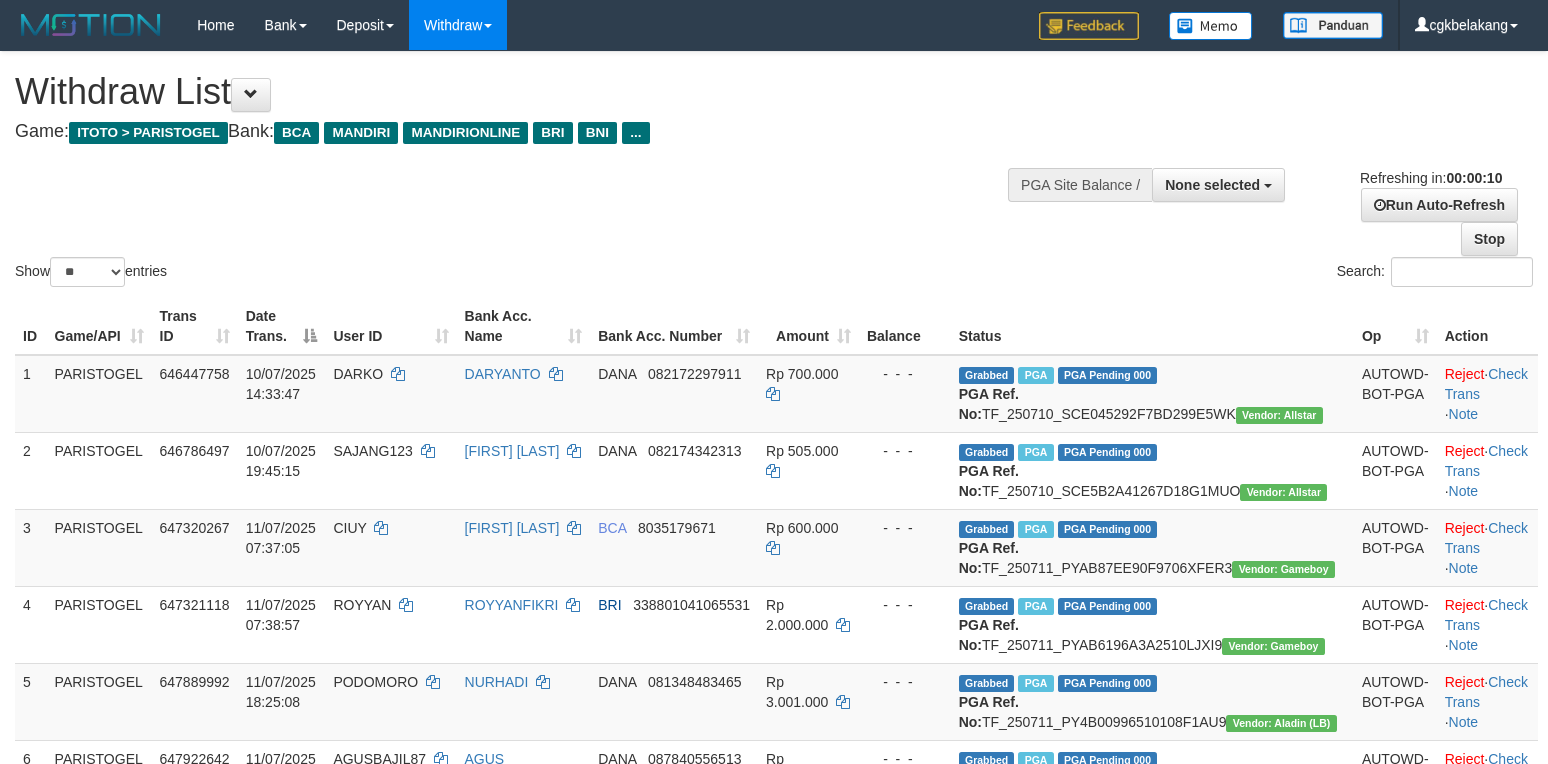 select 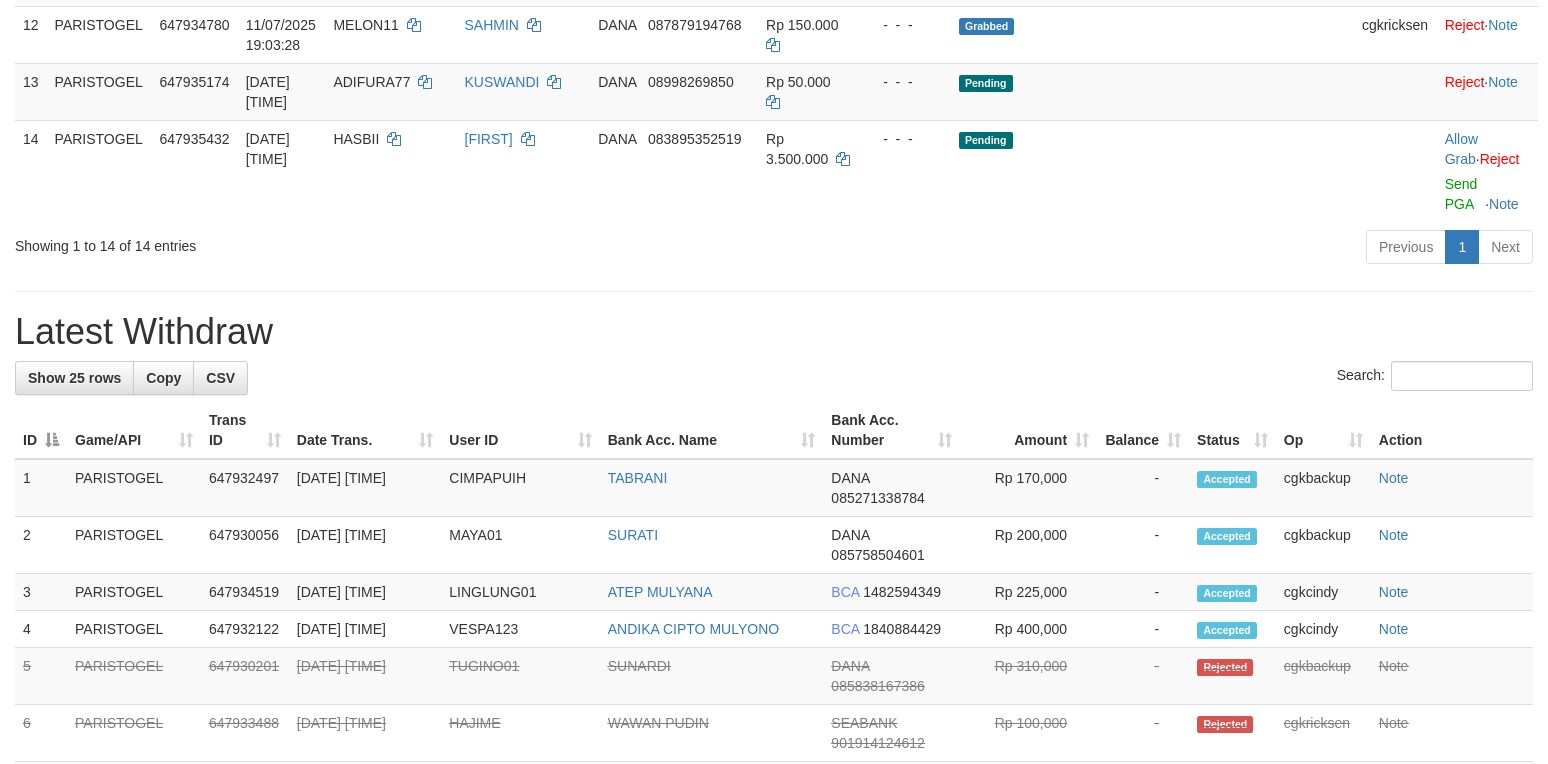 scroll, scrollTop: 1066, scrollLeft: 0, axis: vertical 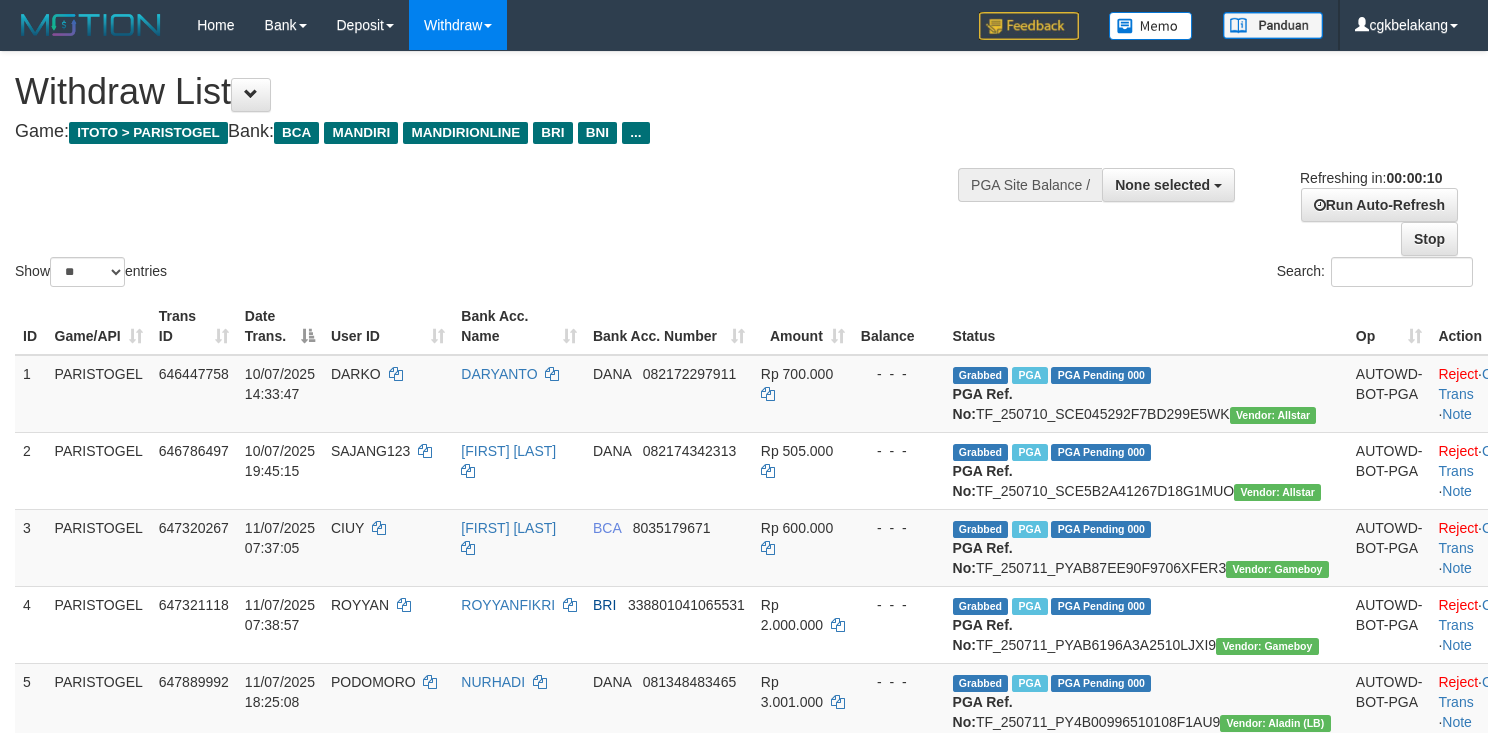 select 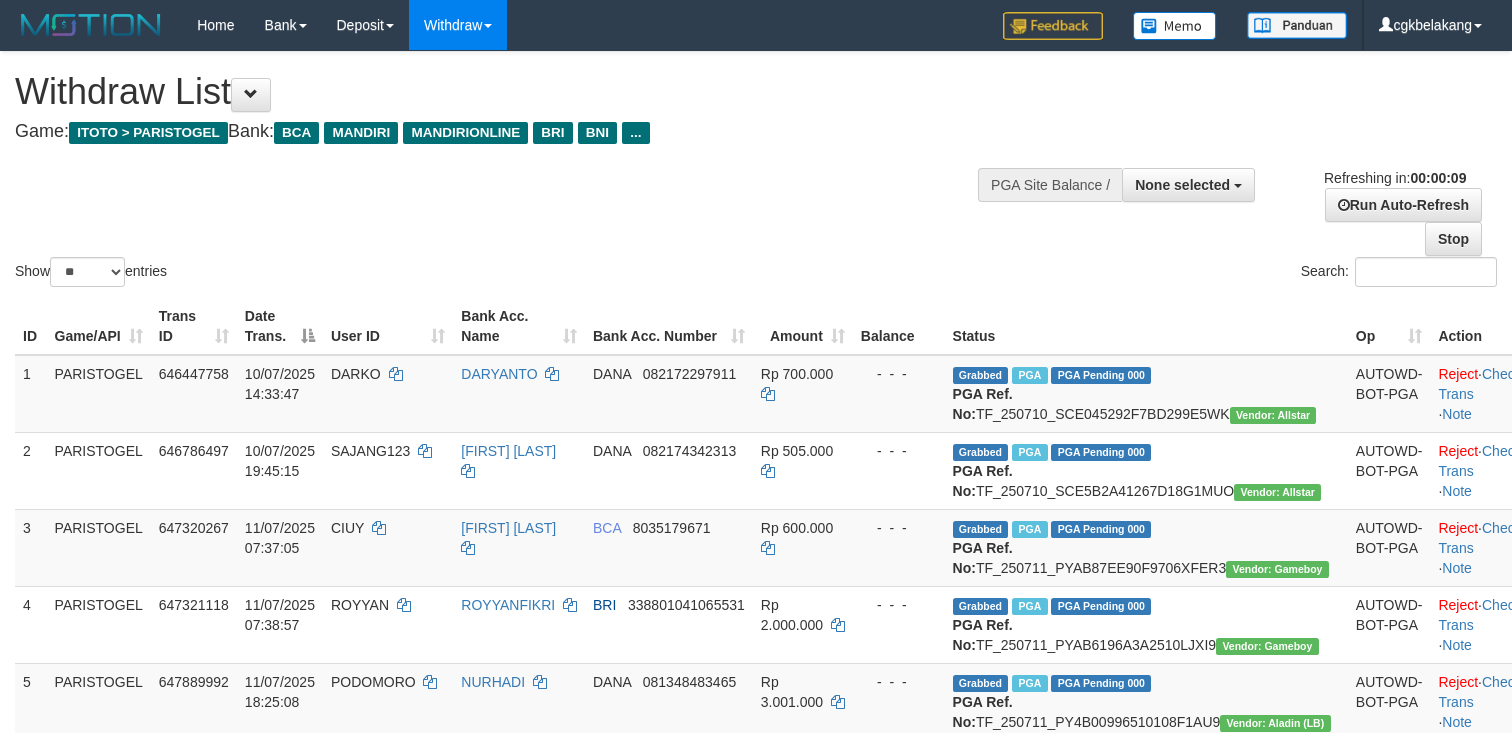 select 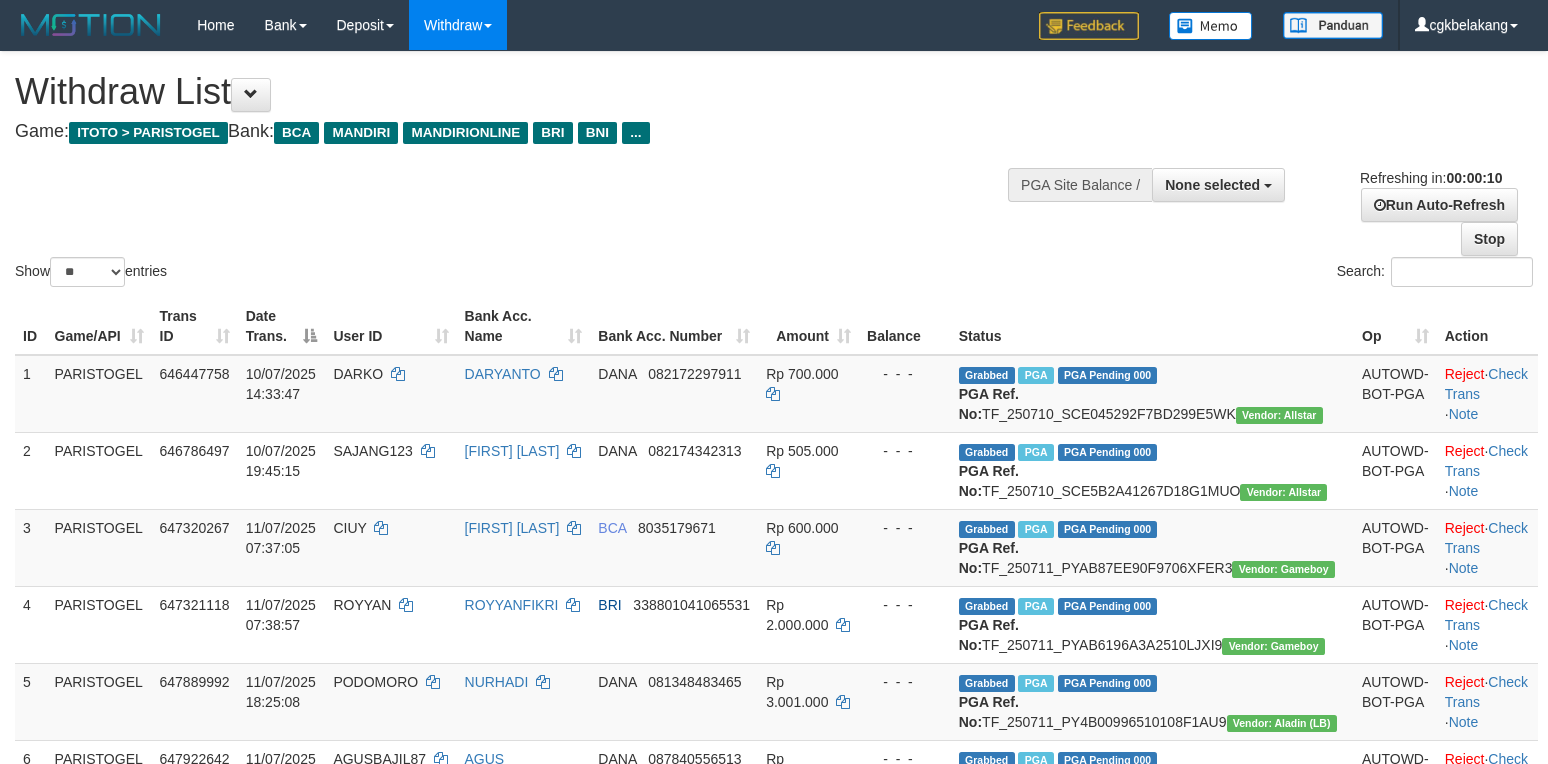 select 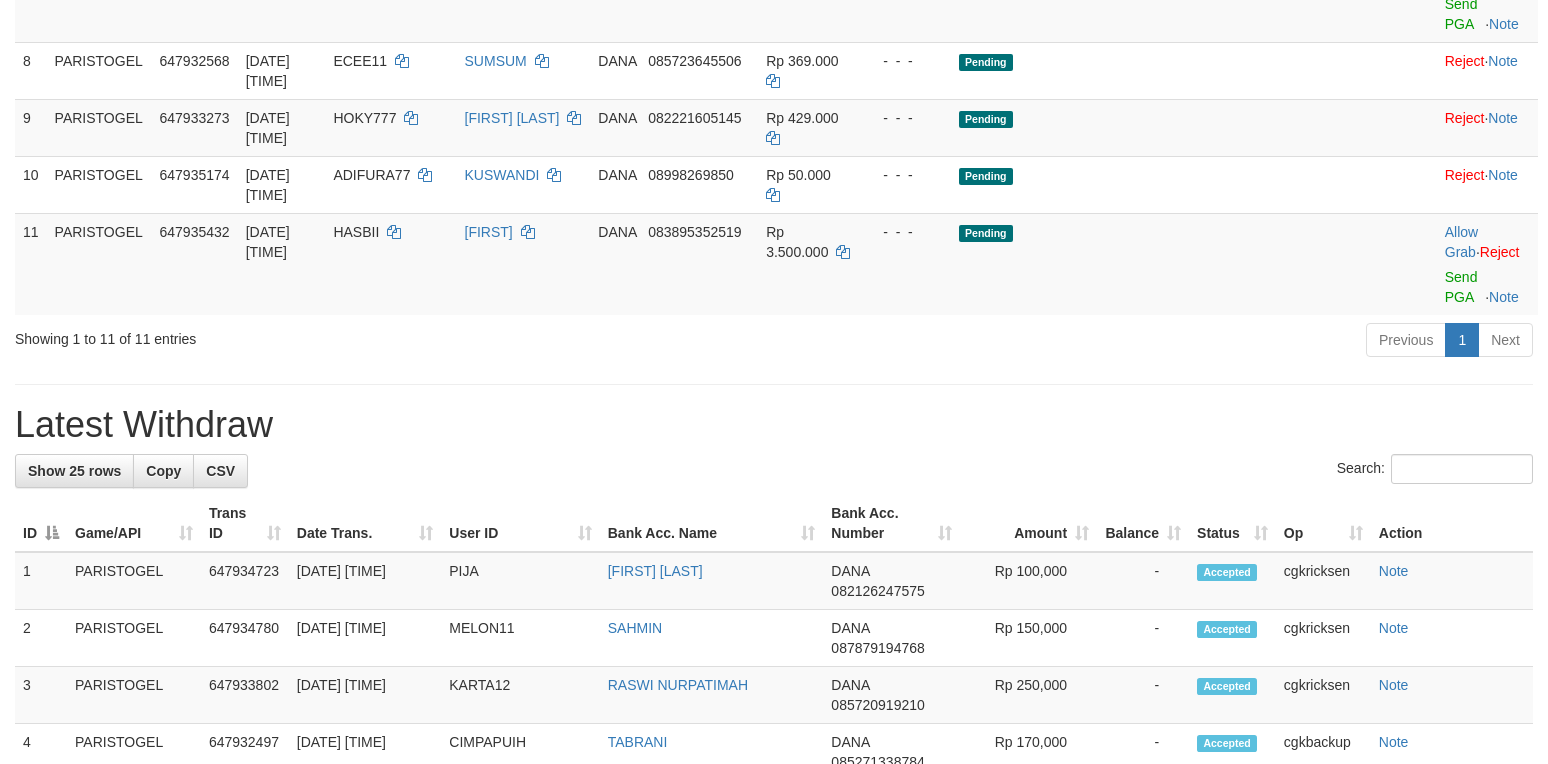 scroll, scrollTop: 876, scrollLeft: 0, axis: vertical 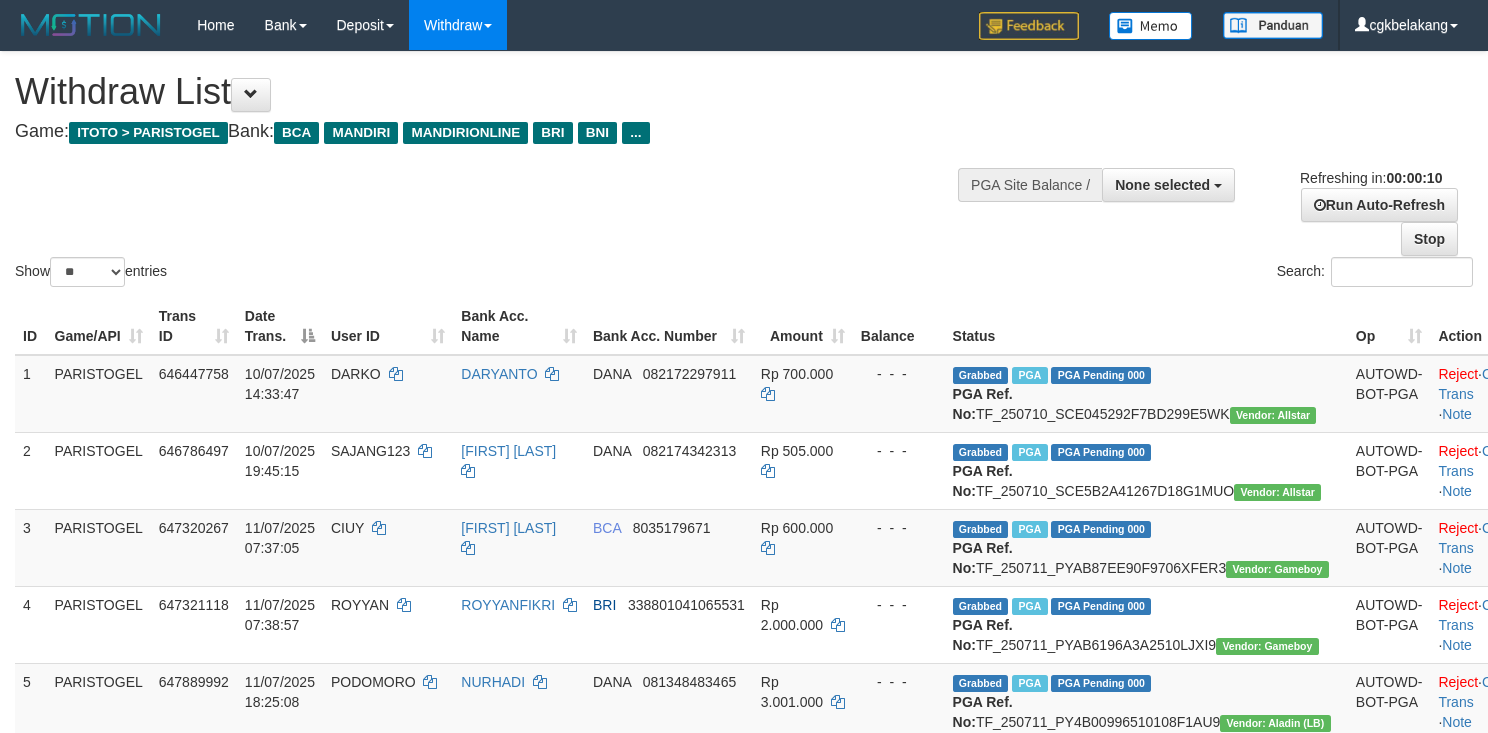 select 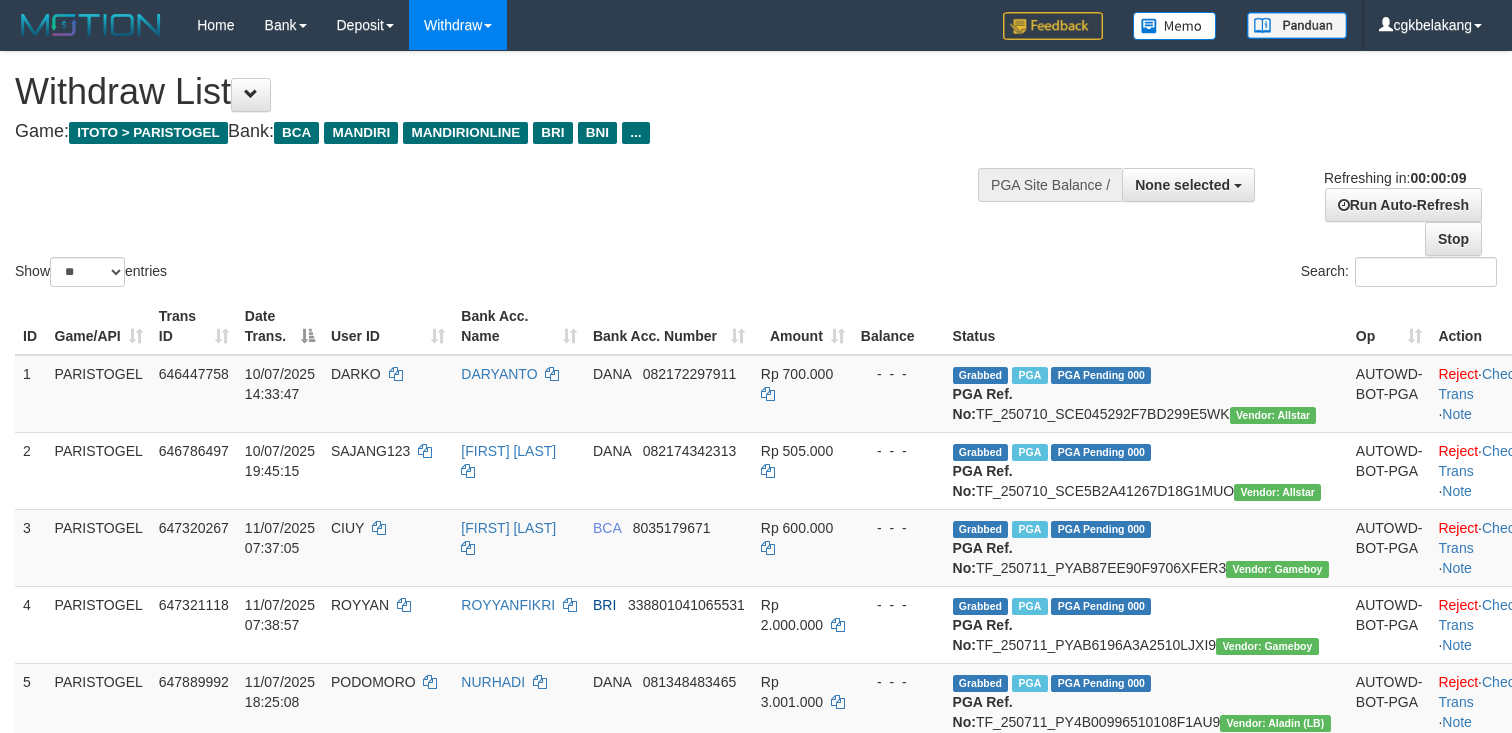 select 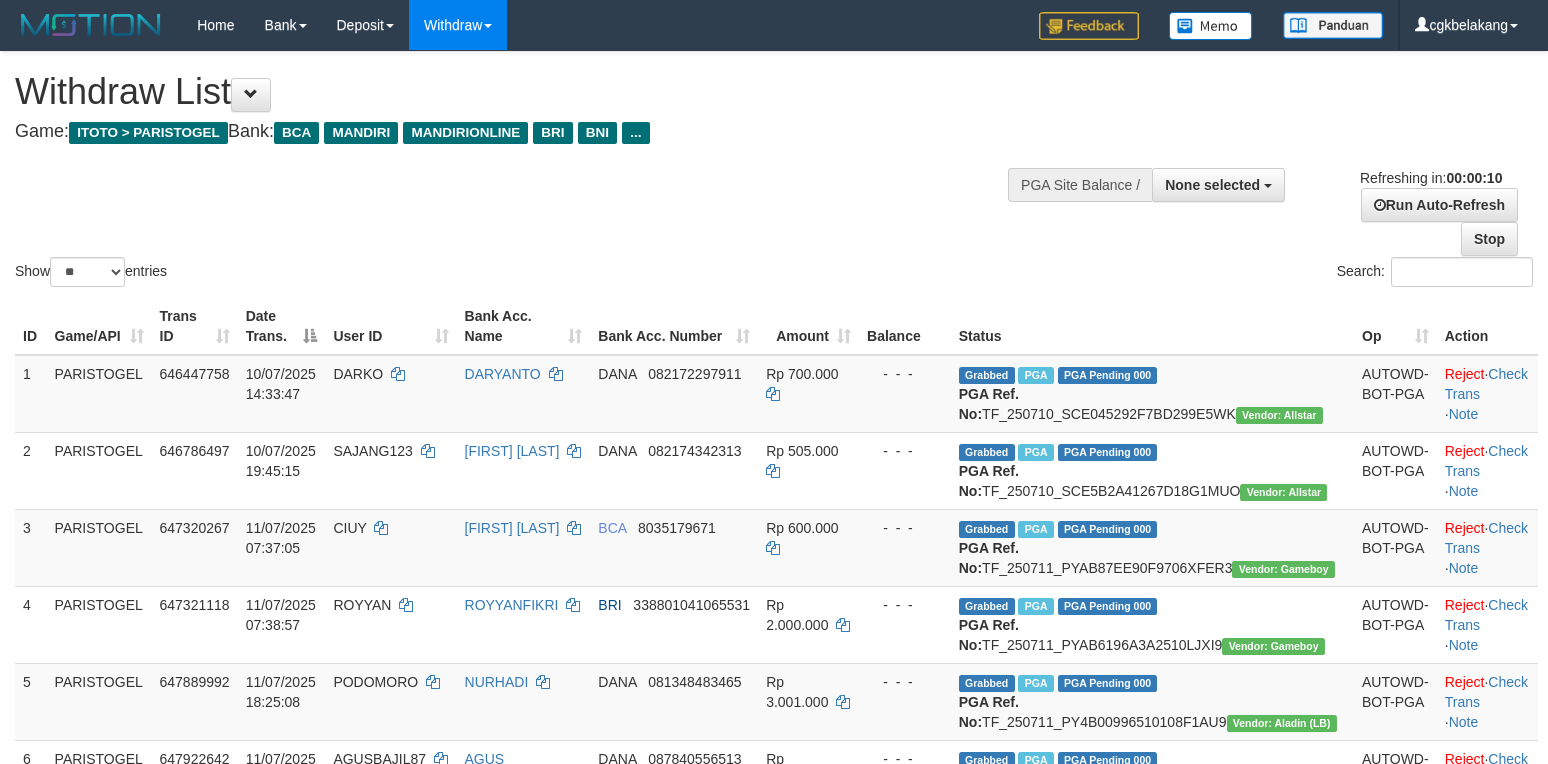 select 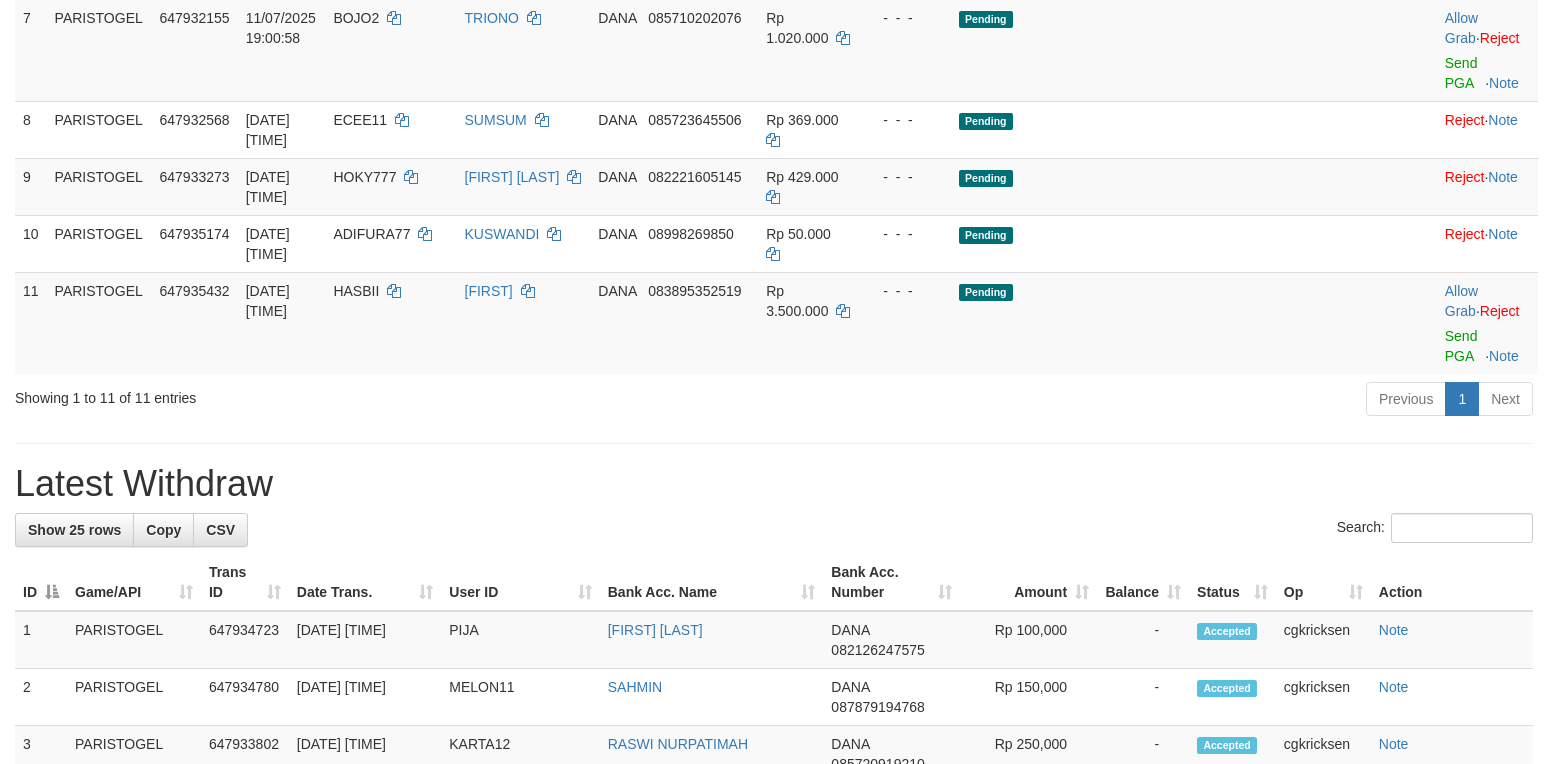 scroll, scrollTop: 742, scrollLeft: 0, axis: vertical 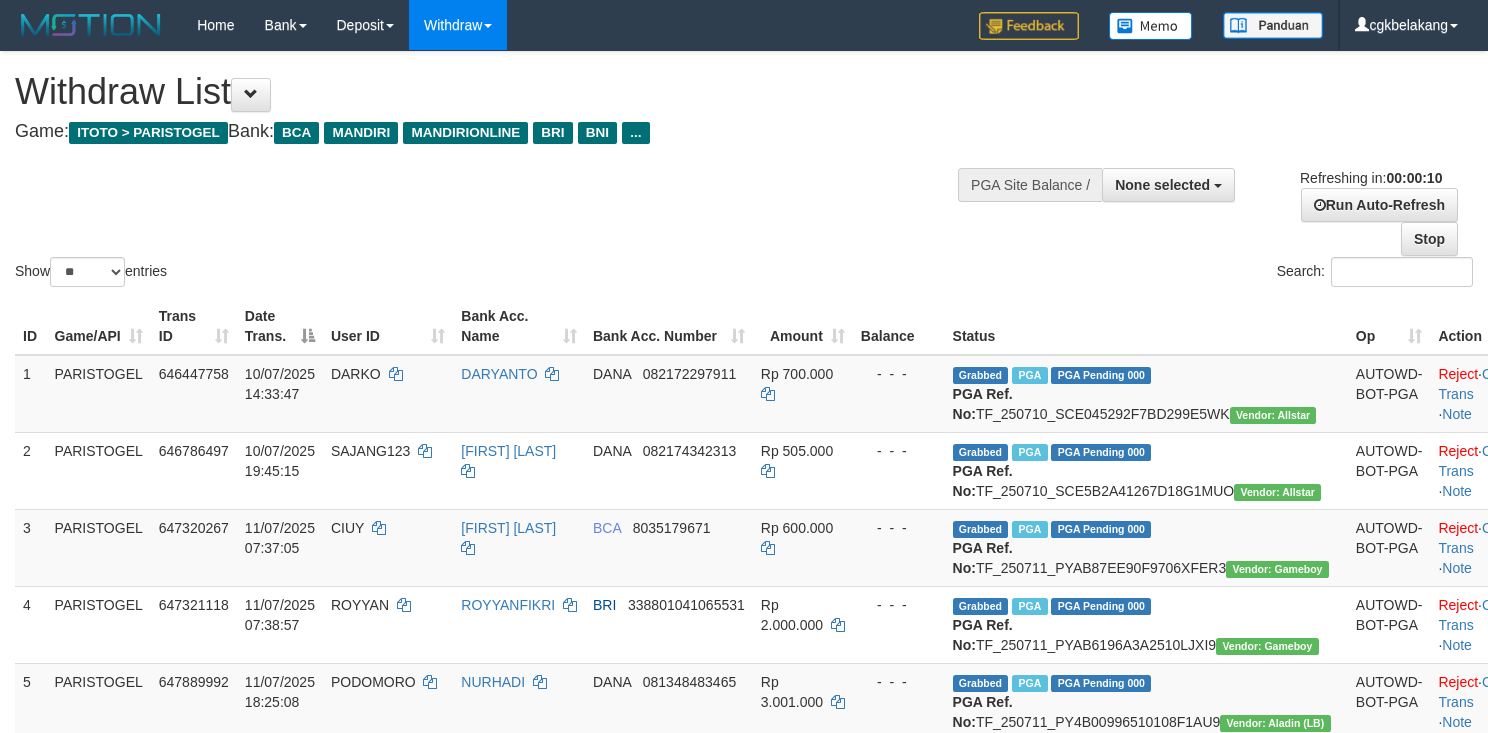 select 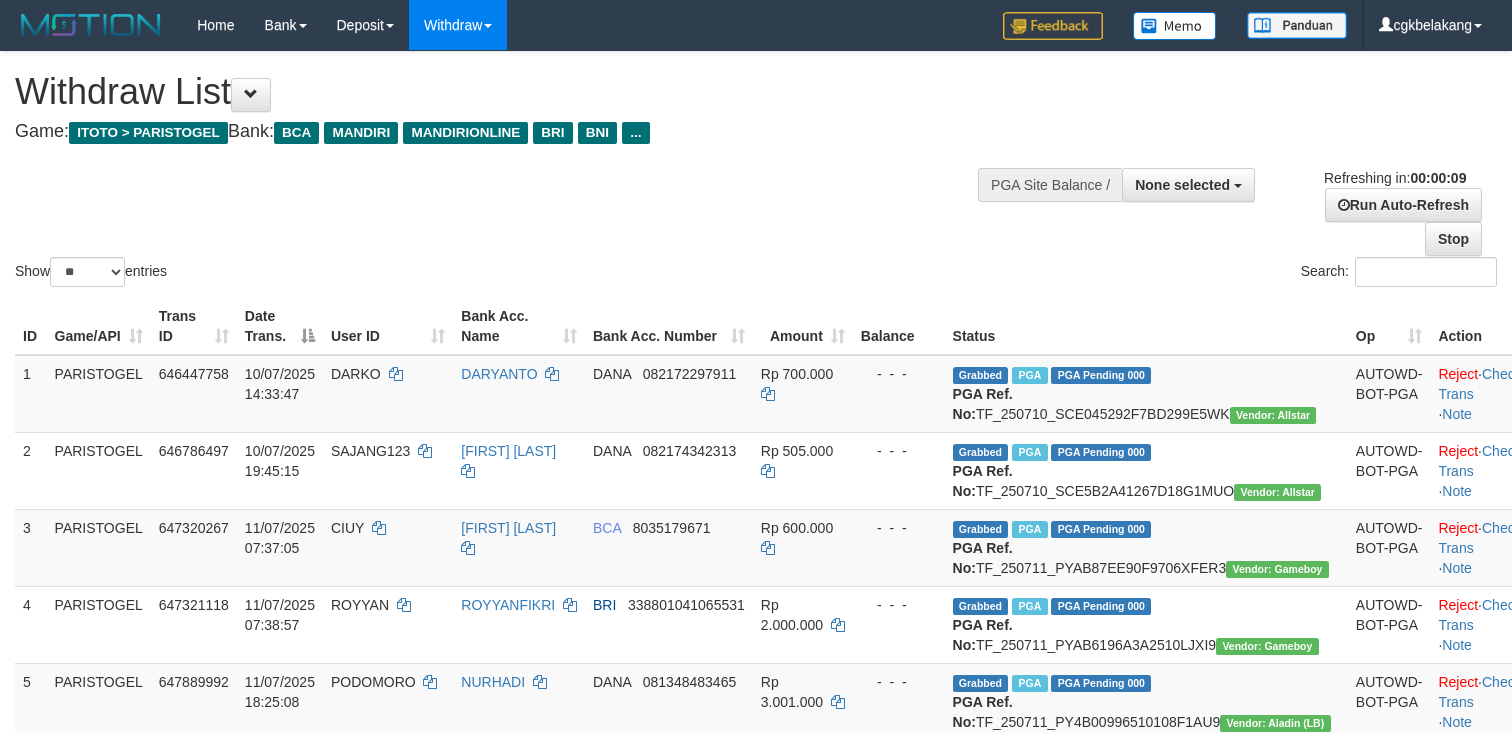 select 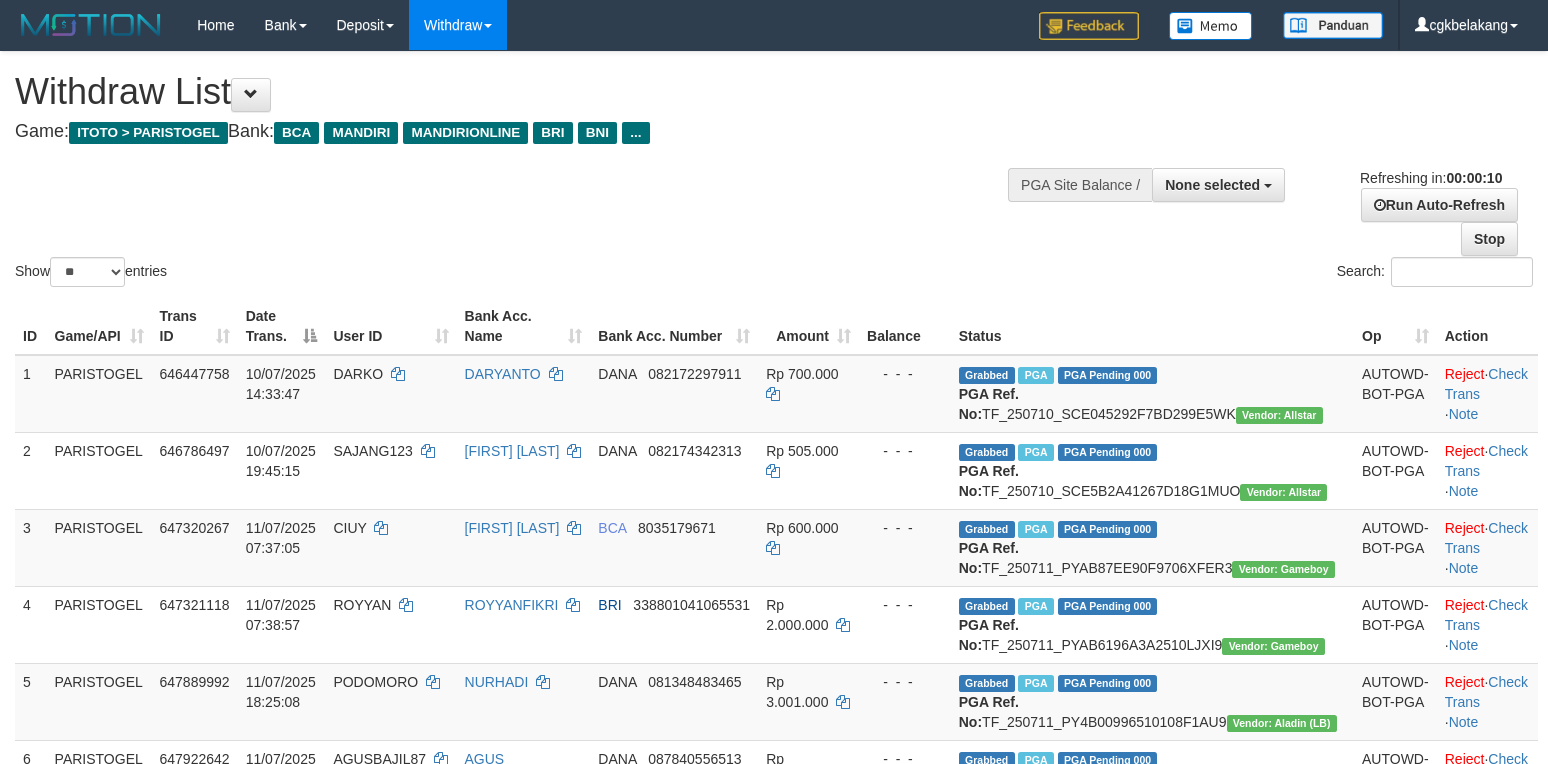 select 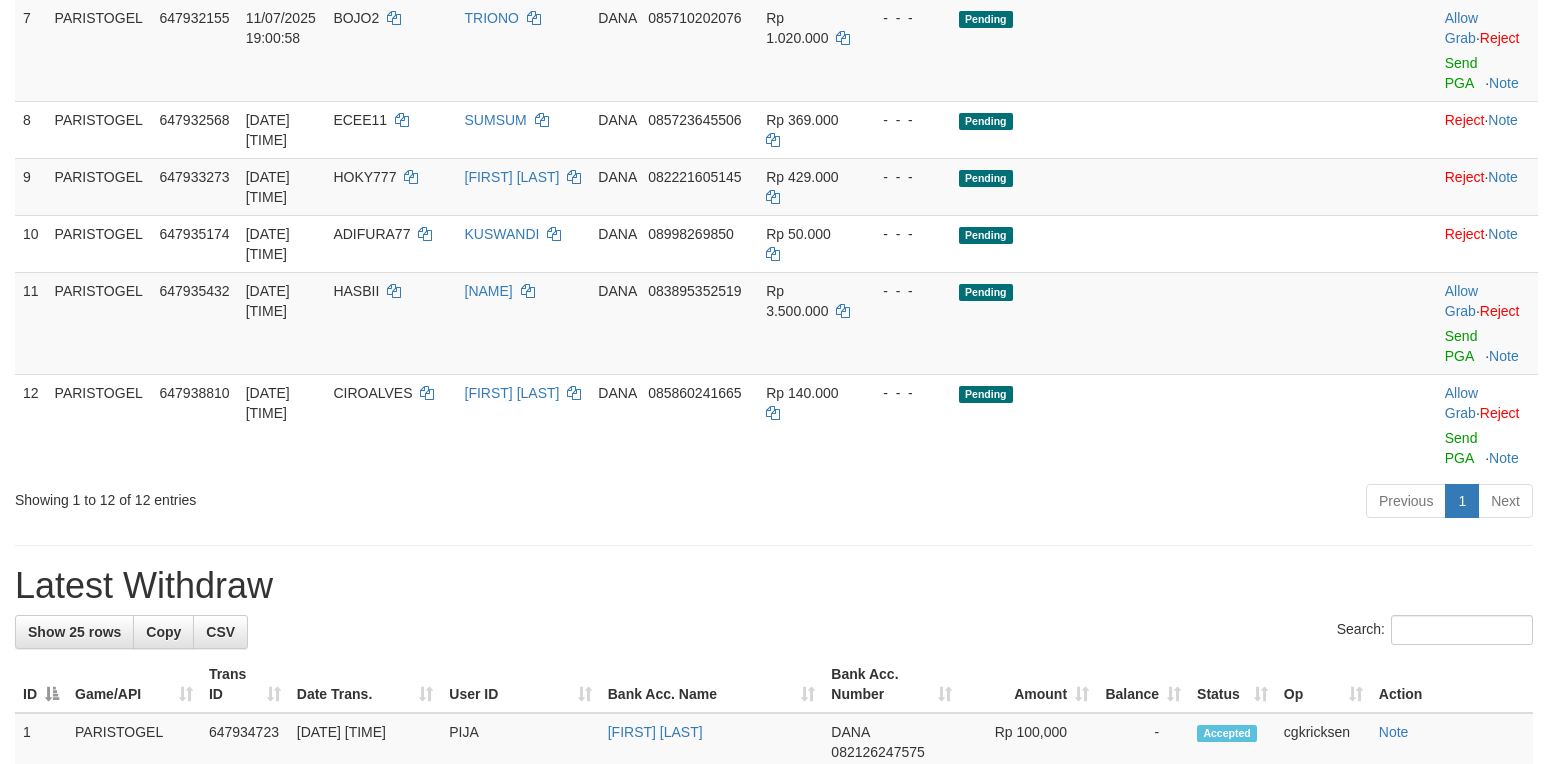 scroll, scrollTop: 742, scrollLeft: 0, axis: vertical 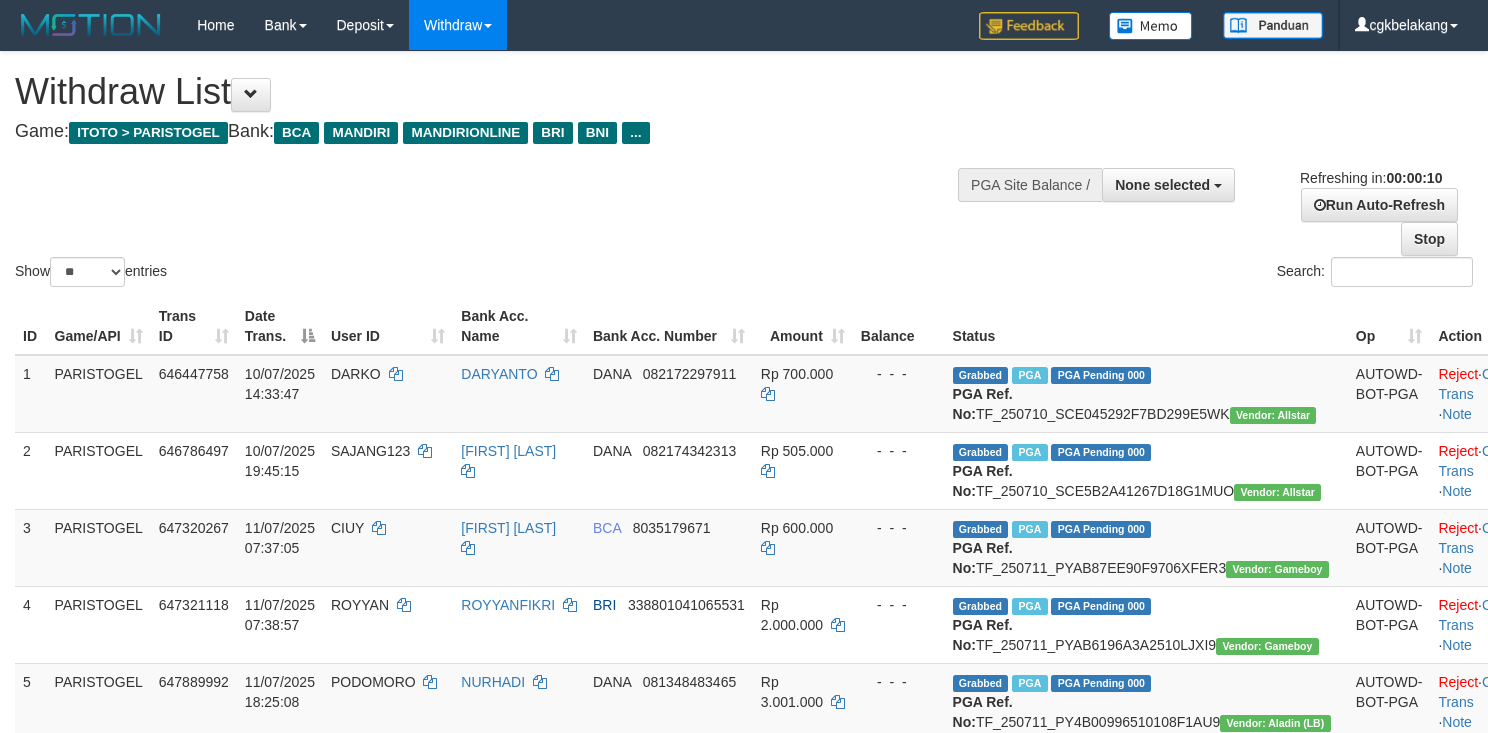 select 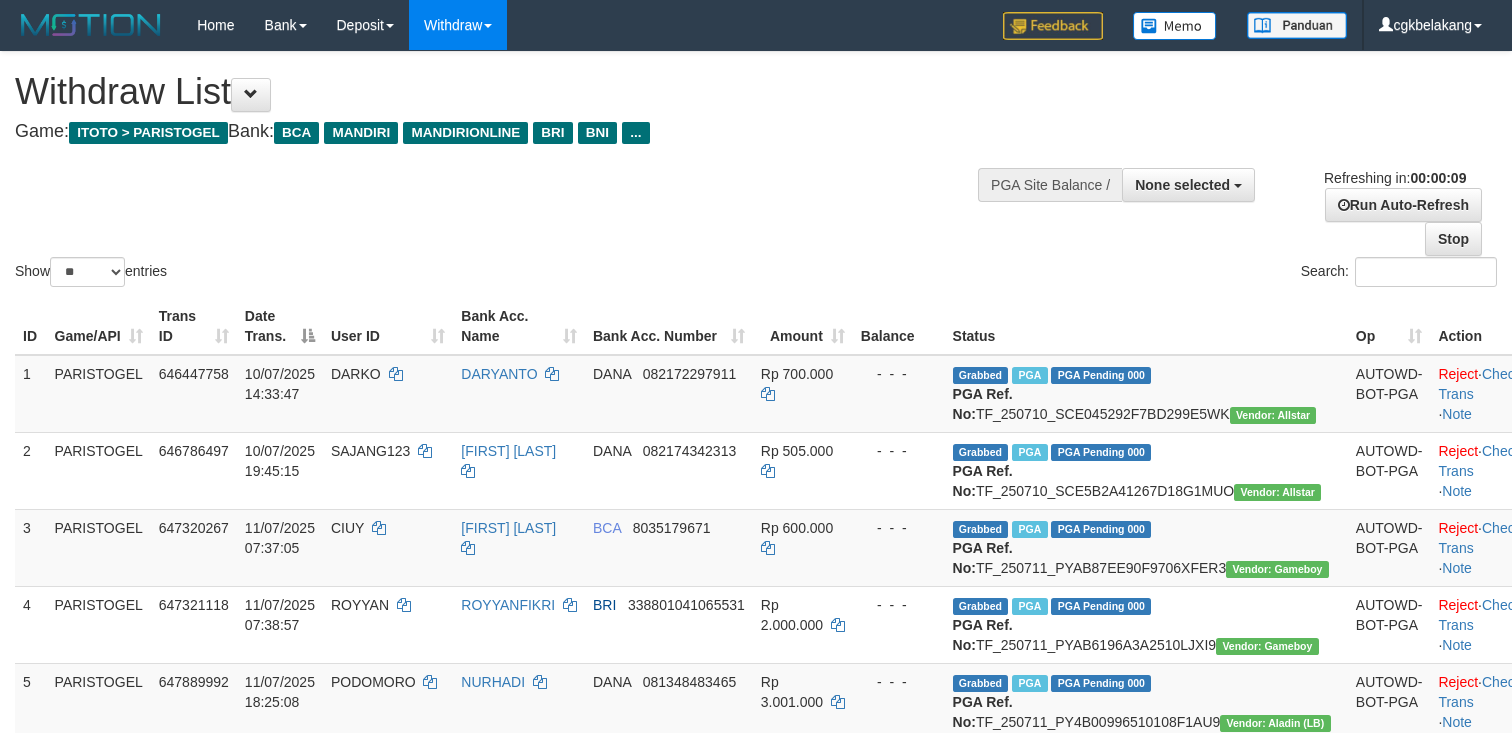 select 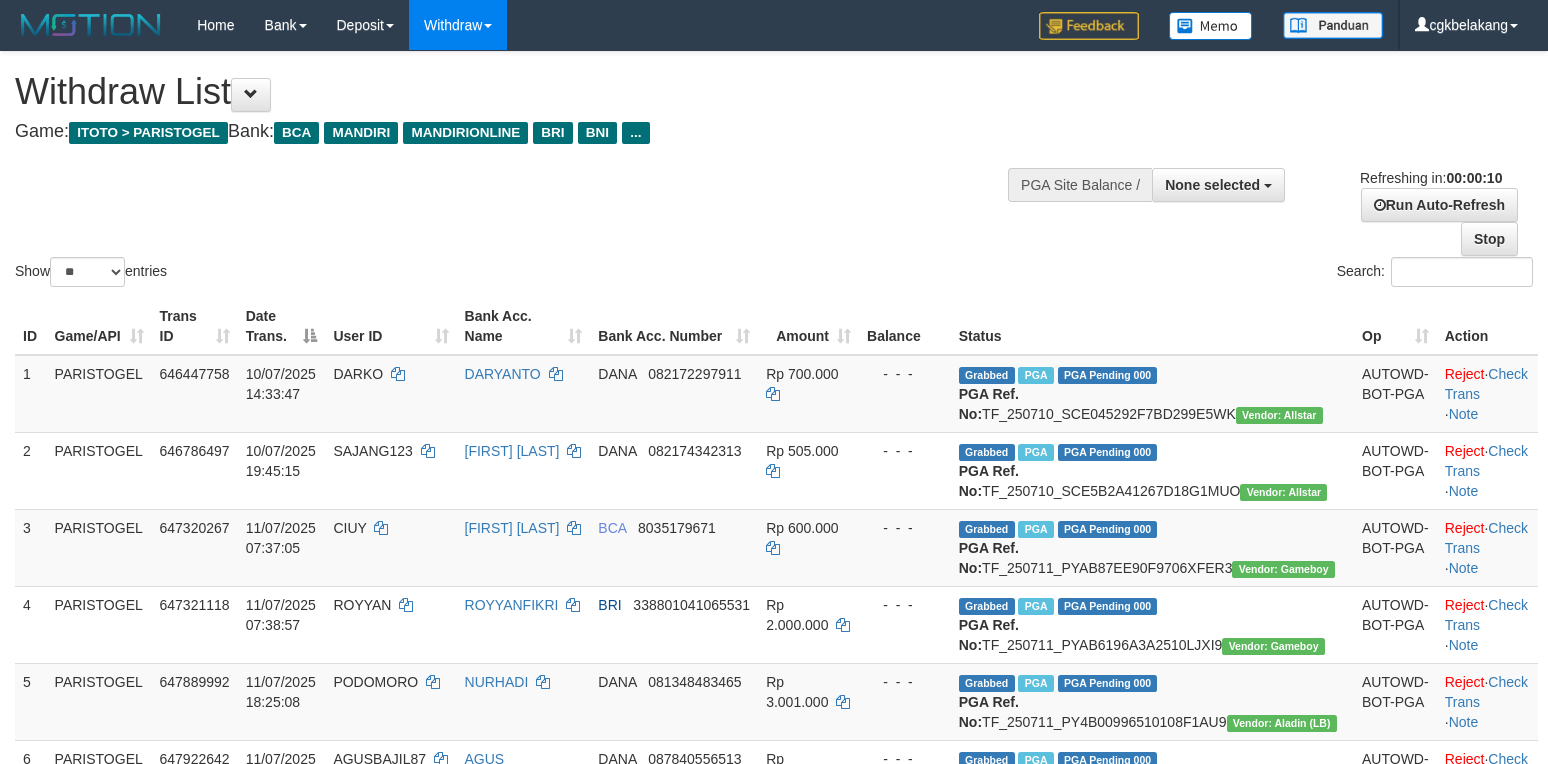 select 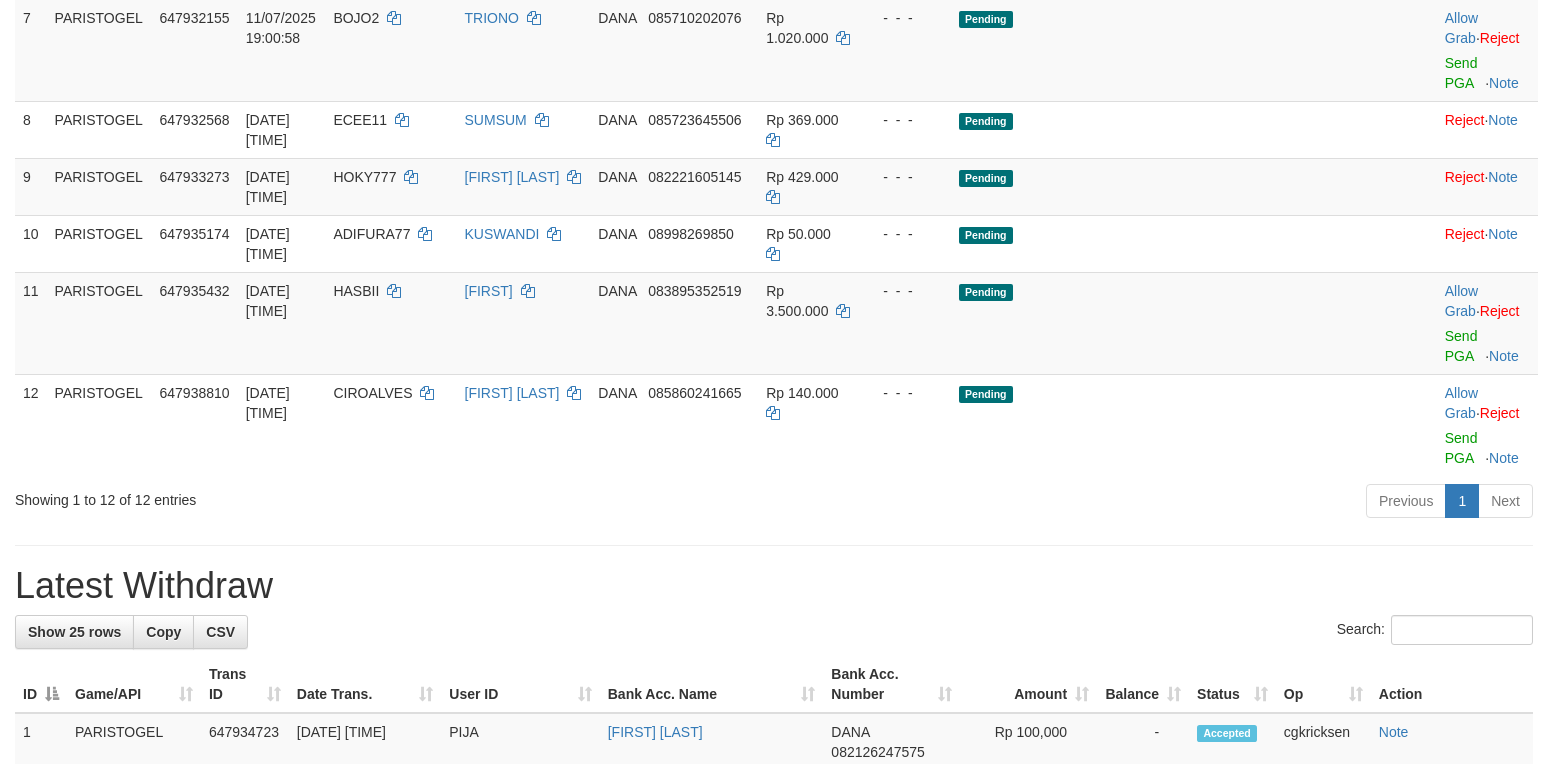 scroll, scrollTop: 742, scrollLeft: 0, axis: vertical 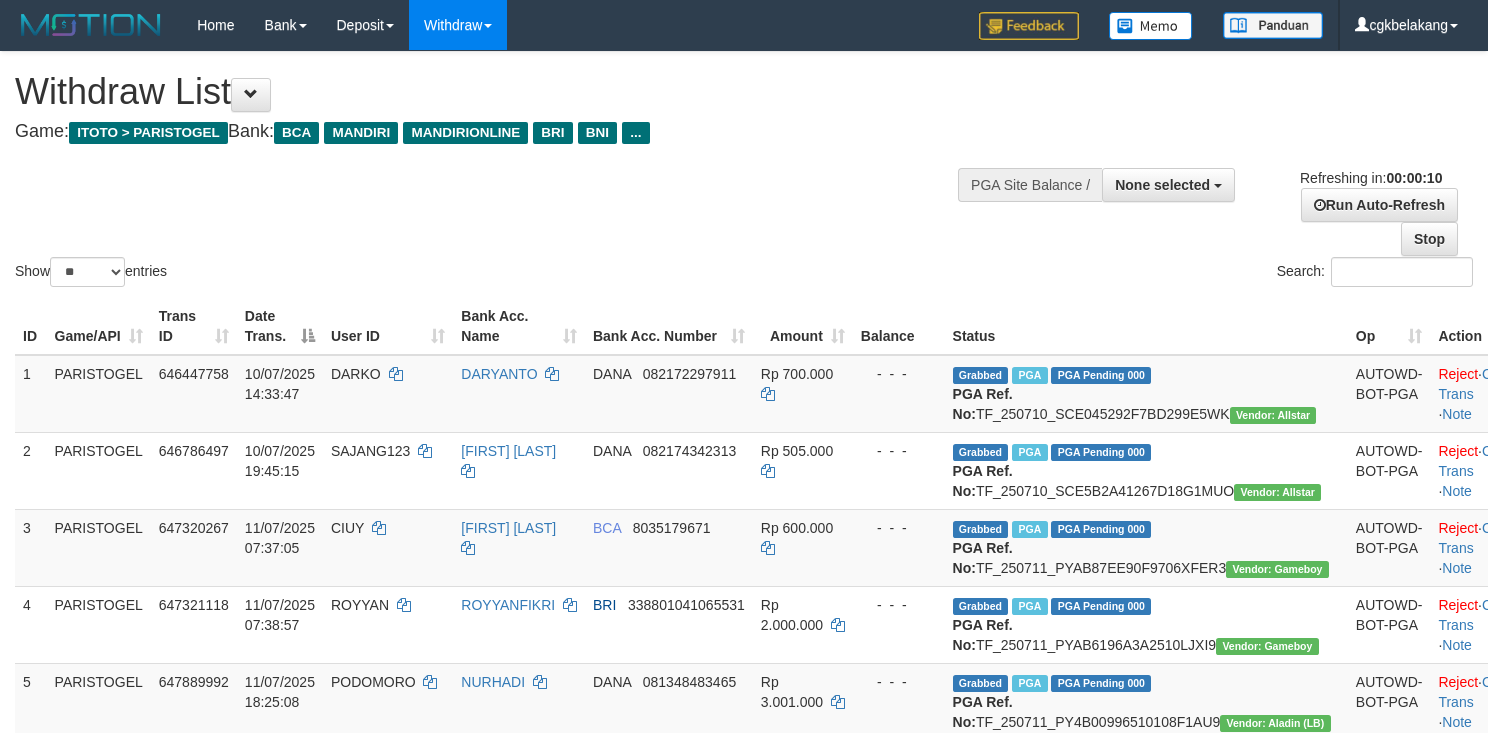 select 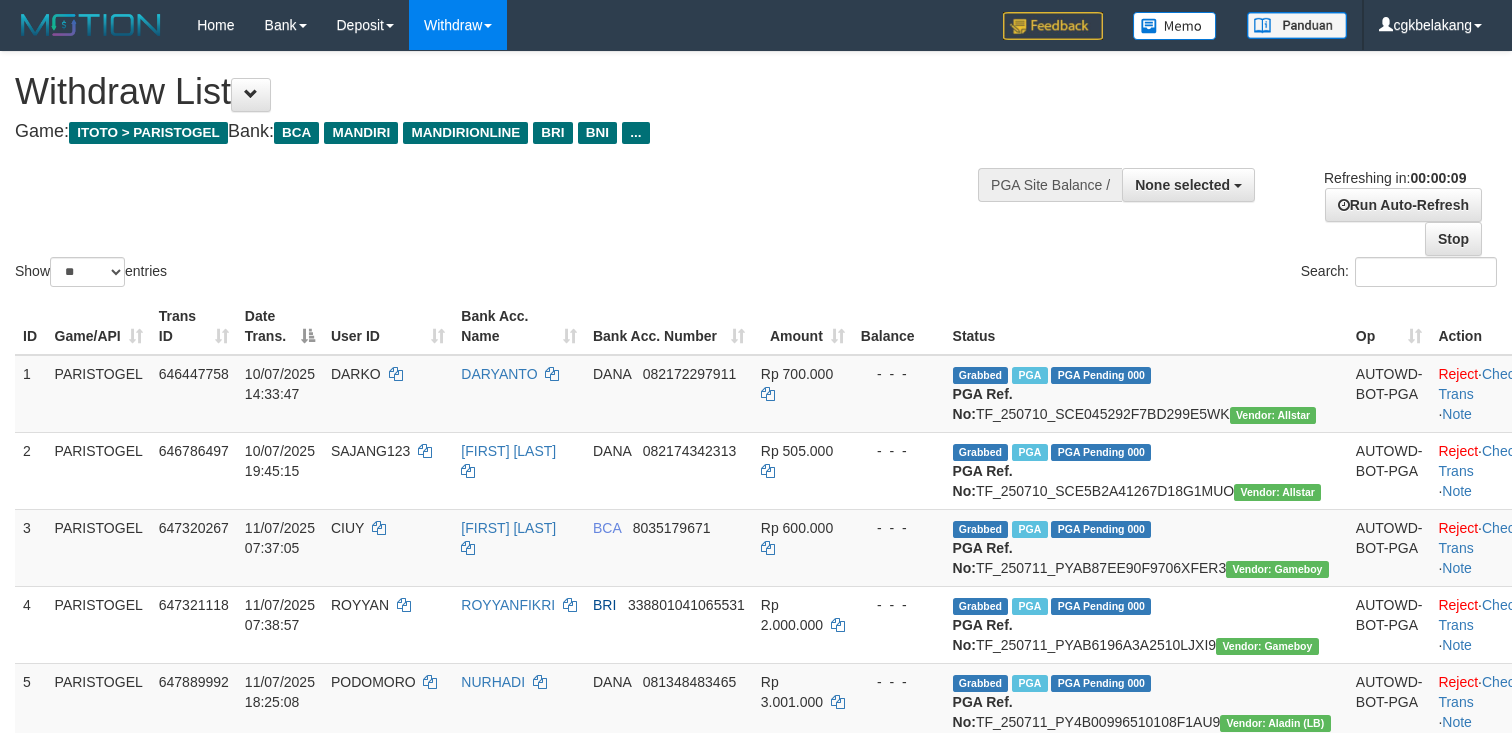 select 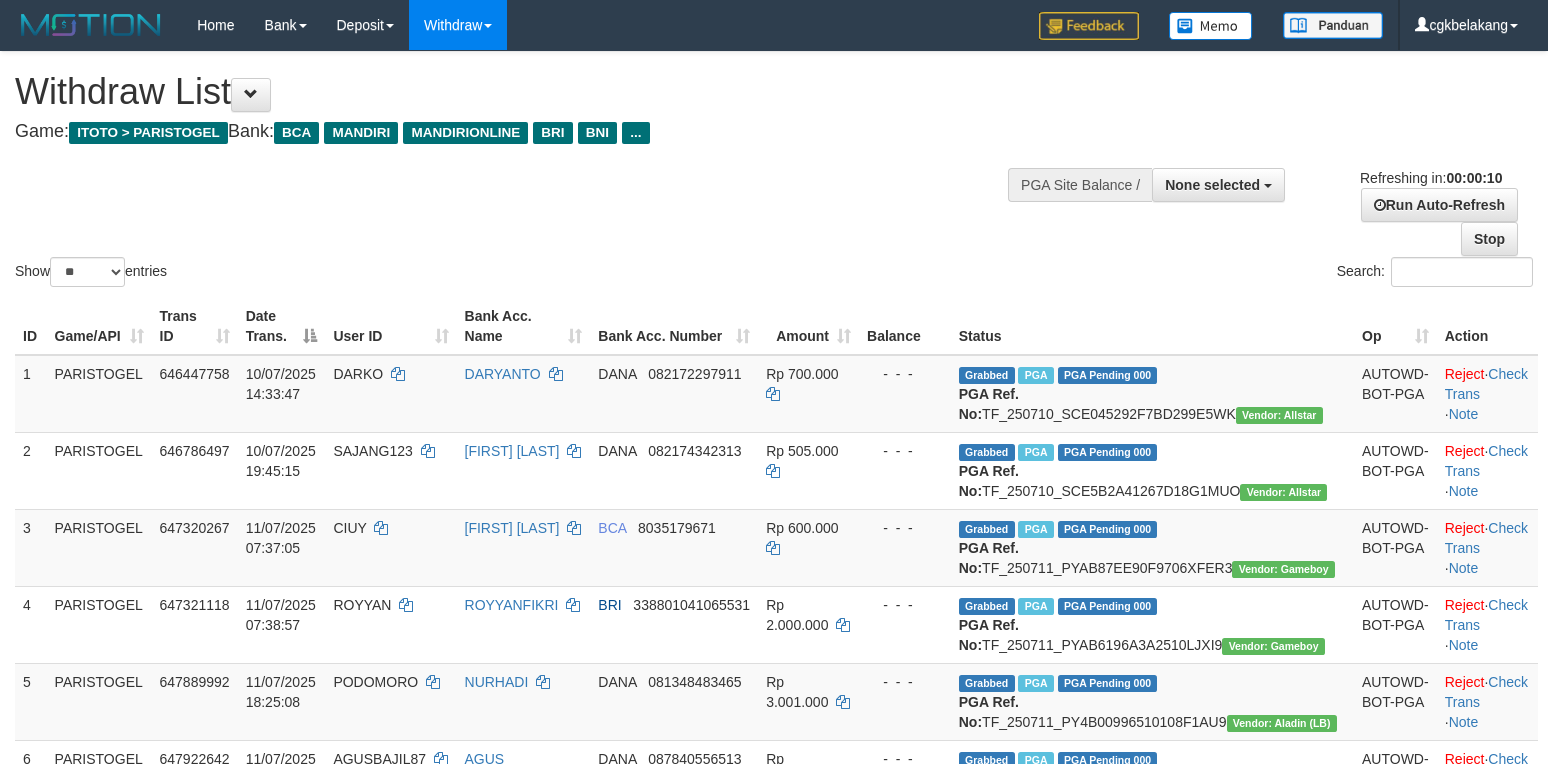 select 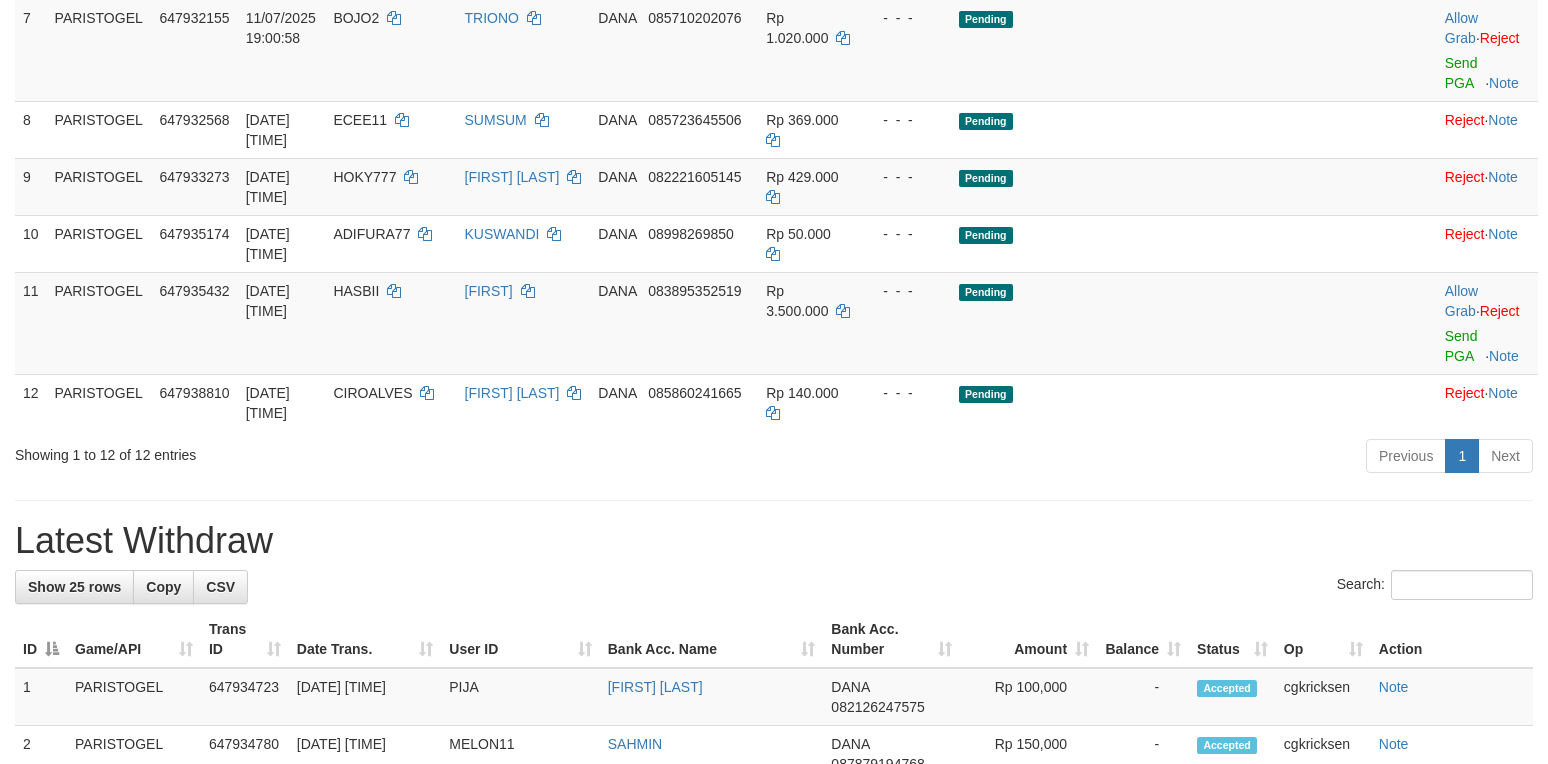 scroll, scrollTop: 742, scrollLeft: 0, axis: vertical 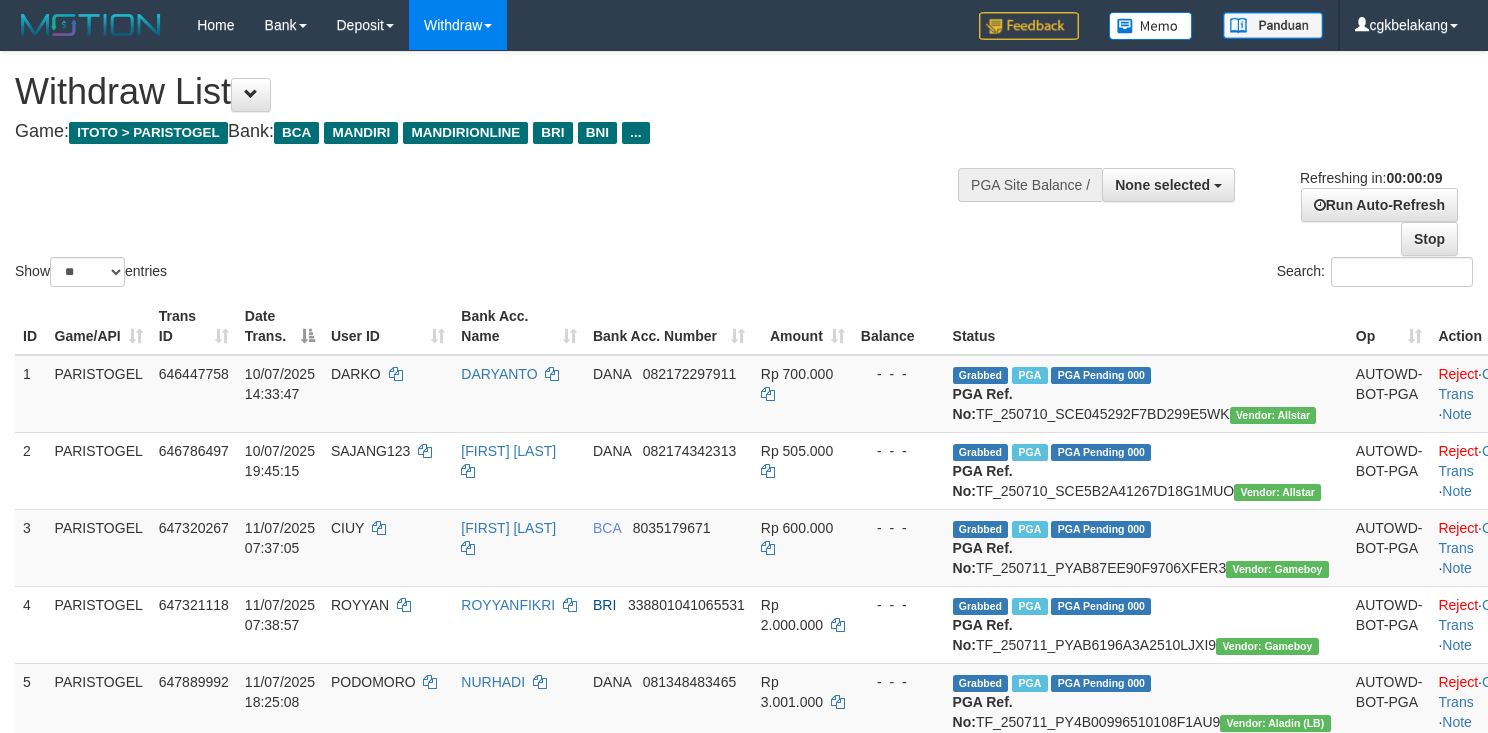 select 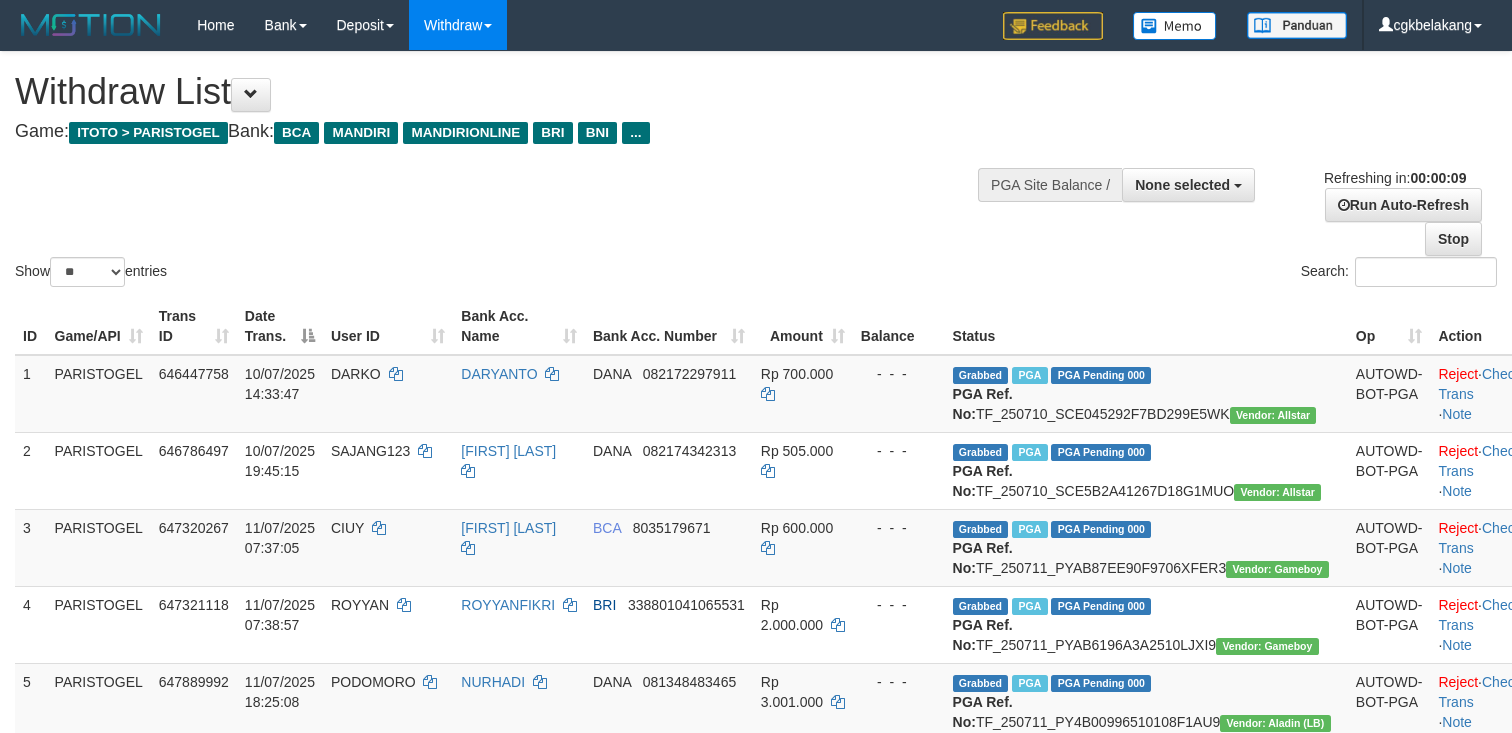 select 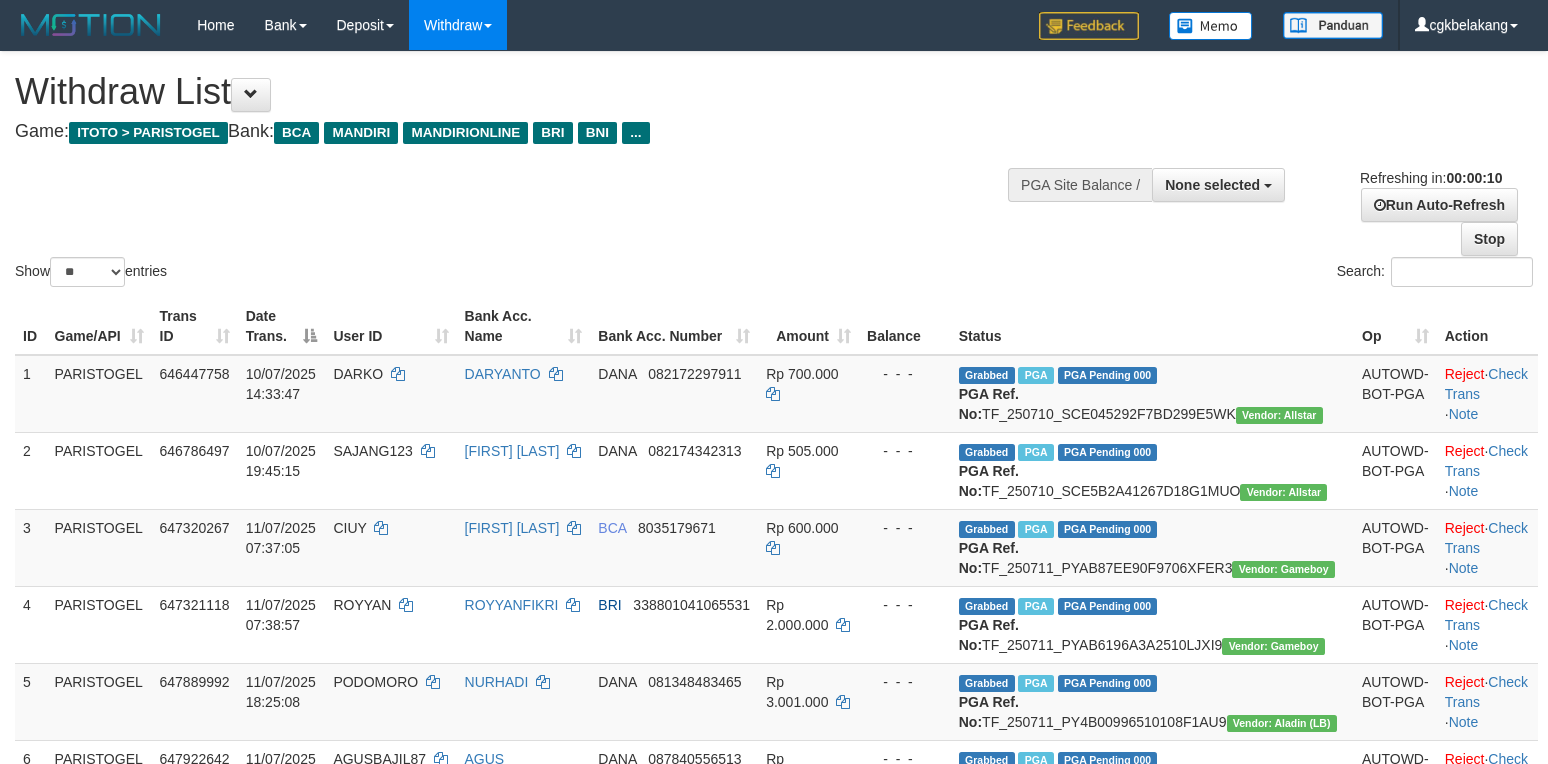 select 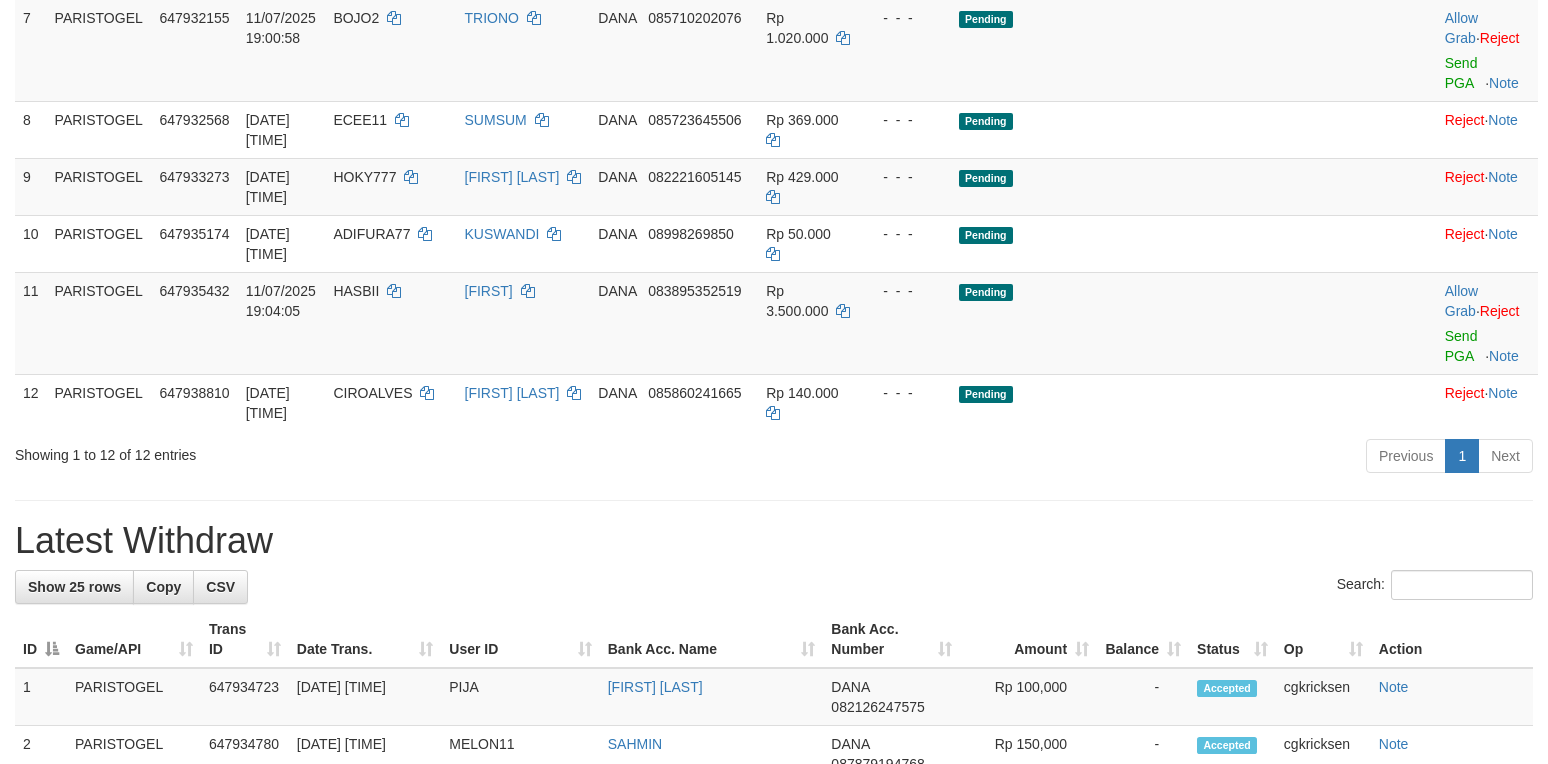 scroll, scrollTop: 742, scrollLeft: 0, axis: vertical 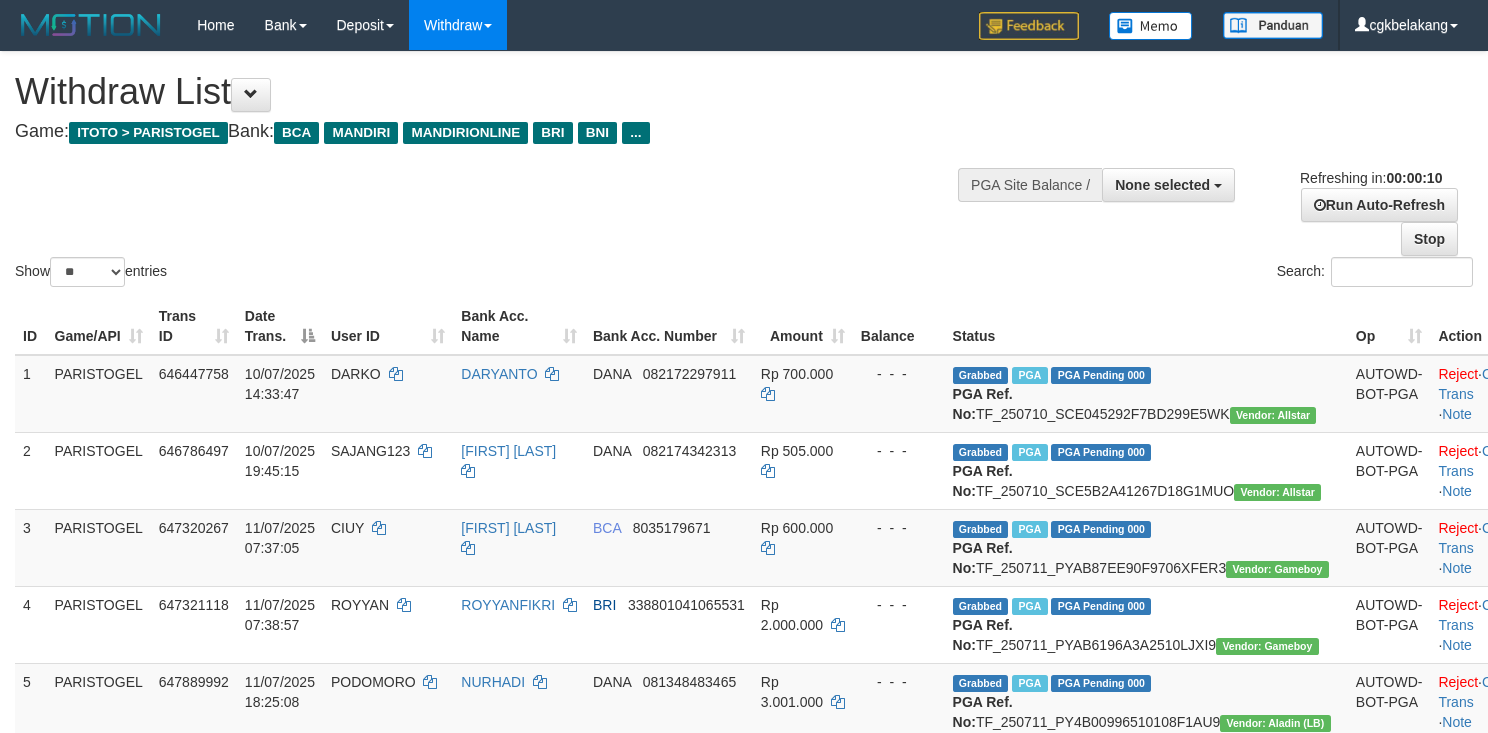 select 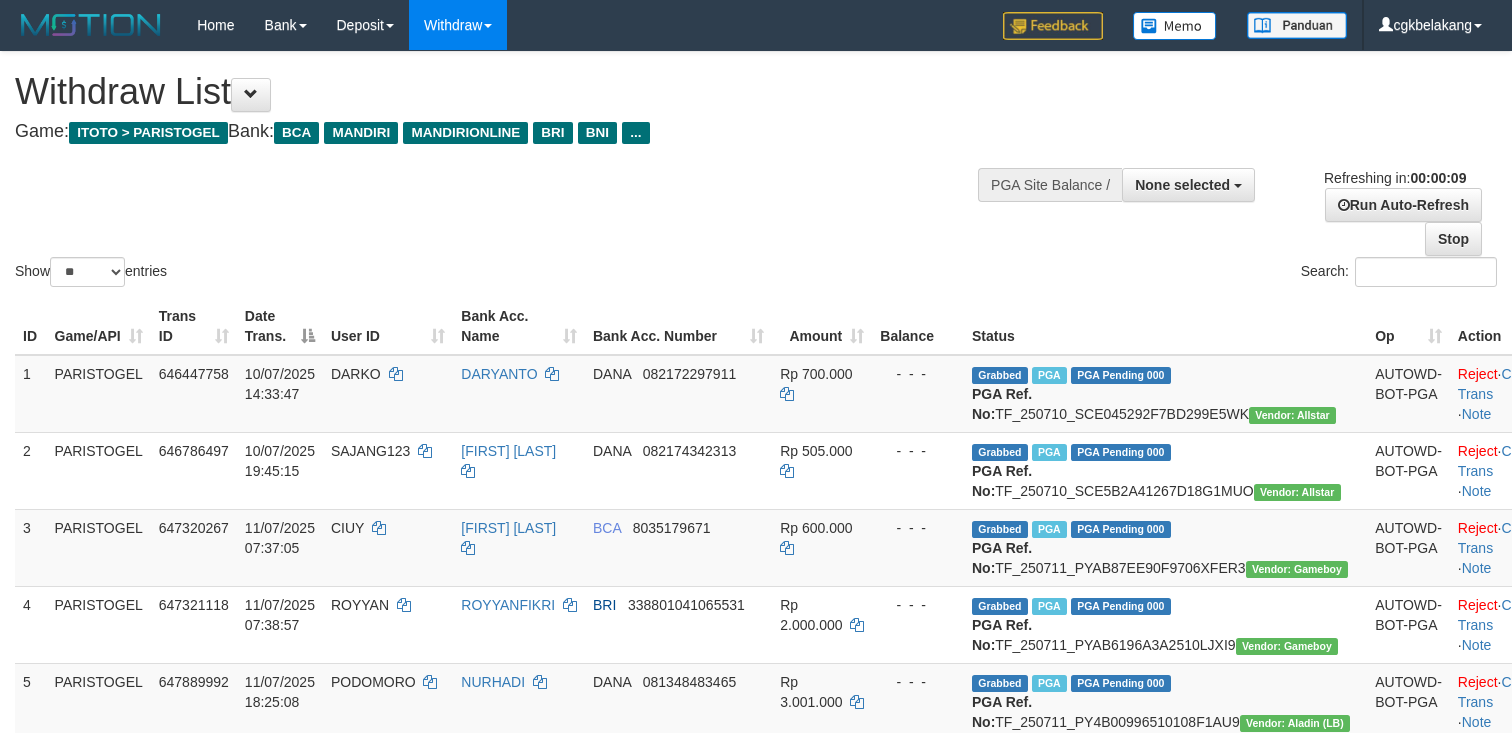 select 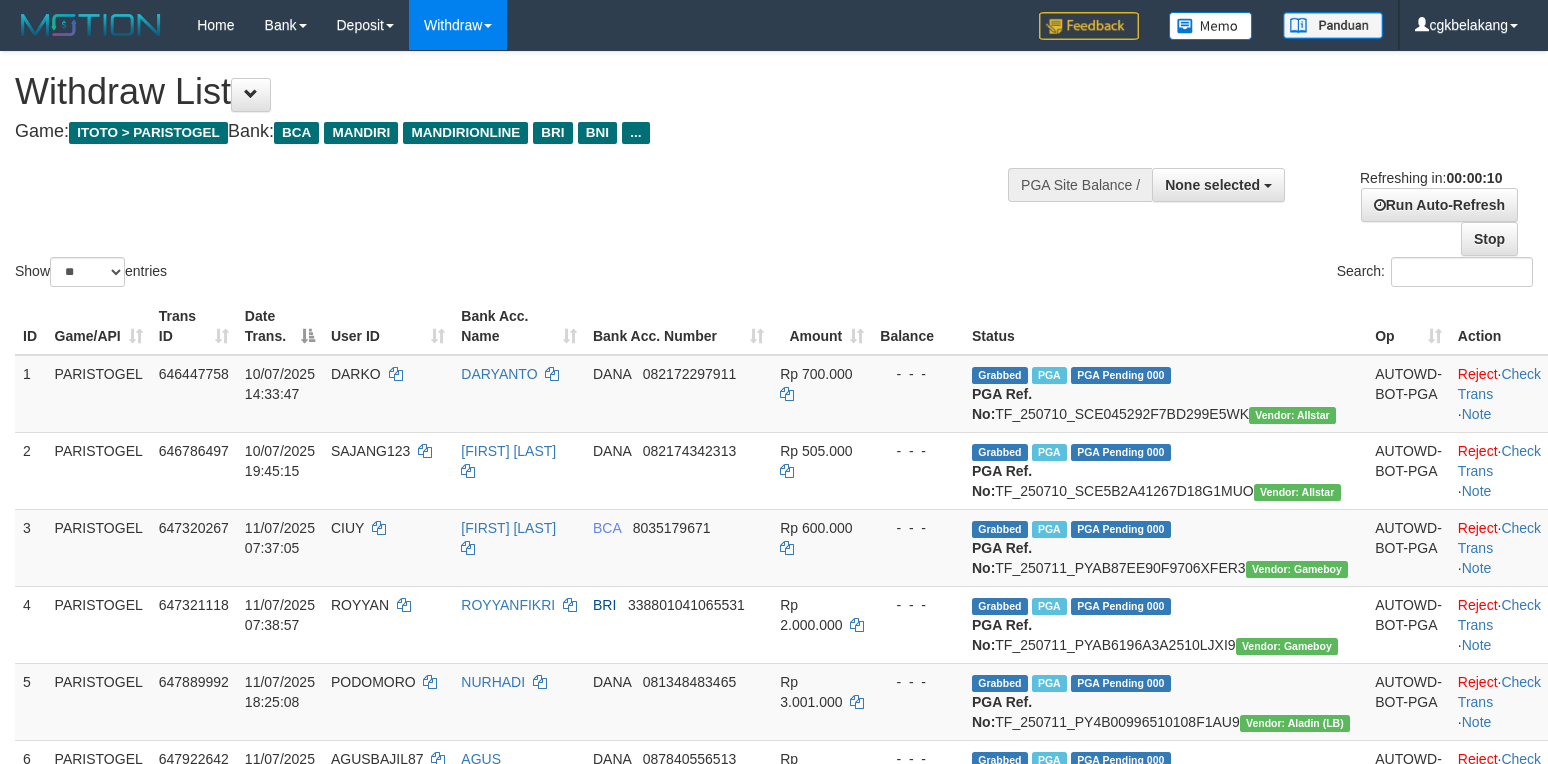 select 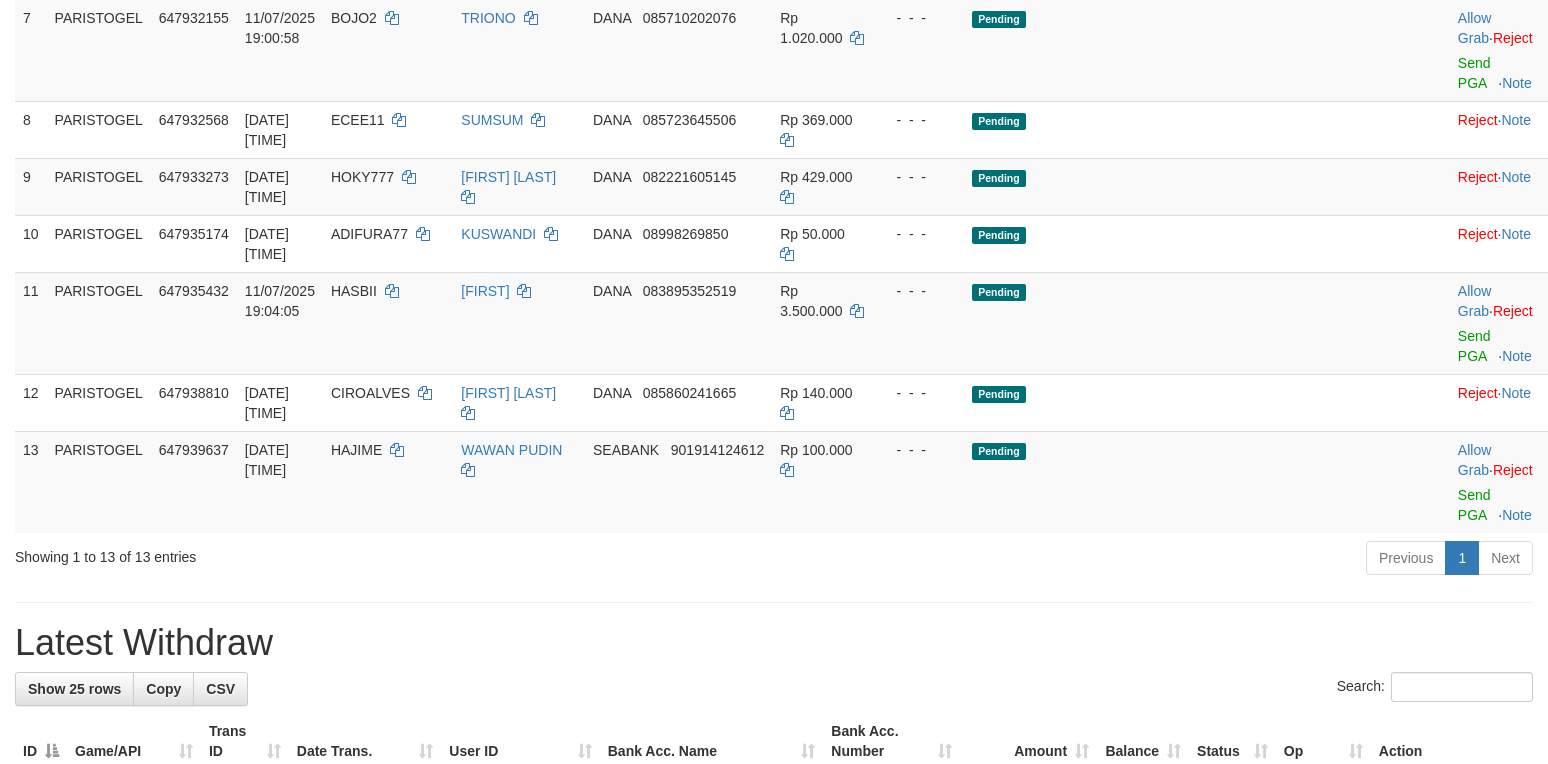 scroll, scrollTop: 742, scrollLeft: 0, axis: vertical 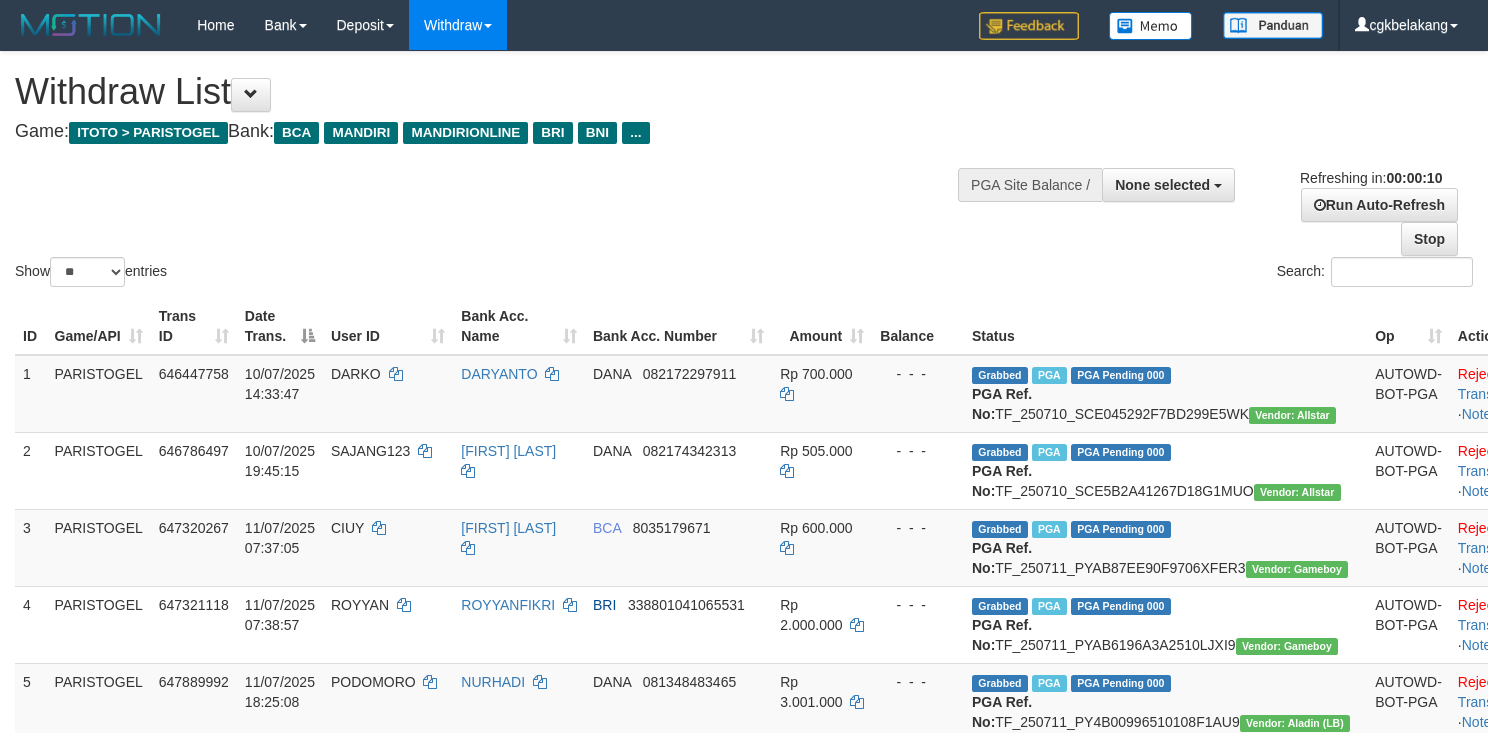 select 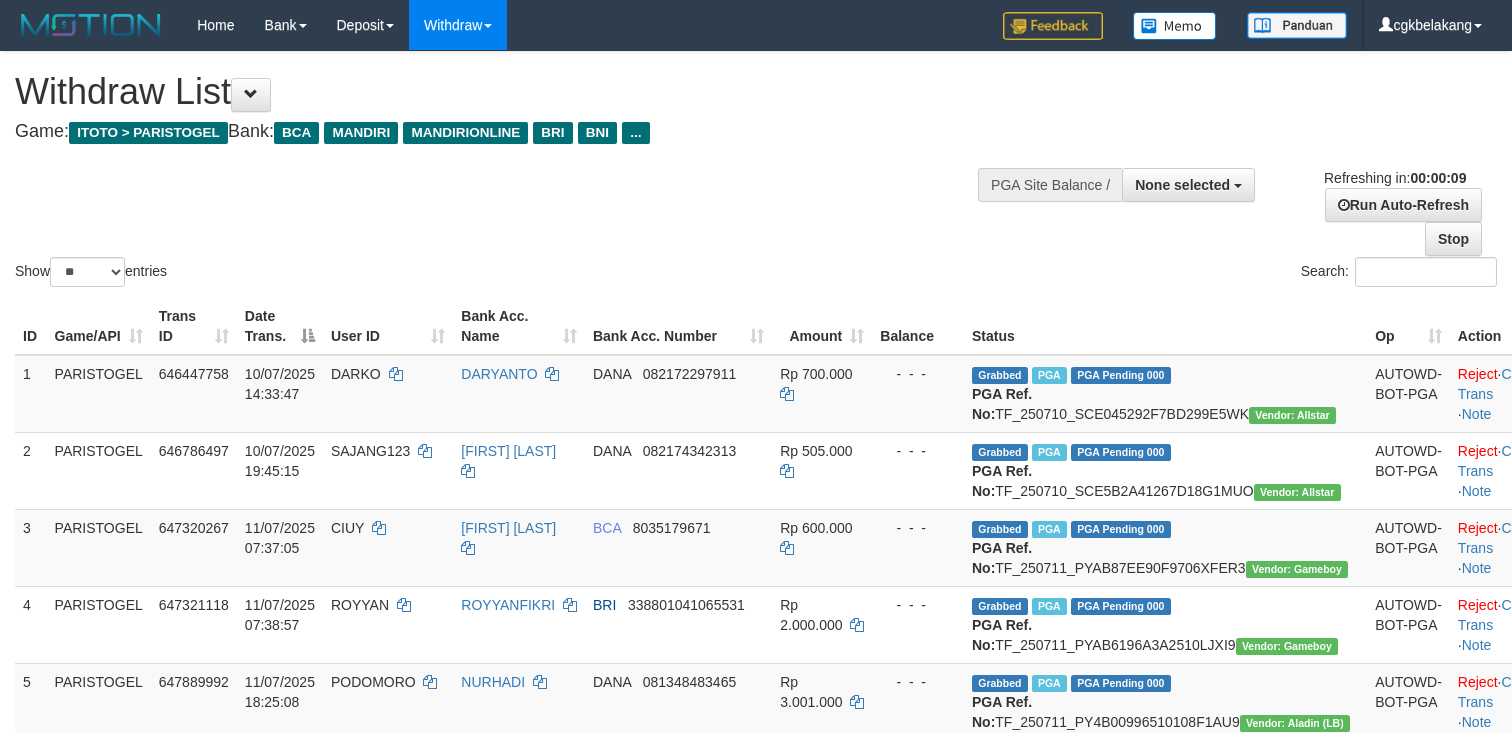 select 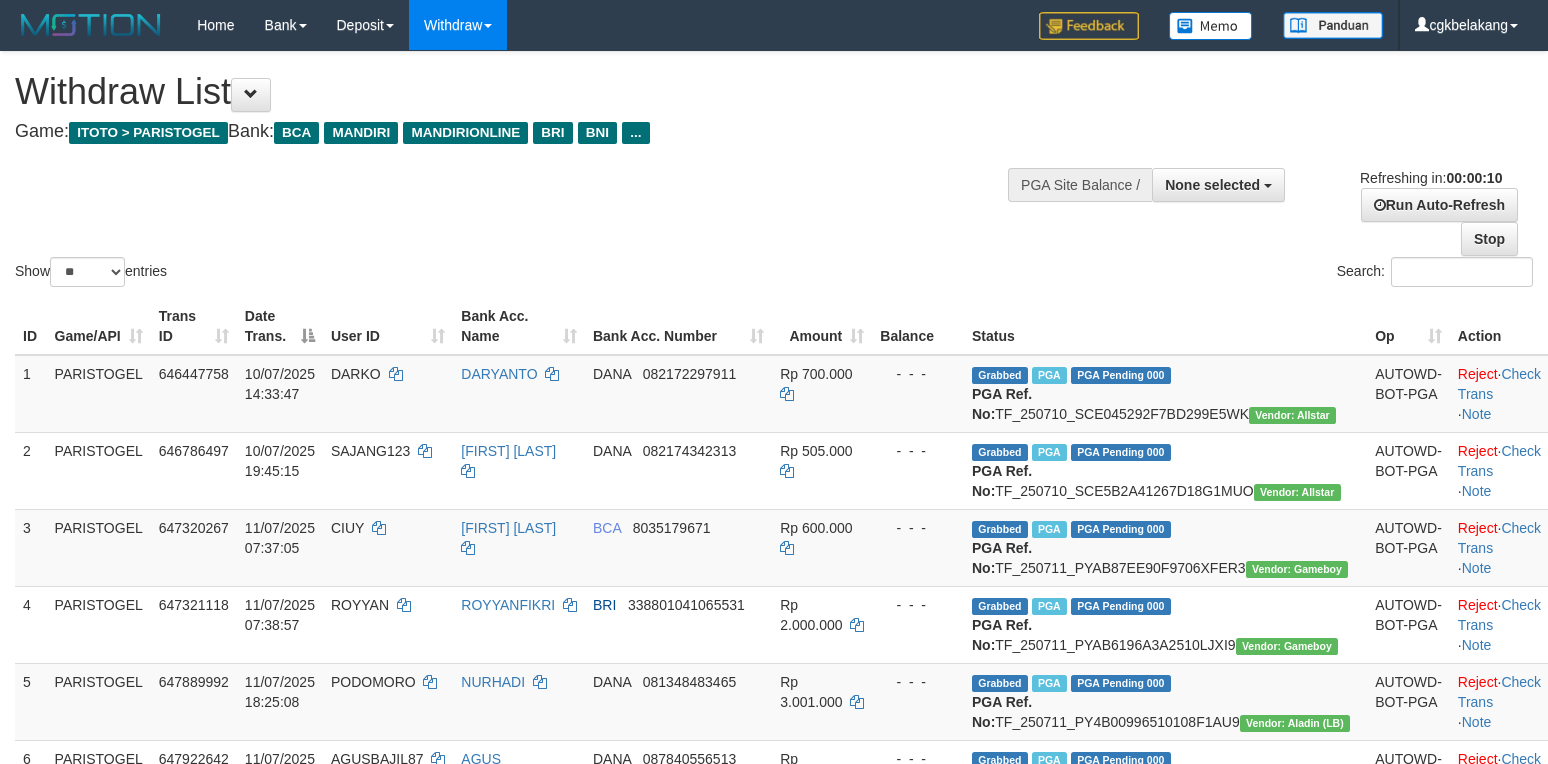 select 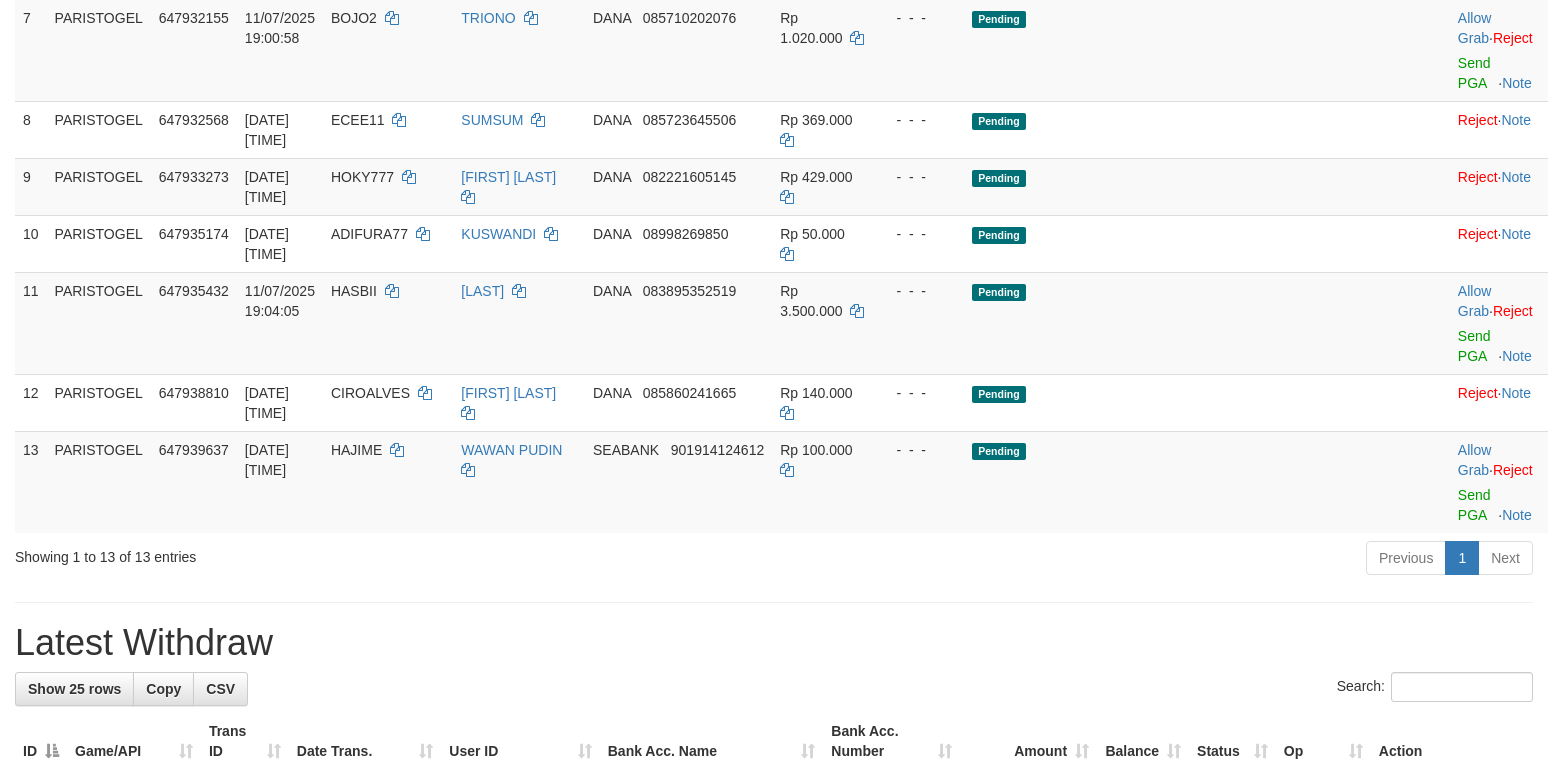 scroll, scrollTop: 742, scrollLeft: 0, axis: vertical 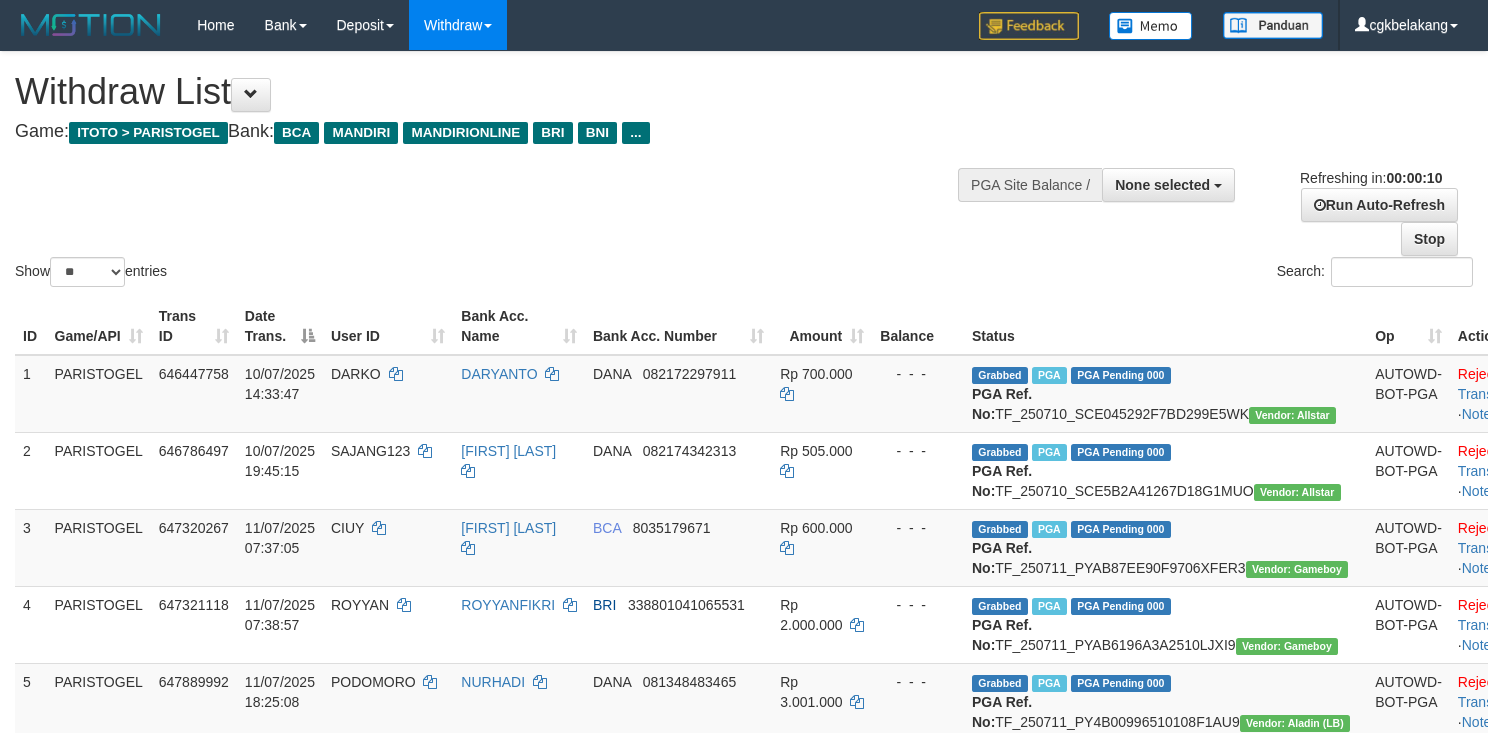 select 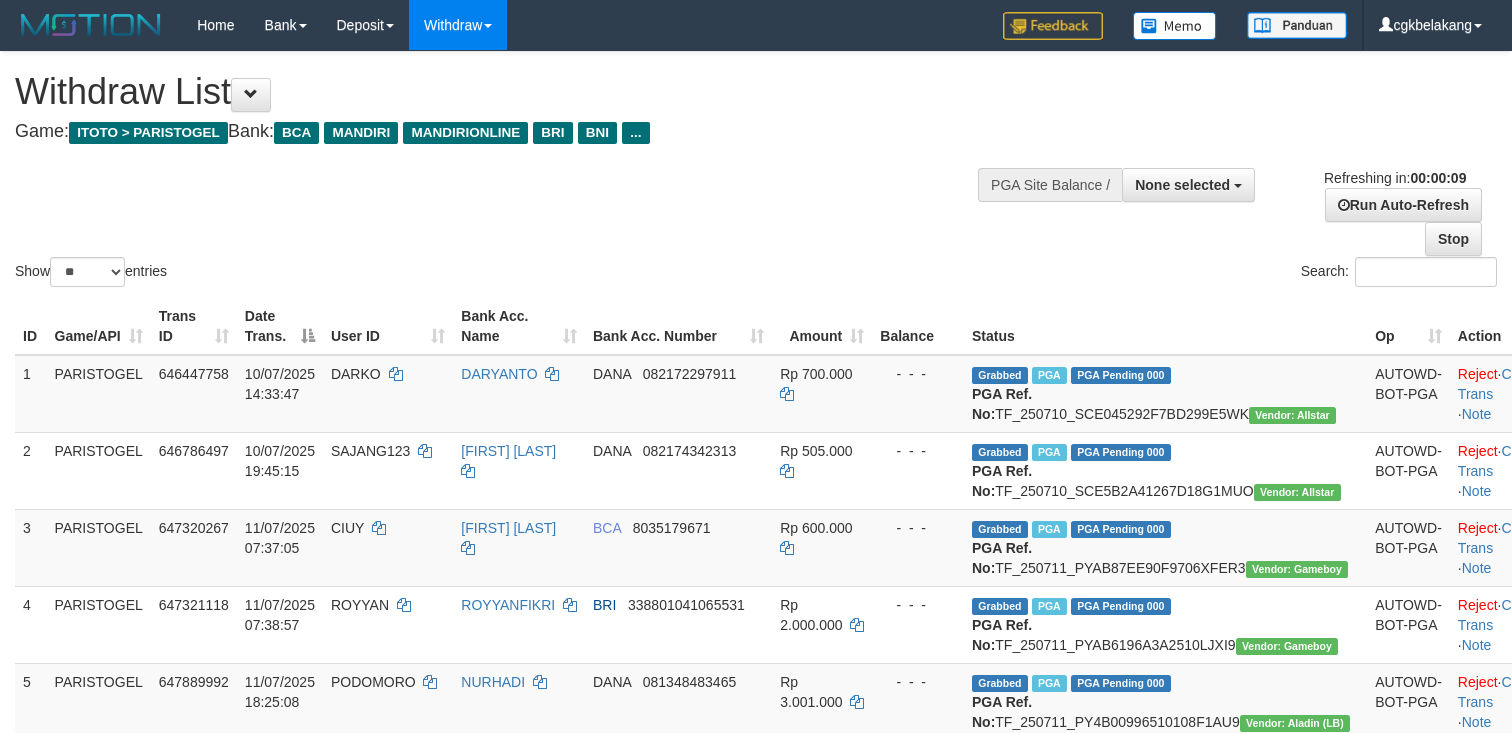 select 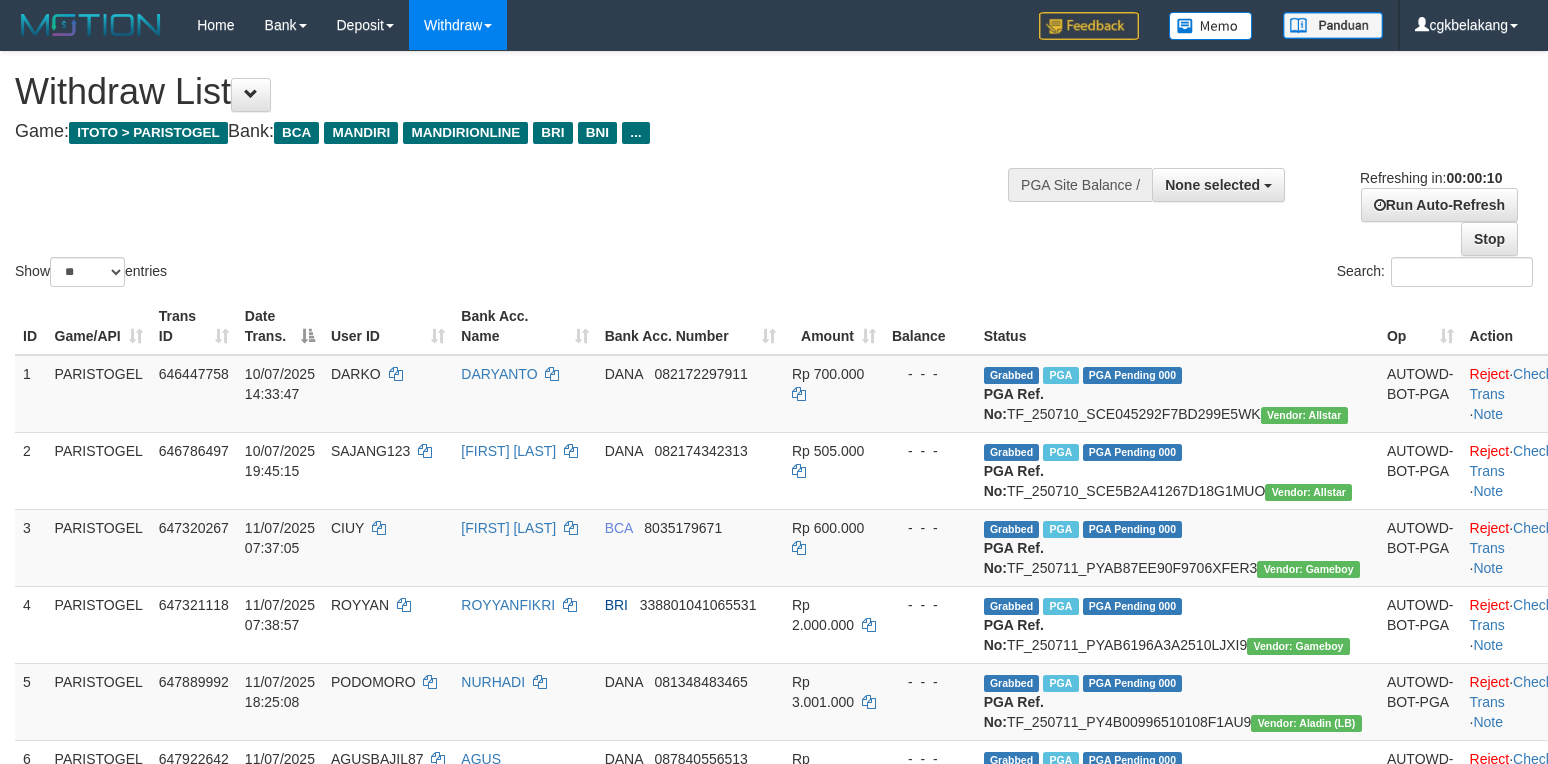 select 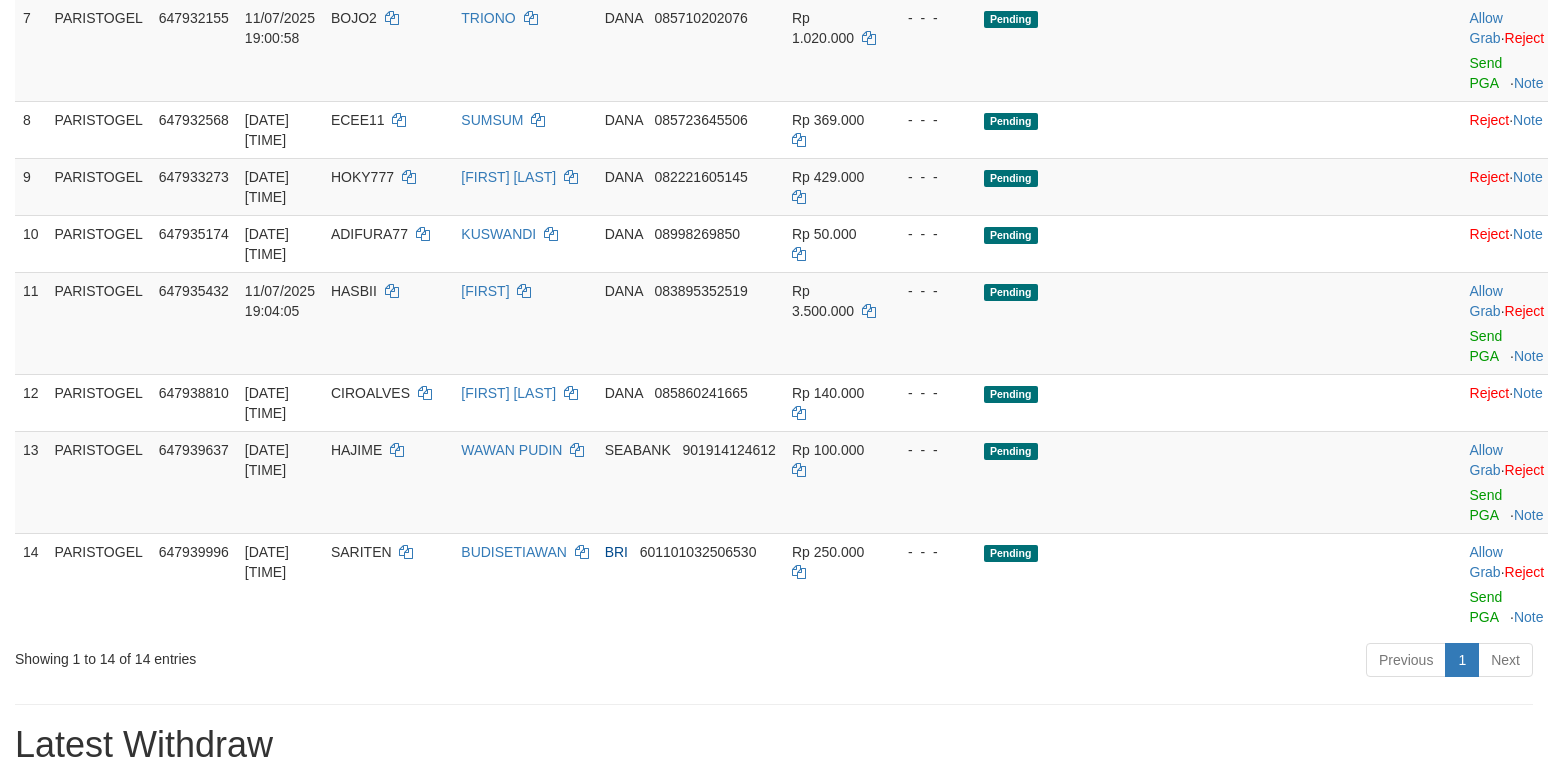 scroll, scrollTop: 742, scrollLeft: 0, axis: vertical 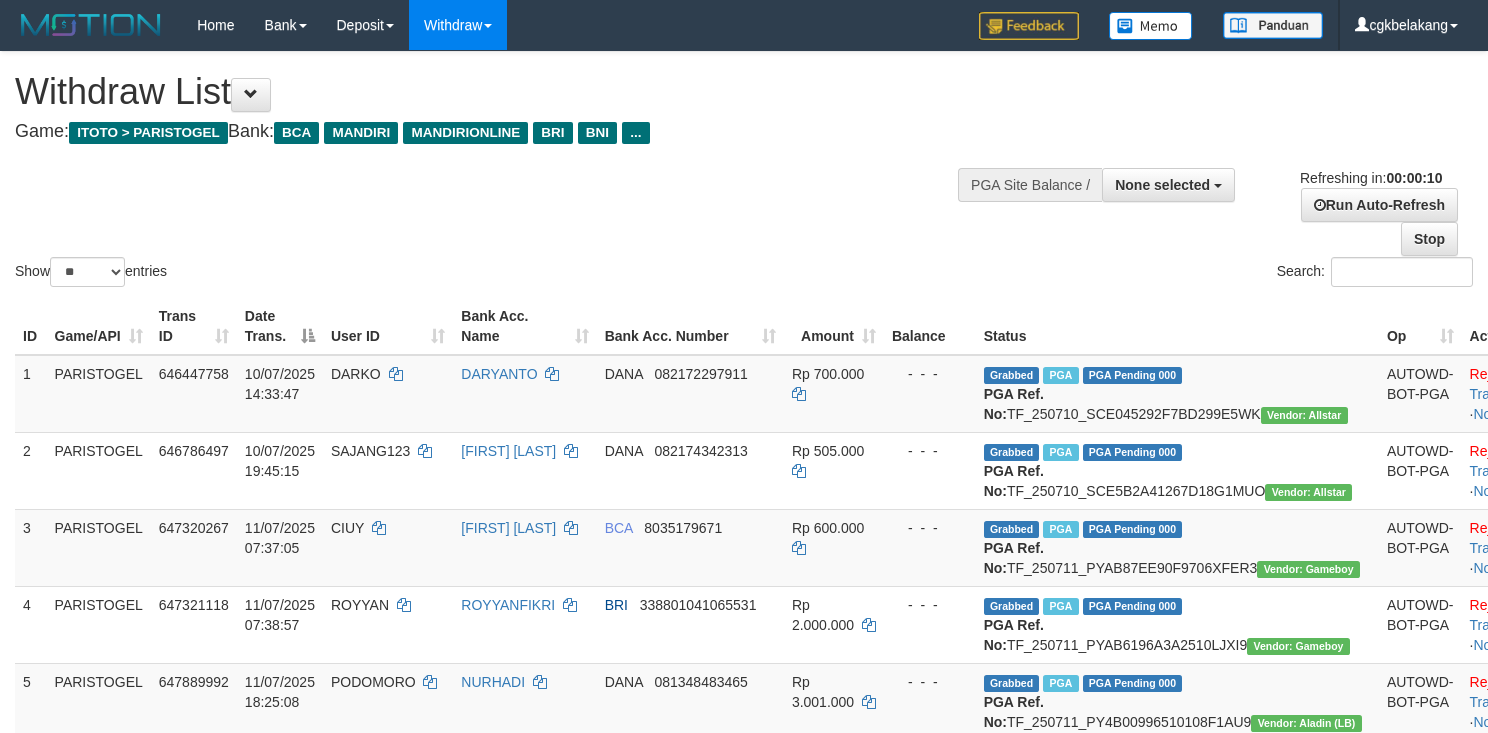 select 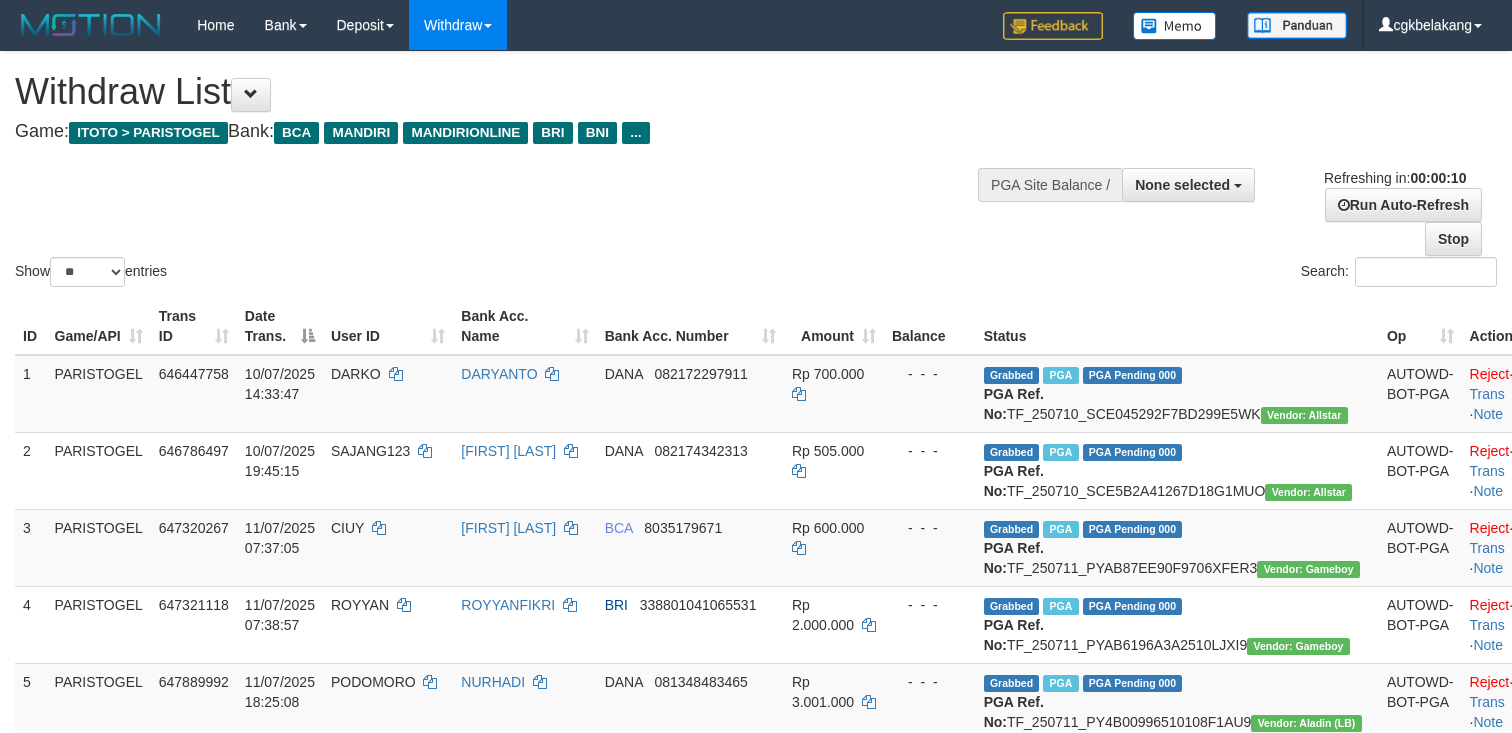 select 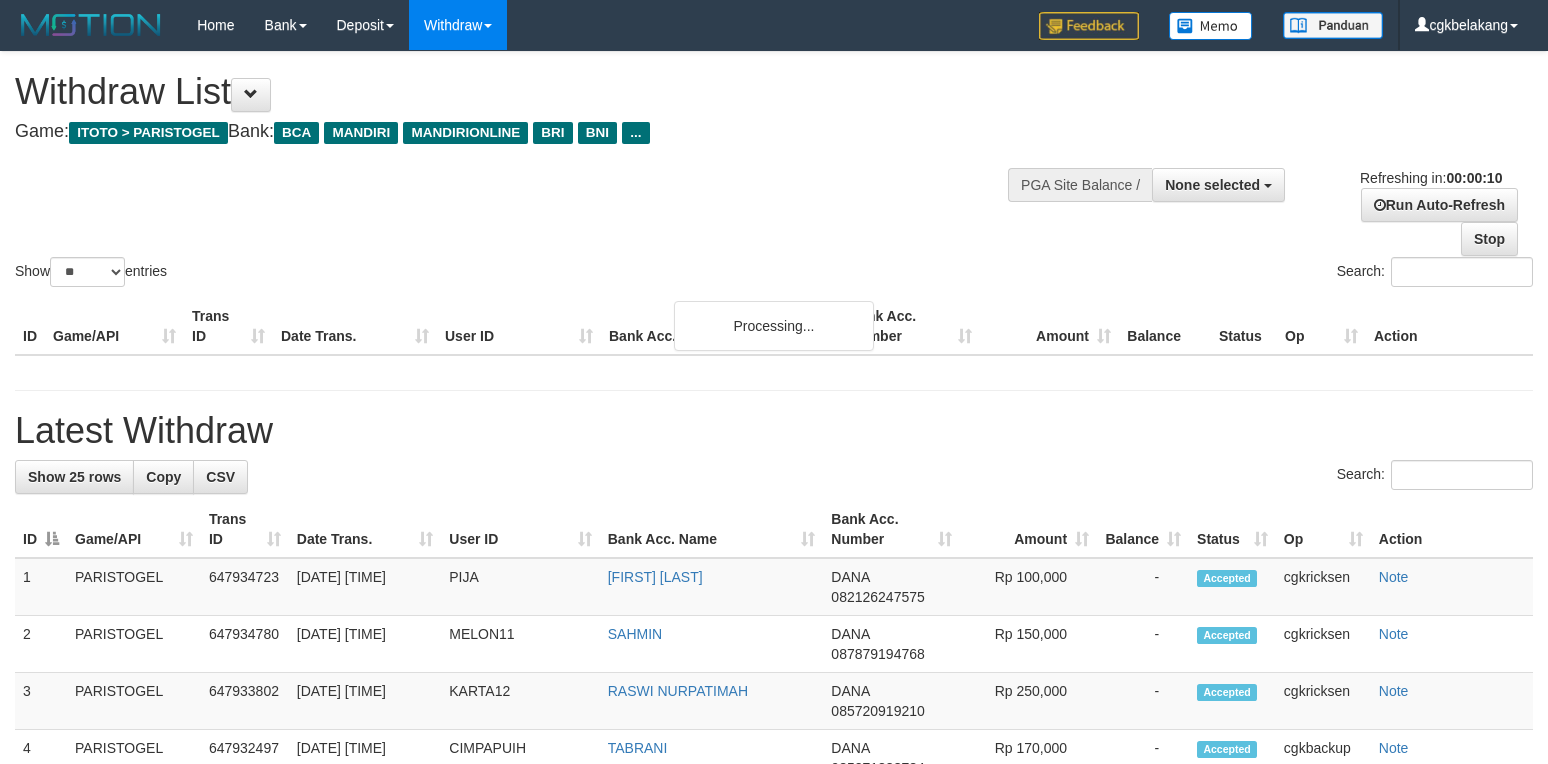 select 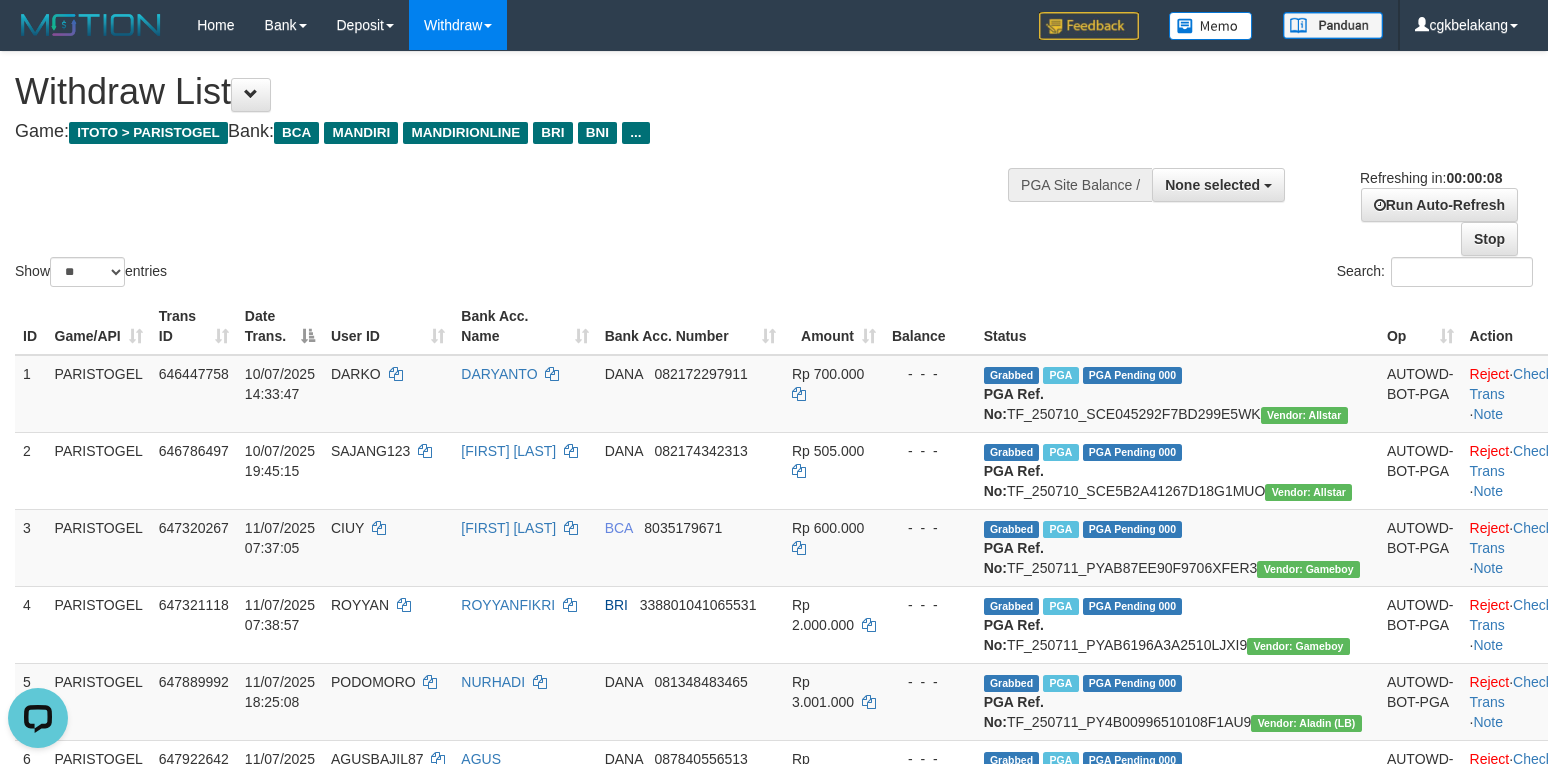 scroll, scrollTop: 0, scrollLeft: 0, axis: both 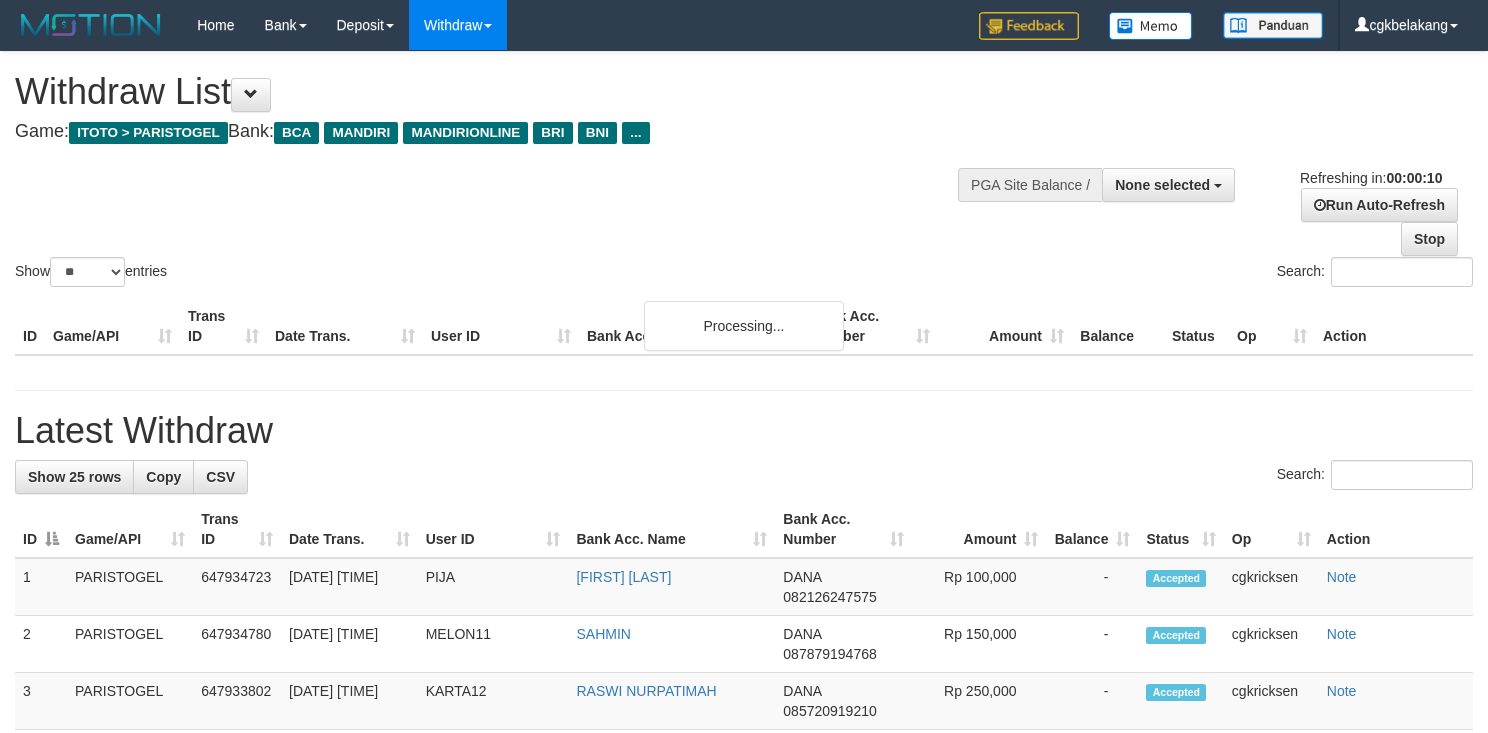 select 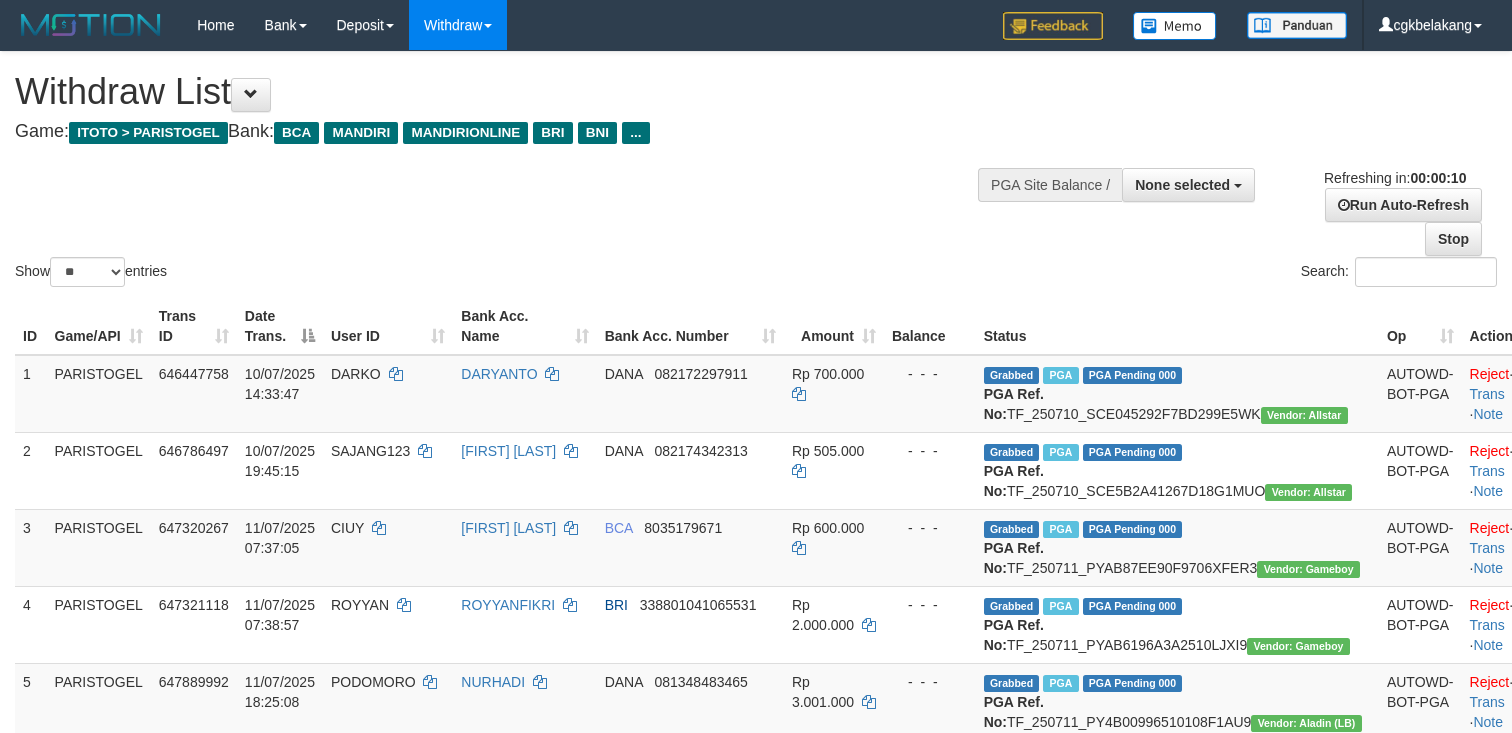 select 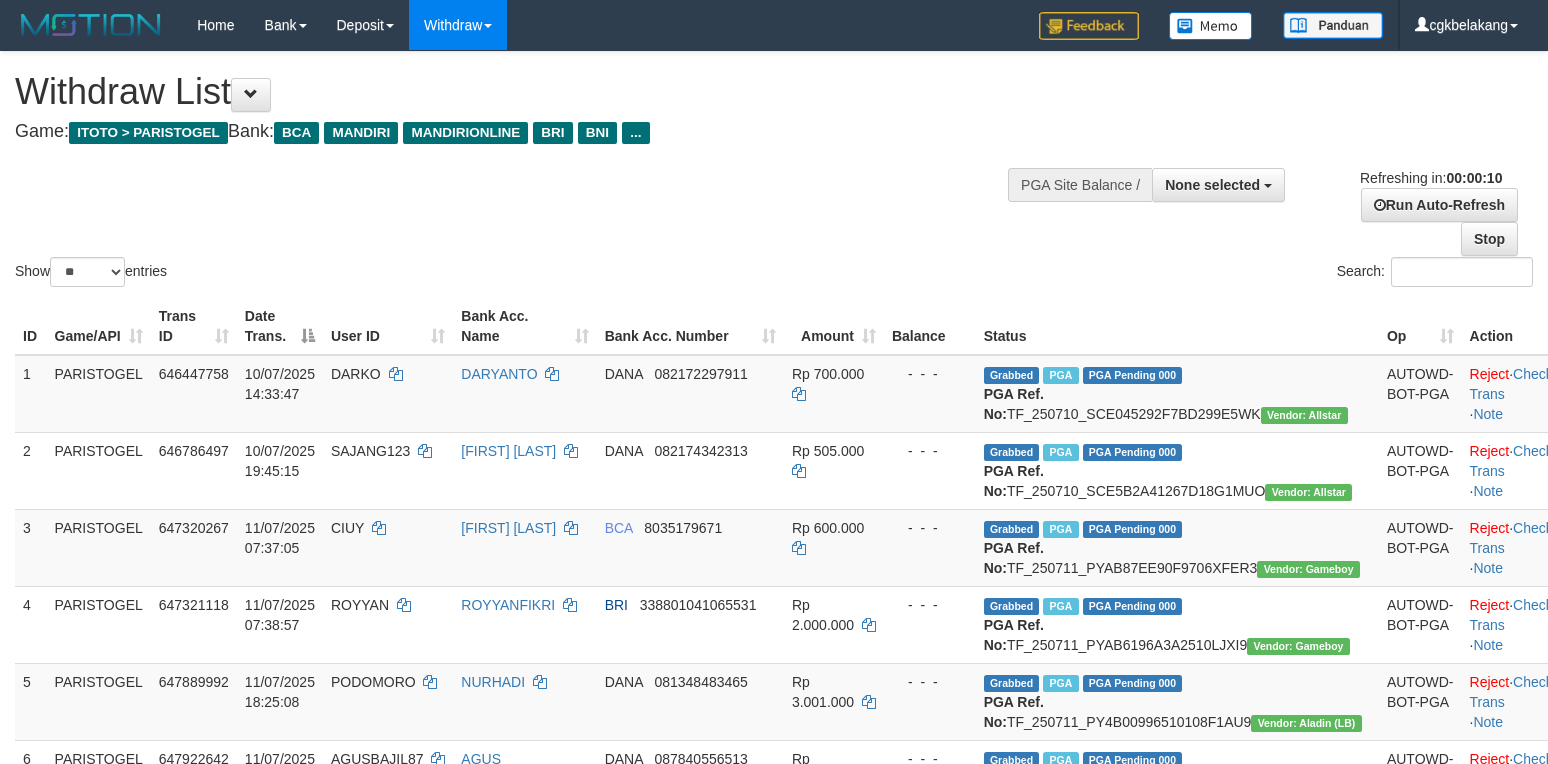 select 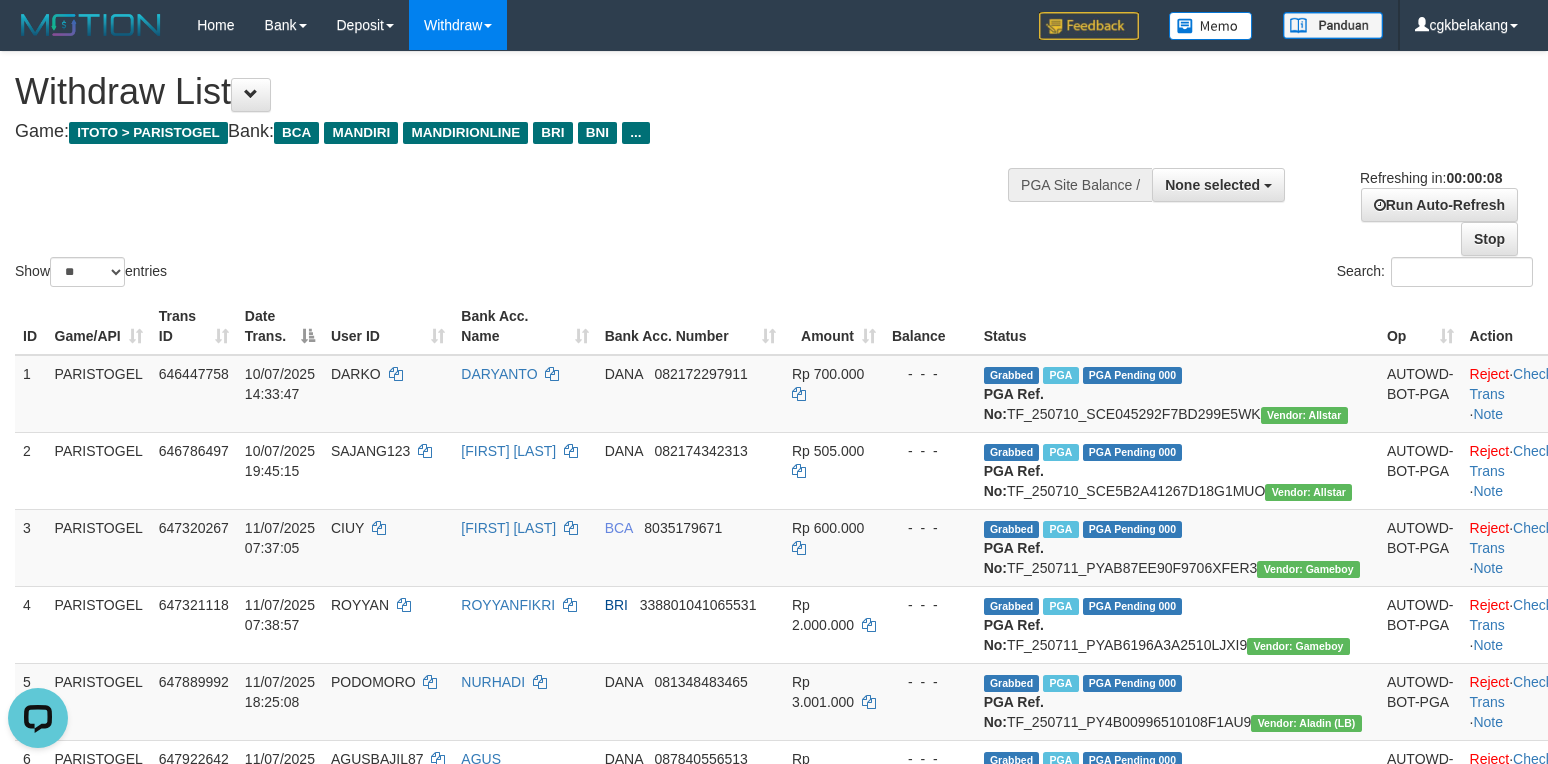 scroll, scrollTop: 0, scrollLeft: 0, axis: both 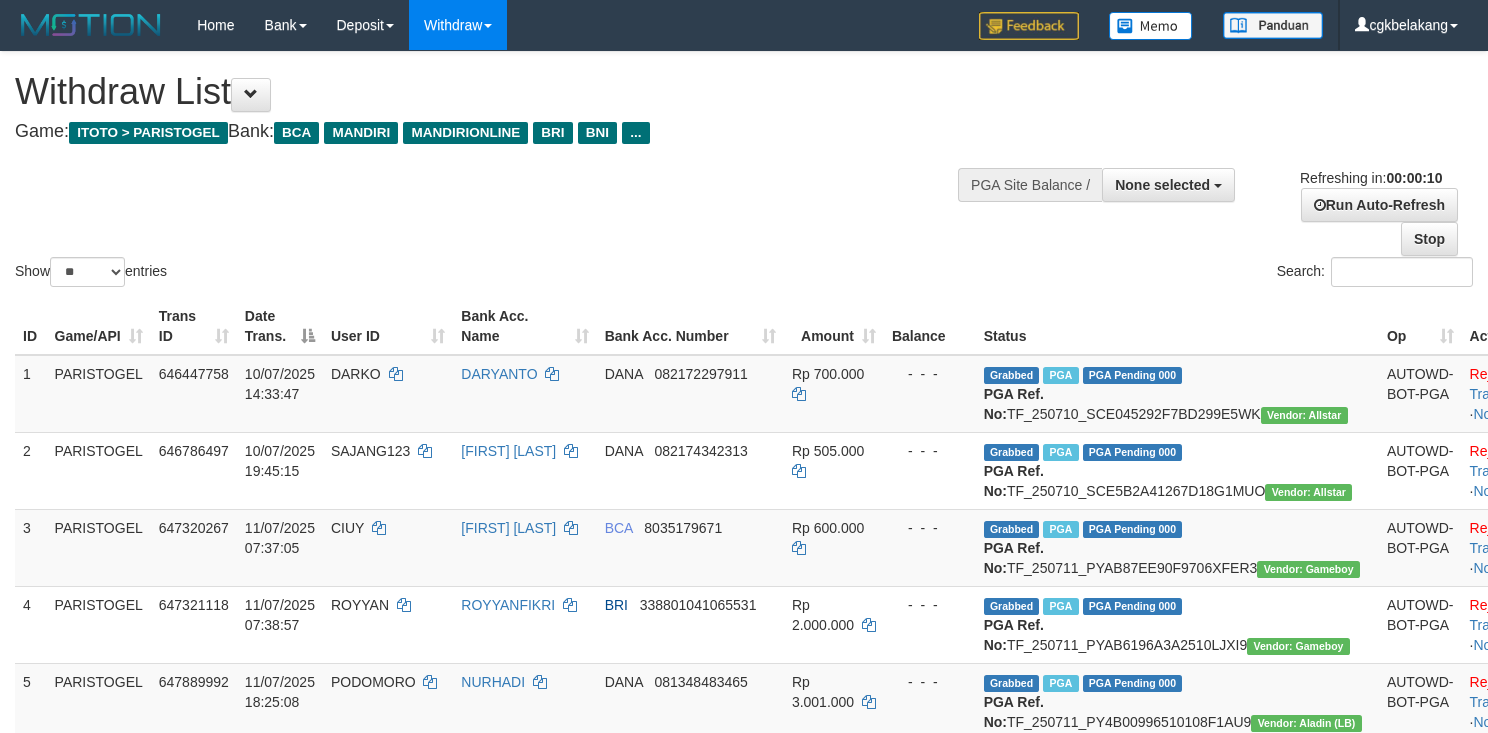 select 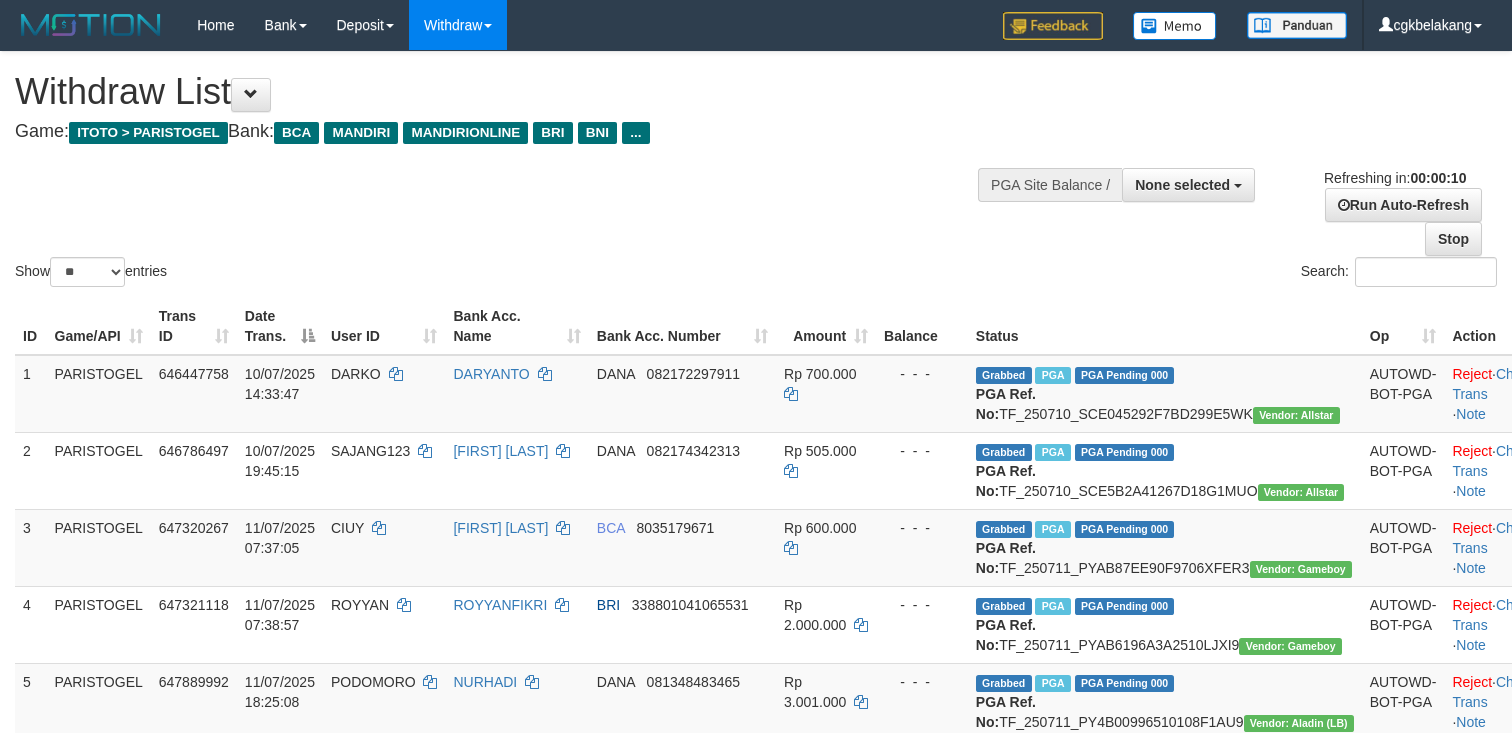 select 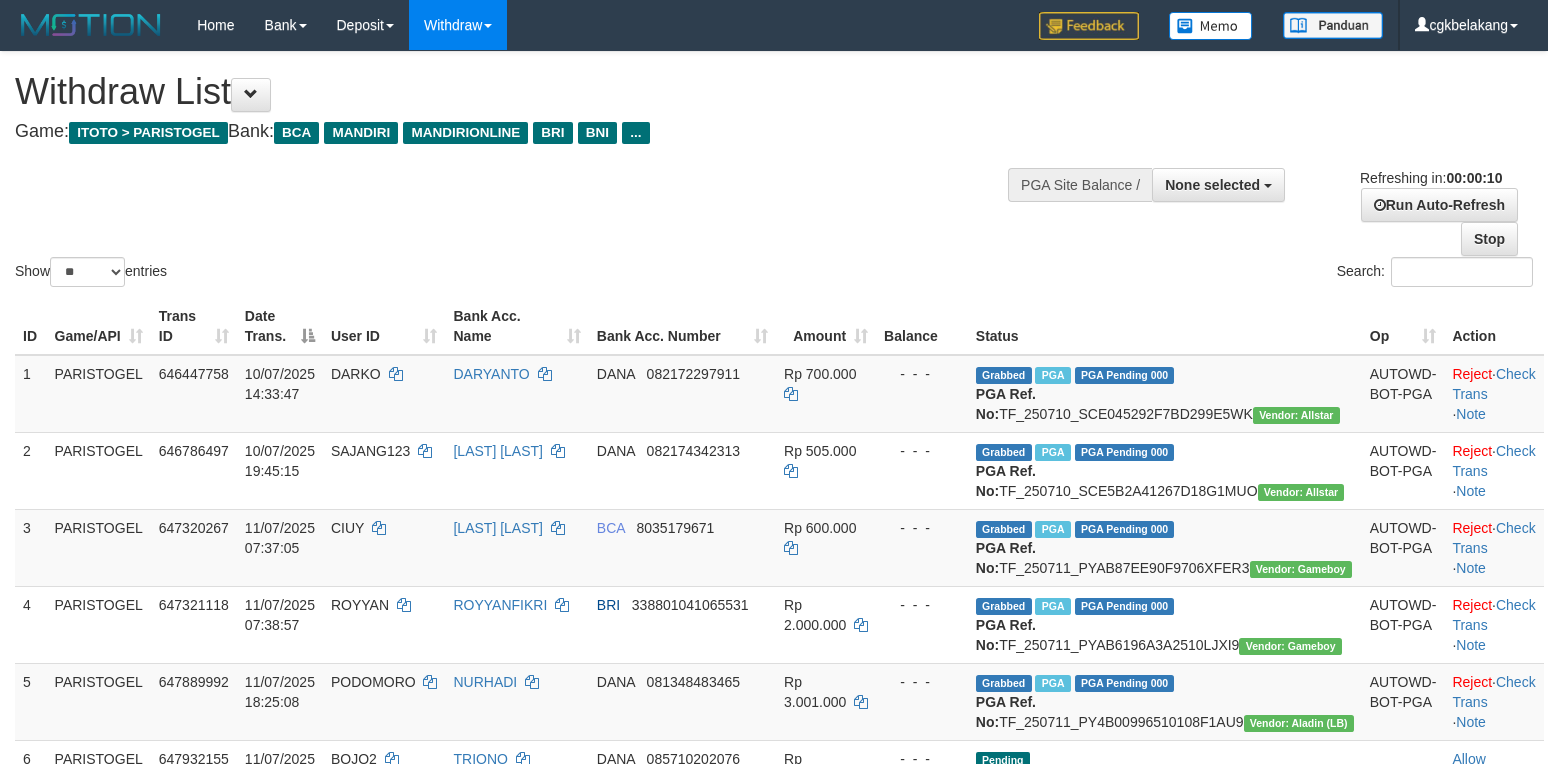 select 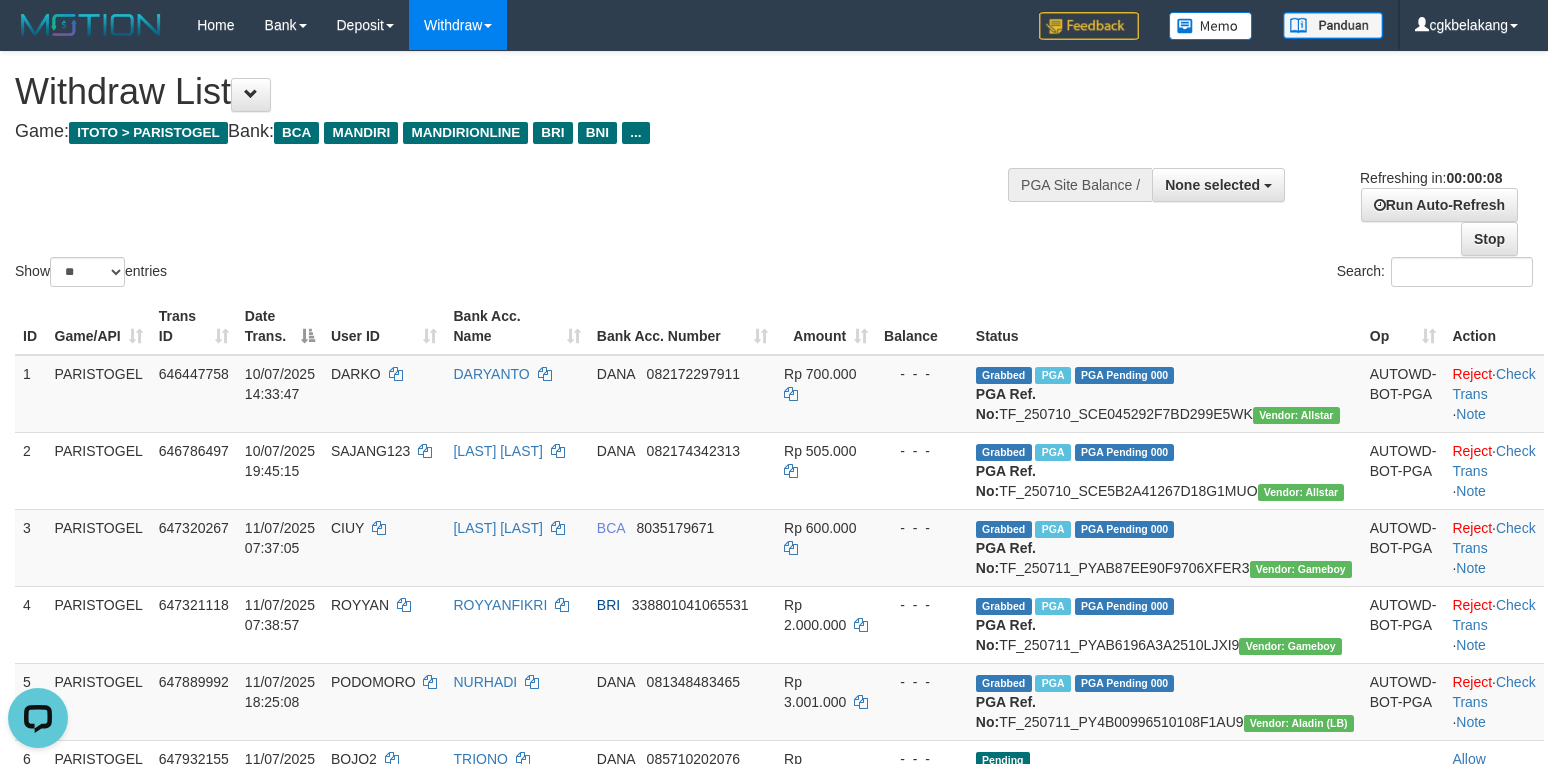 scroll, scrollTop: 0, scrollLeft: 0, axis: both 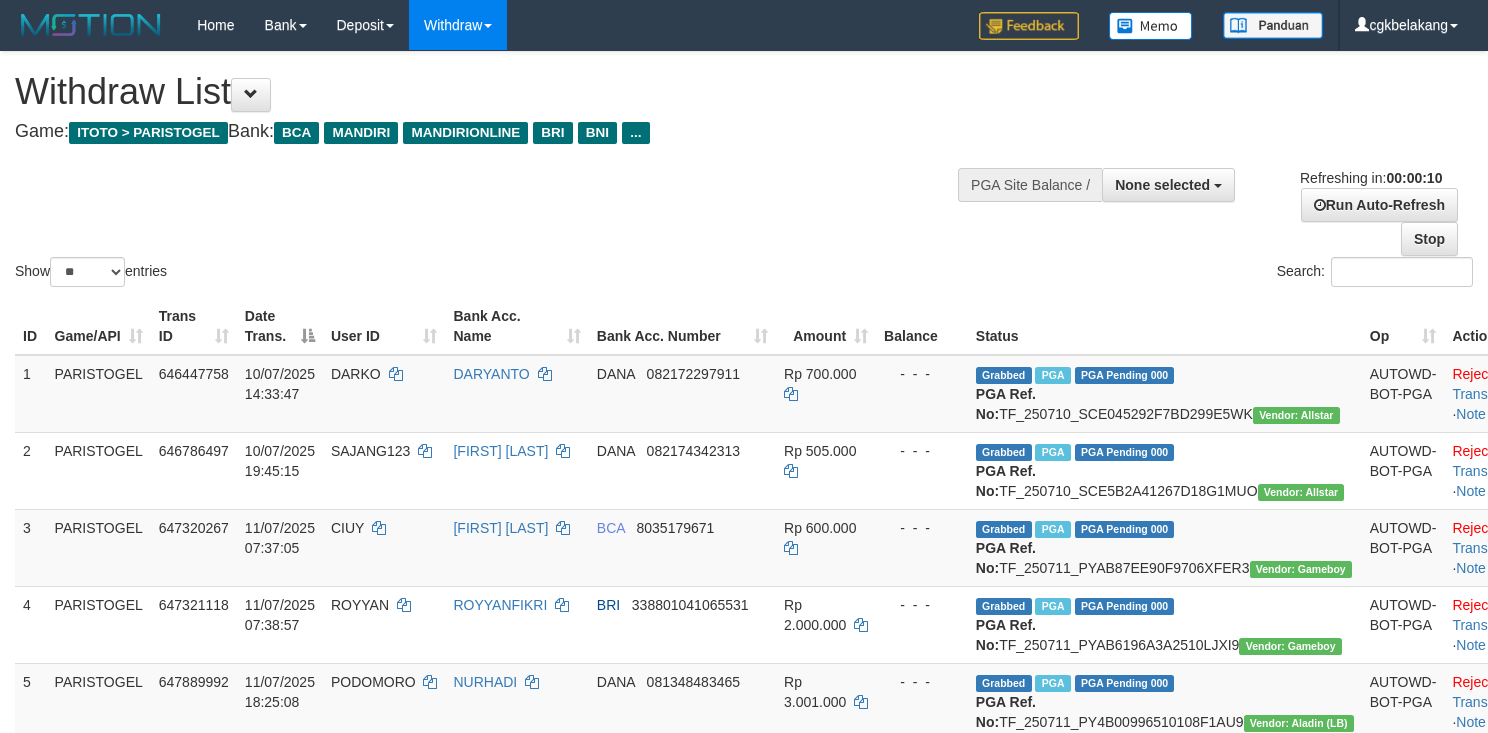 select 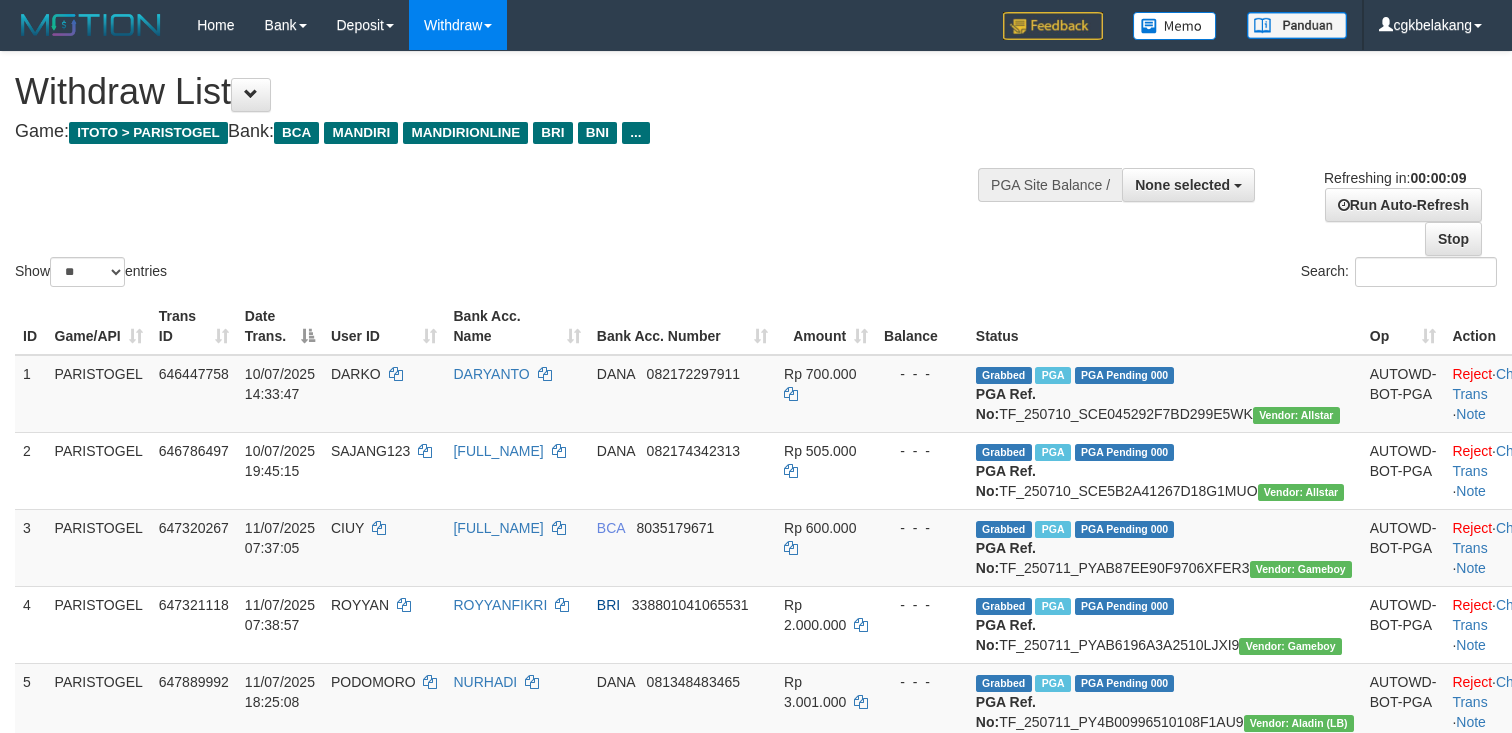 select 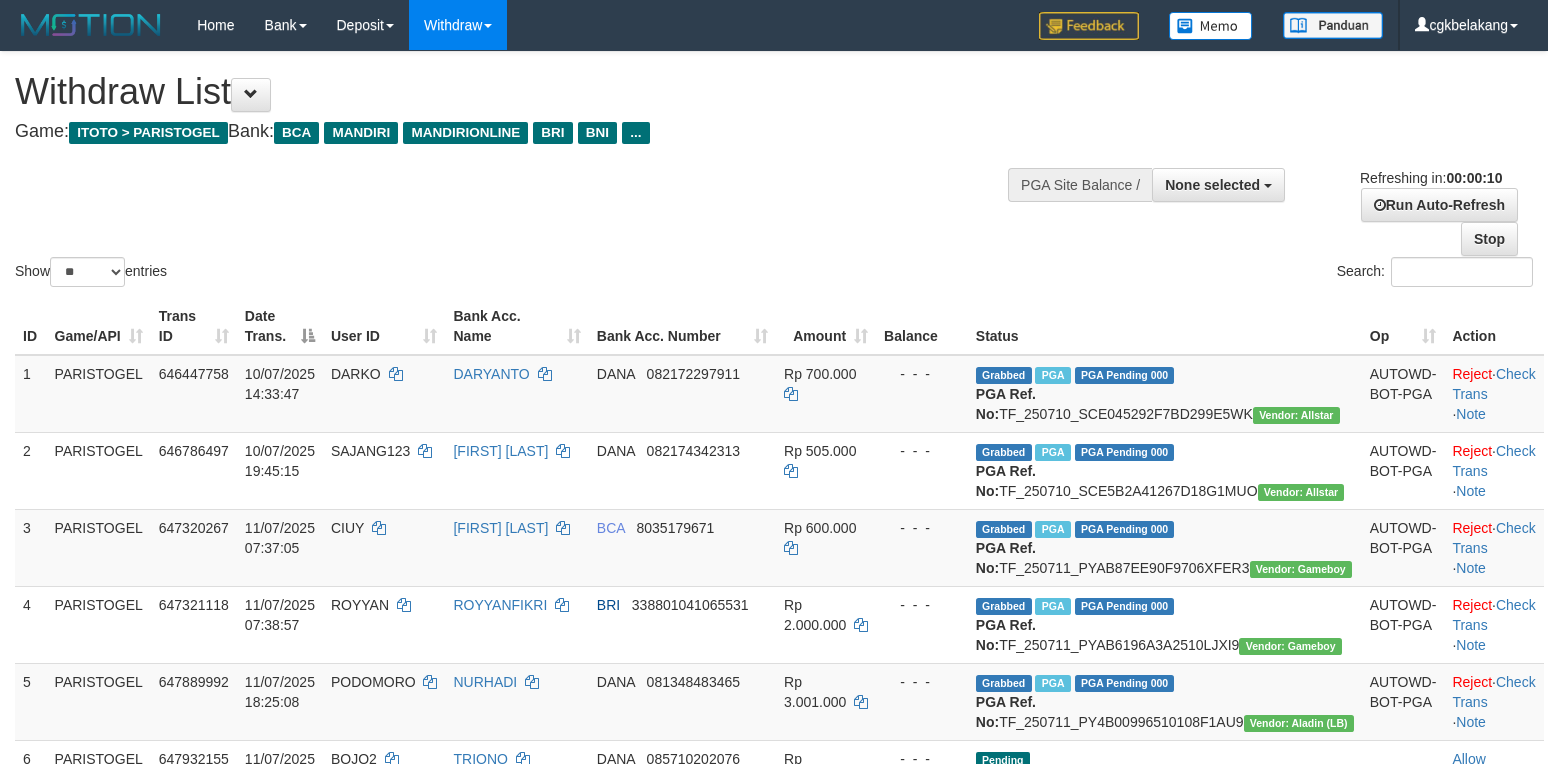 select 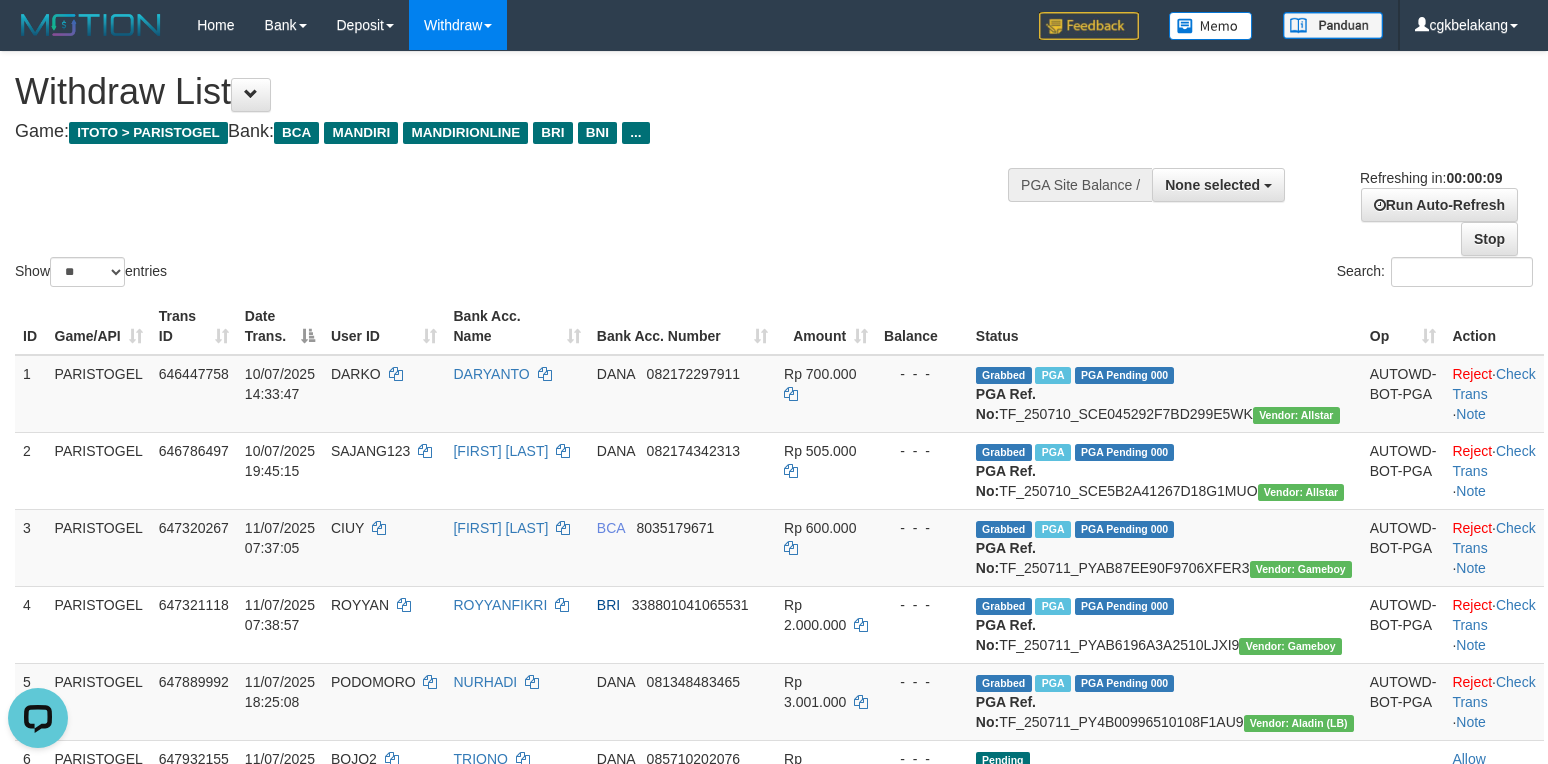 scroll, scrollTop: 0, scrollLeft: 0, axis: both 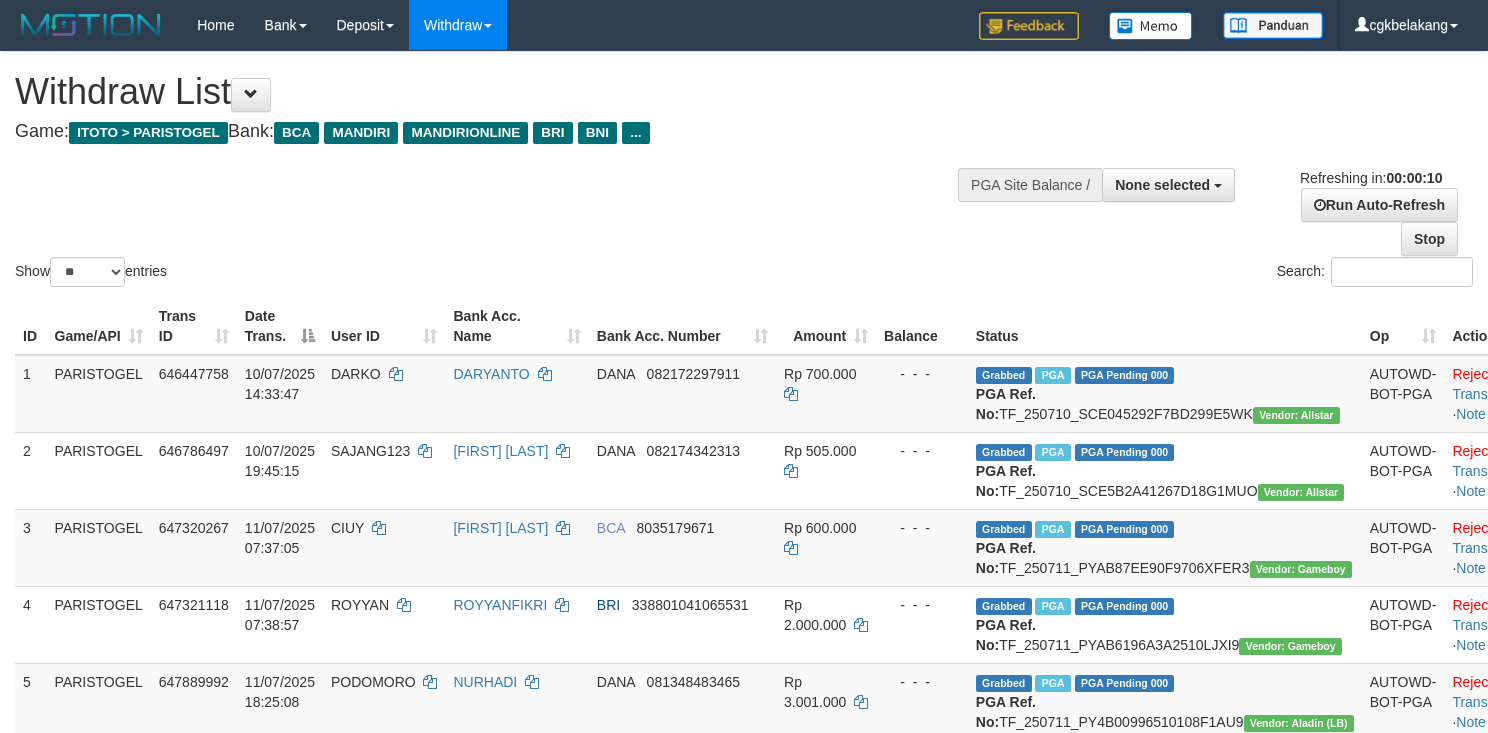 select 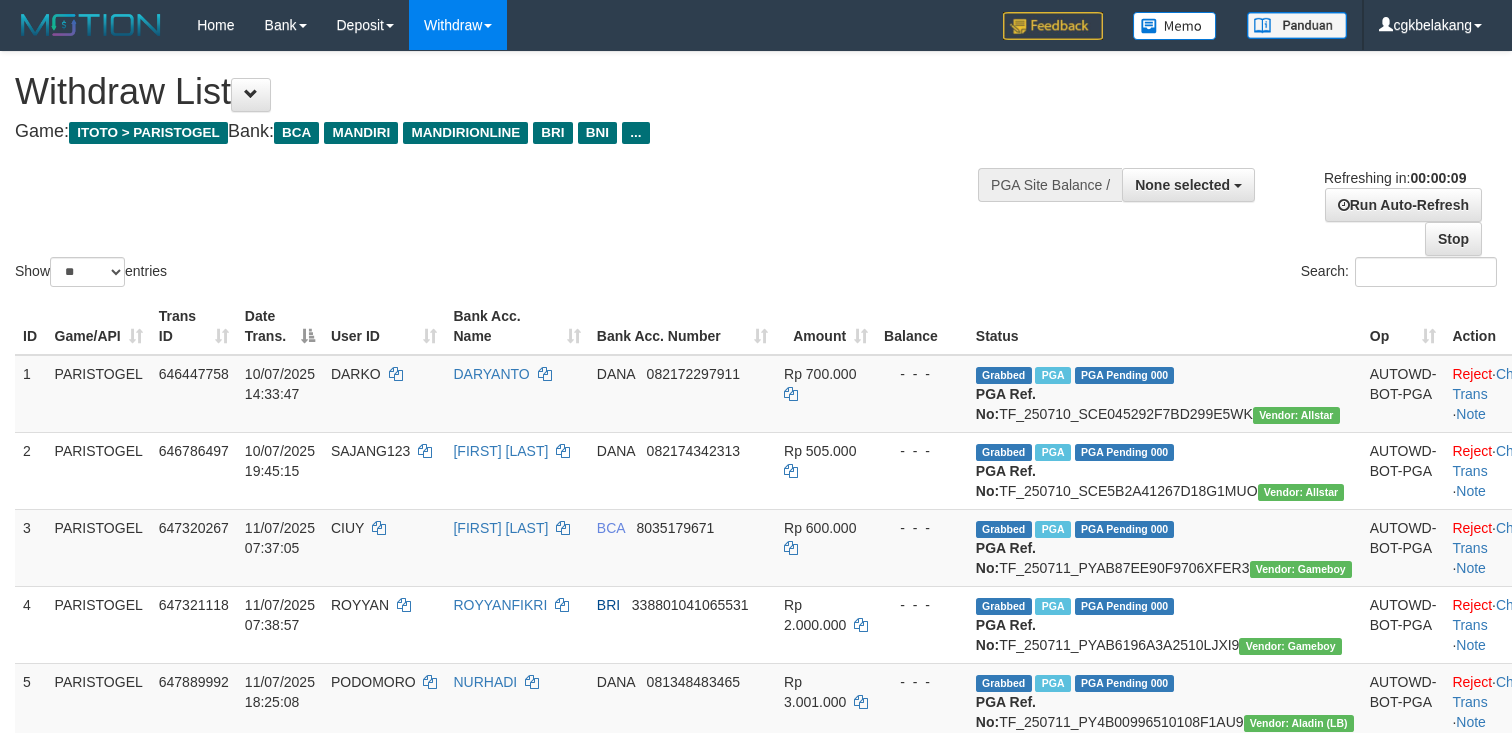 select 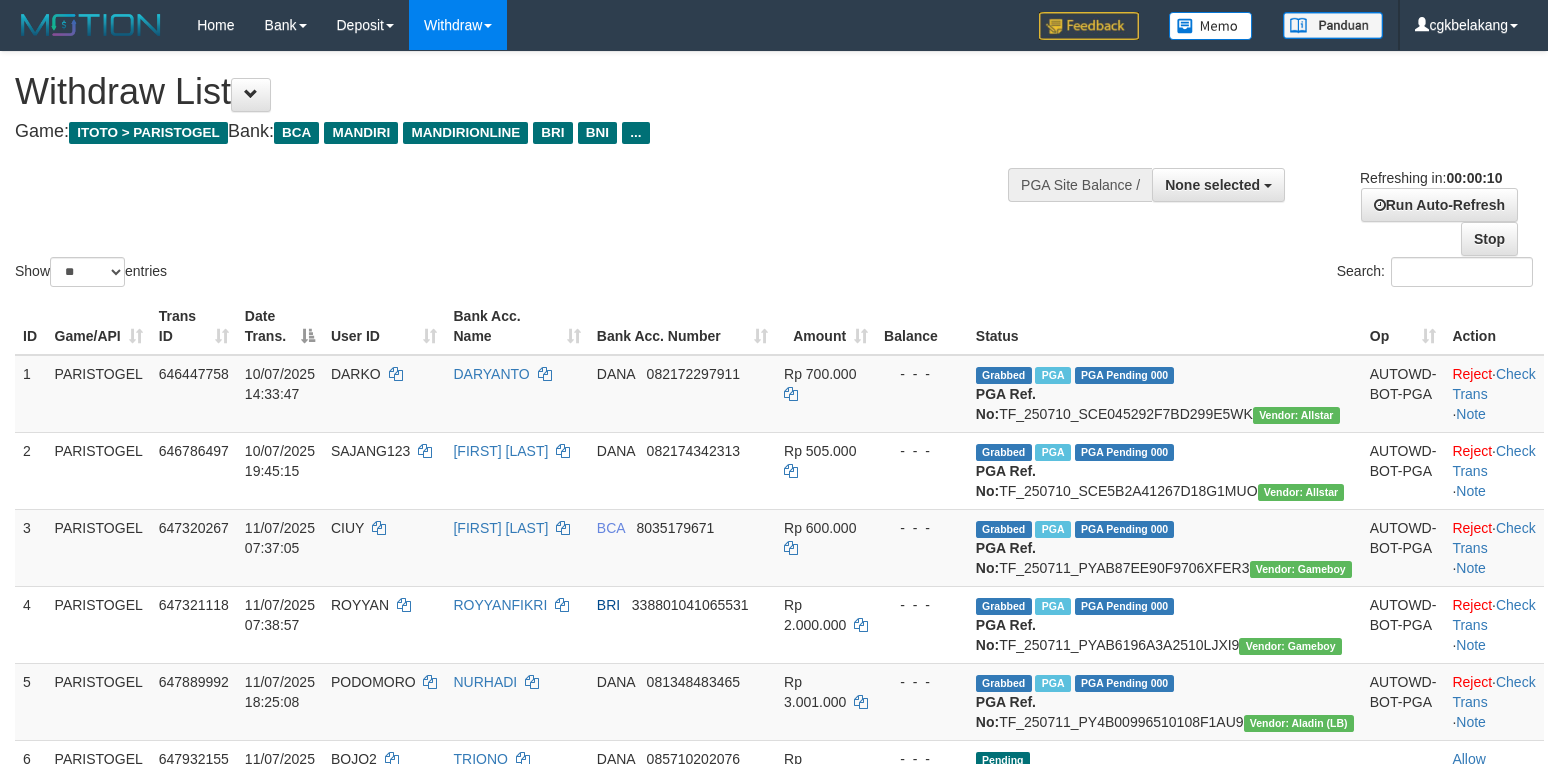 select 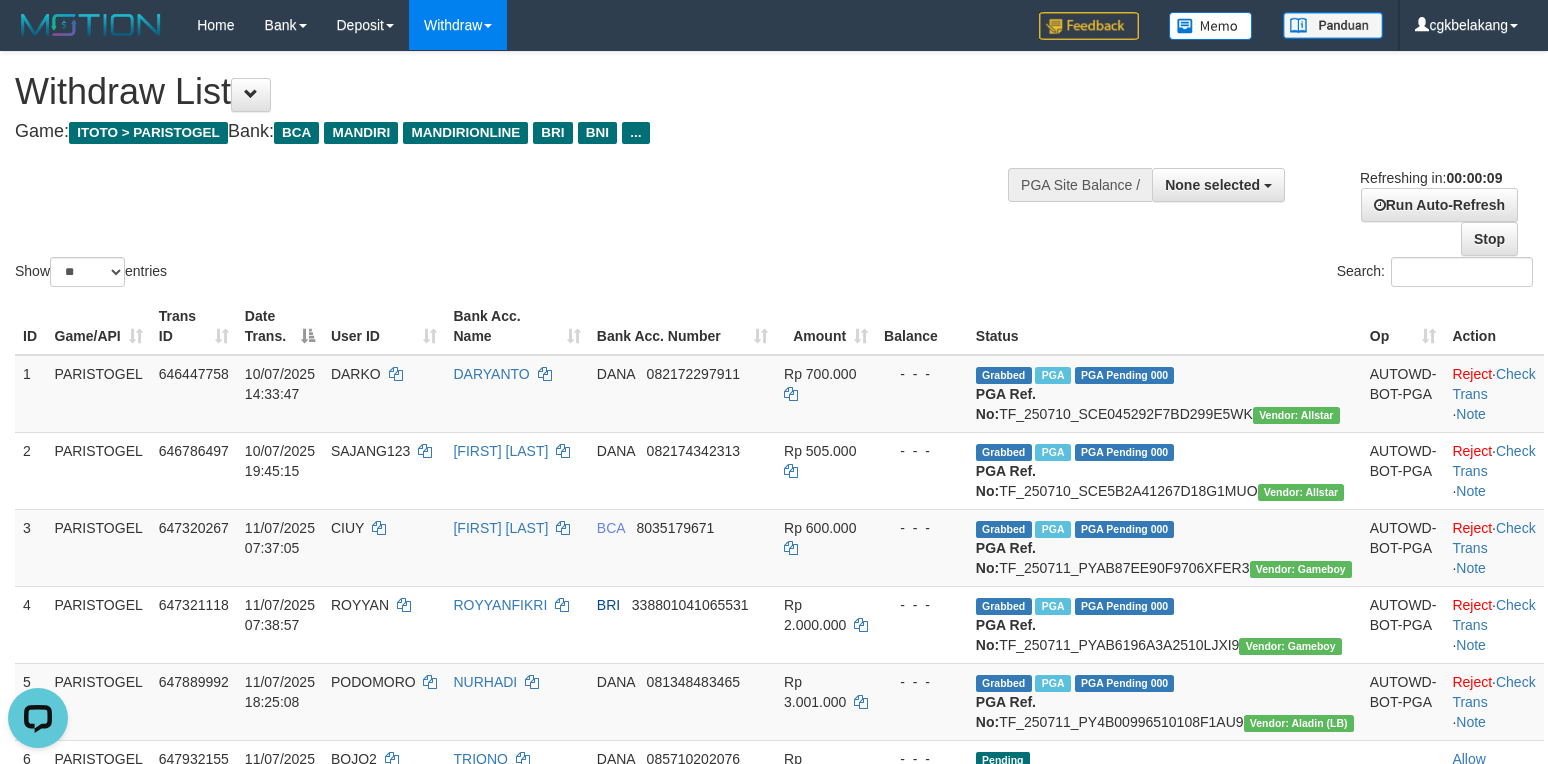 scroll, scrollTop: 0, scrollLeft: 0, axis: both 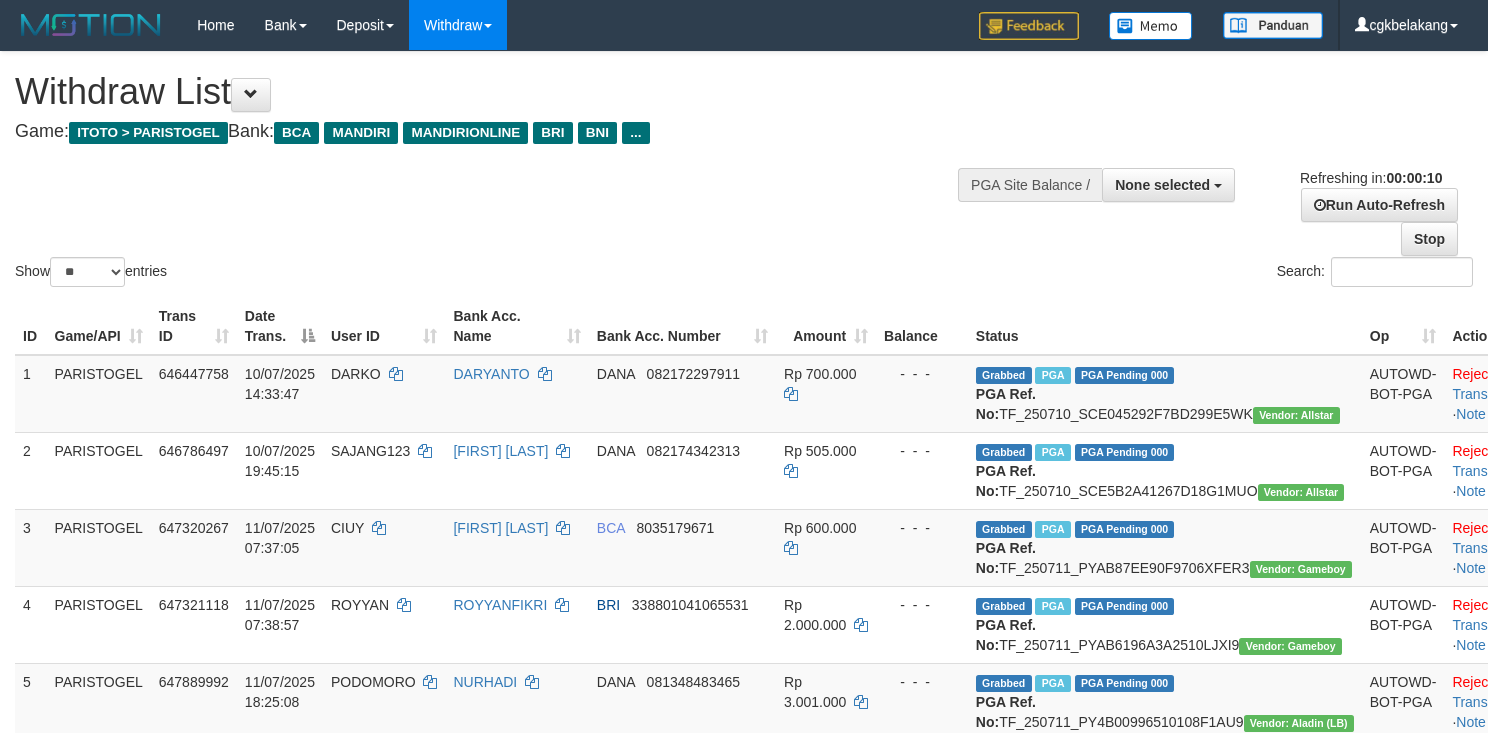 select 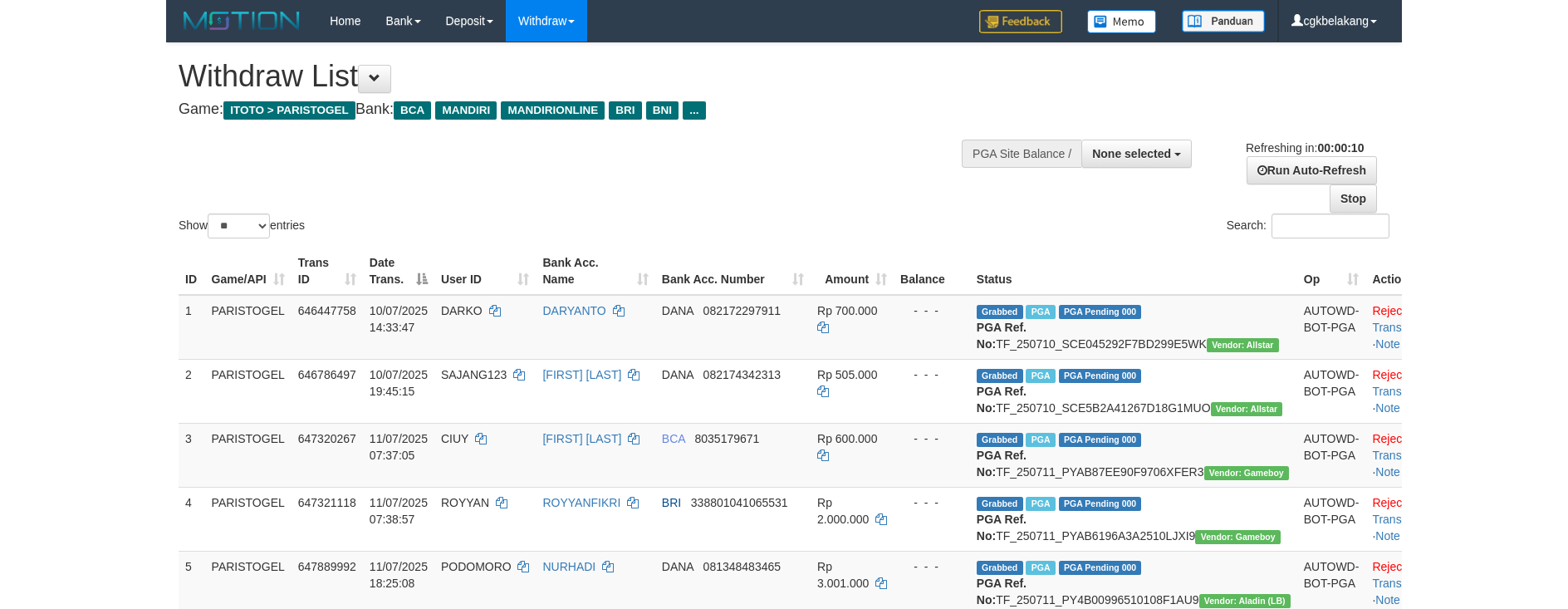 scroll, scrollTop: 0, scrollLeft: 0, axis: both 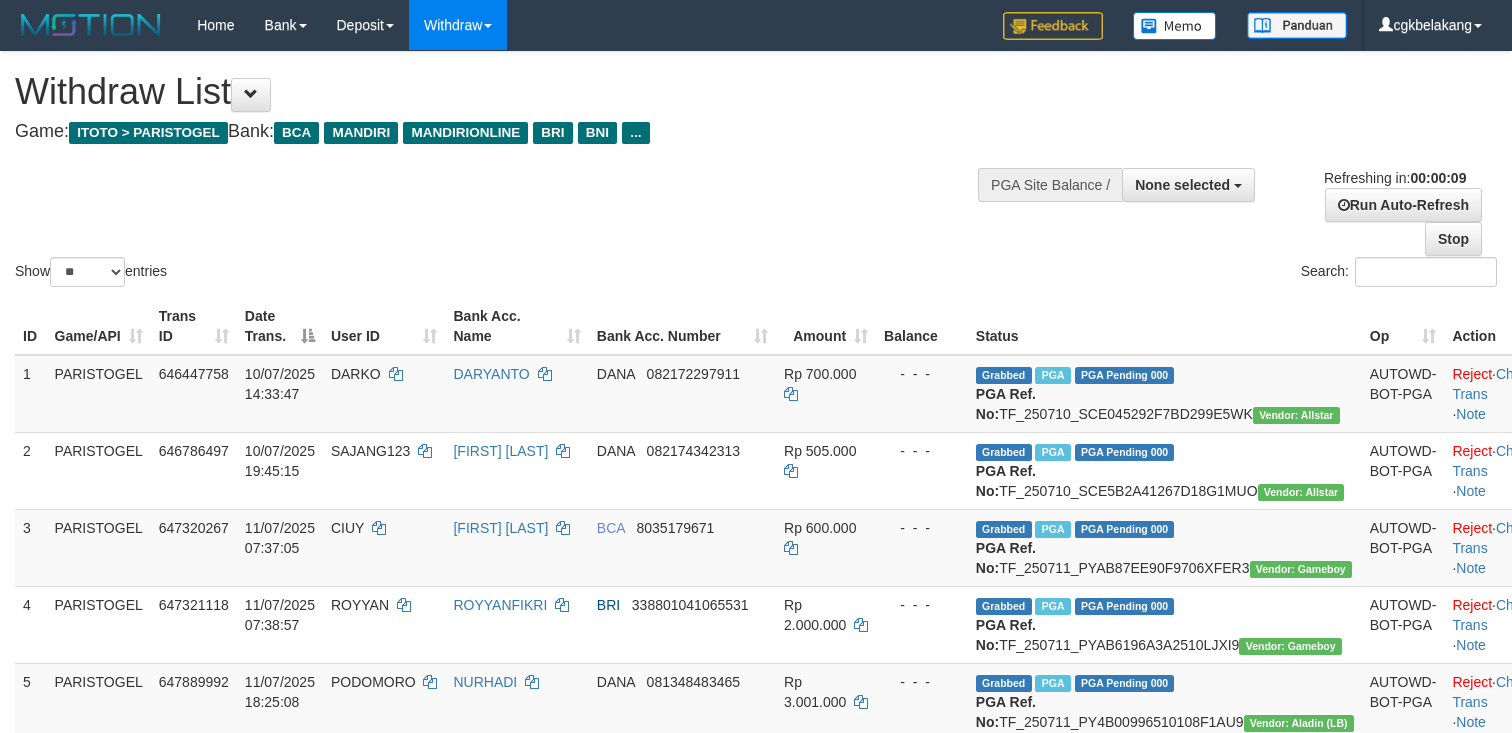 select 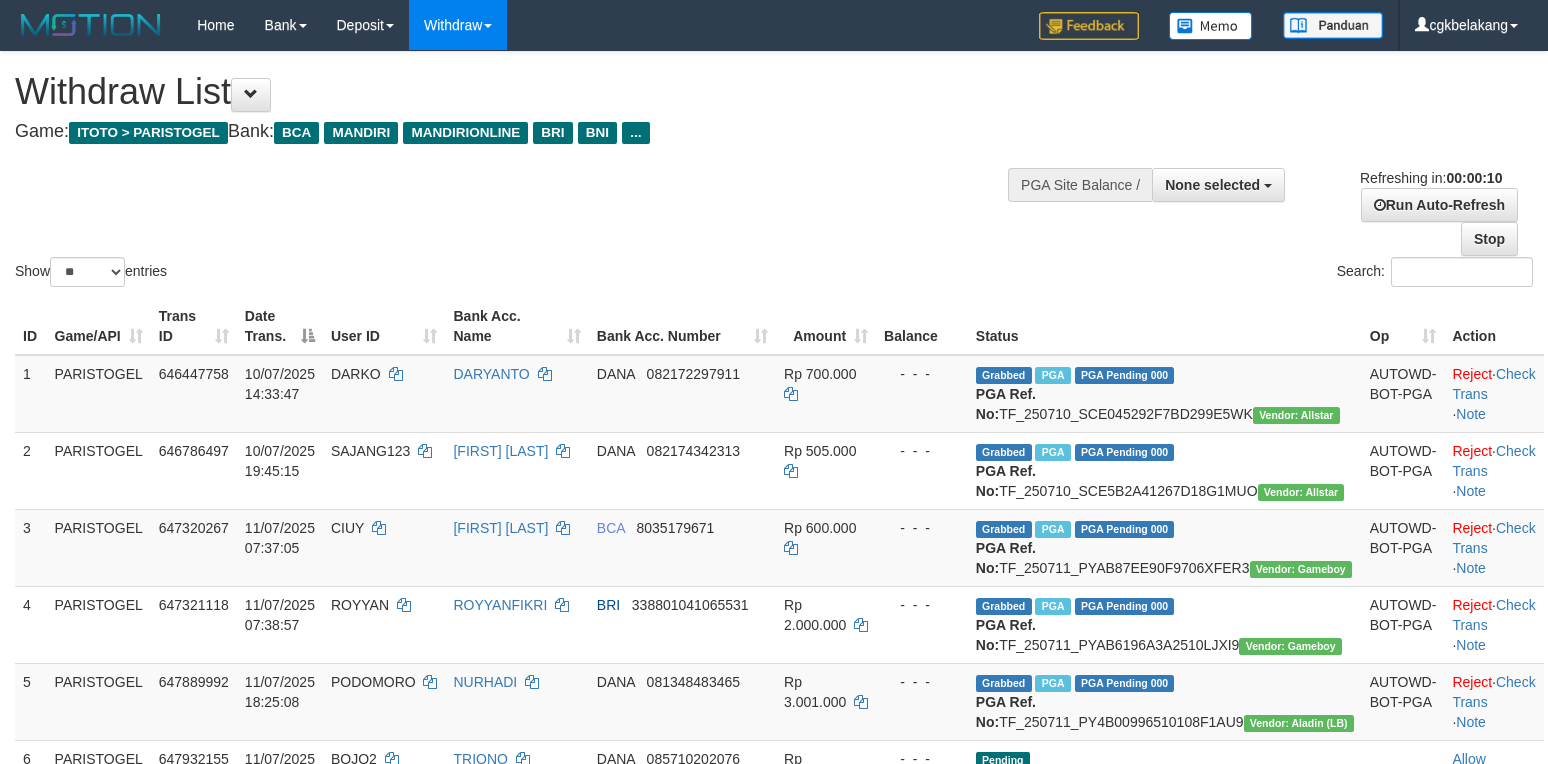 select 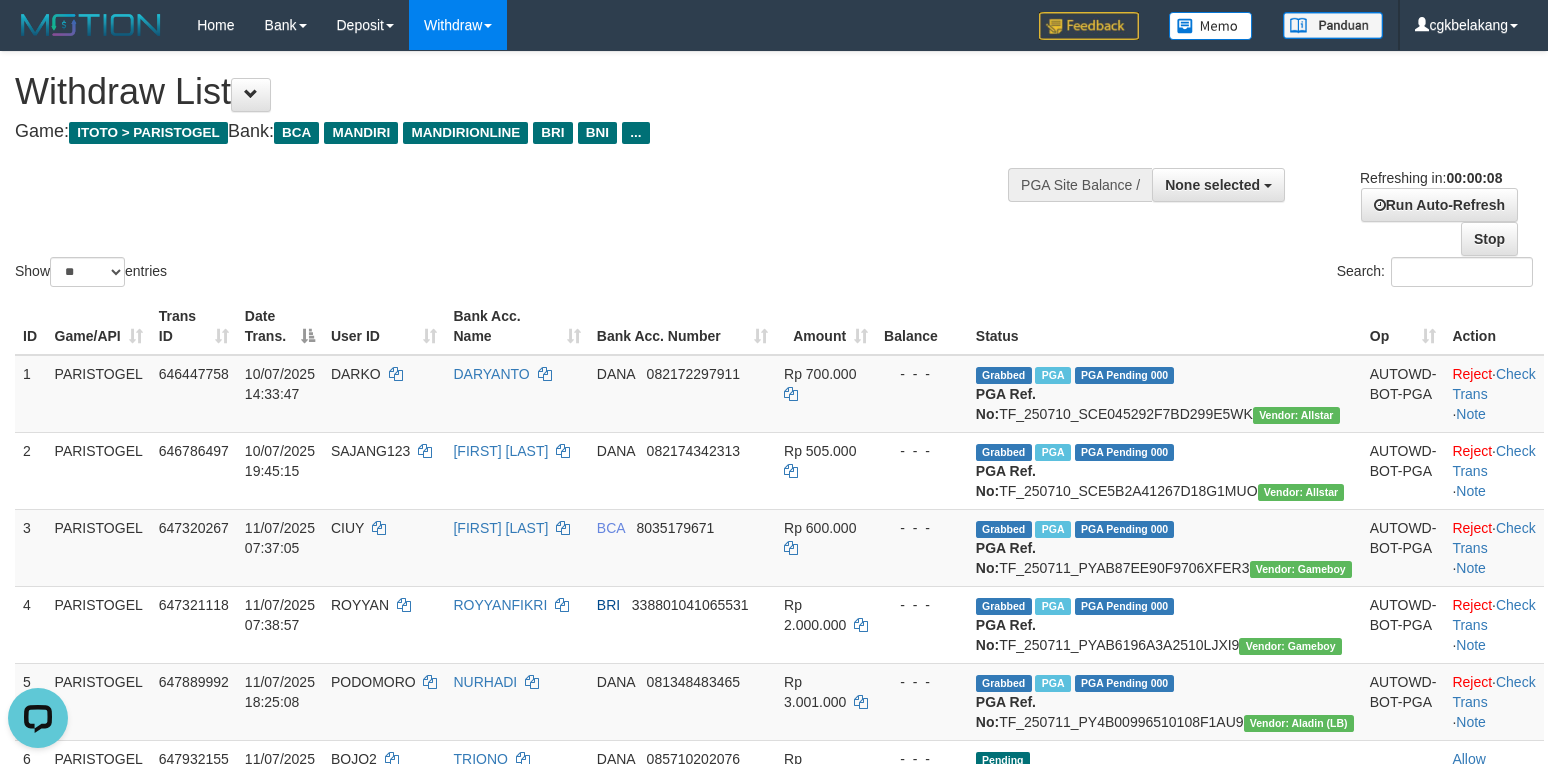 scroll, scrollTop: 0, scrollLeft: 0, axis: both 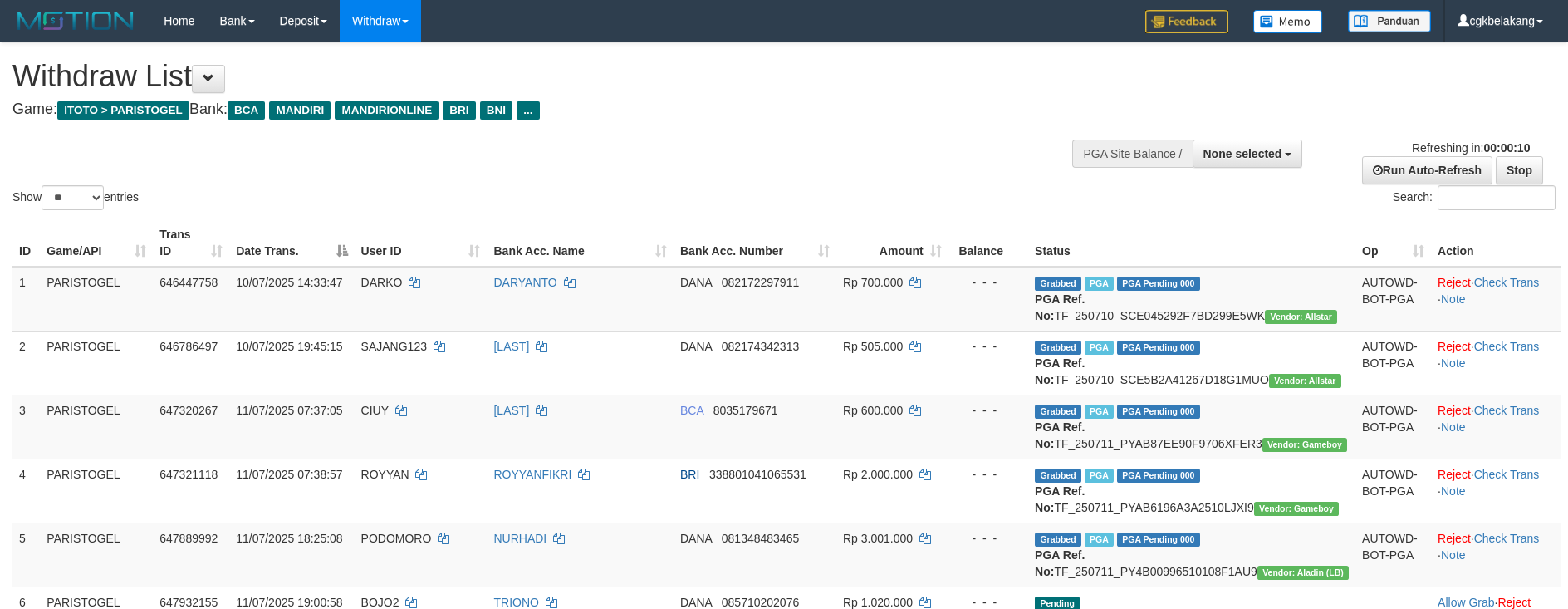 select 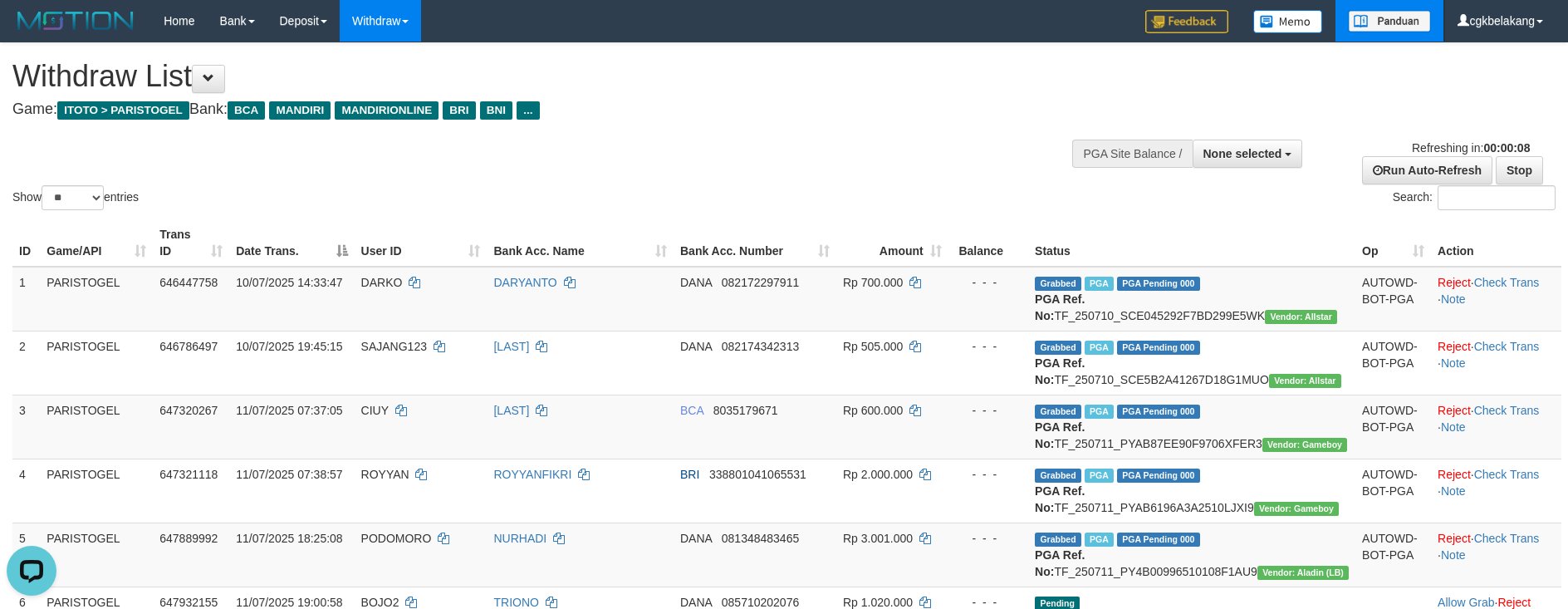 scroll, scrollTop: 0, scrollLeft: 0, axis: both 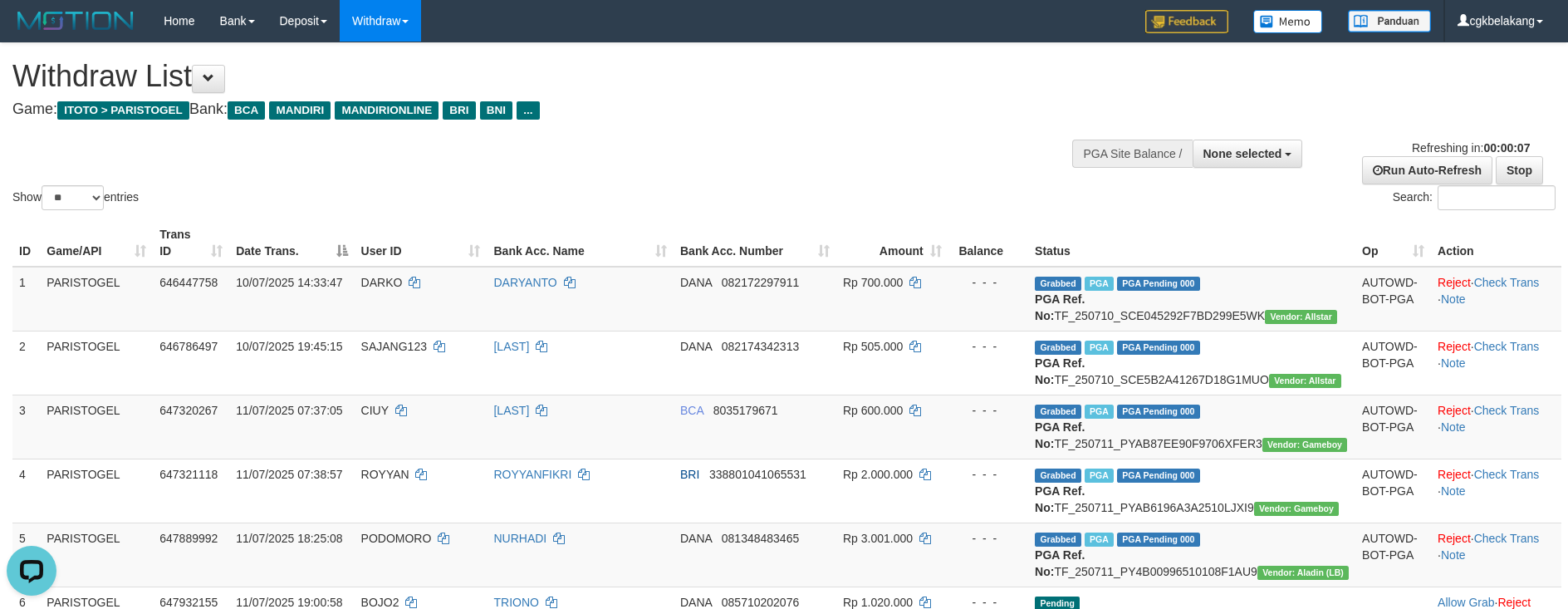 click on "Withdraw List
Game:   ITOTO > PARISTOGEL    				Bank:   BCA   MANDIRI   MANDIRIONLINE   BRI   BNI   ..." at bounding box center [521, 88] 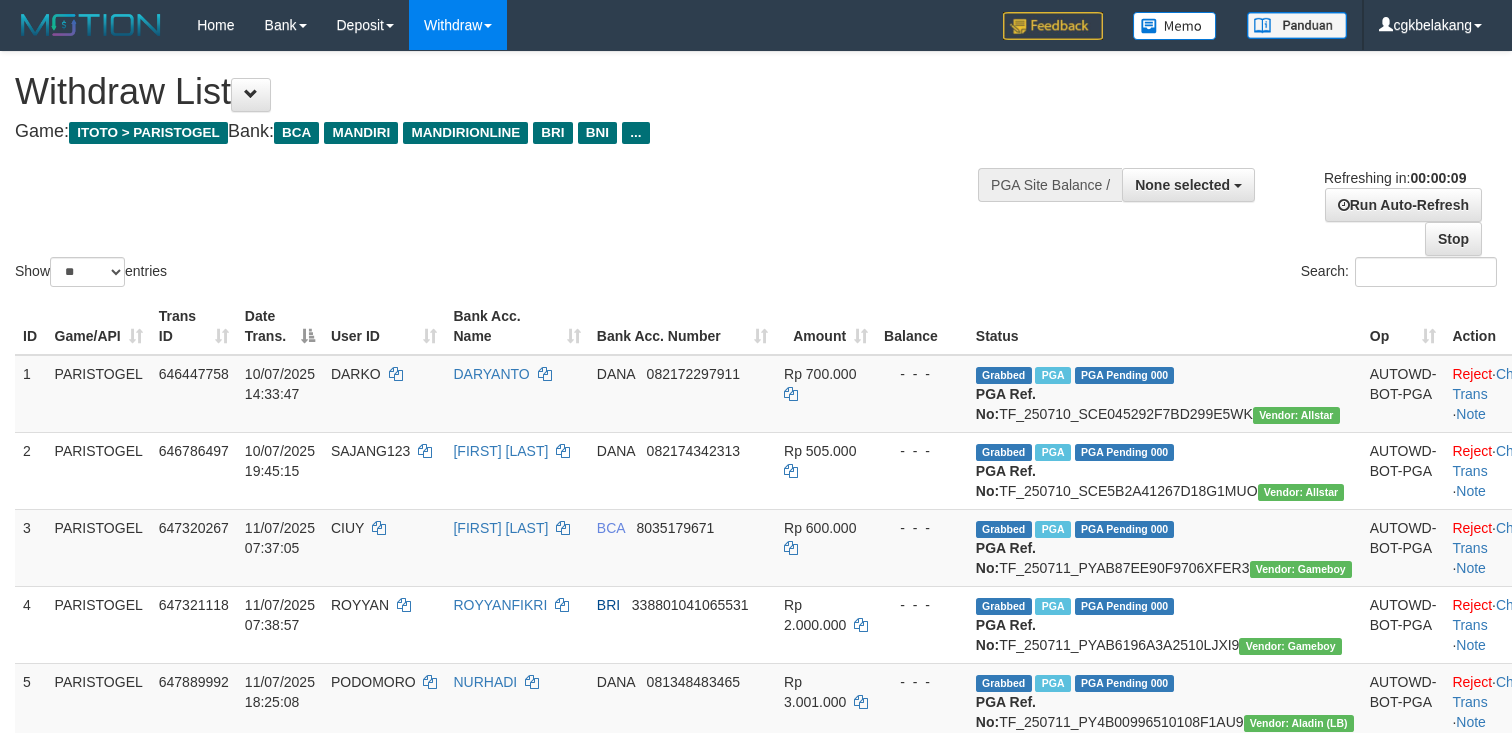 select 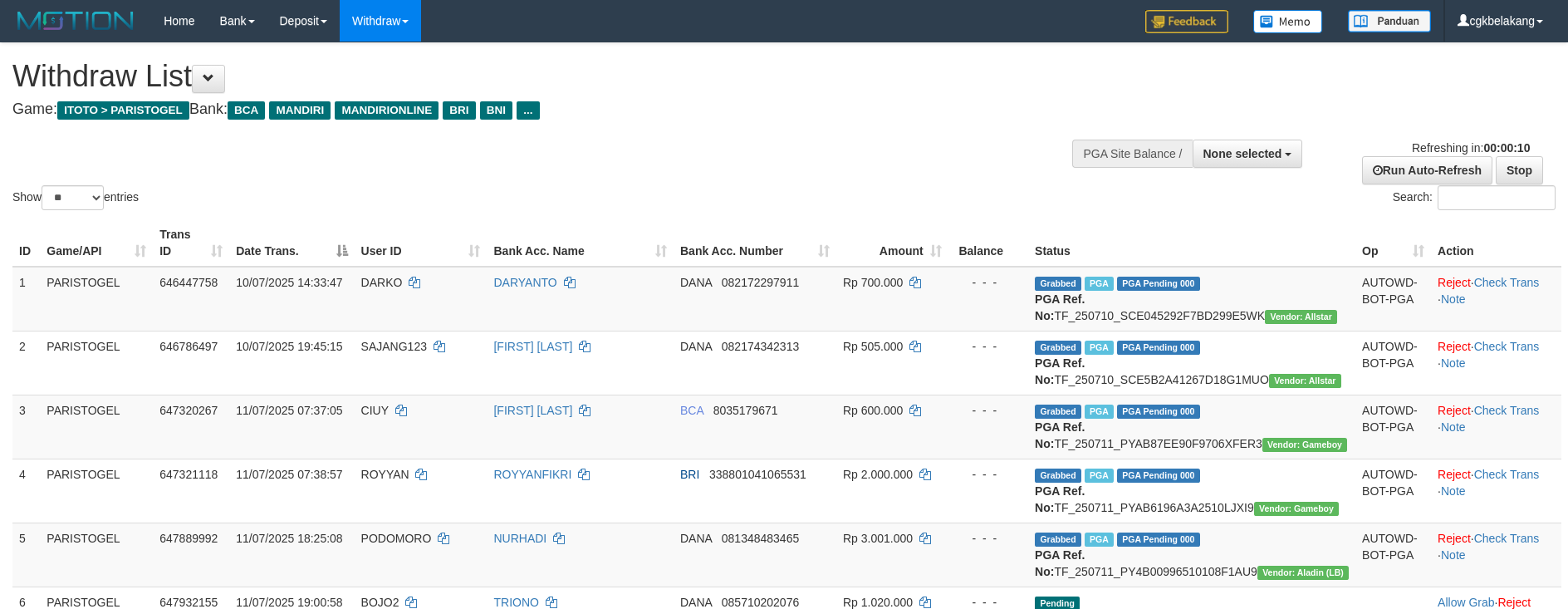 select 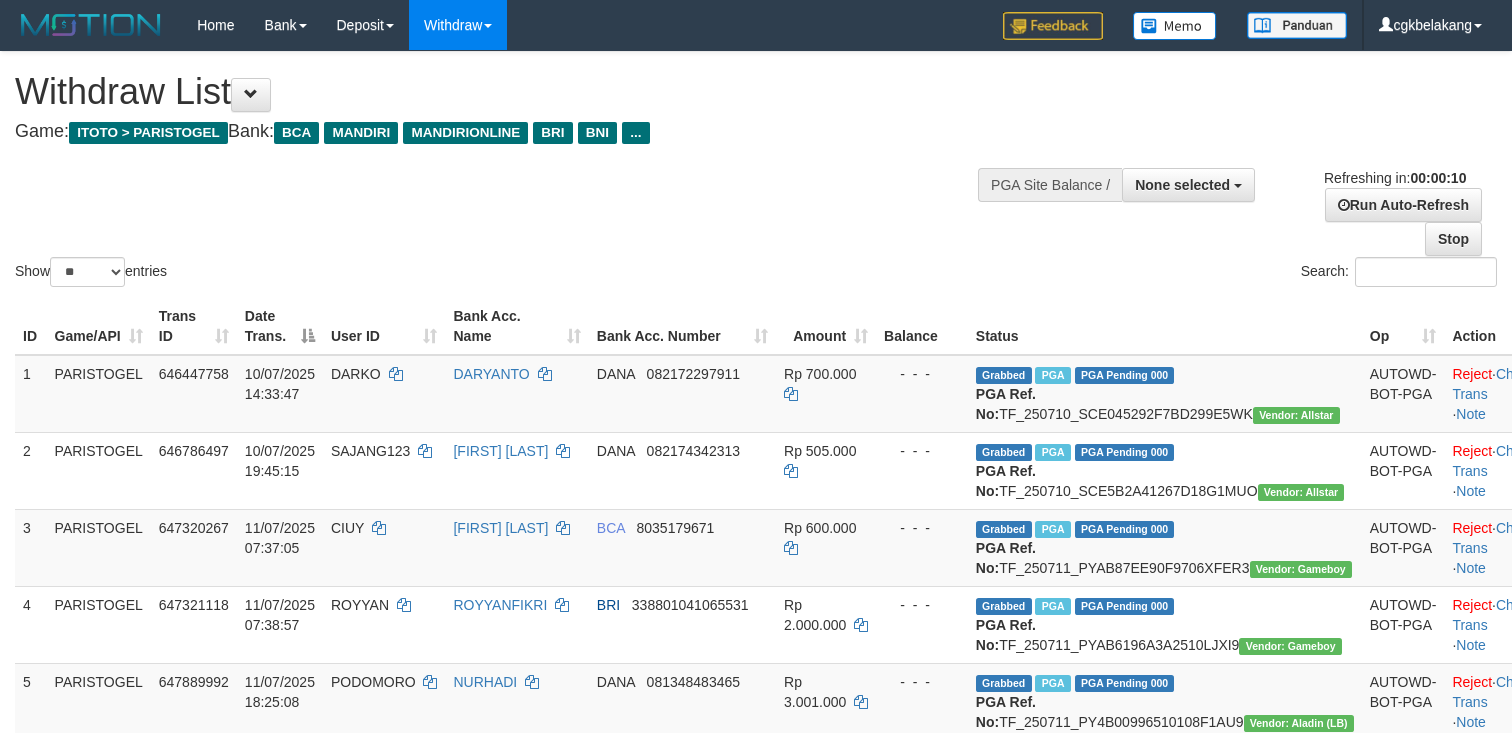 select 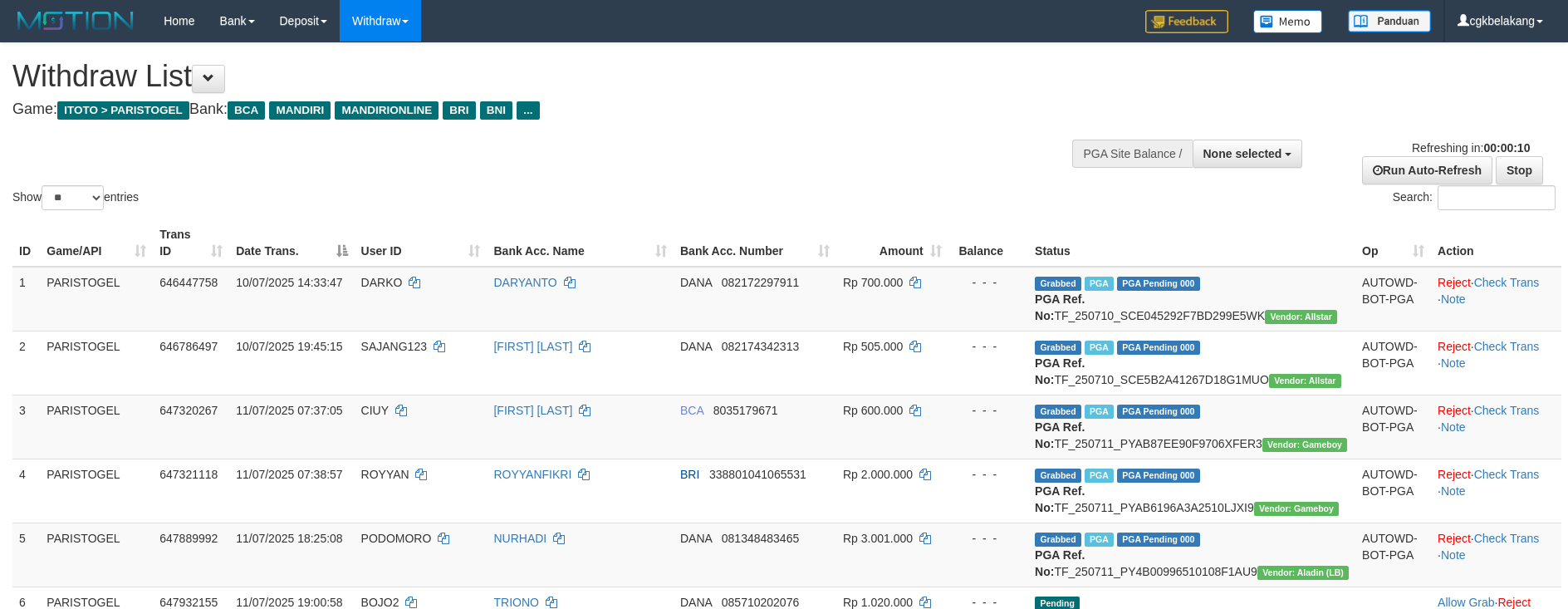 select 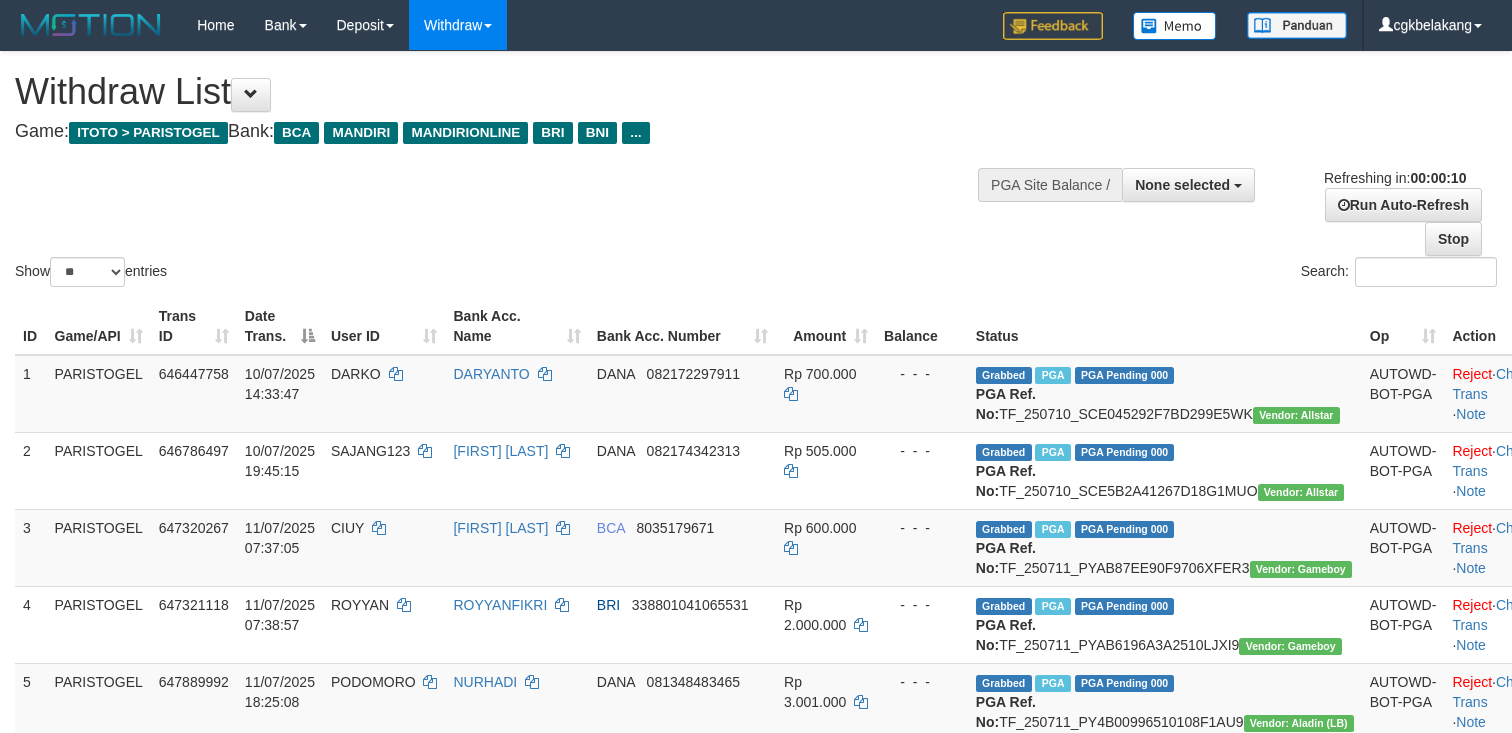 select 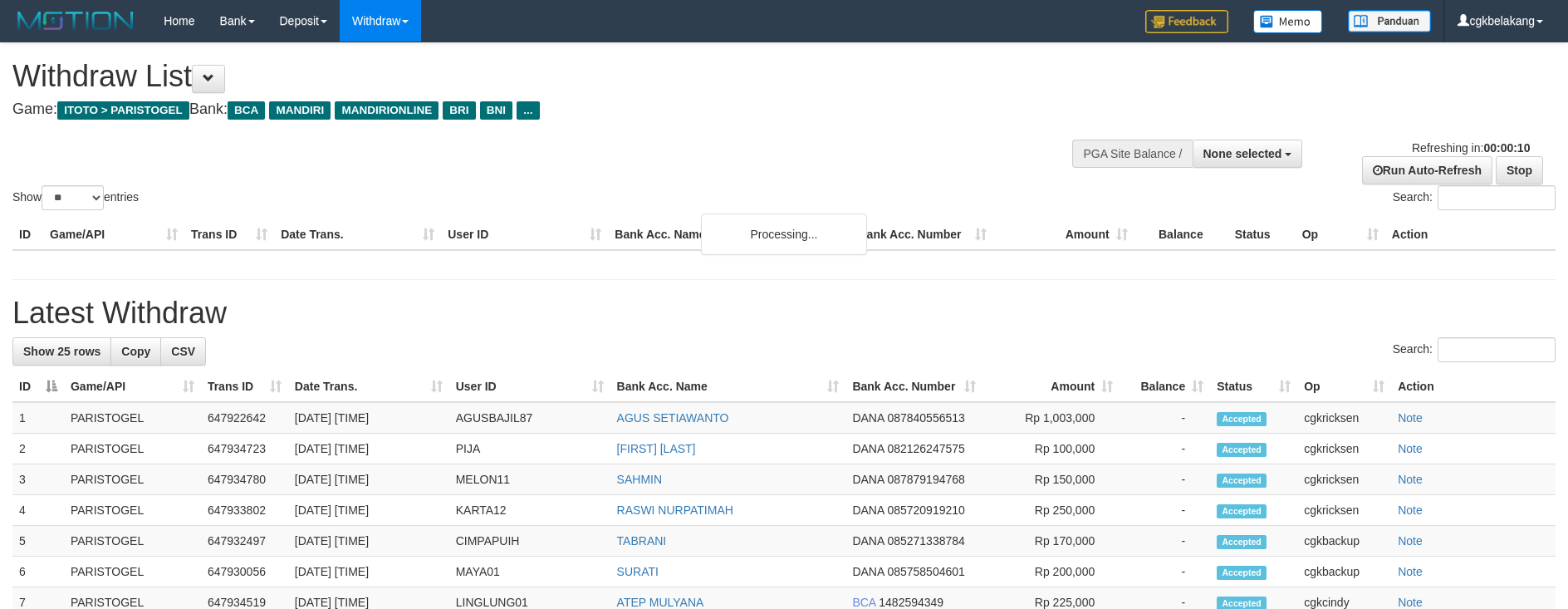 select 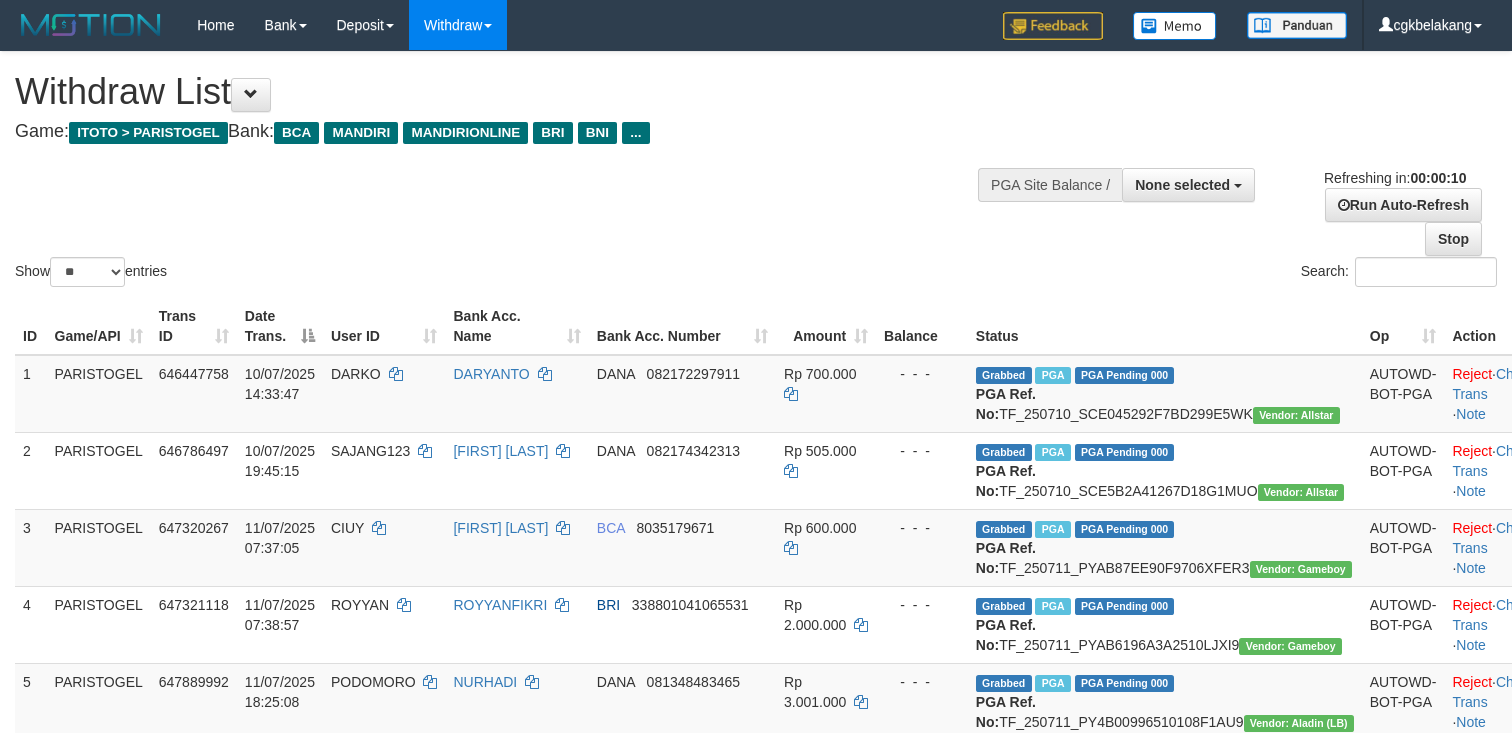 select 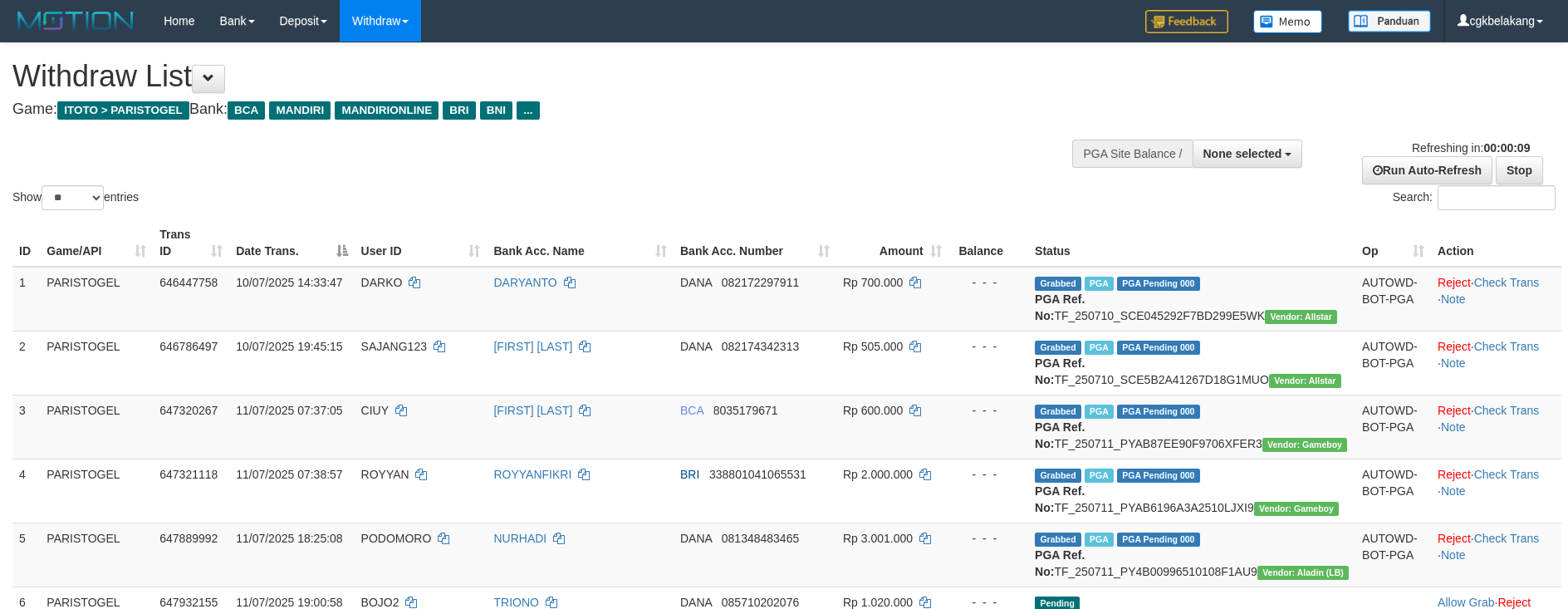 select 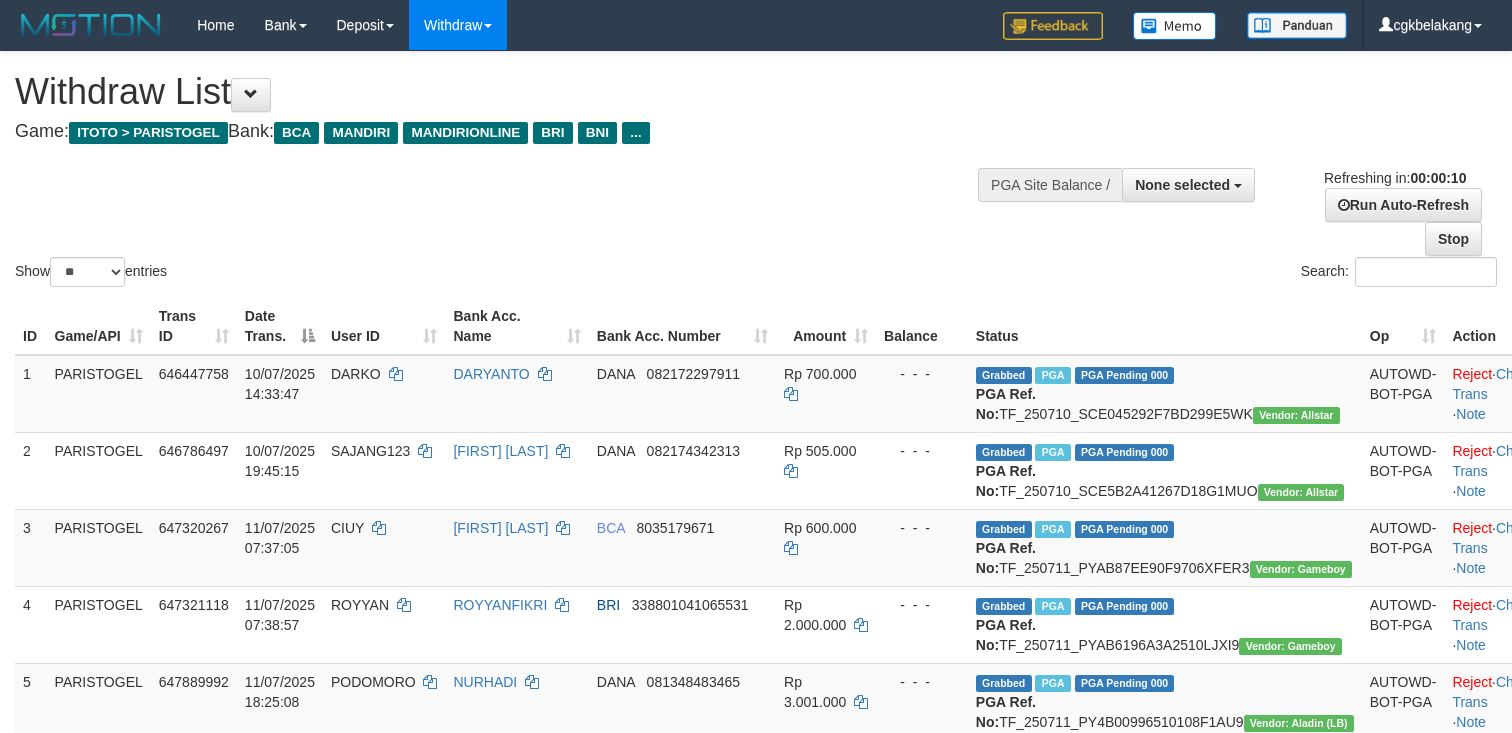 select 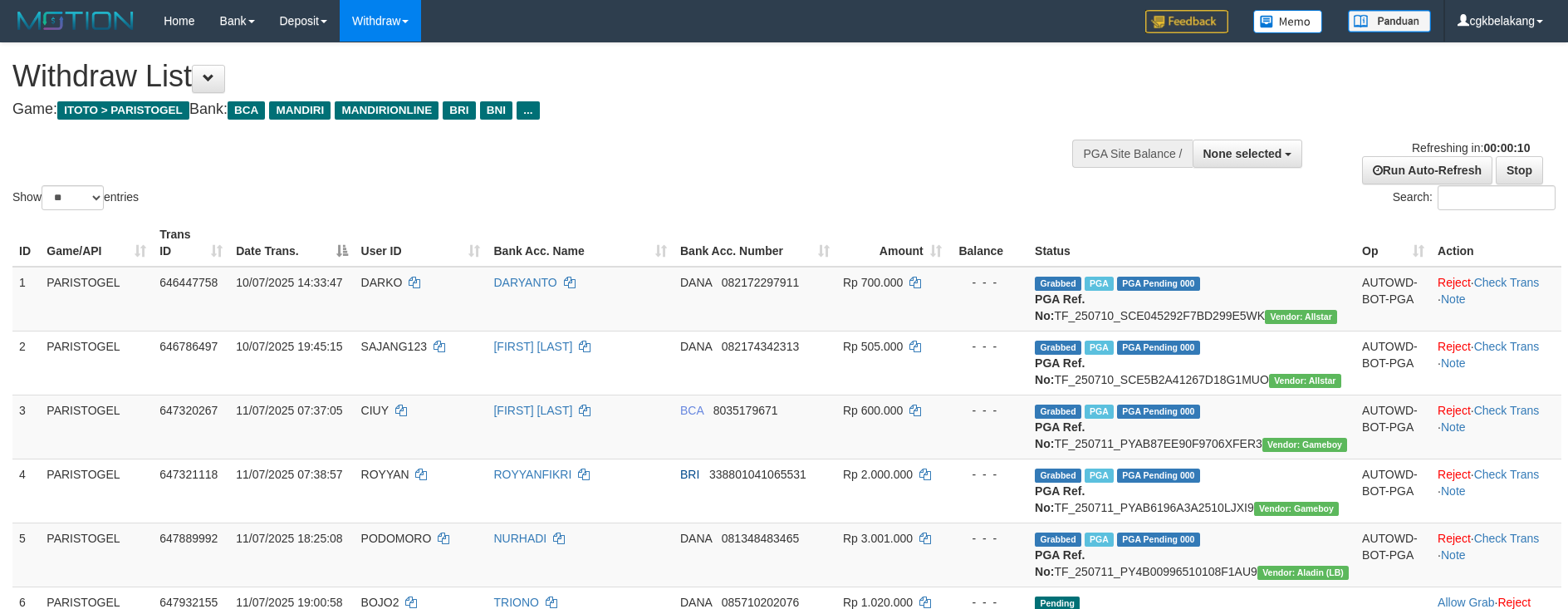 select 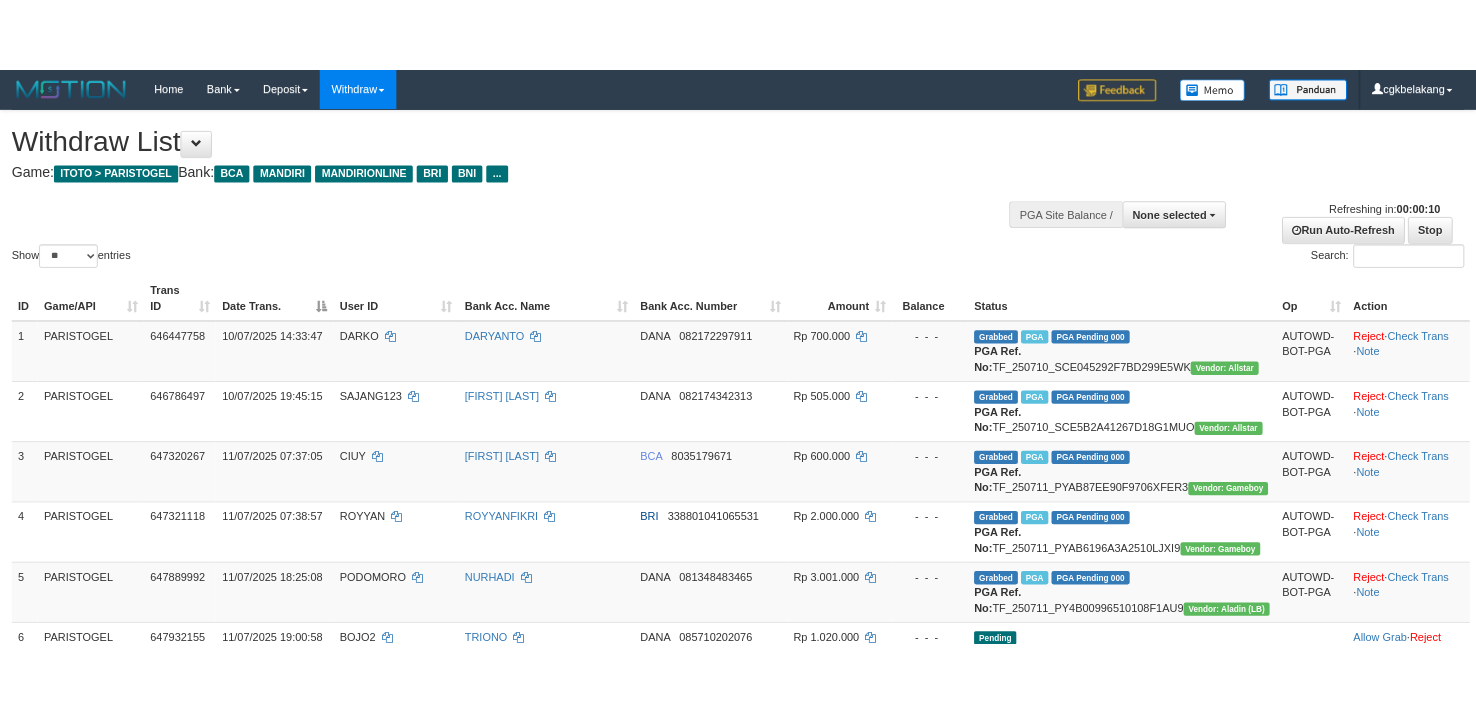 scroll, scrollTop: 0, scrollLeft: 0, axis: both 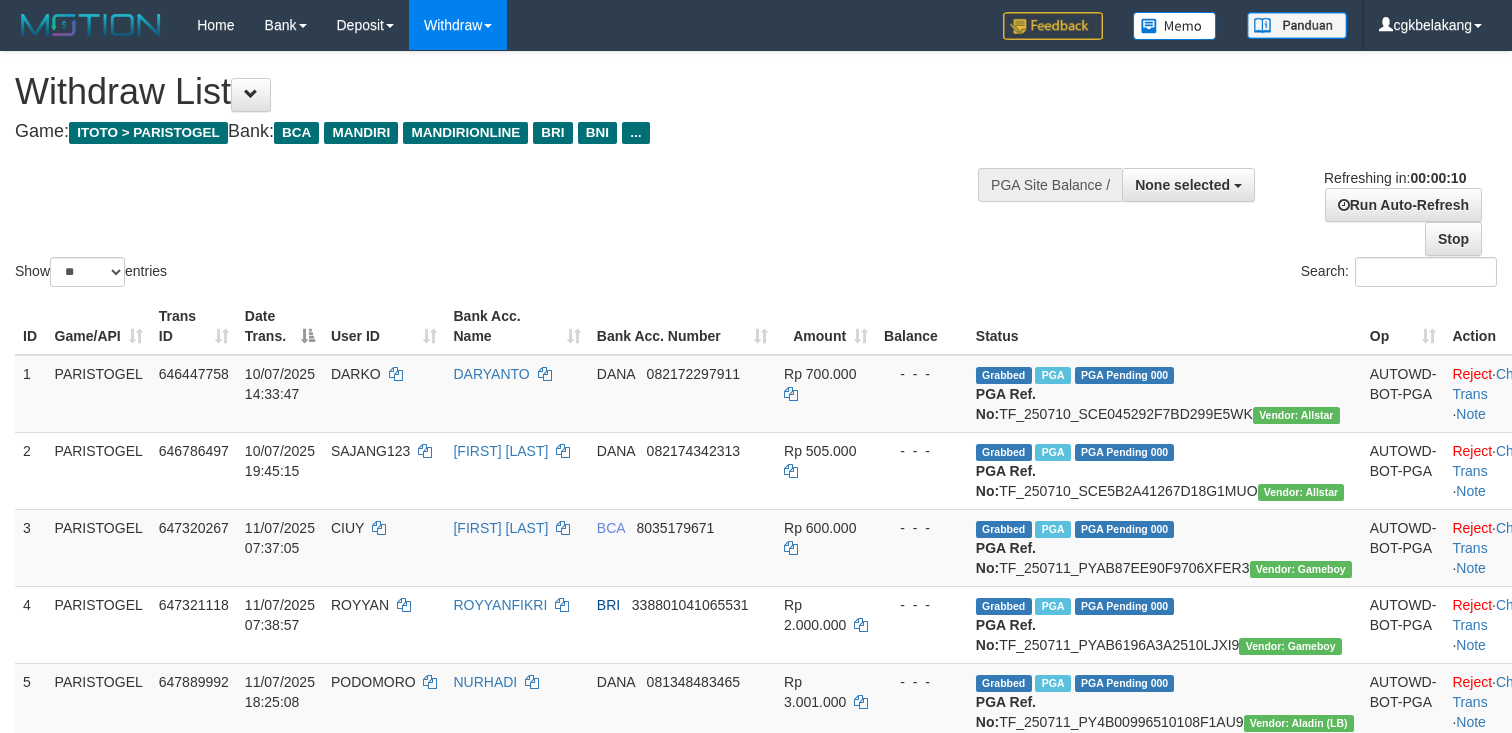 select 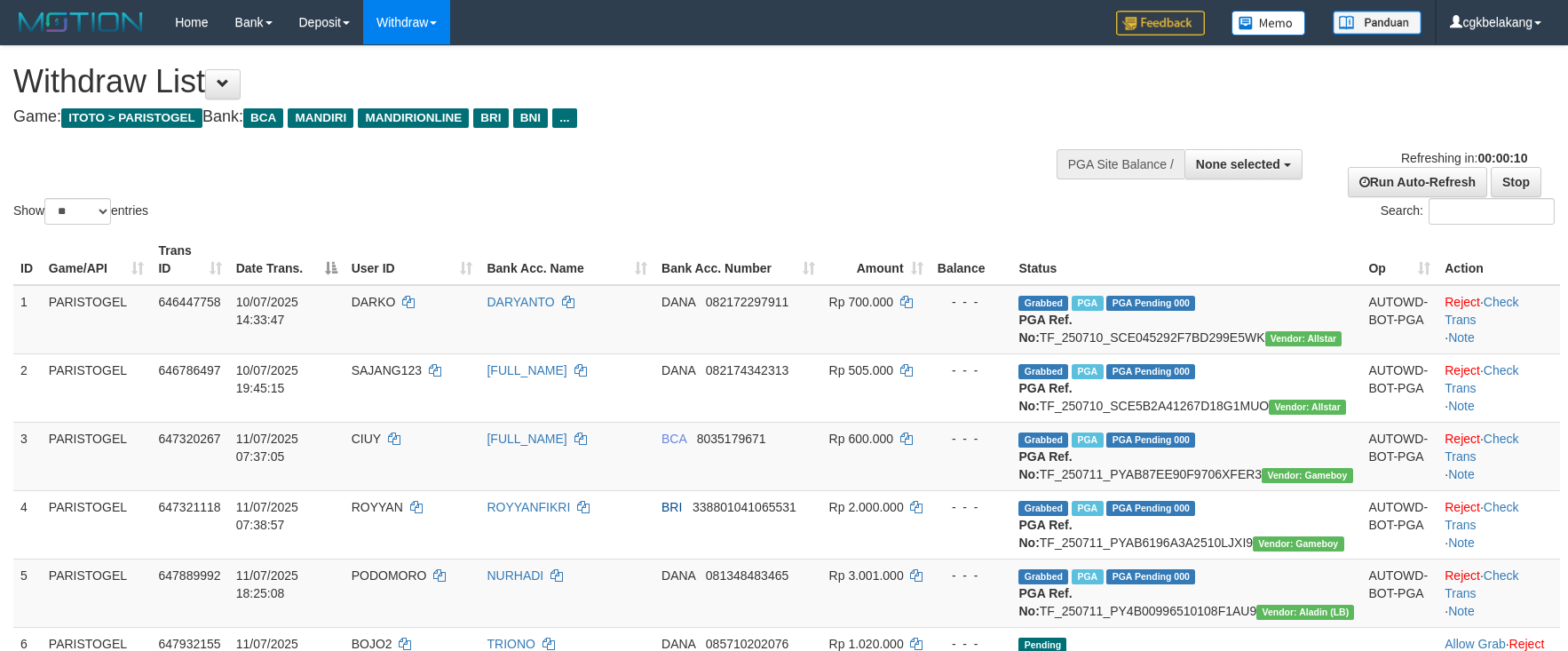 select 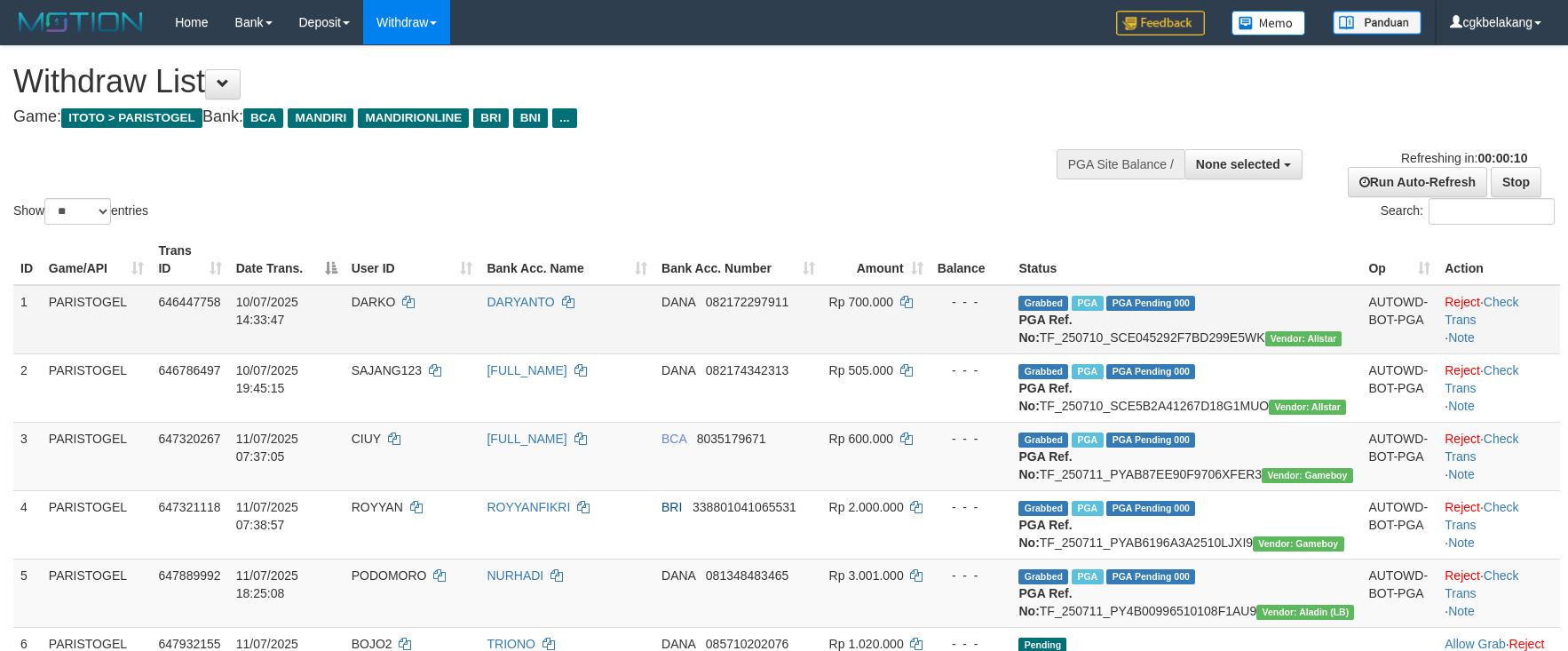 scroll, scrollTop: 0, scrollLeft: 0, axis: both 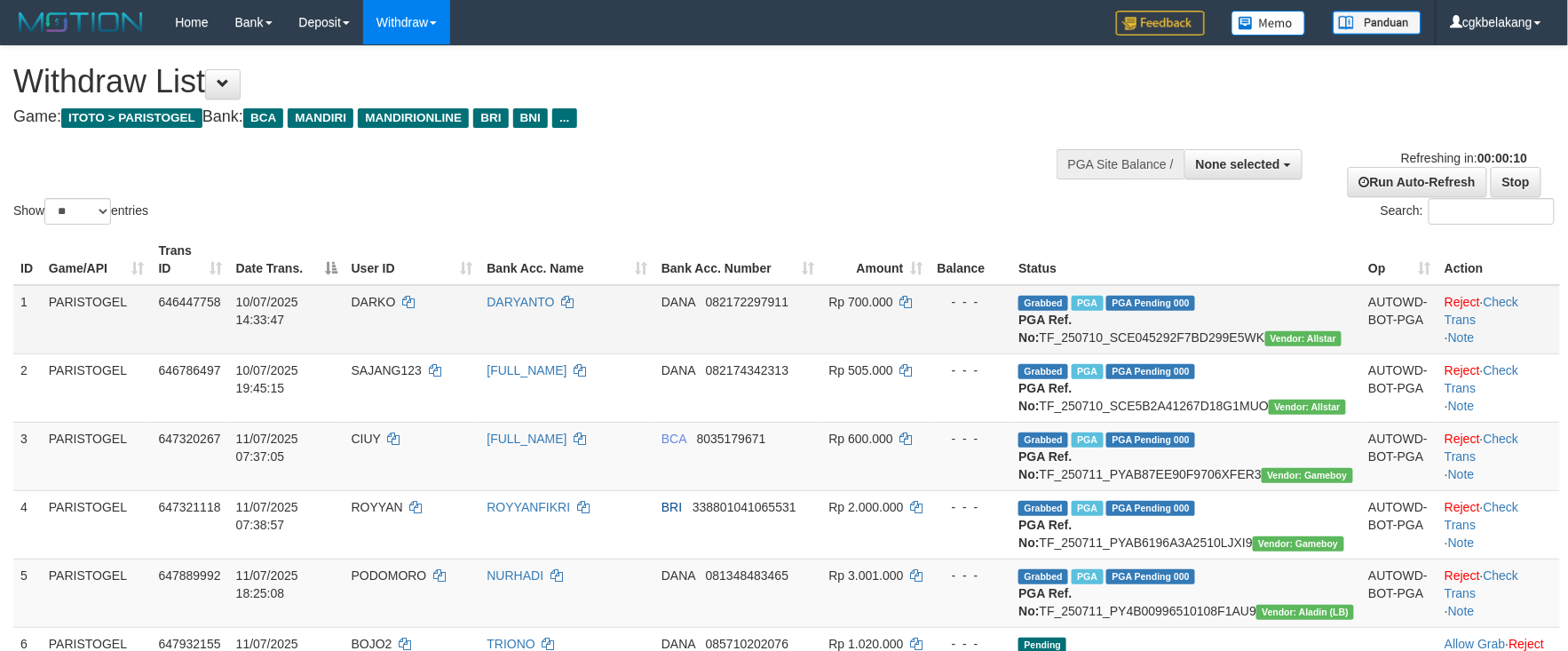 drag, startPoint x: 1074, startPoint y: 339, endPoint x: 804, endPoint y: 313, distance: 271.24896 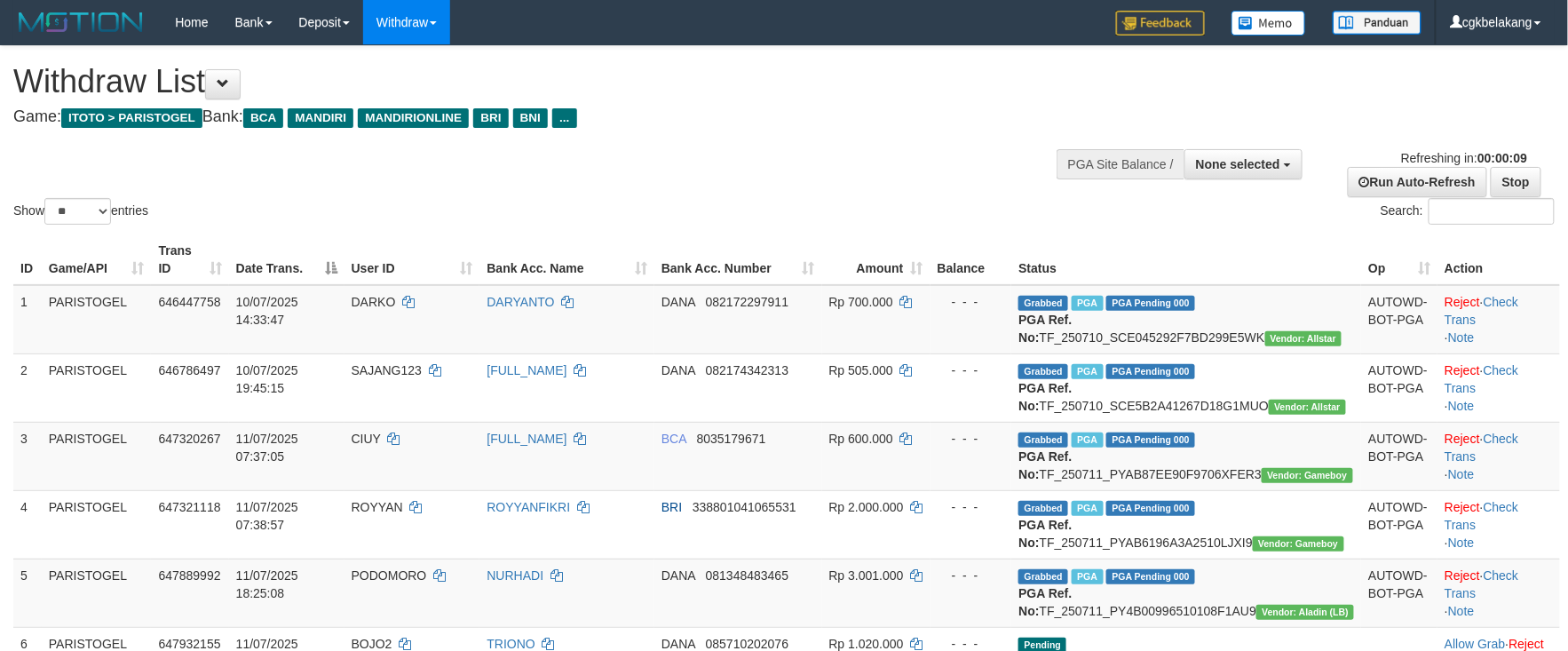 click on "Show  ** ** ** ***  entries Search:" at bounding box center [784, 137] 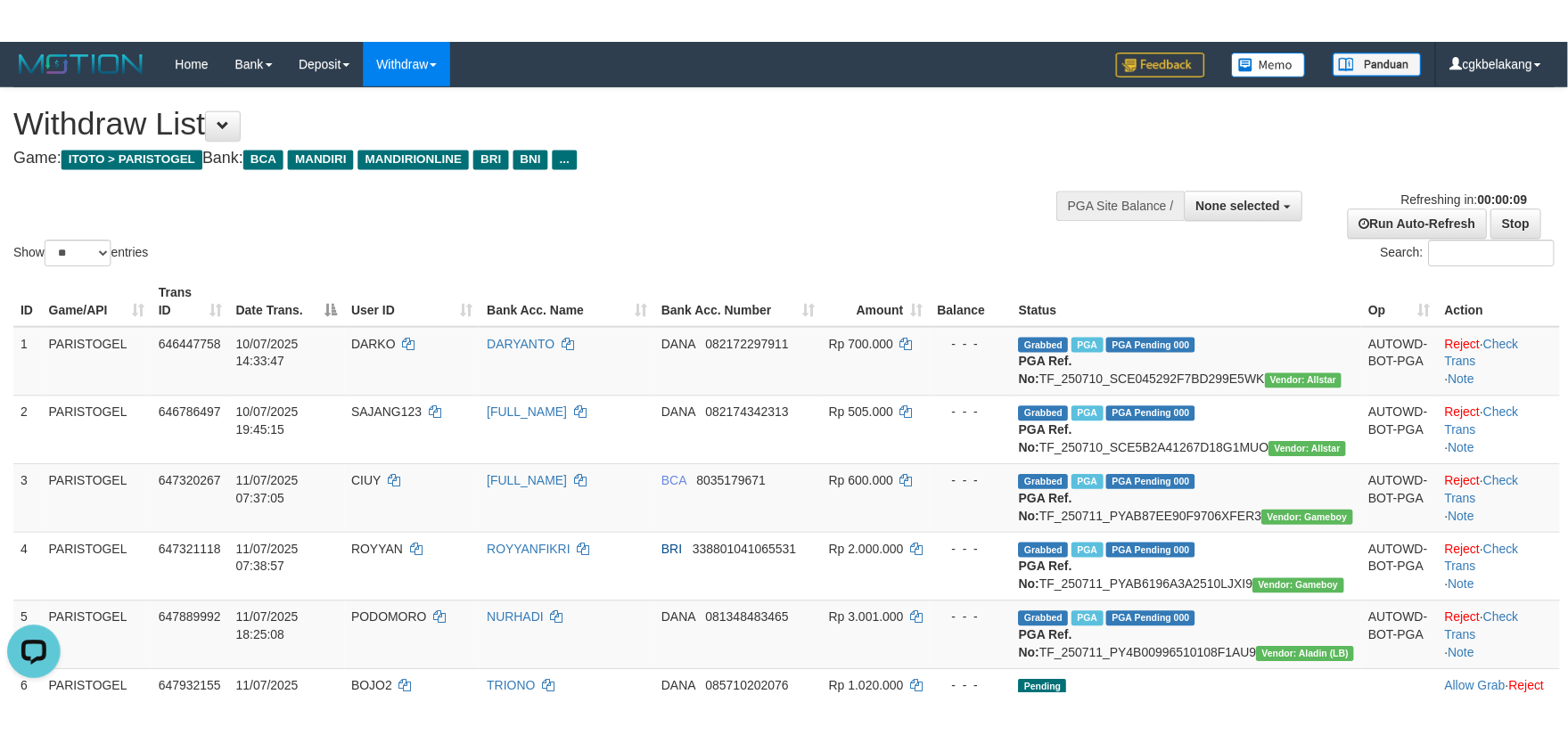scroll, scrollTop: 0, scrollLeft: 0, axis: both 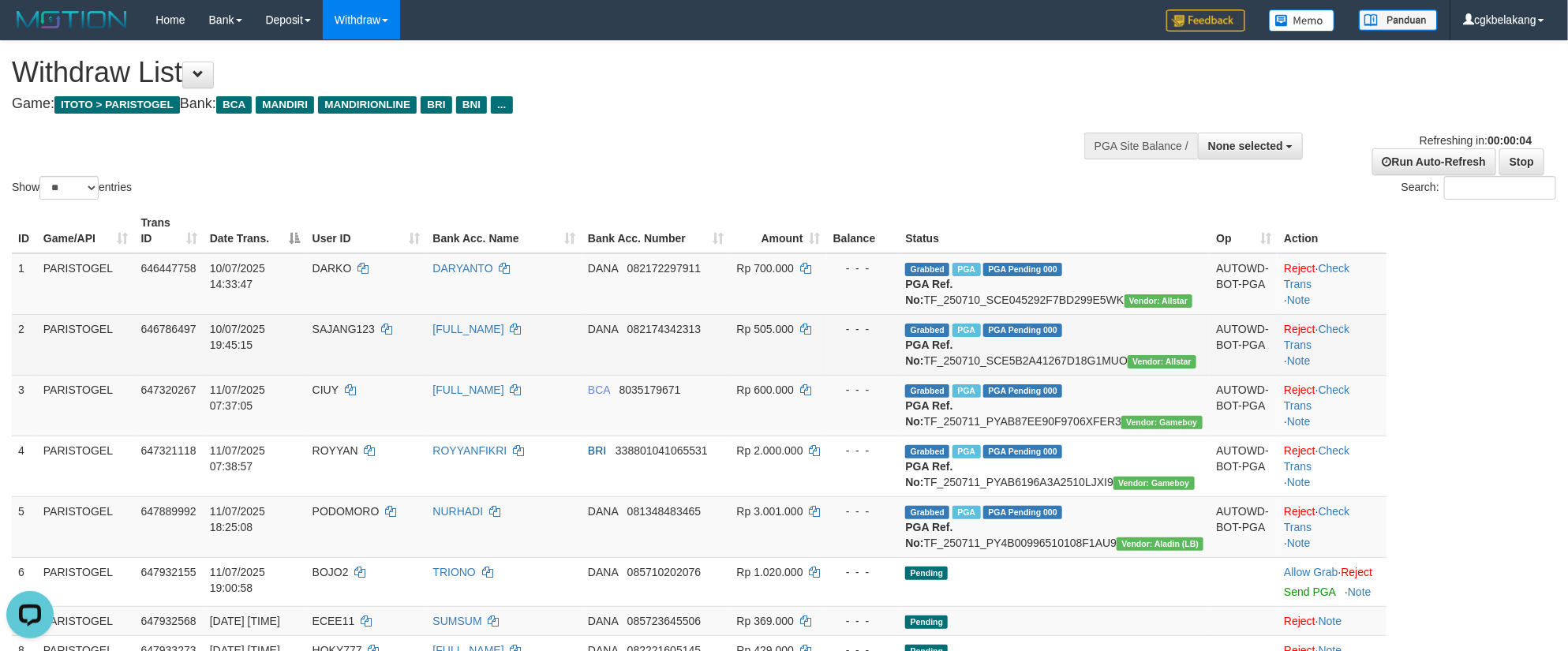 click on "Reject ·    Check Trans    ·    Note" at bounding box center [1332, 344] 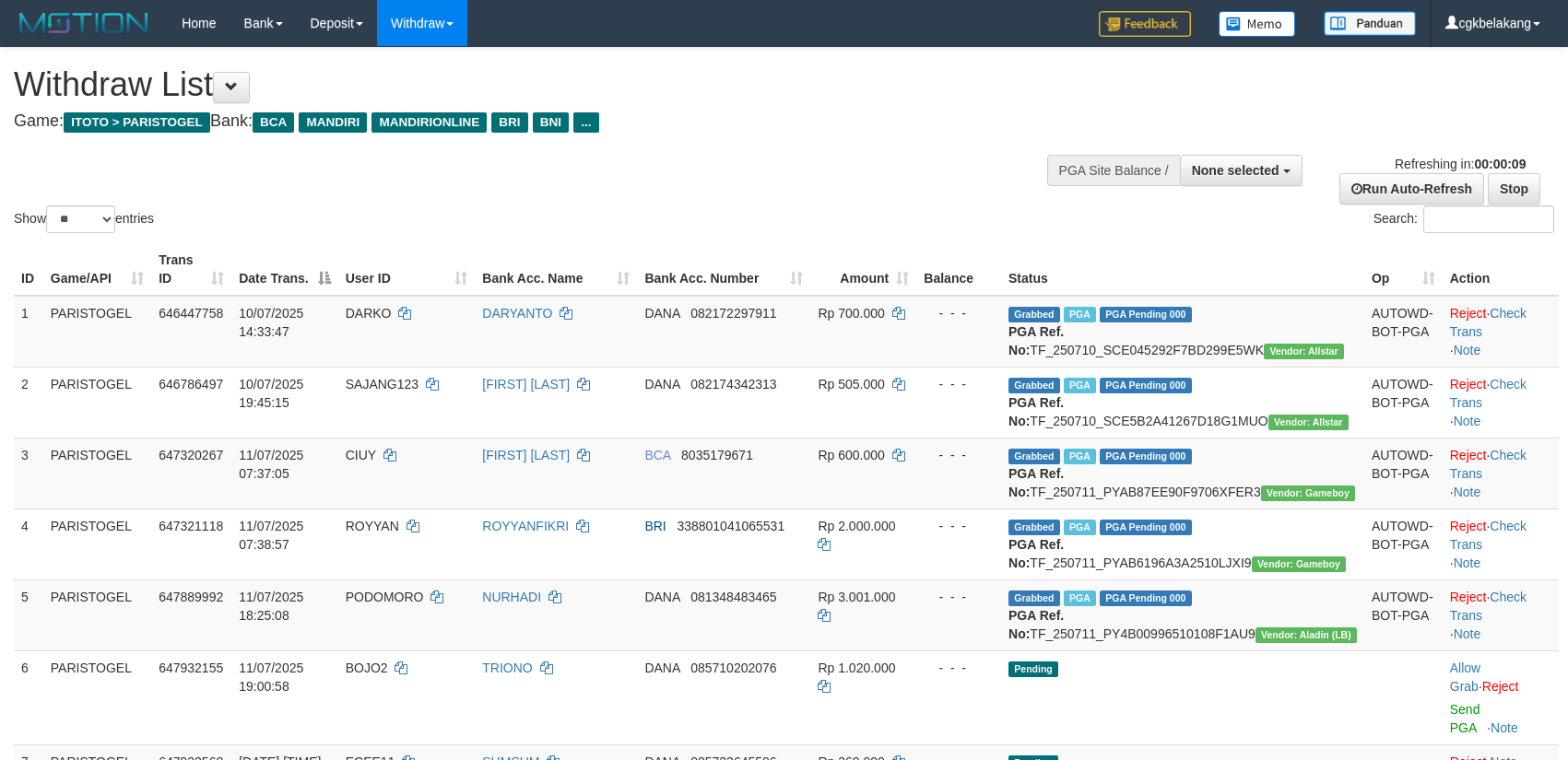 select 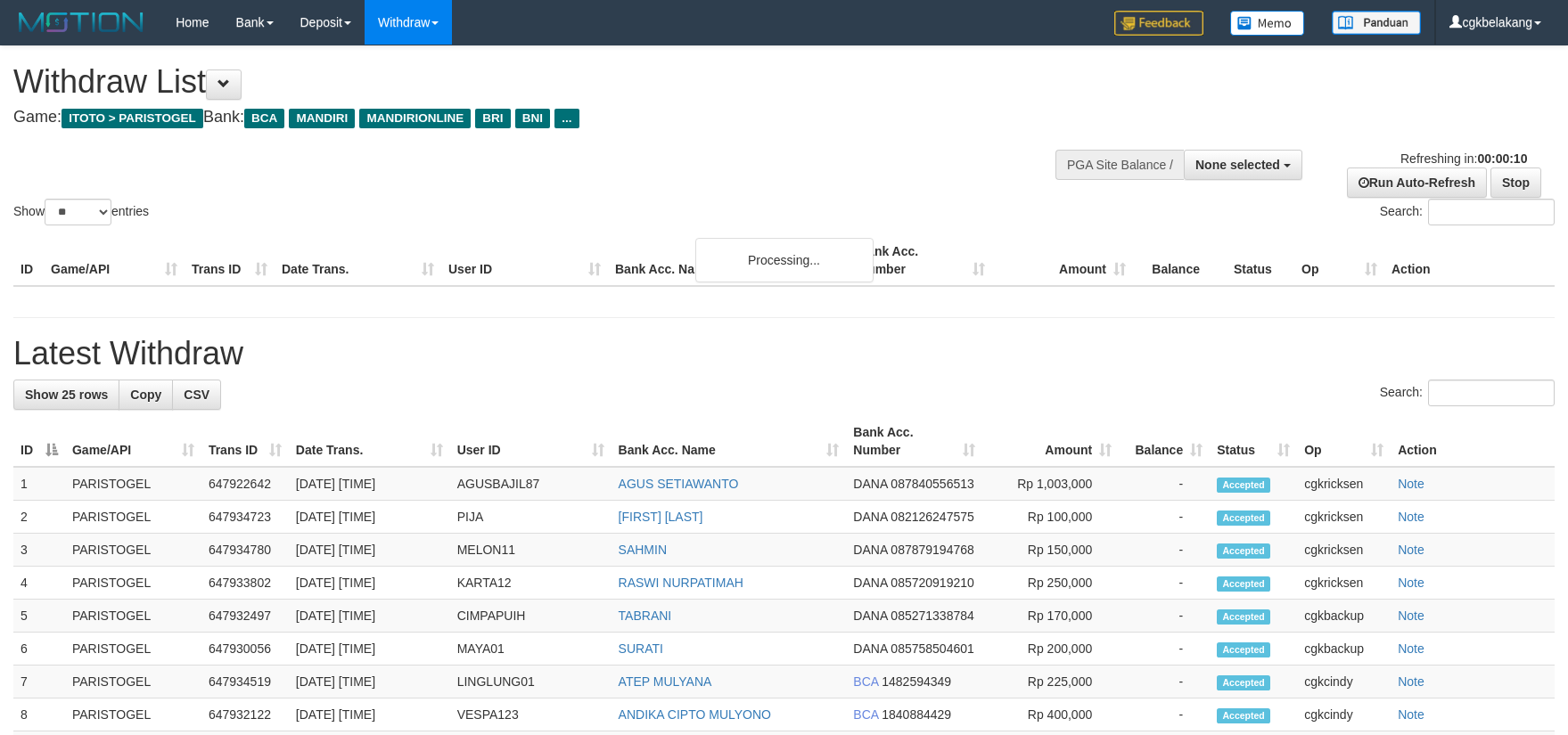 select 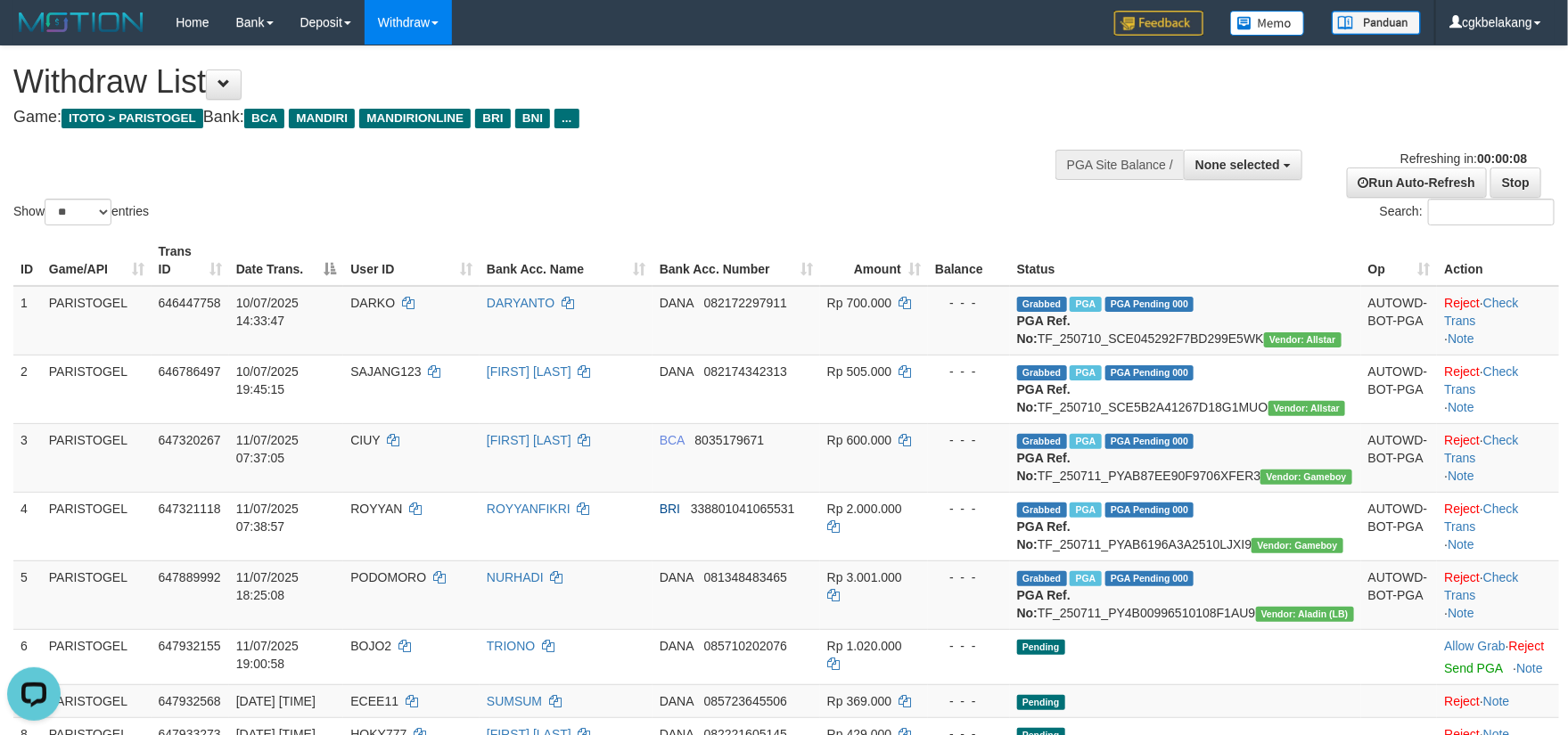 scroll, scrollTop: 0, scrollLeft: 0, axis: both 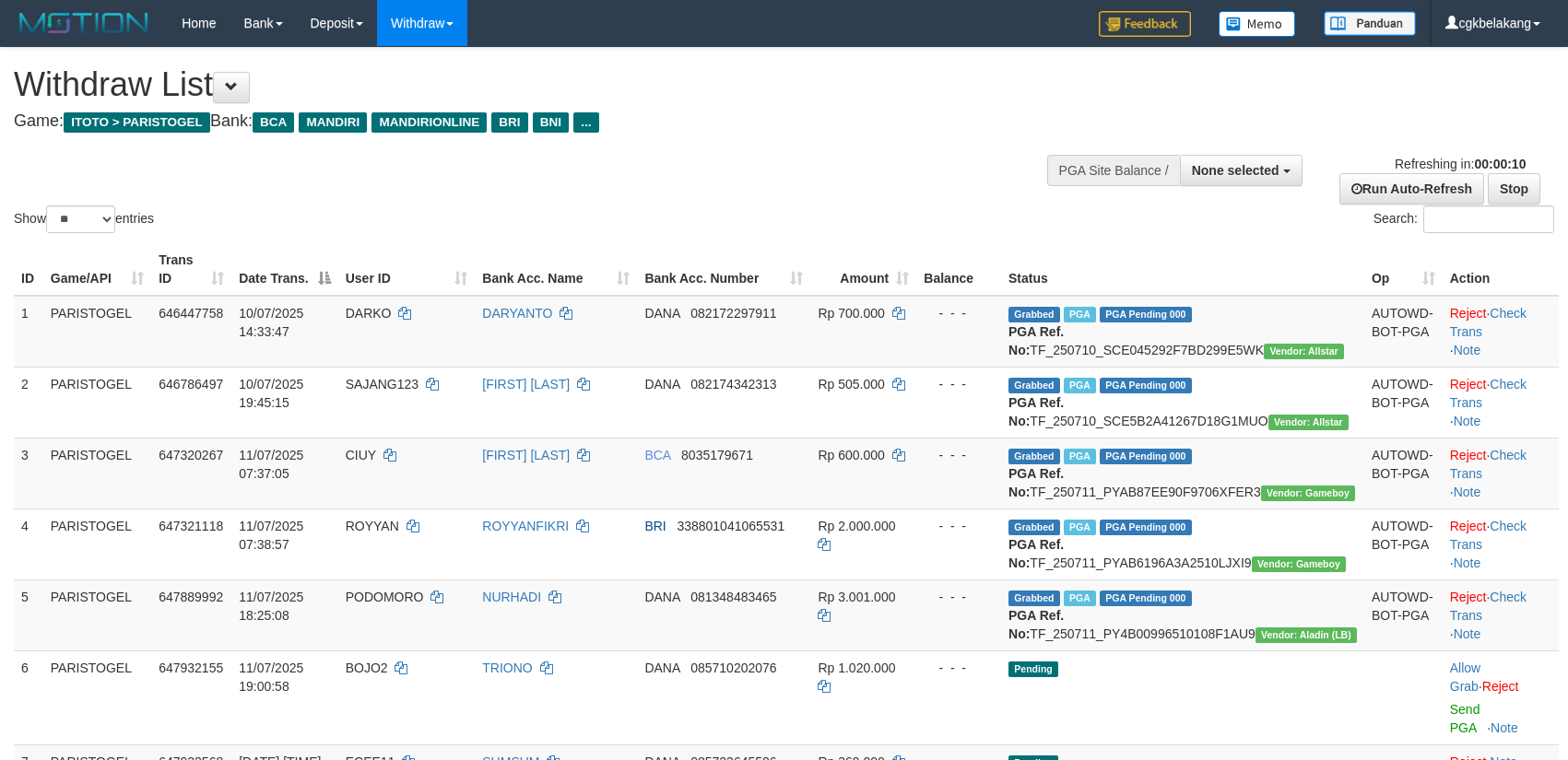 select 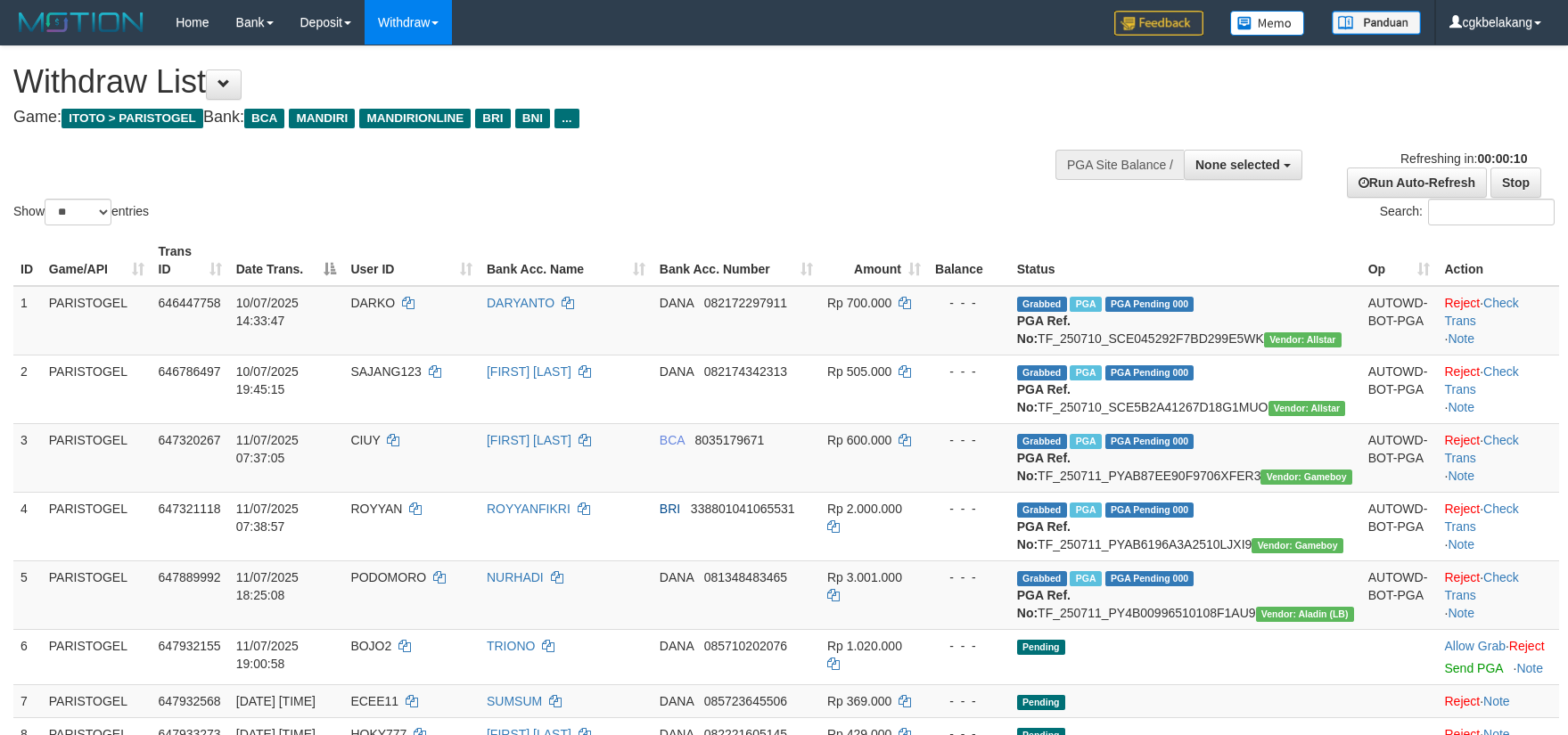 select 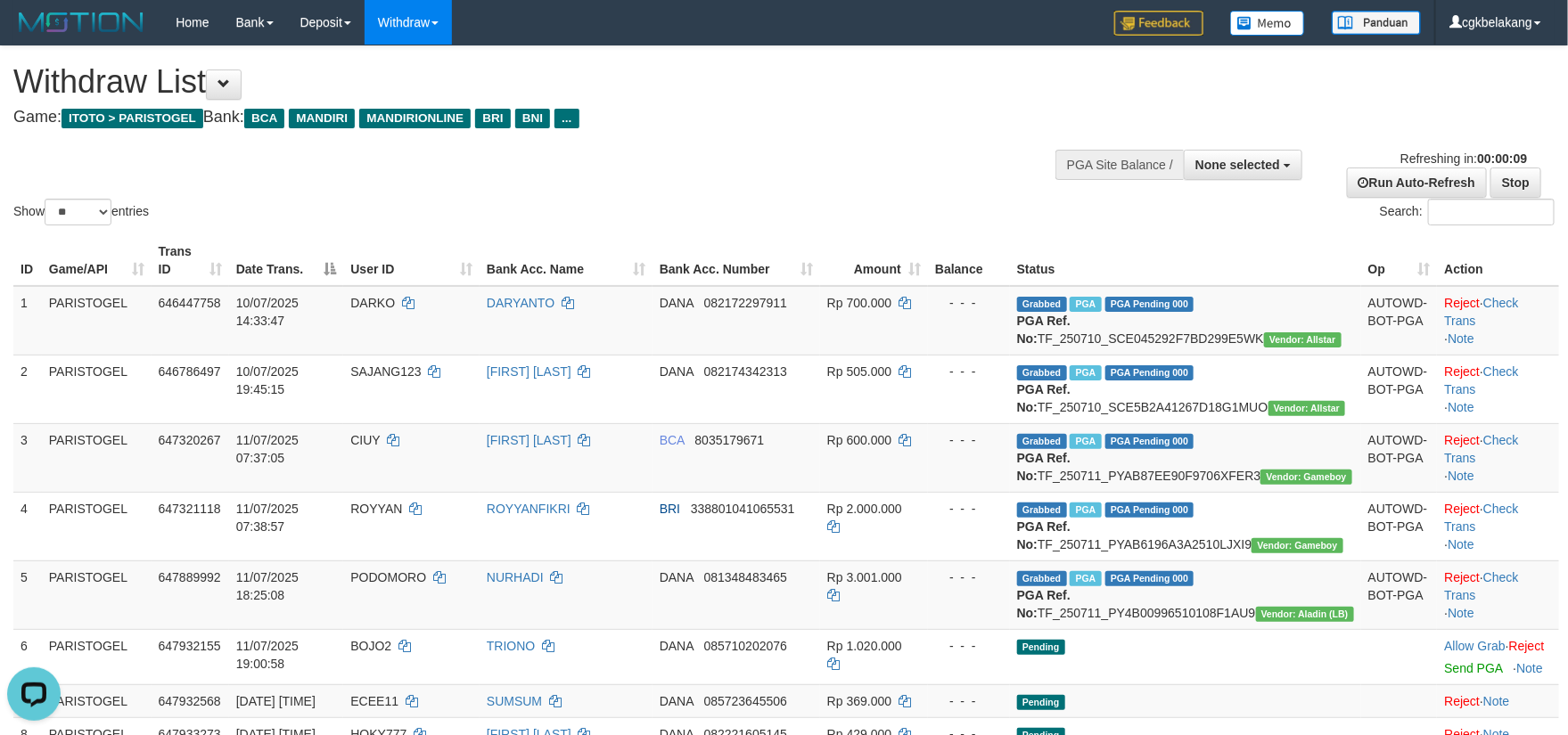 scroll, scrollTop: 0, scrollLeft: 0, axis: both 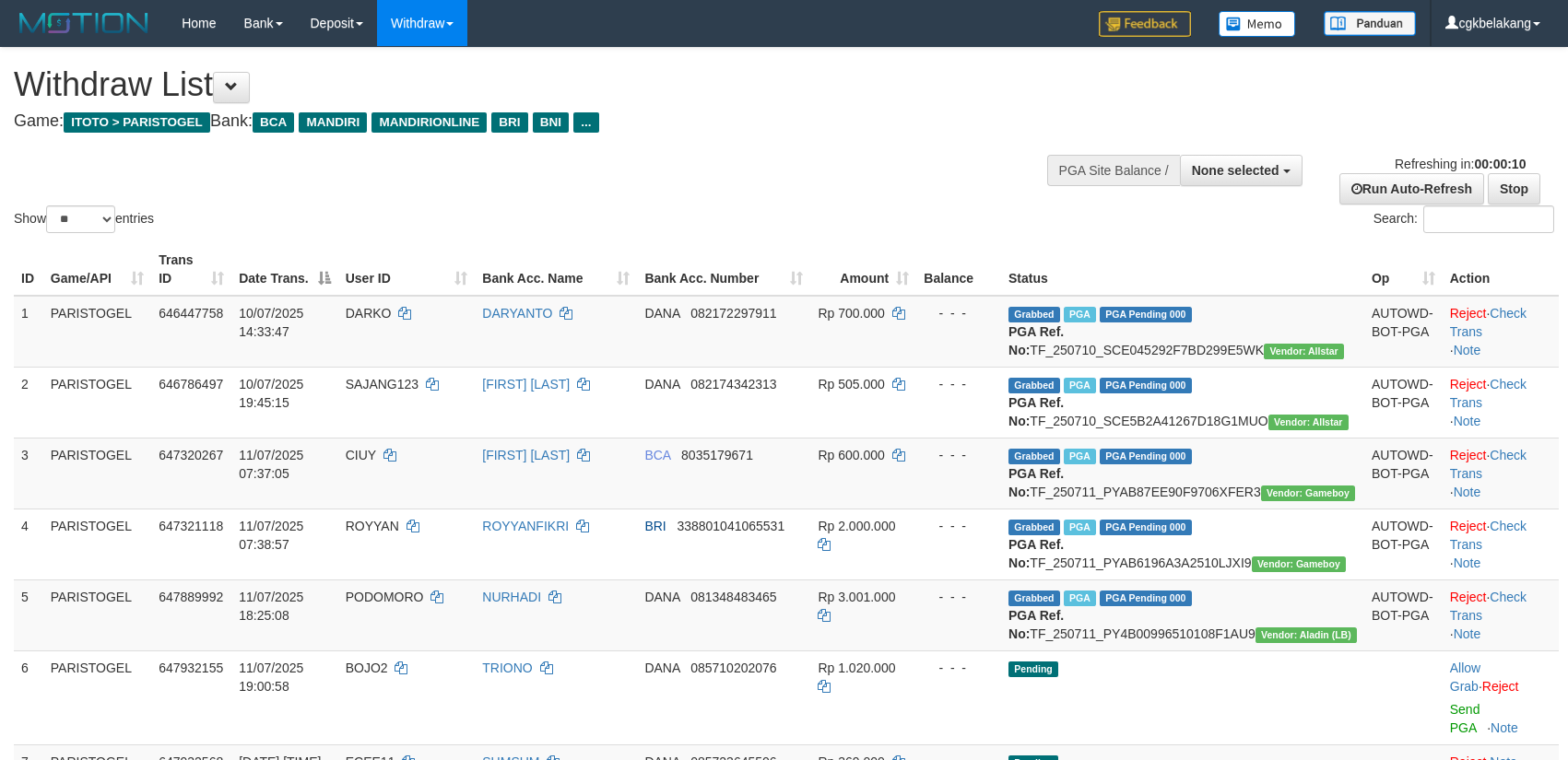 select 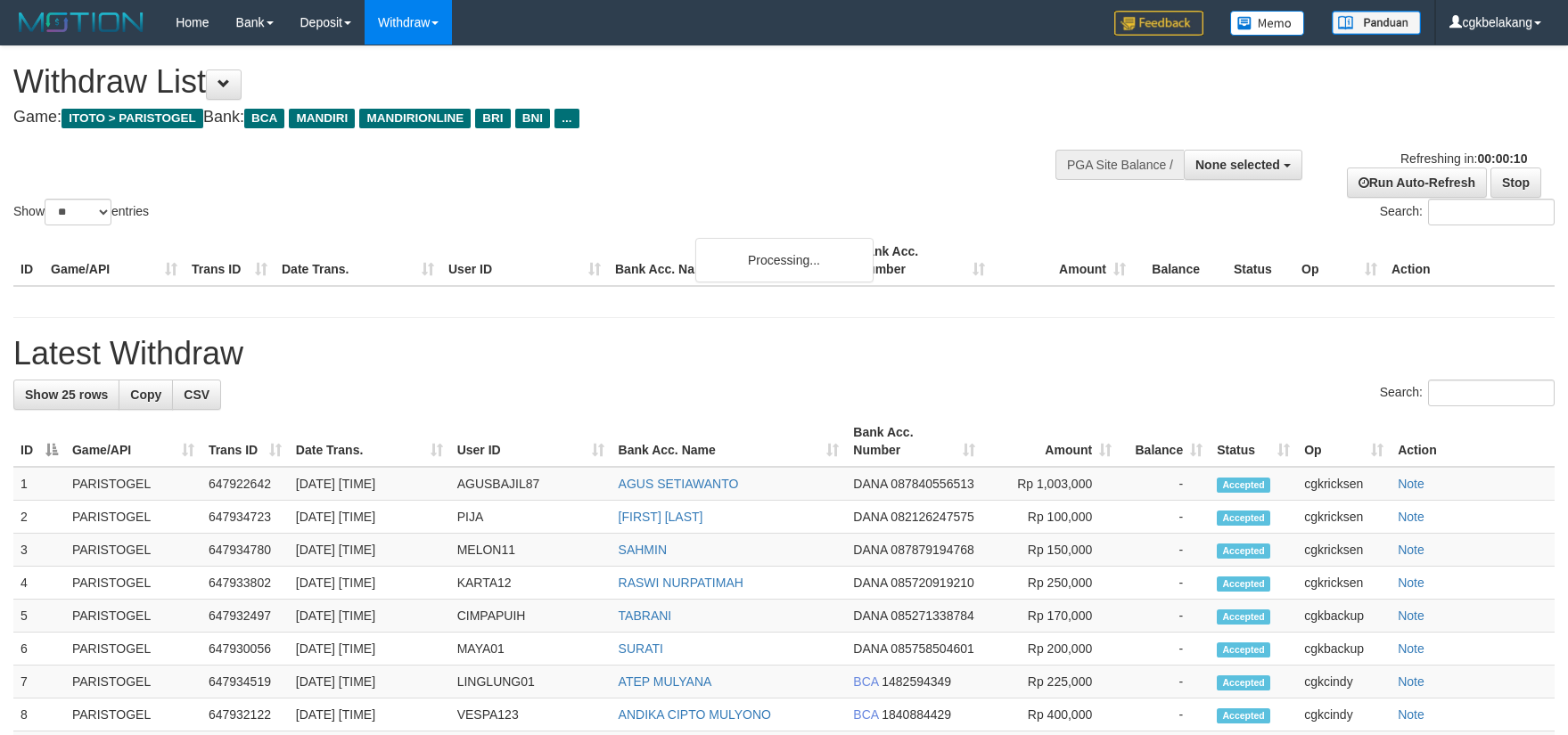 select 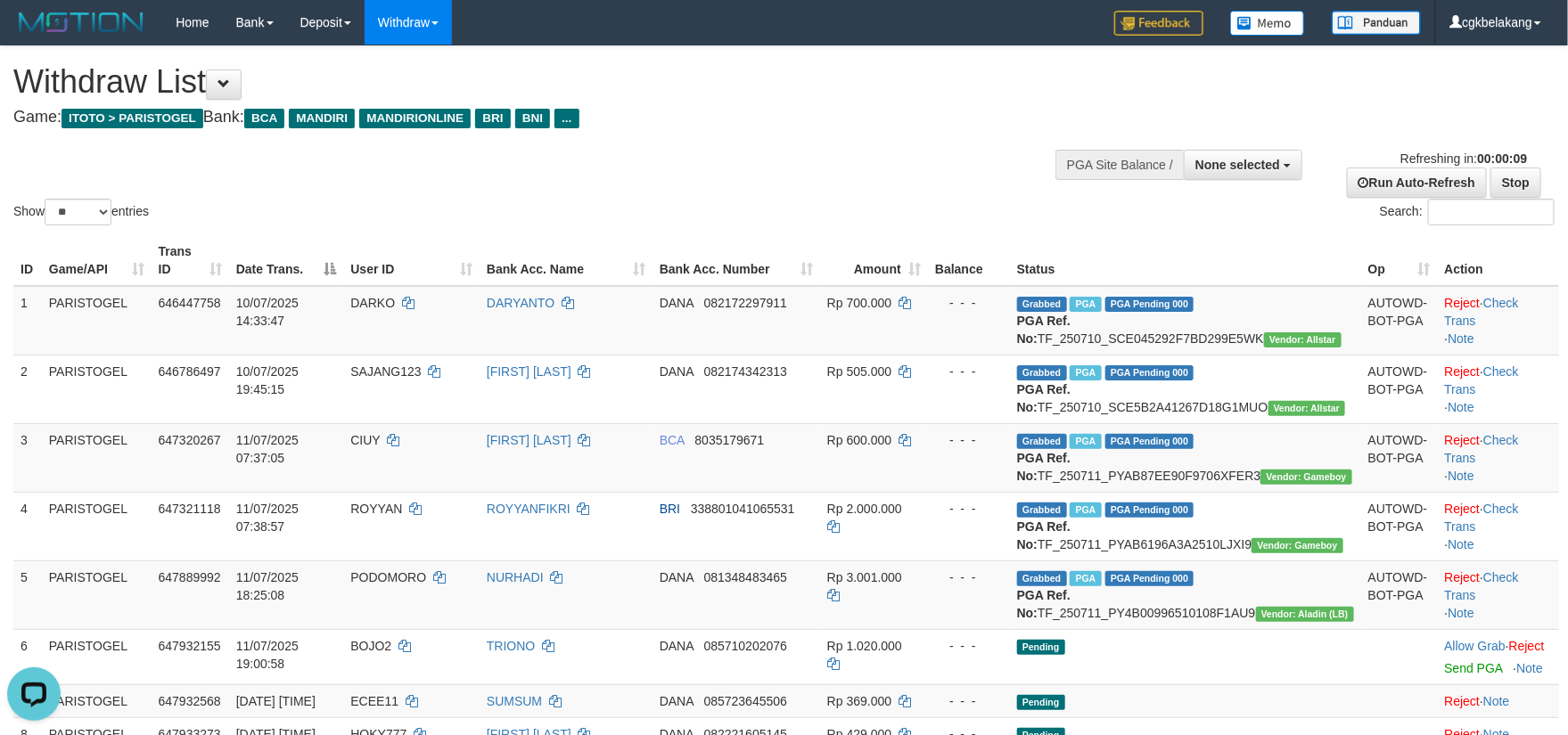 scroll, scrollTop: 0, scrollLeft: 0, axis: both 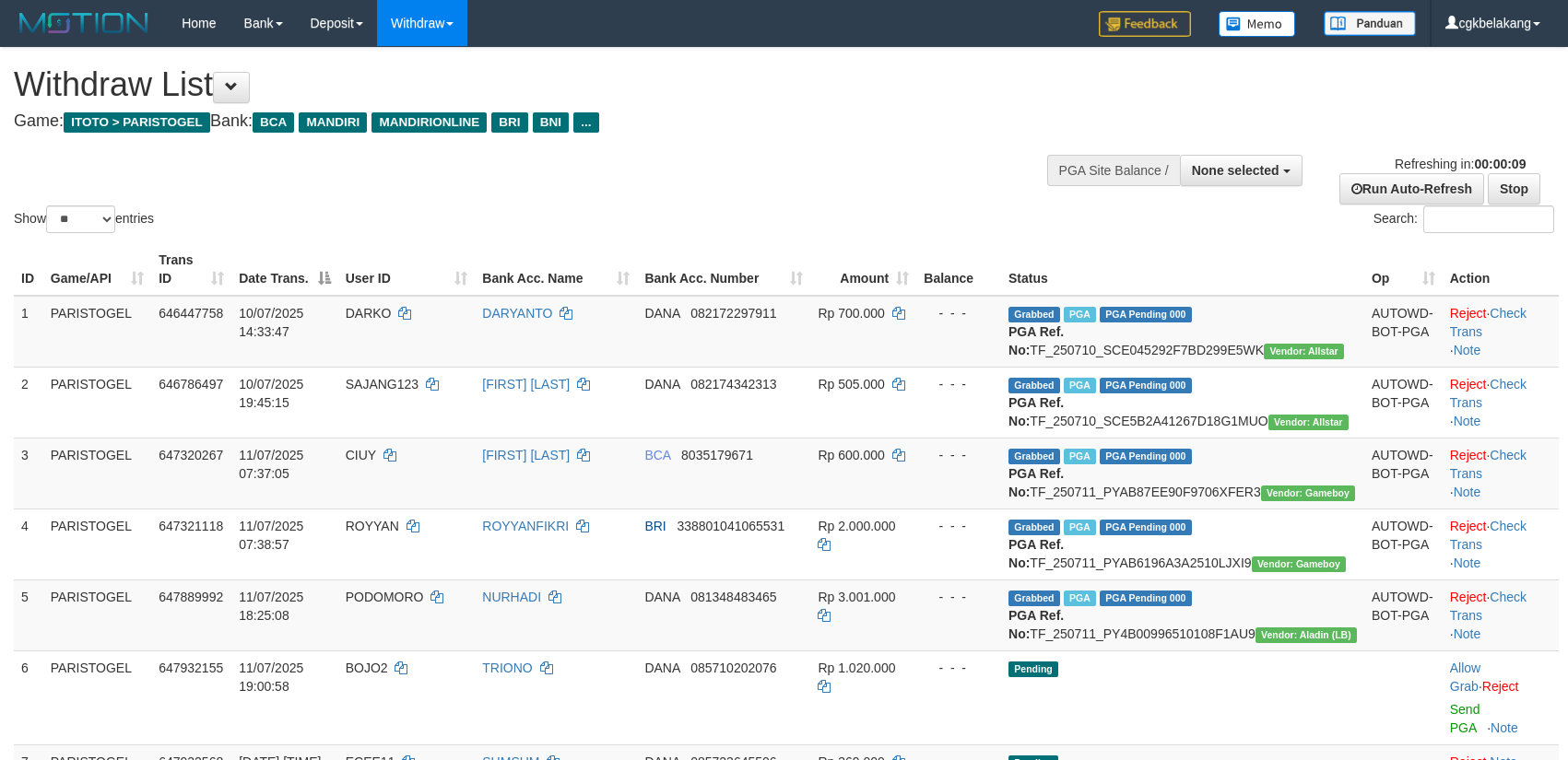 select 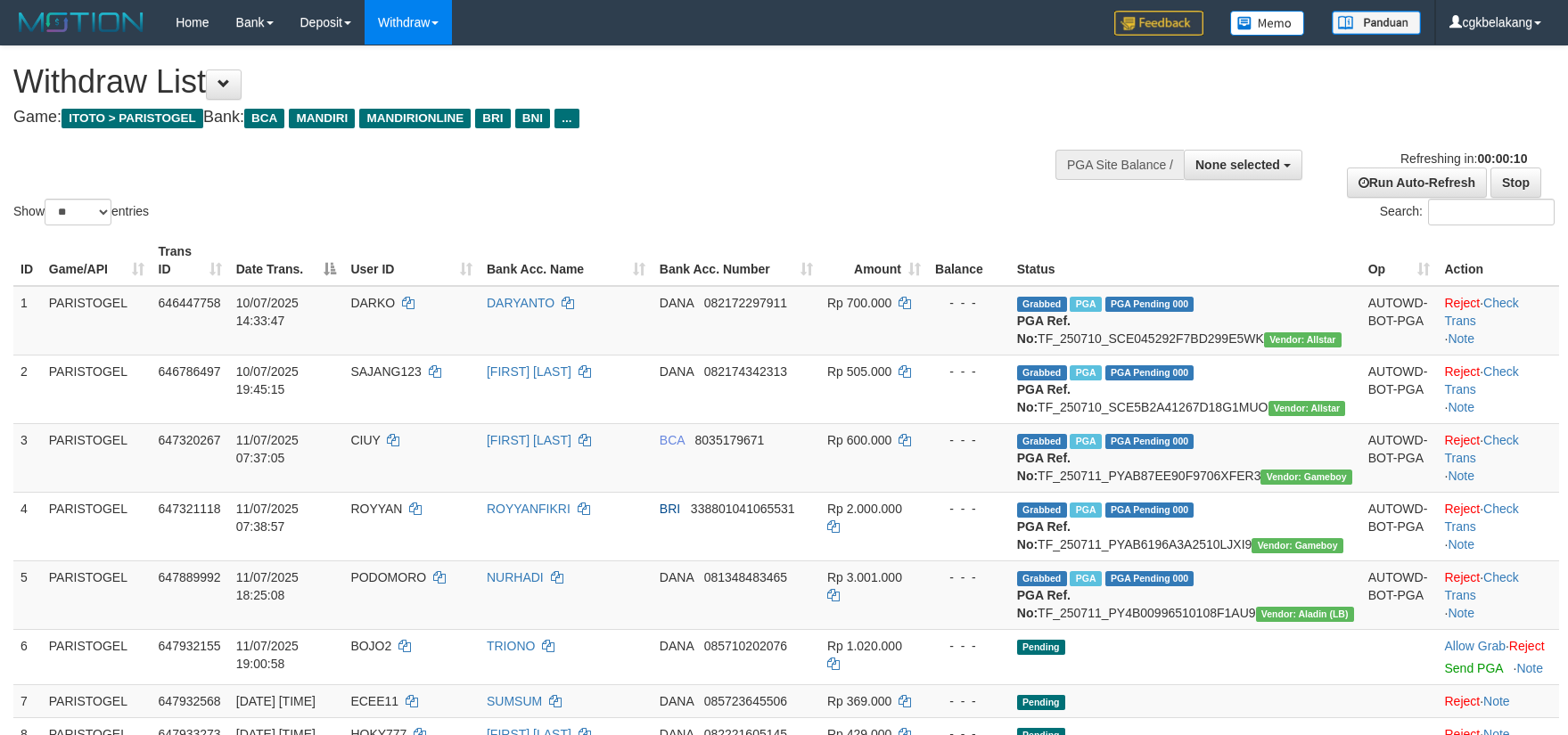 select 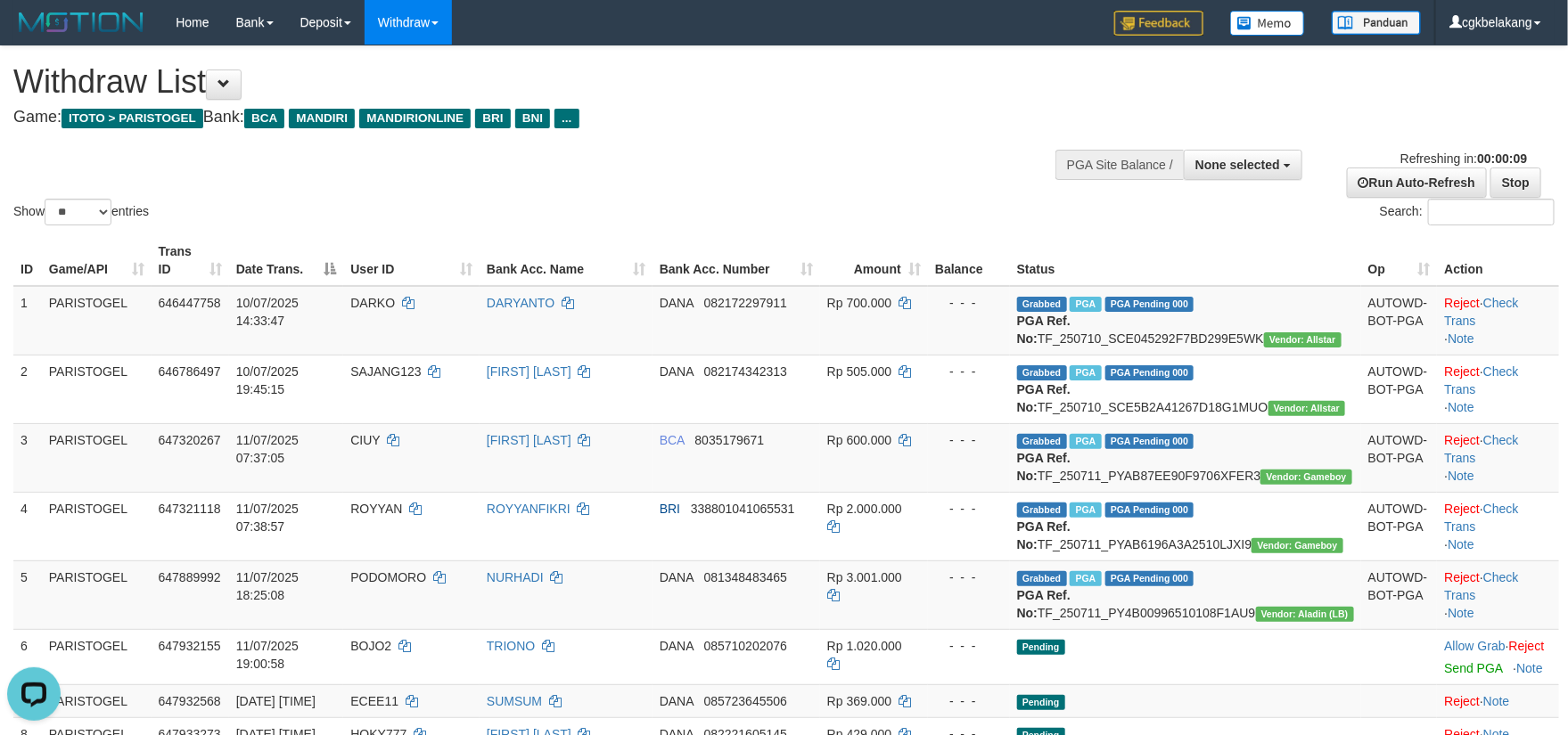scroll, scrollTop: 0, scrollLeft: 0, axis: both 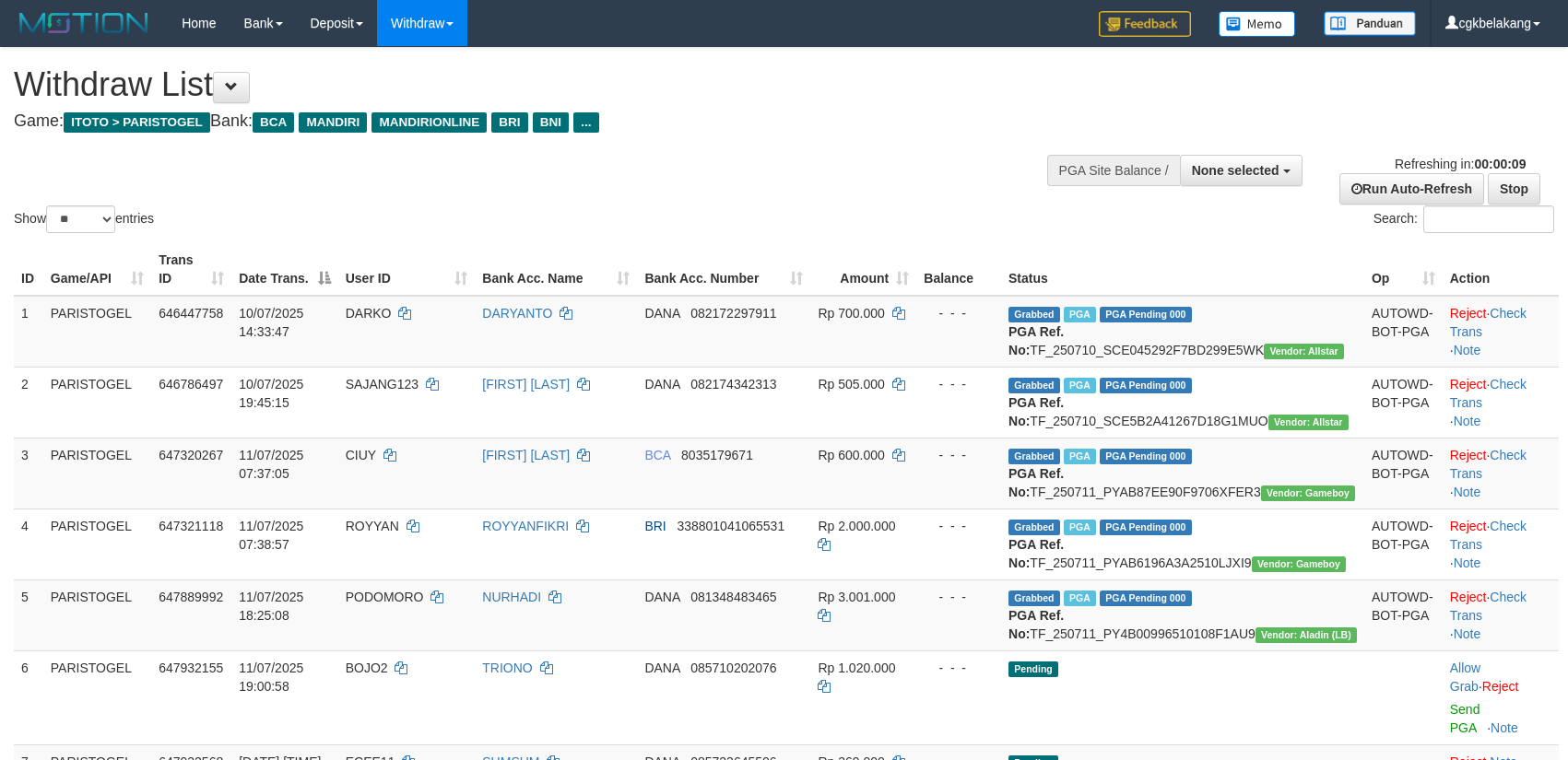 select 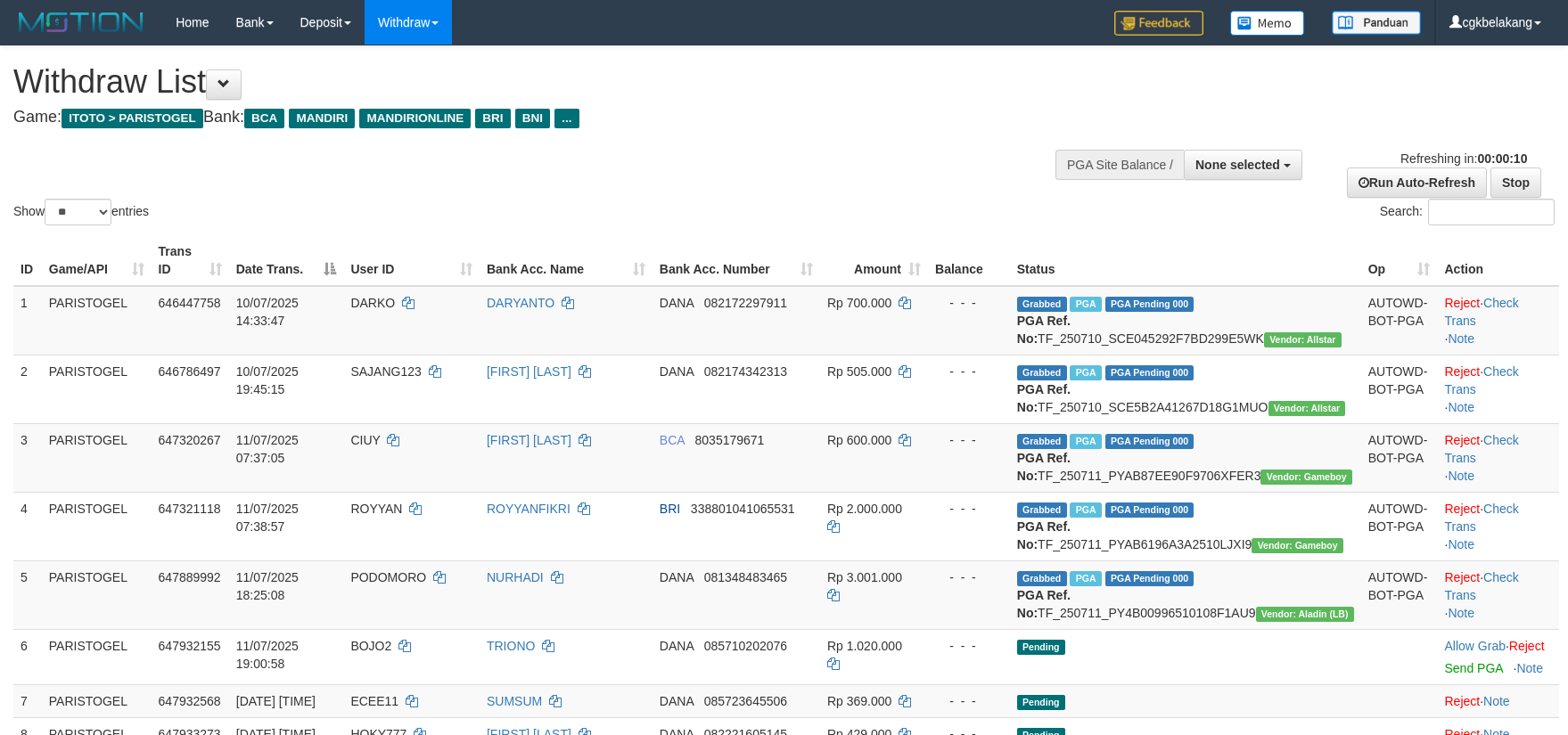 select 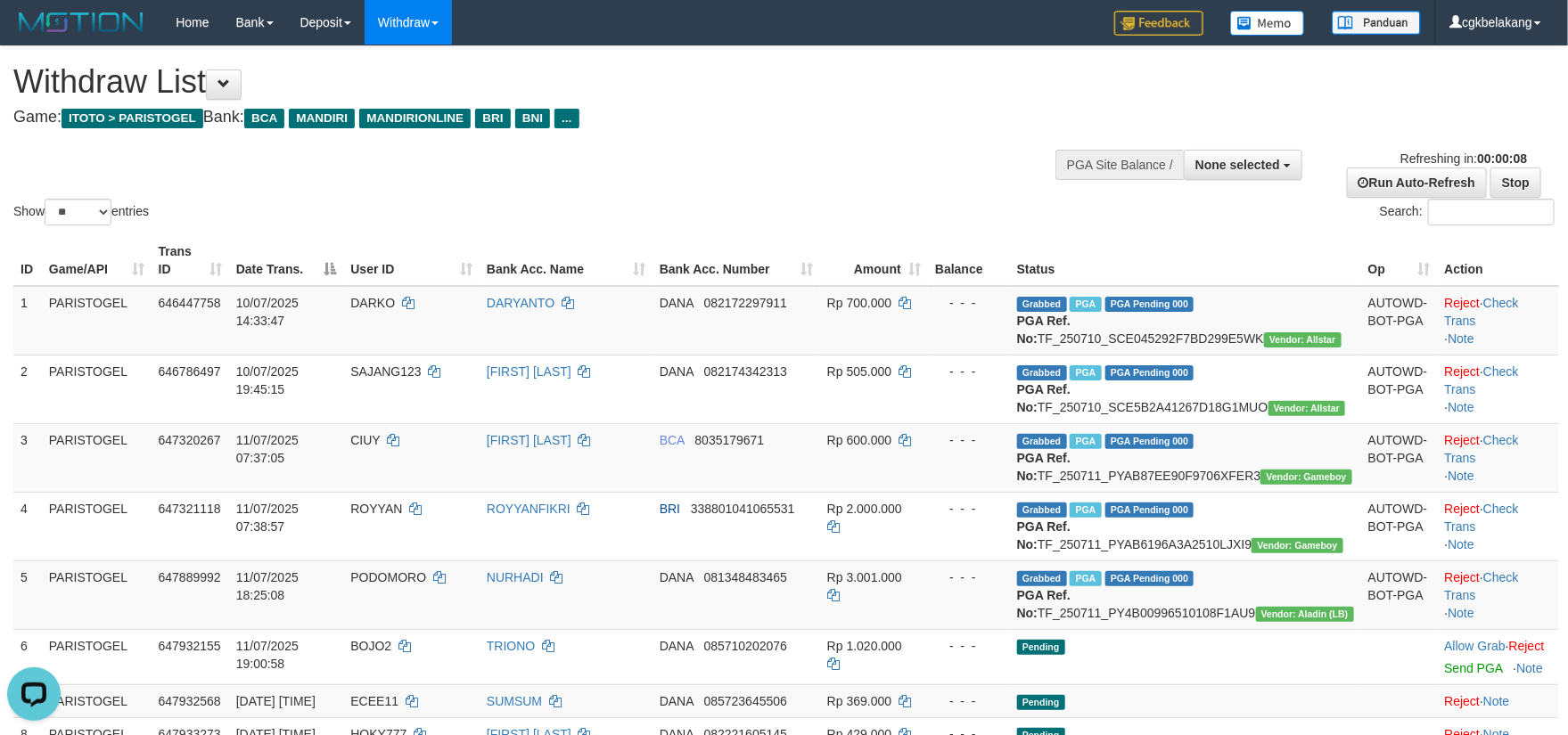 scroll, scrollTop: 0, scrollLeft: 0, axis: both 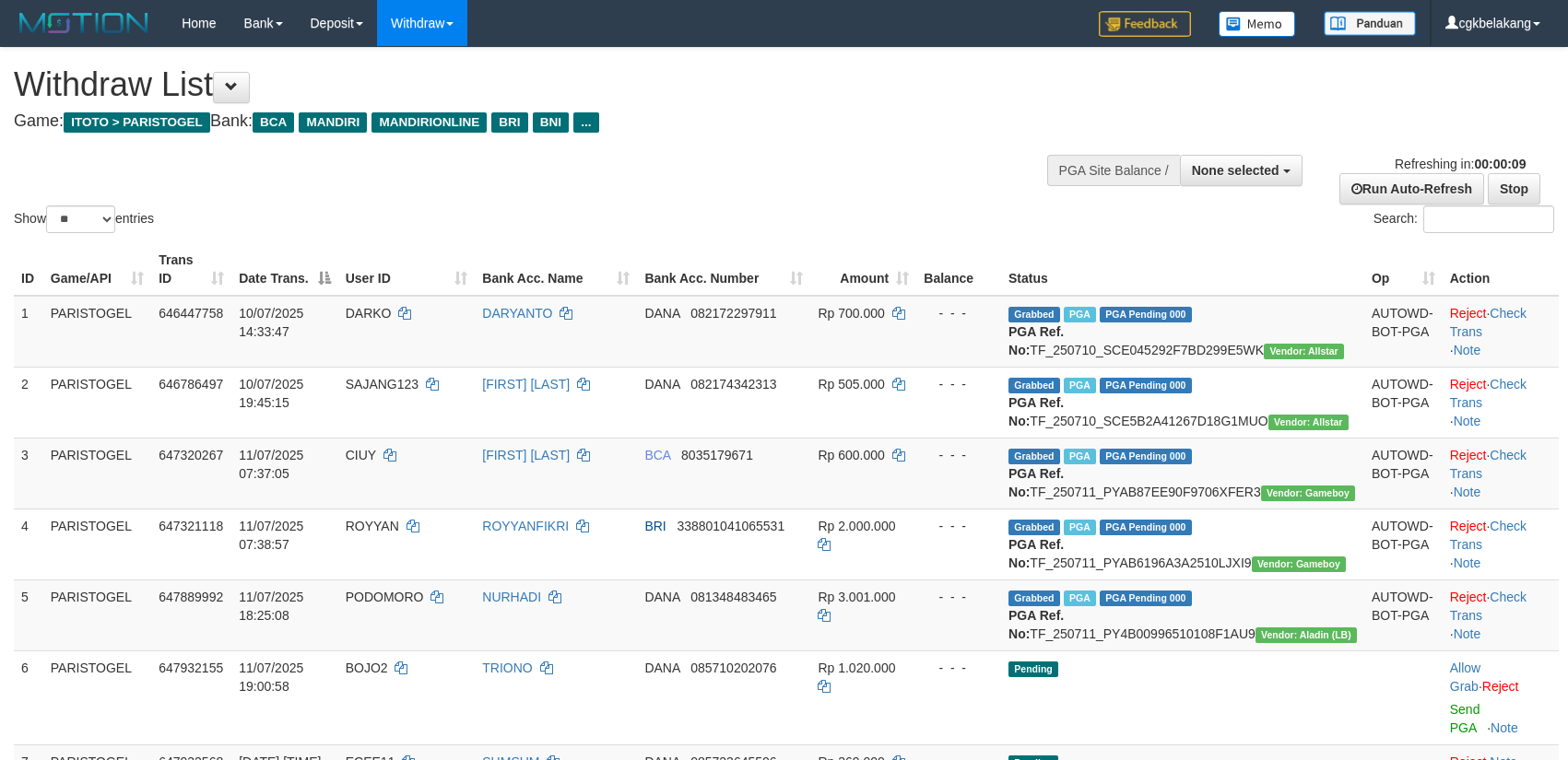 select 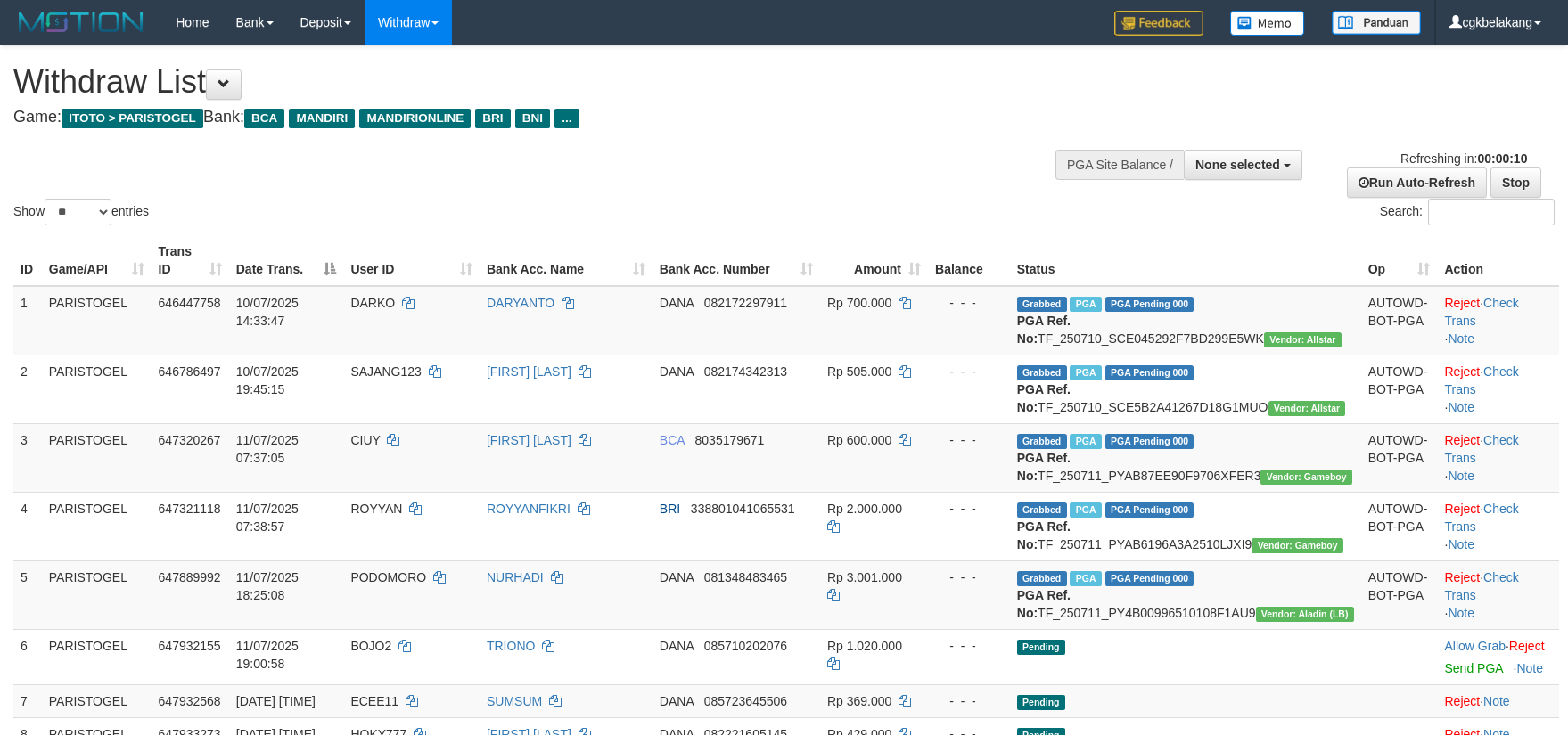 select 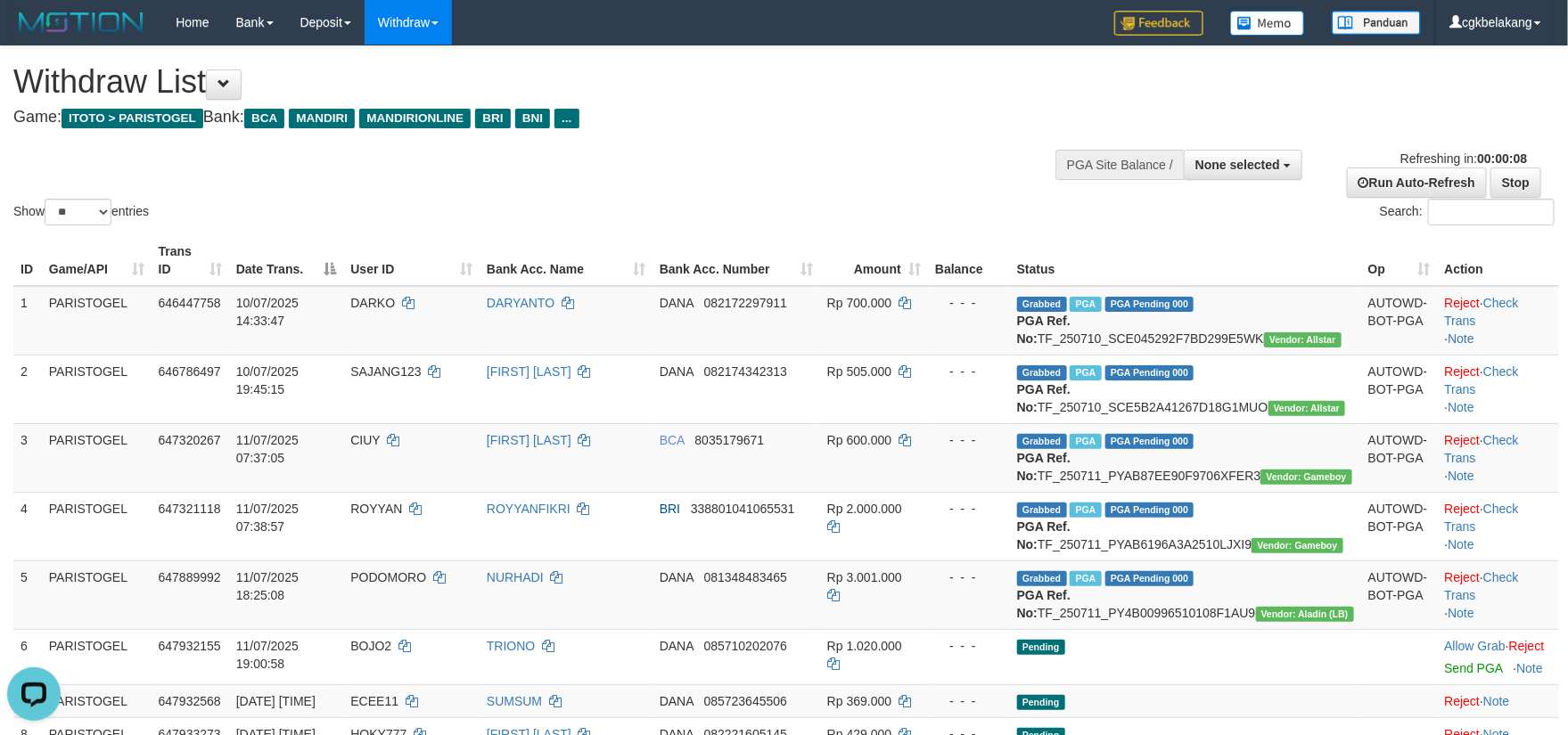 scroll, scrollTop: 0, scrollLeft: 0, axis: both 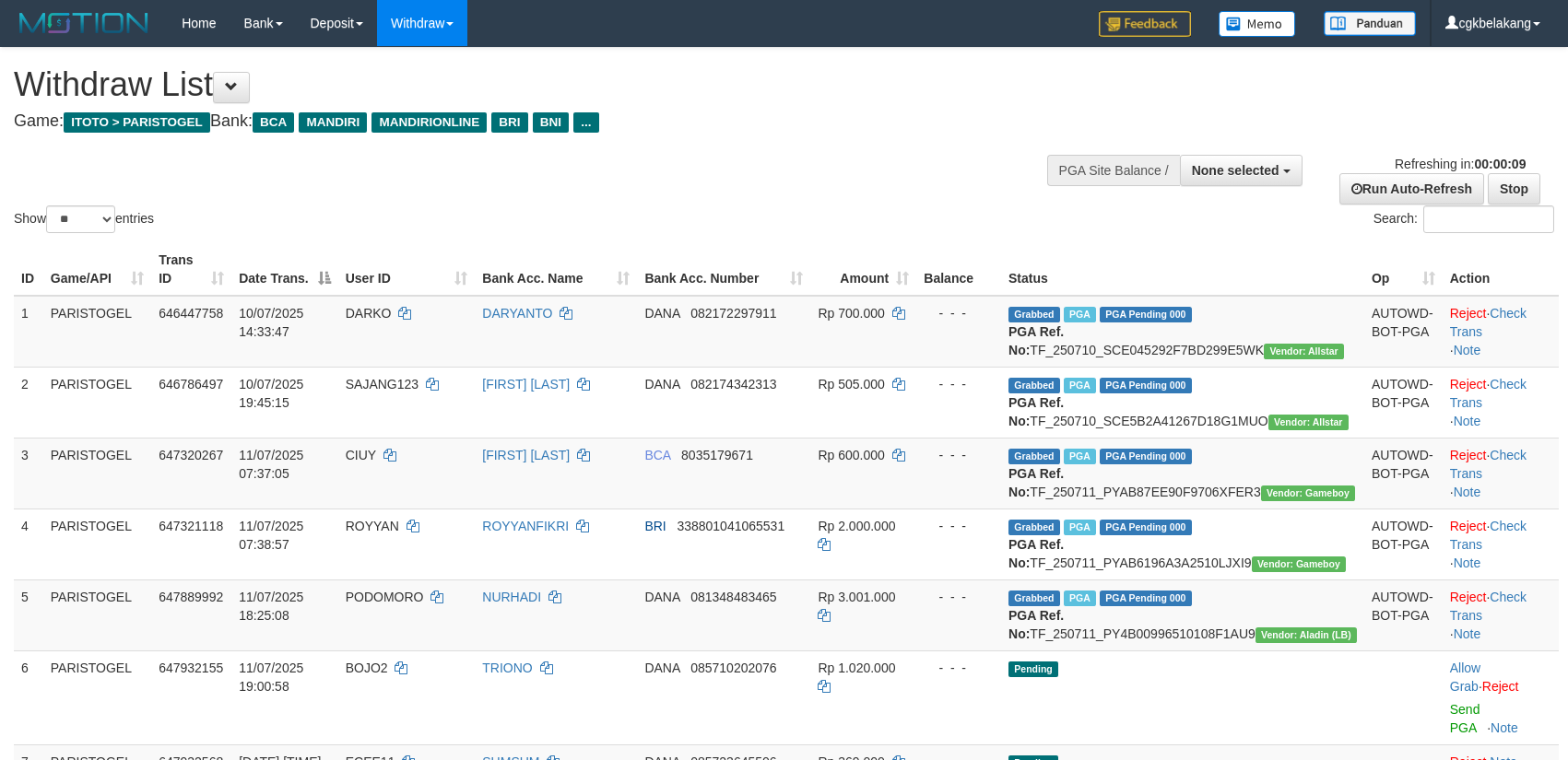 select 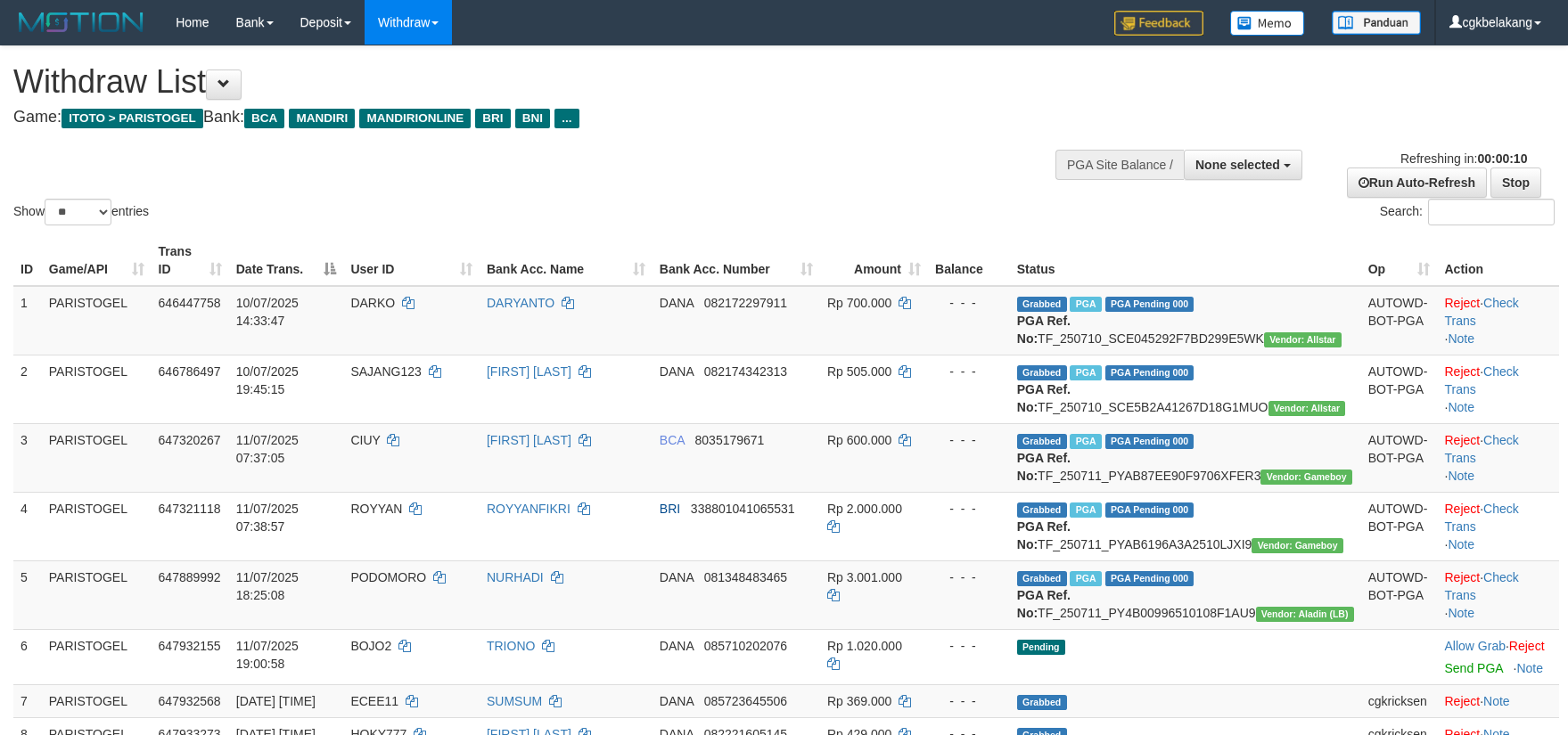 select 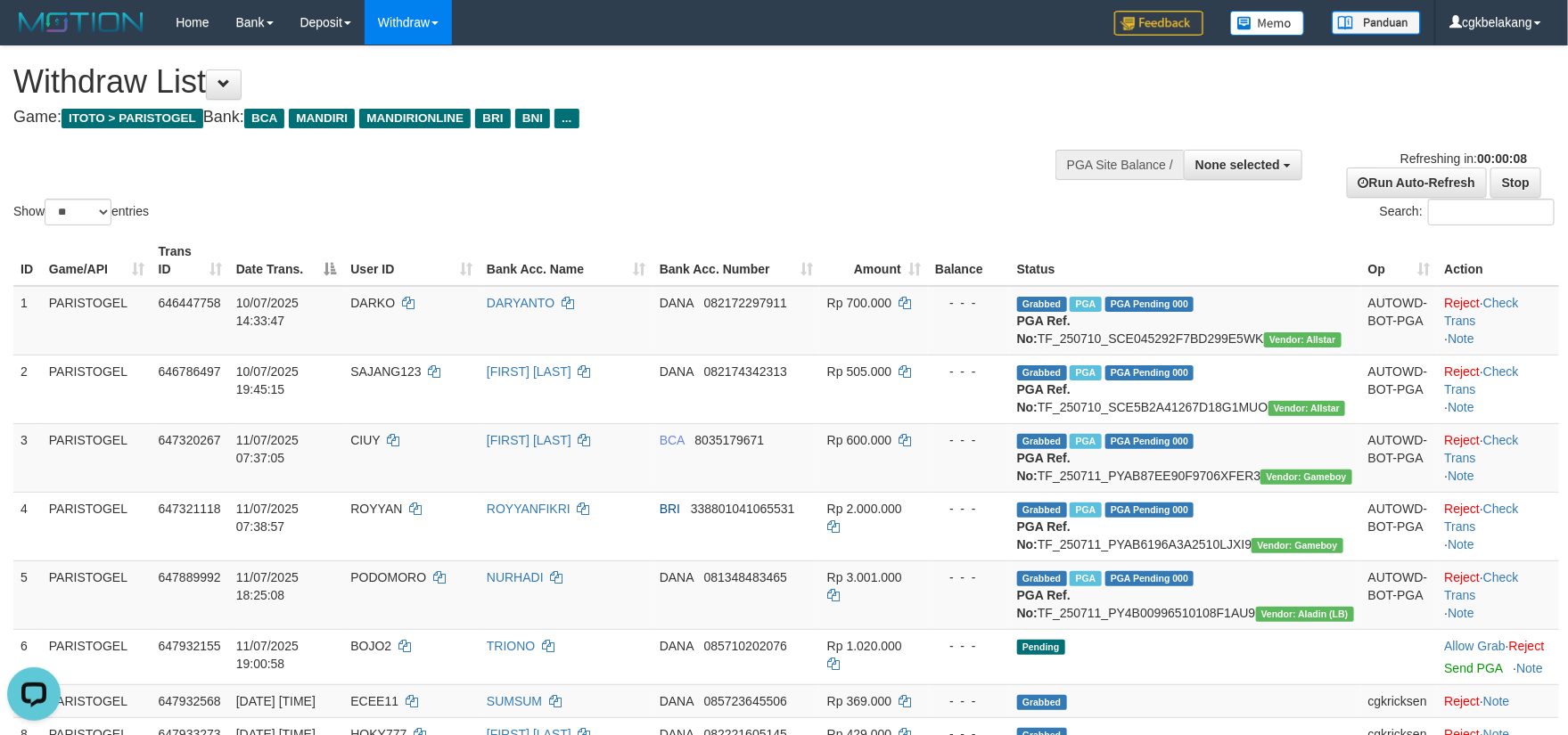 scroll, scrollTop: 0, scrollLeft: 0, axis: both 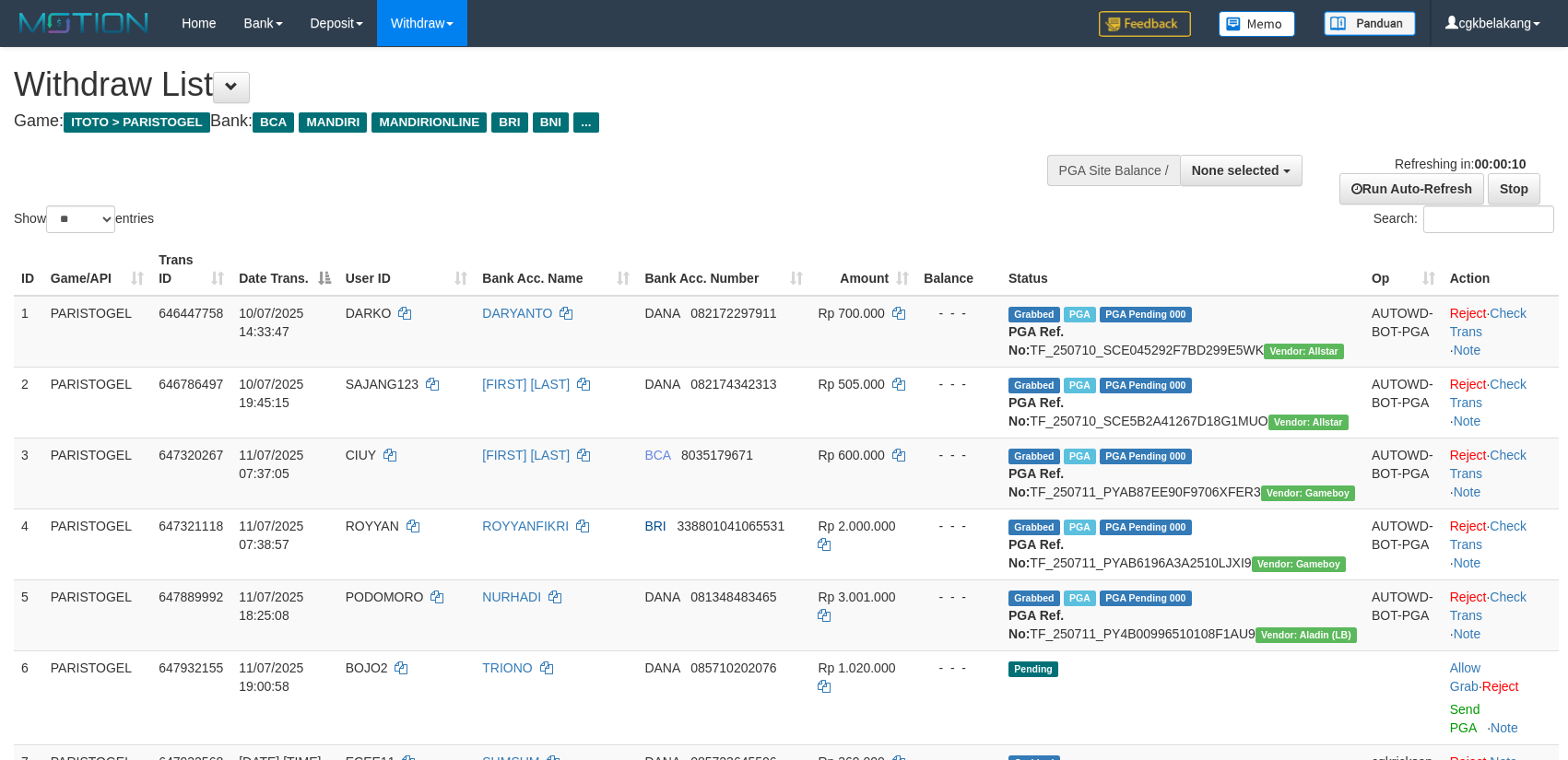 select 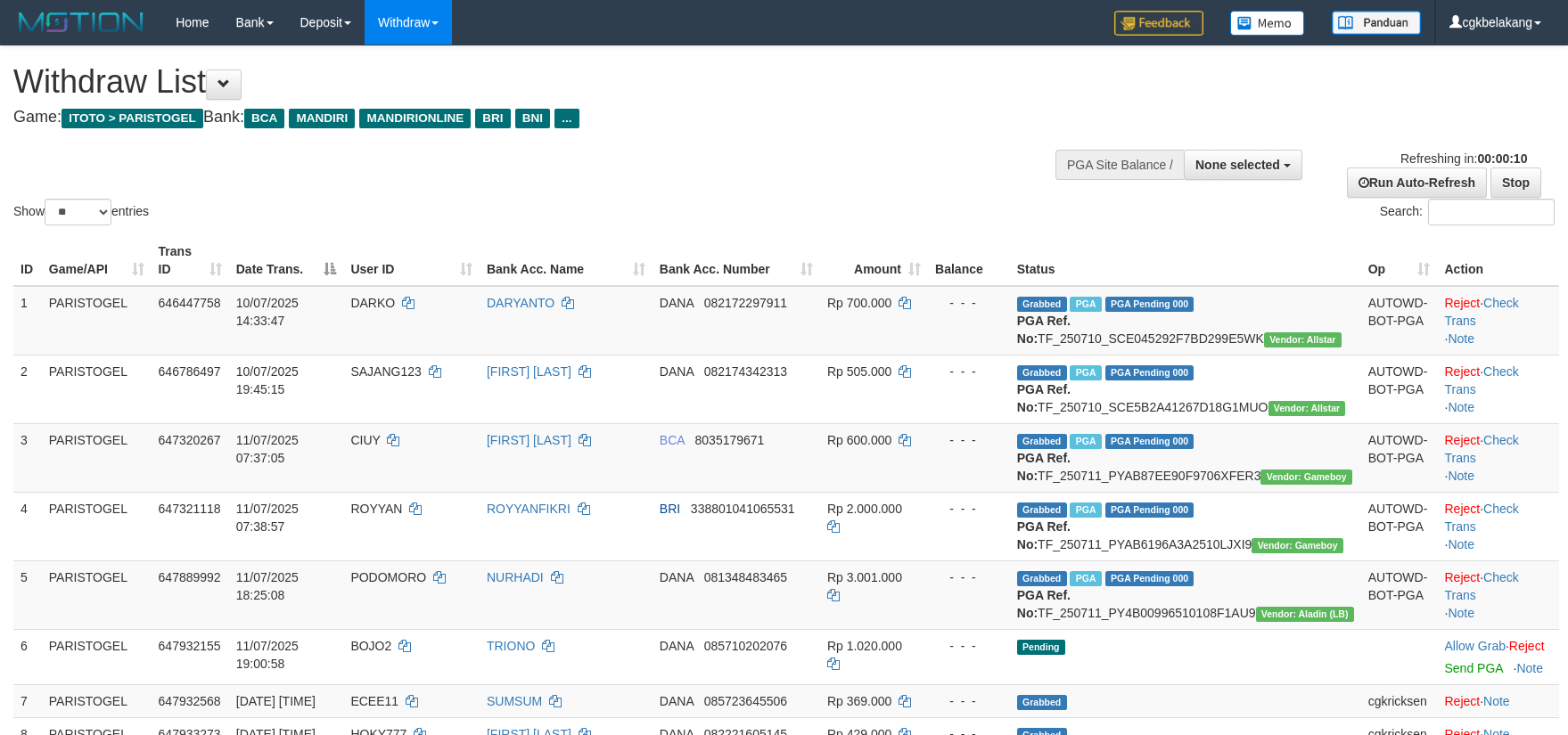 select 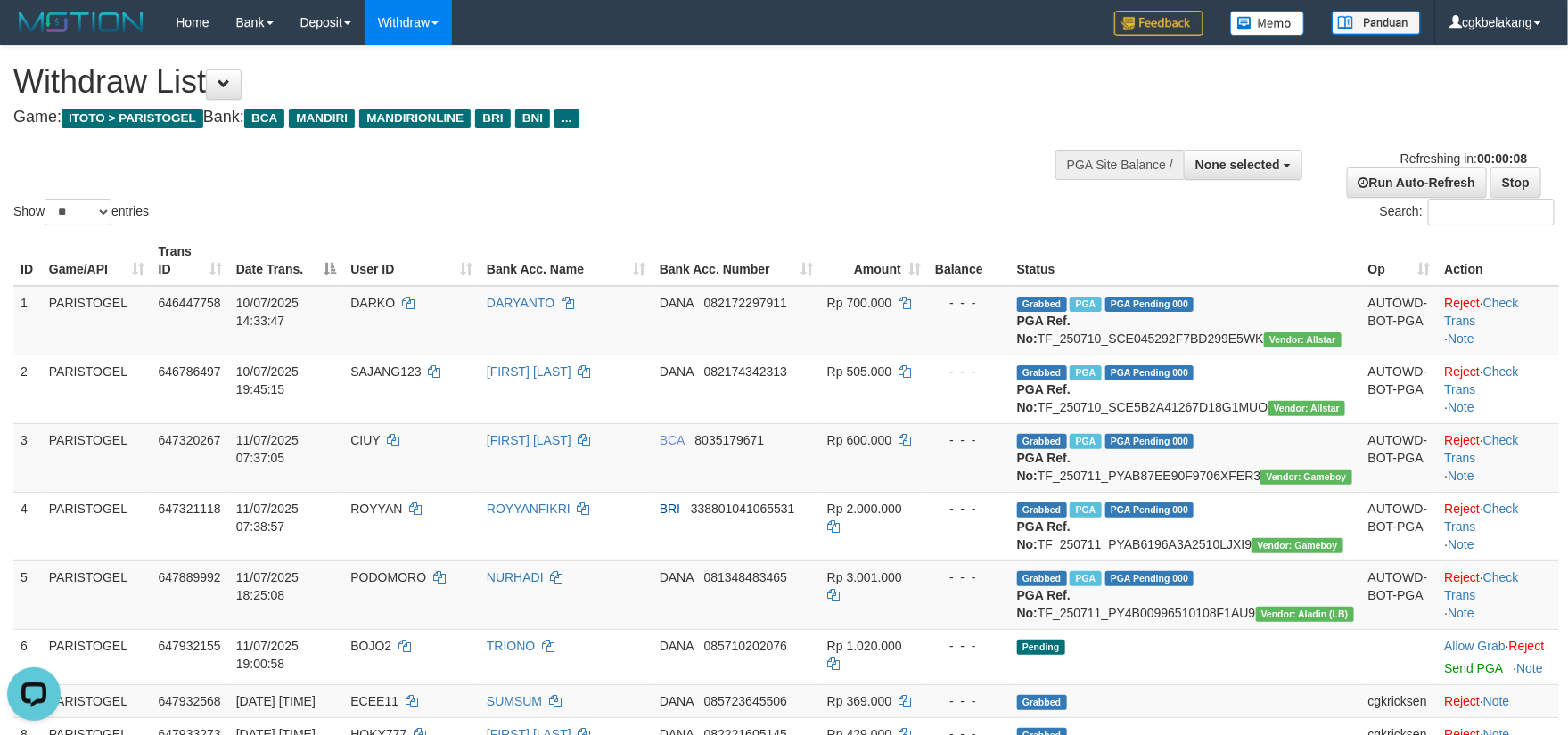 scroll, scrollTop: 0, scrollLeft: 0, axis: both 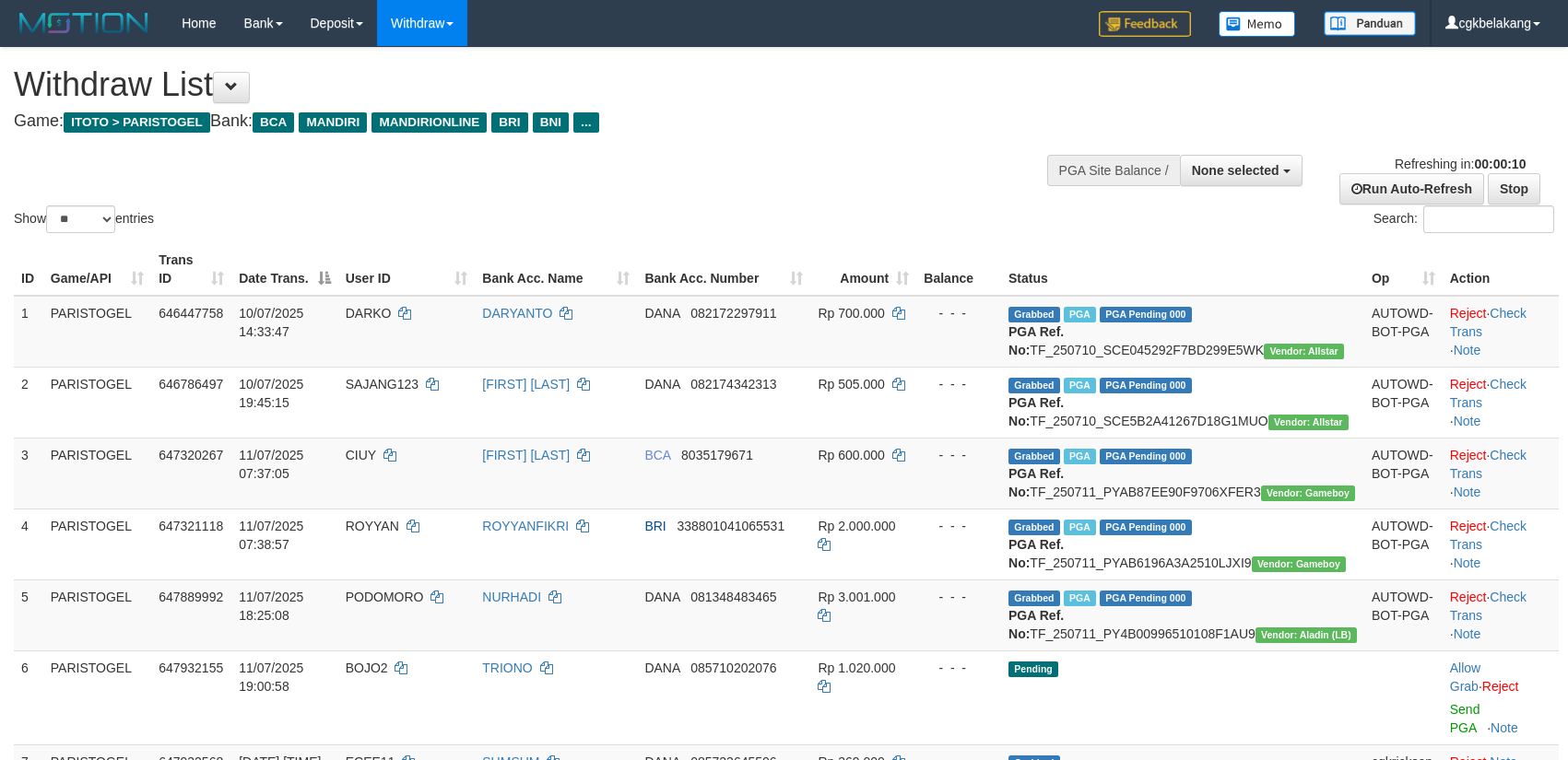 select 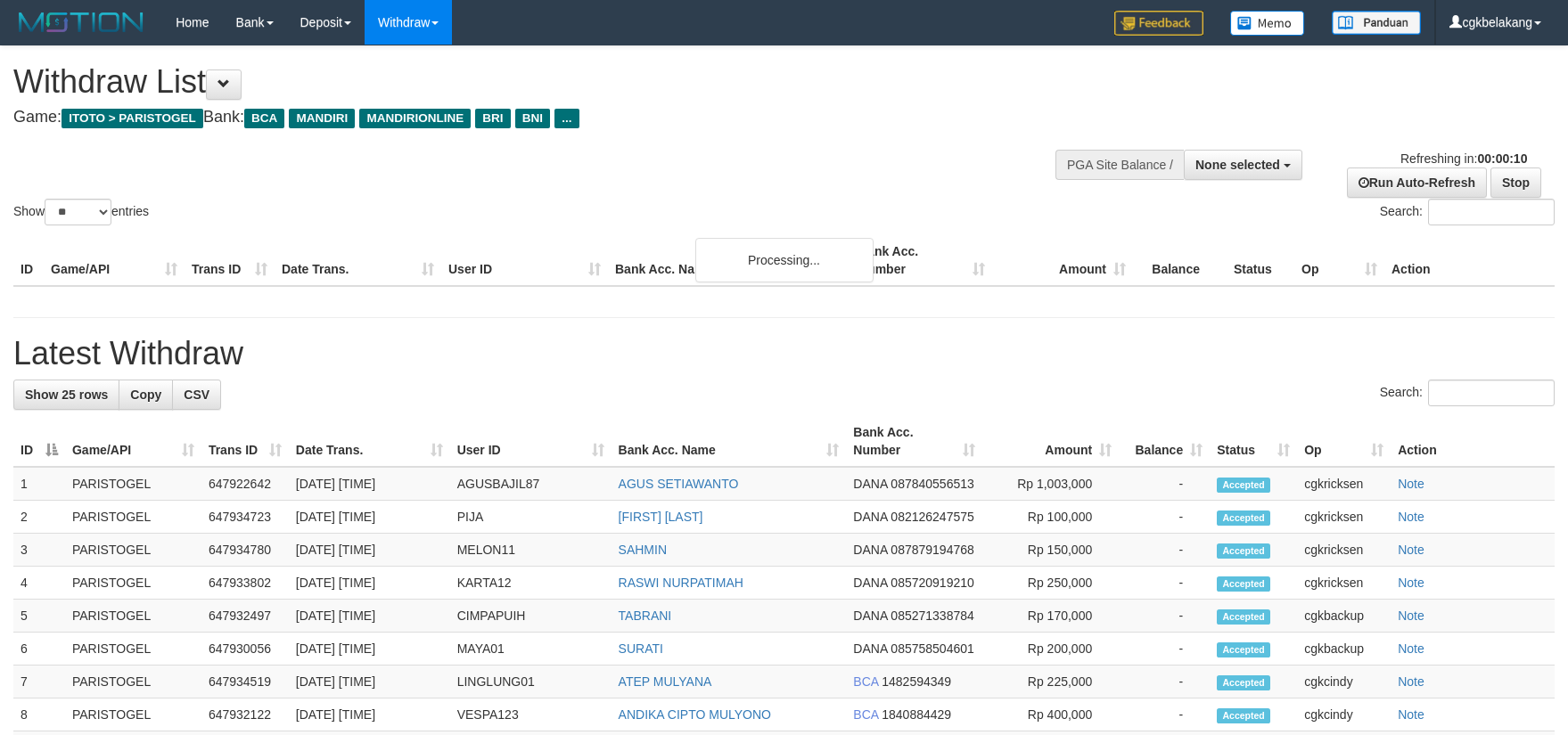 select 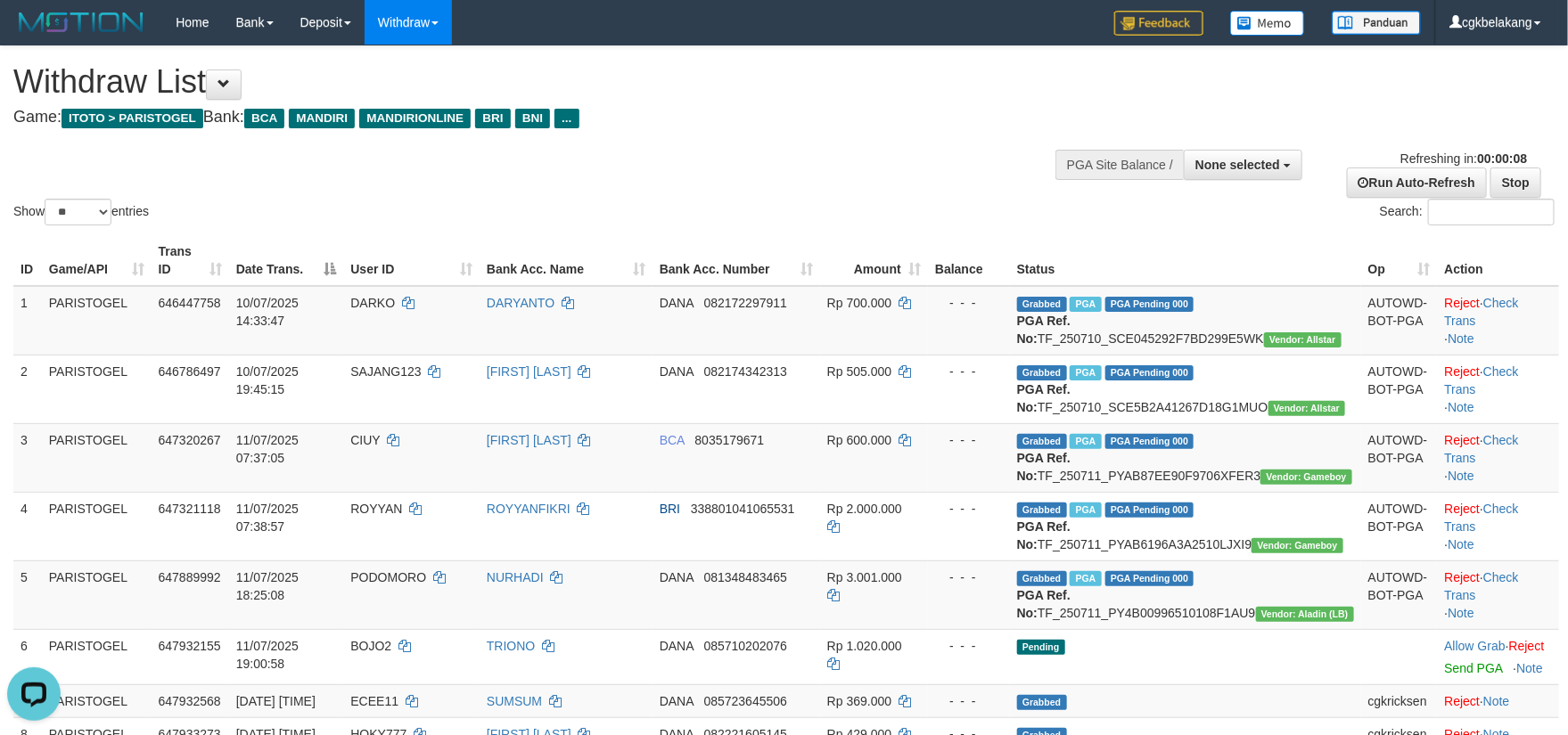 scroll, scrollTop: 0, scrollLeft: 0, axis: both 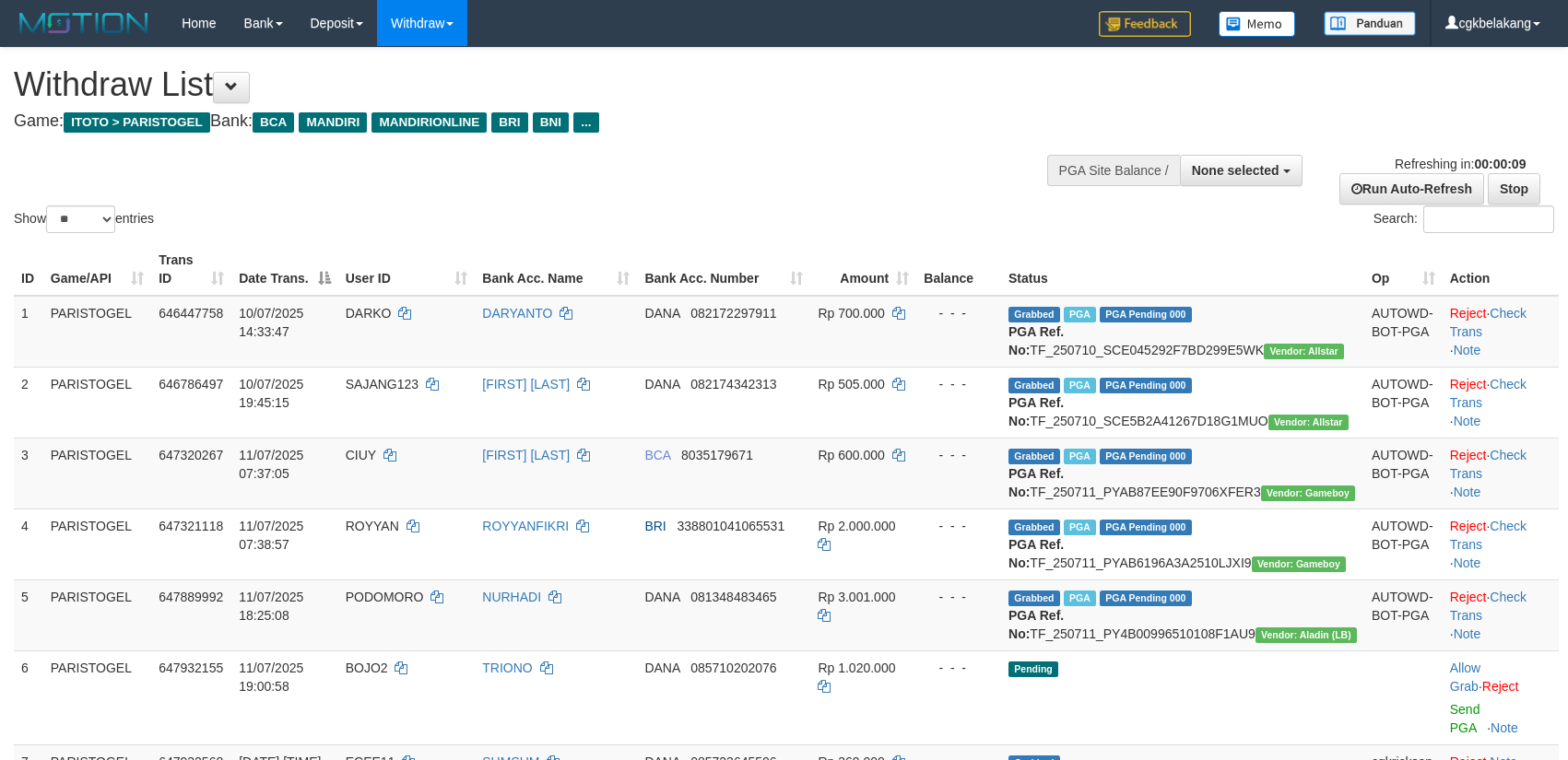 select 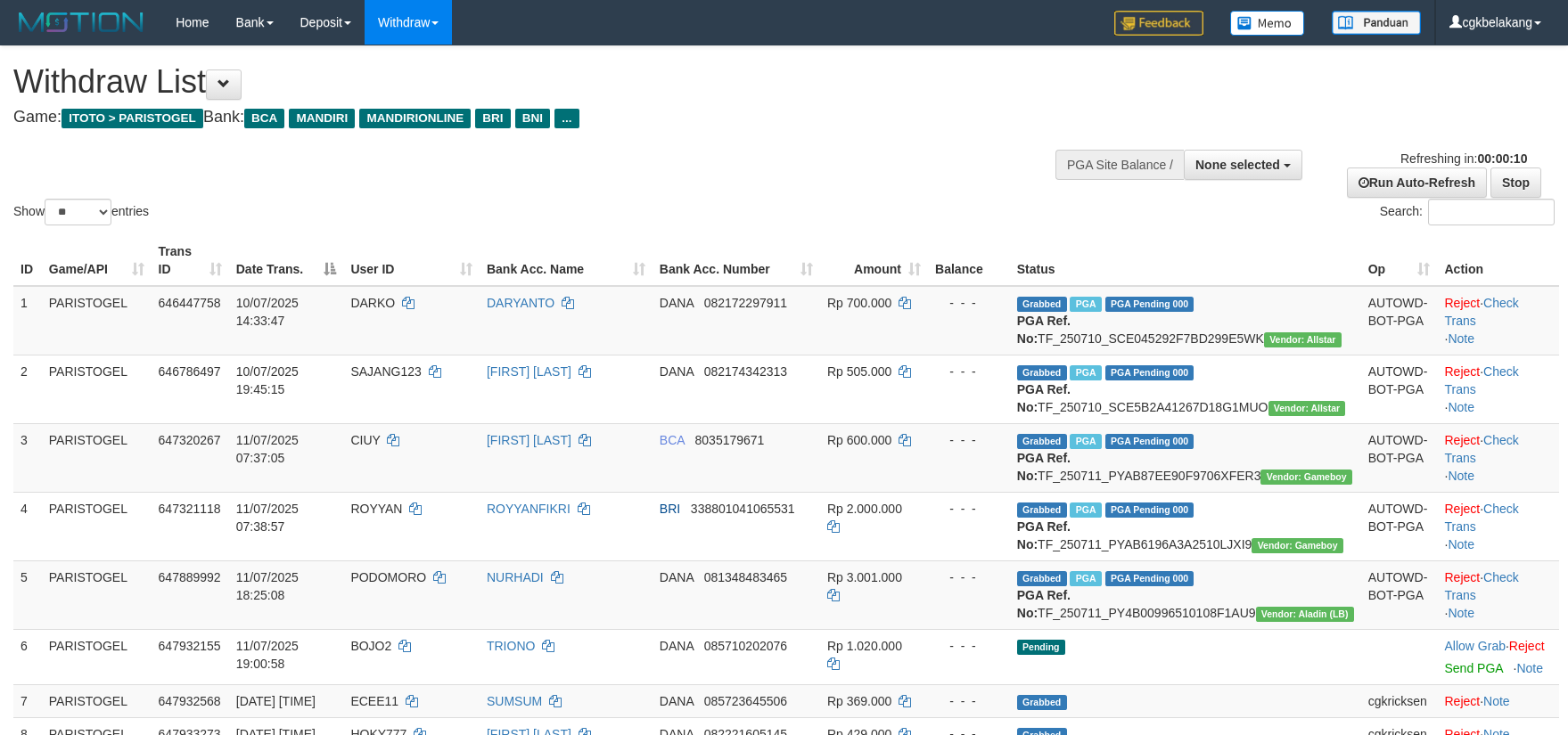 select 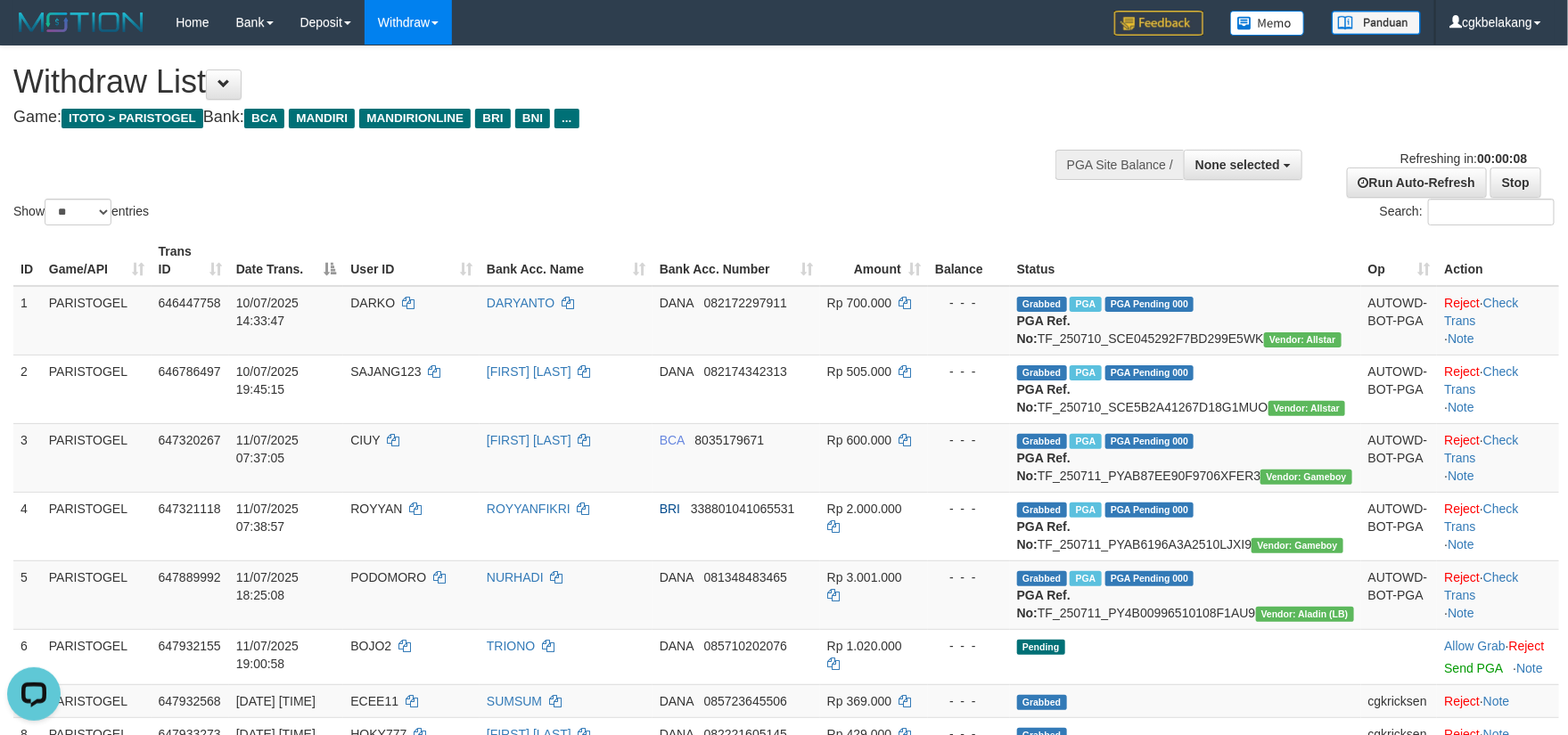 scroll, scrollTop: 0, scrollLeft: 0, axis: both 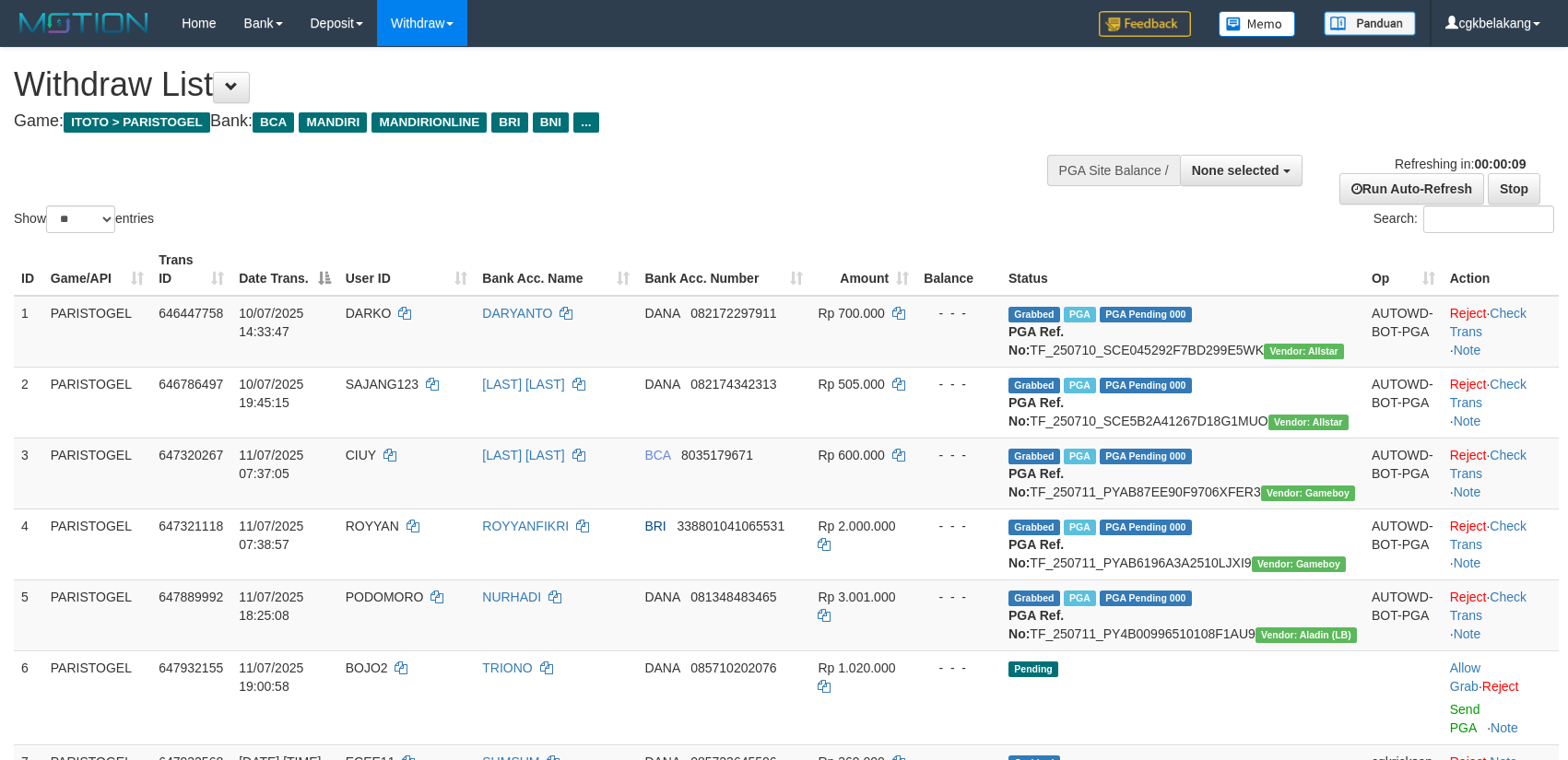 select 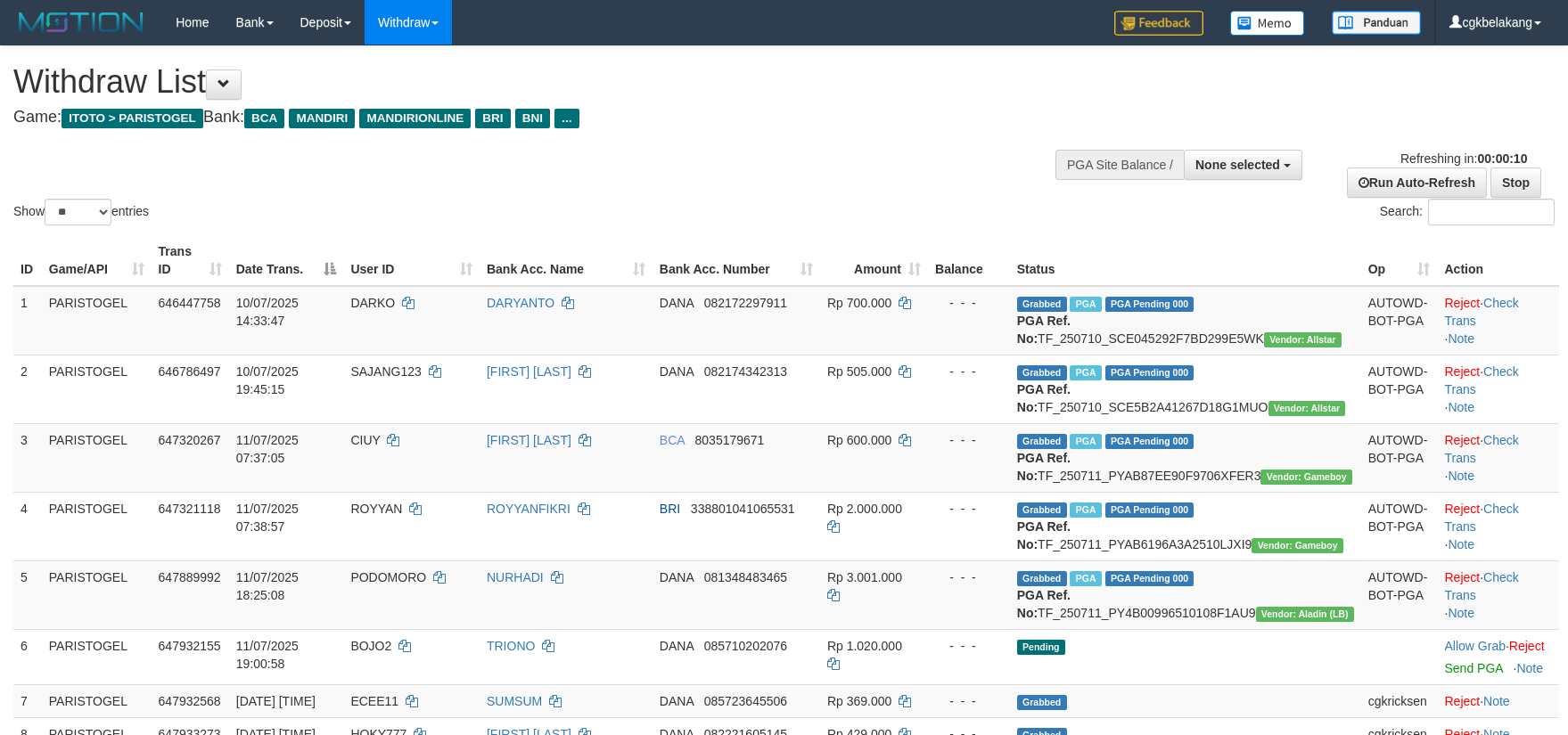 select 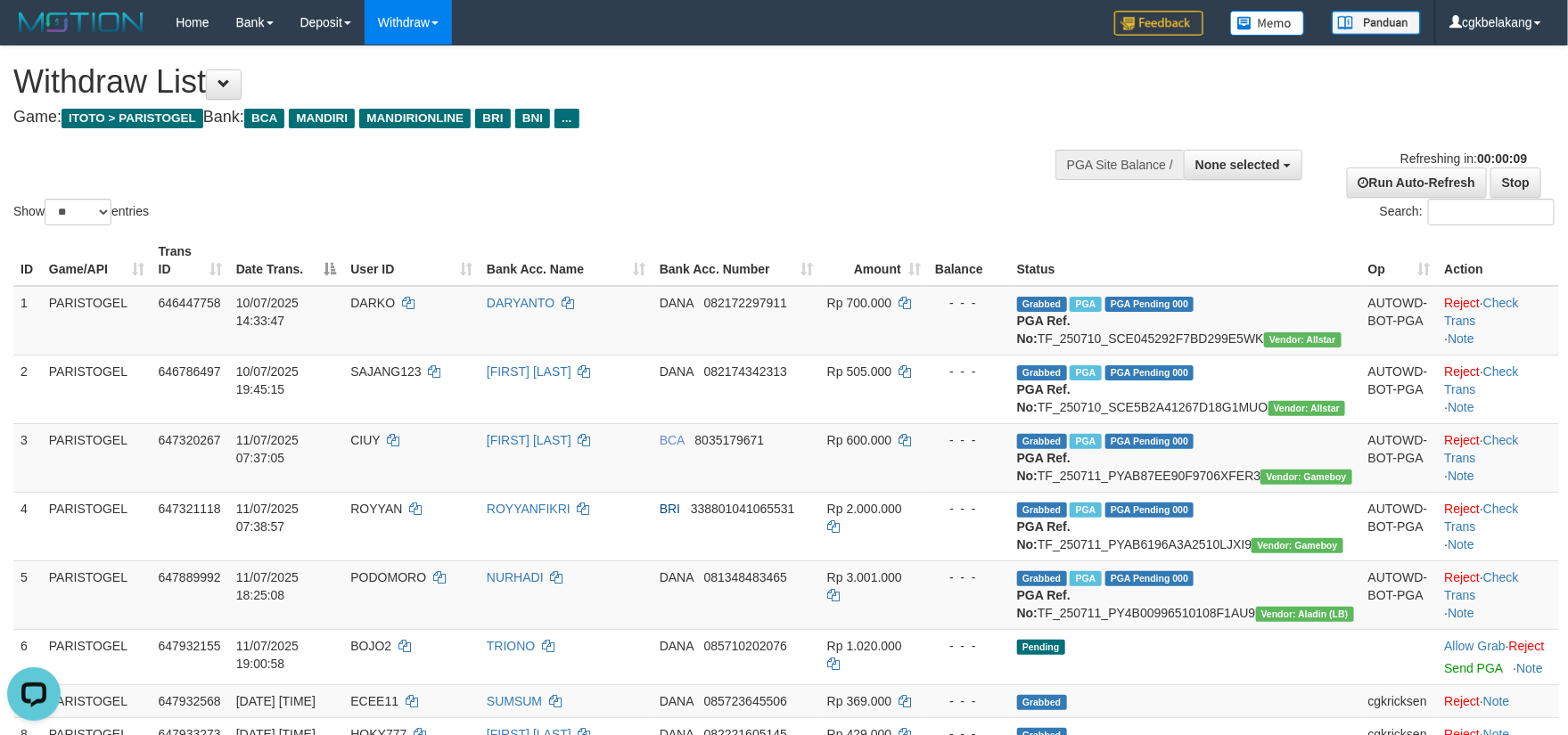 scroll, scrollTop: 0, scrollLeft: 0, axis: both 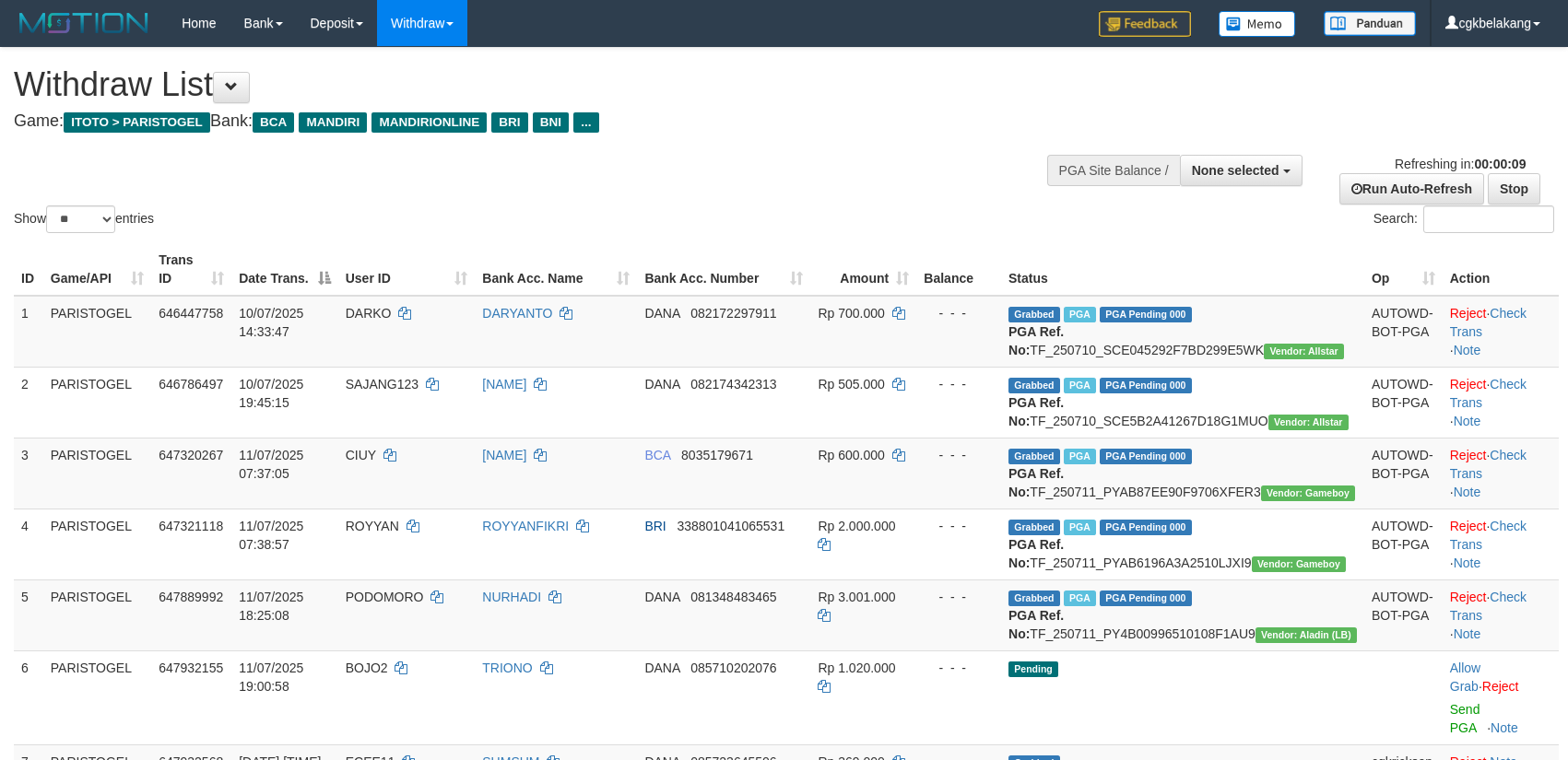 select 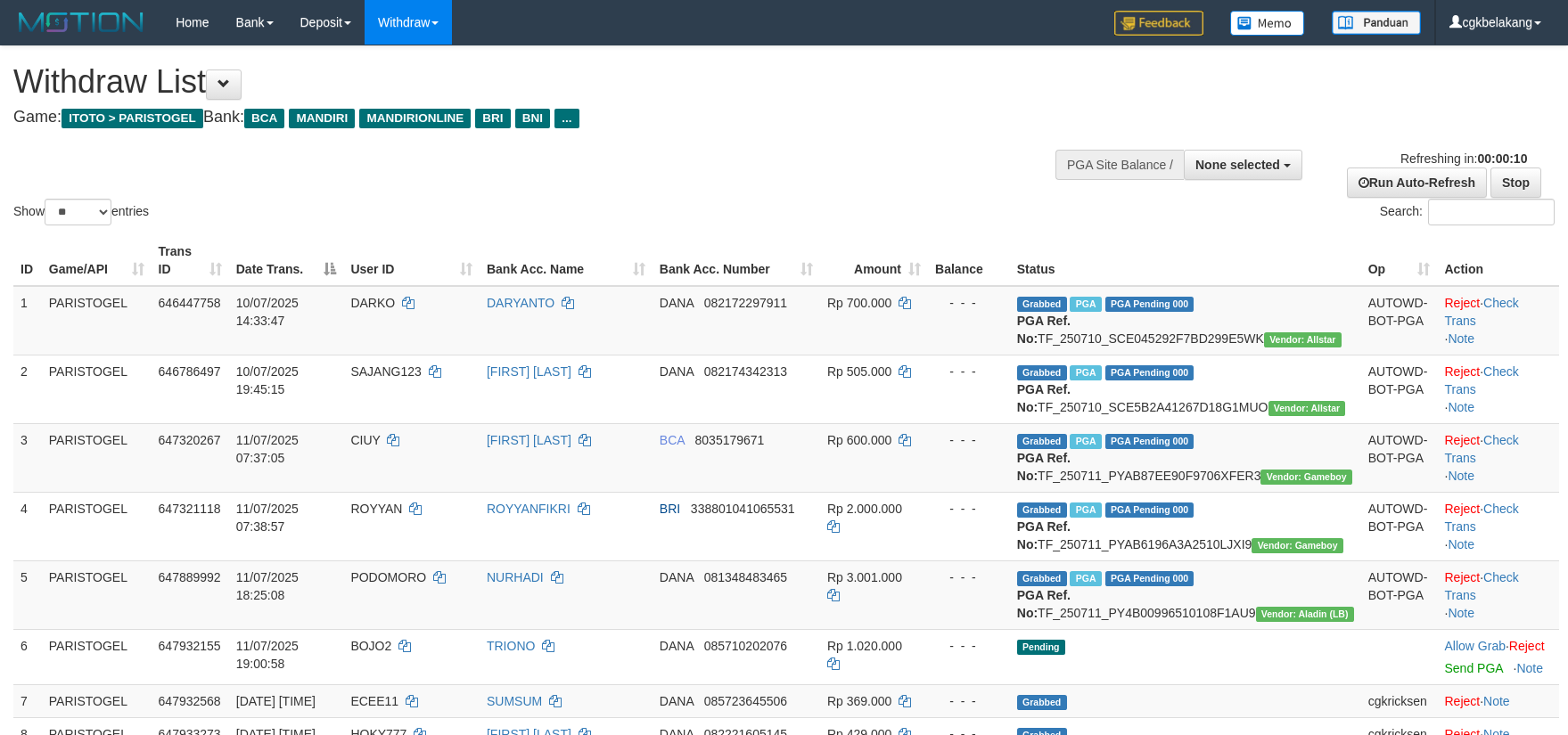 select 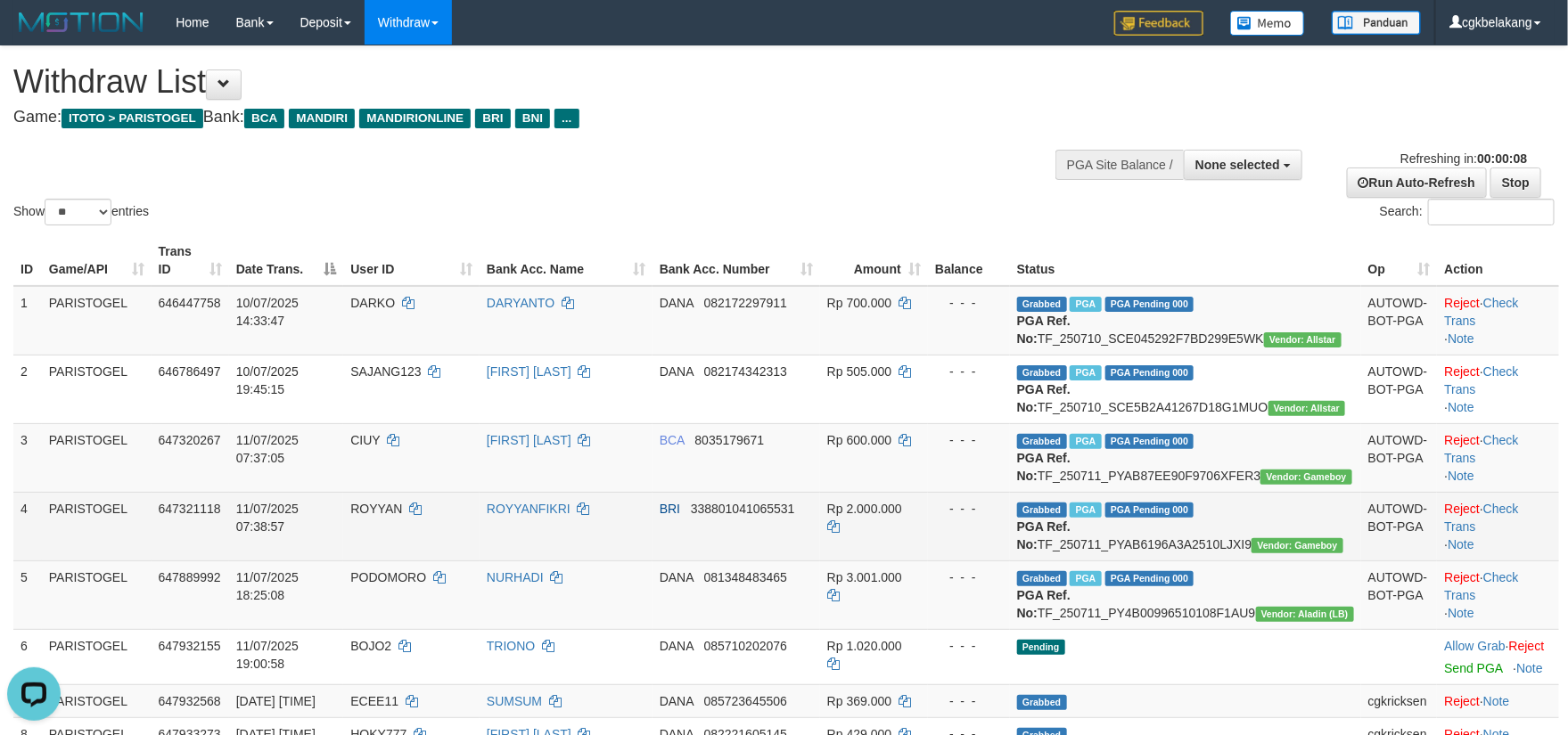 scroll, scrollTop: 0, scrollLeft: 0, axis: both 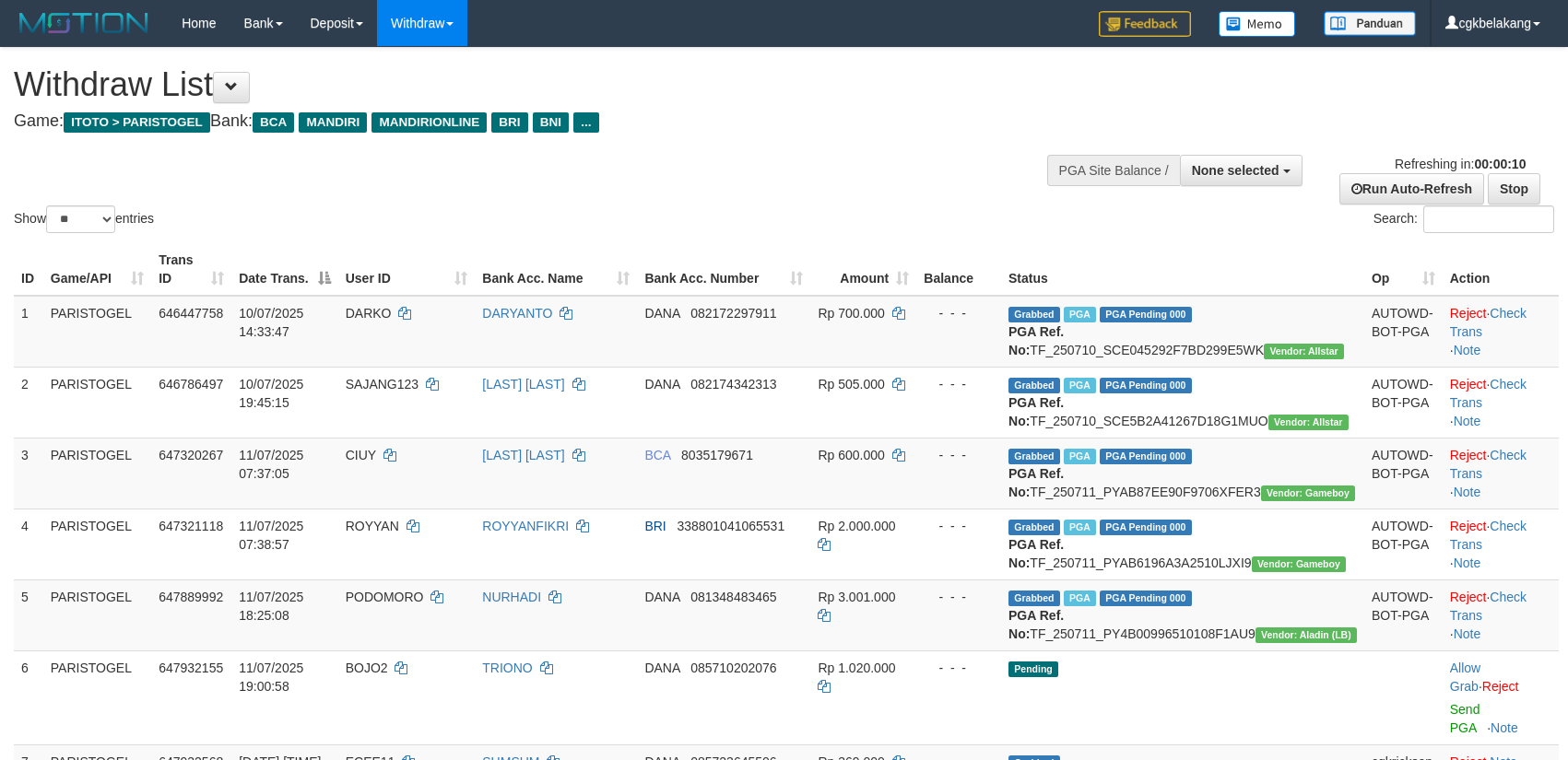 select 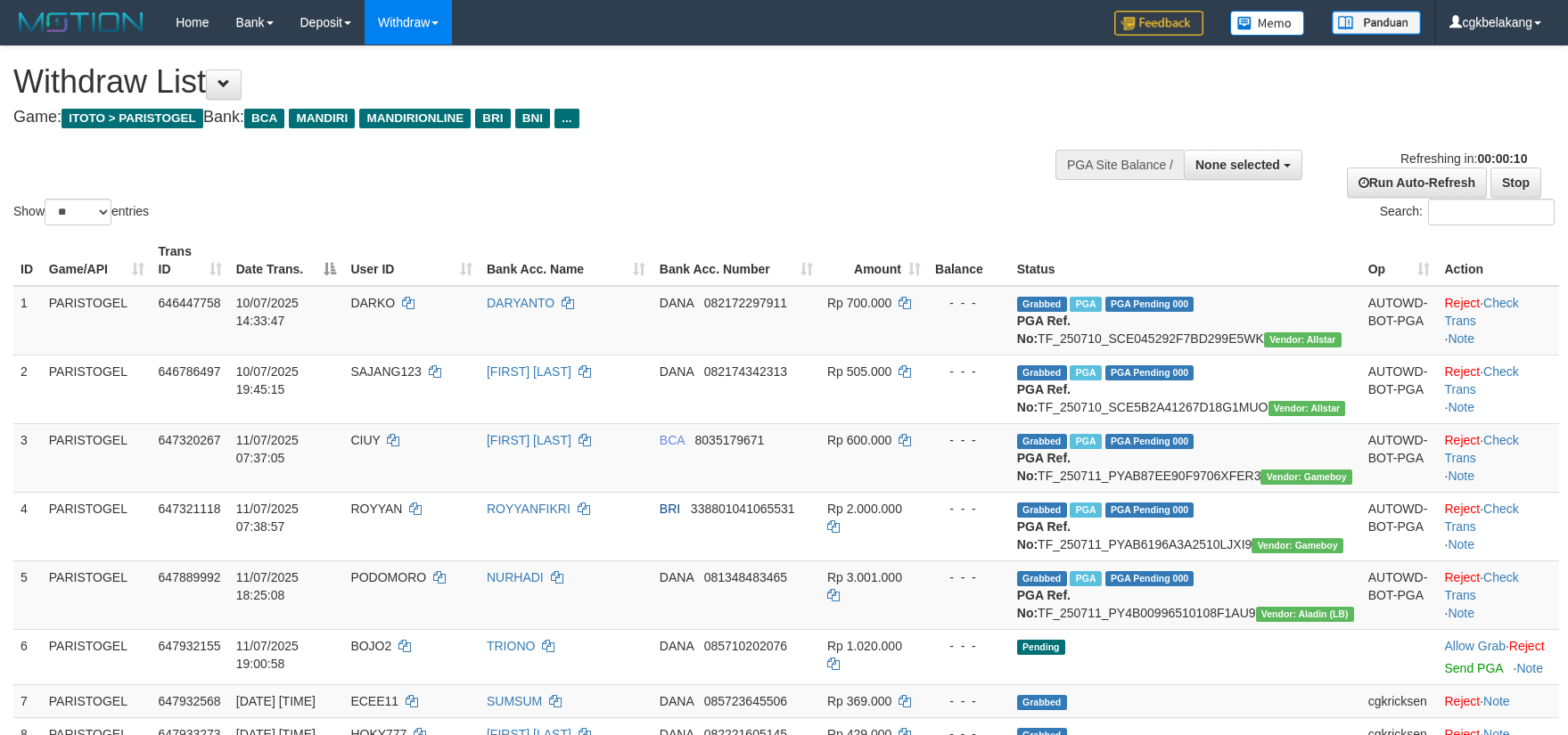 select 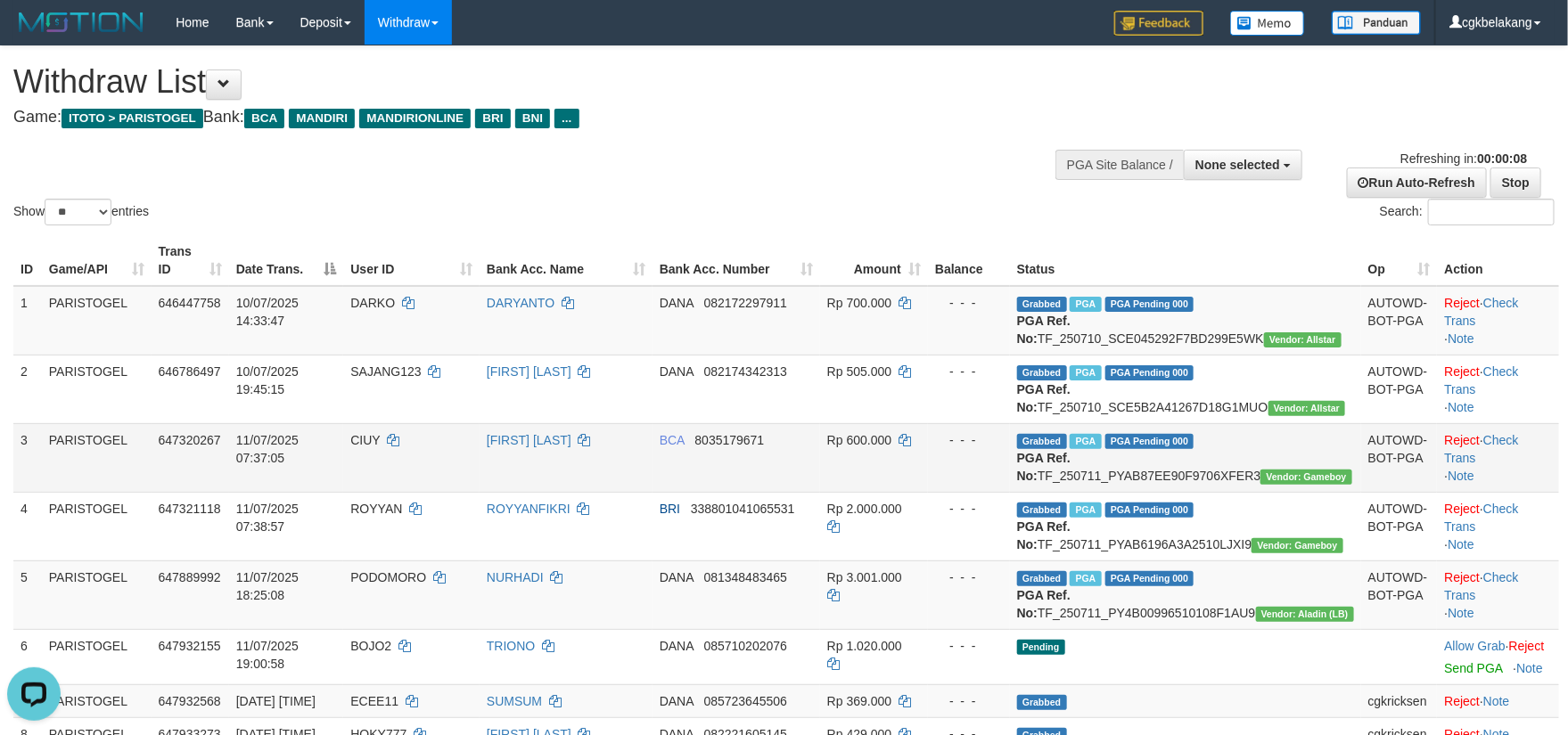 scroll, scrollTop: 0, scrollLeft: 0, axis: both 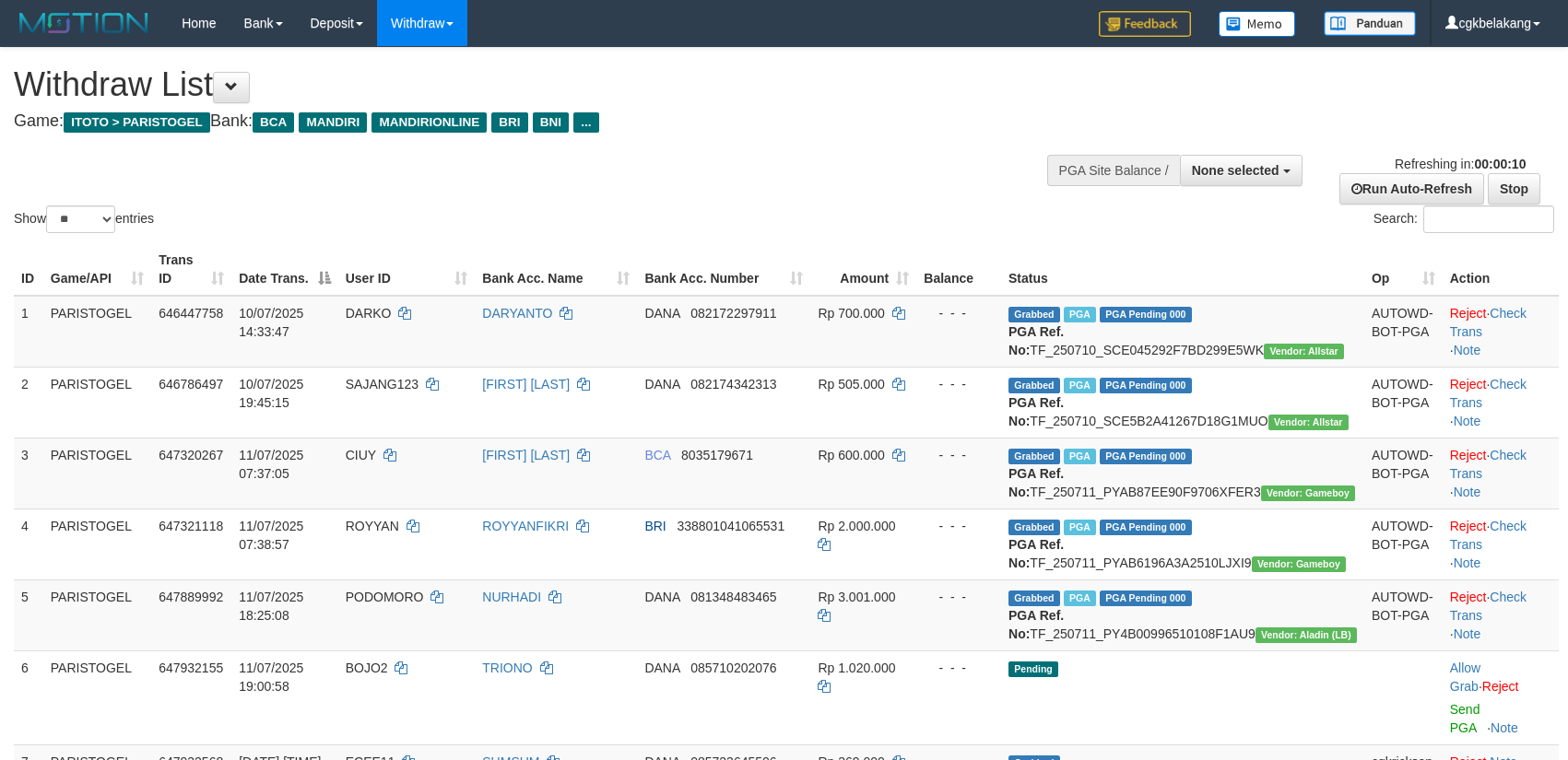 select 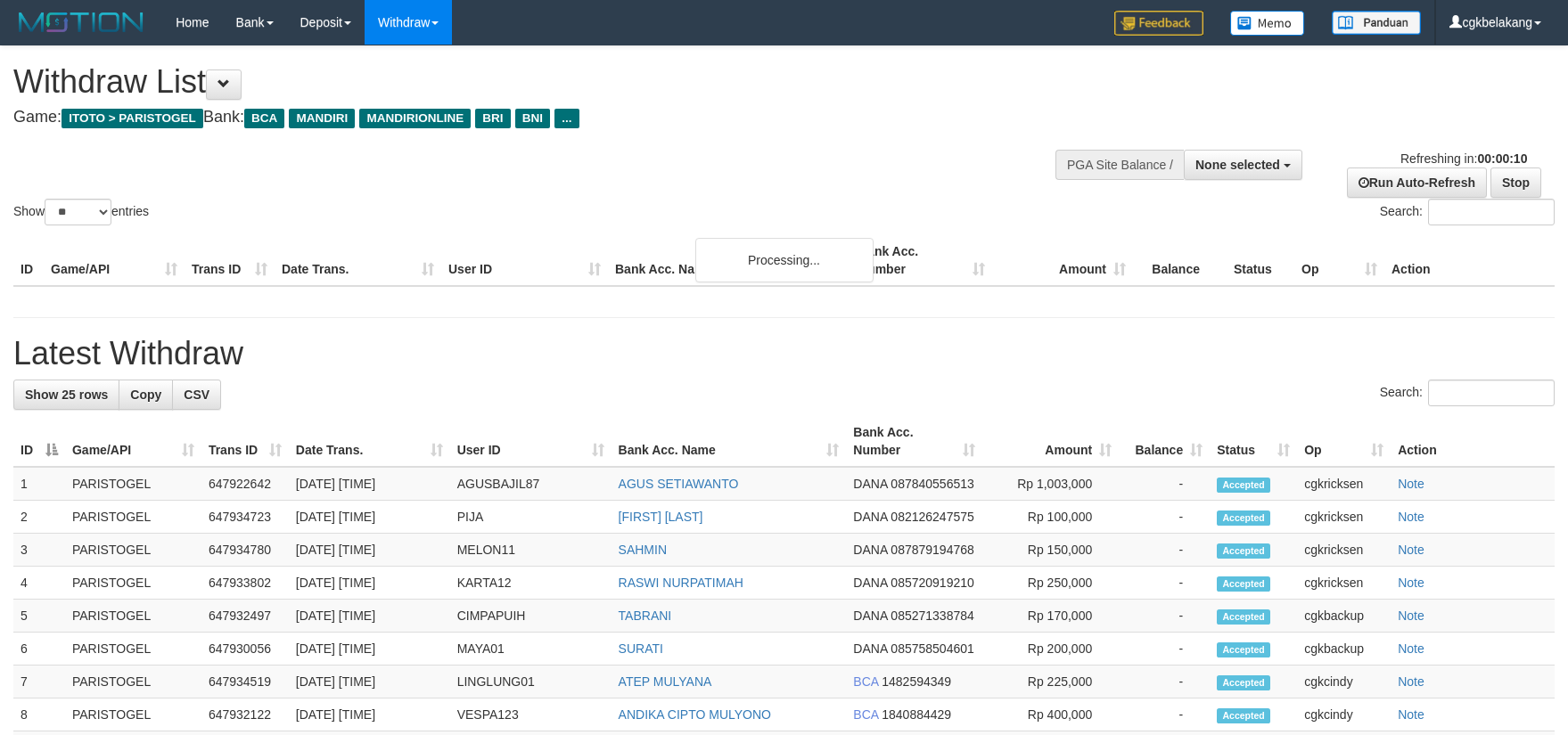 select 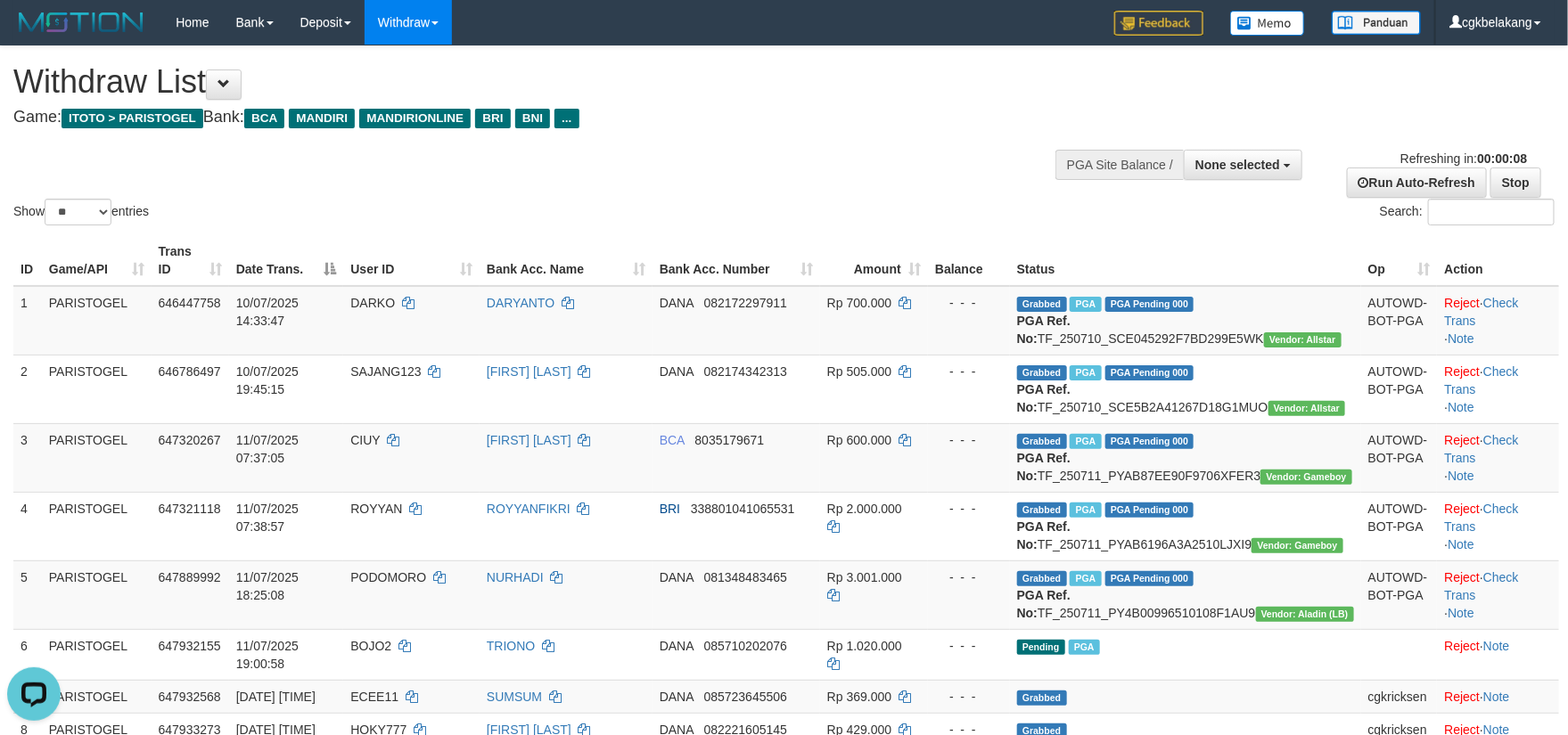scroll, scrollTop: 0, scrollLeft: 0, axis: both 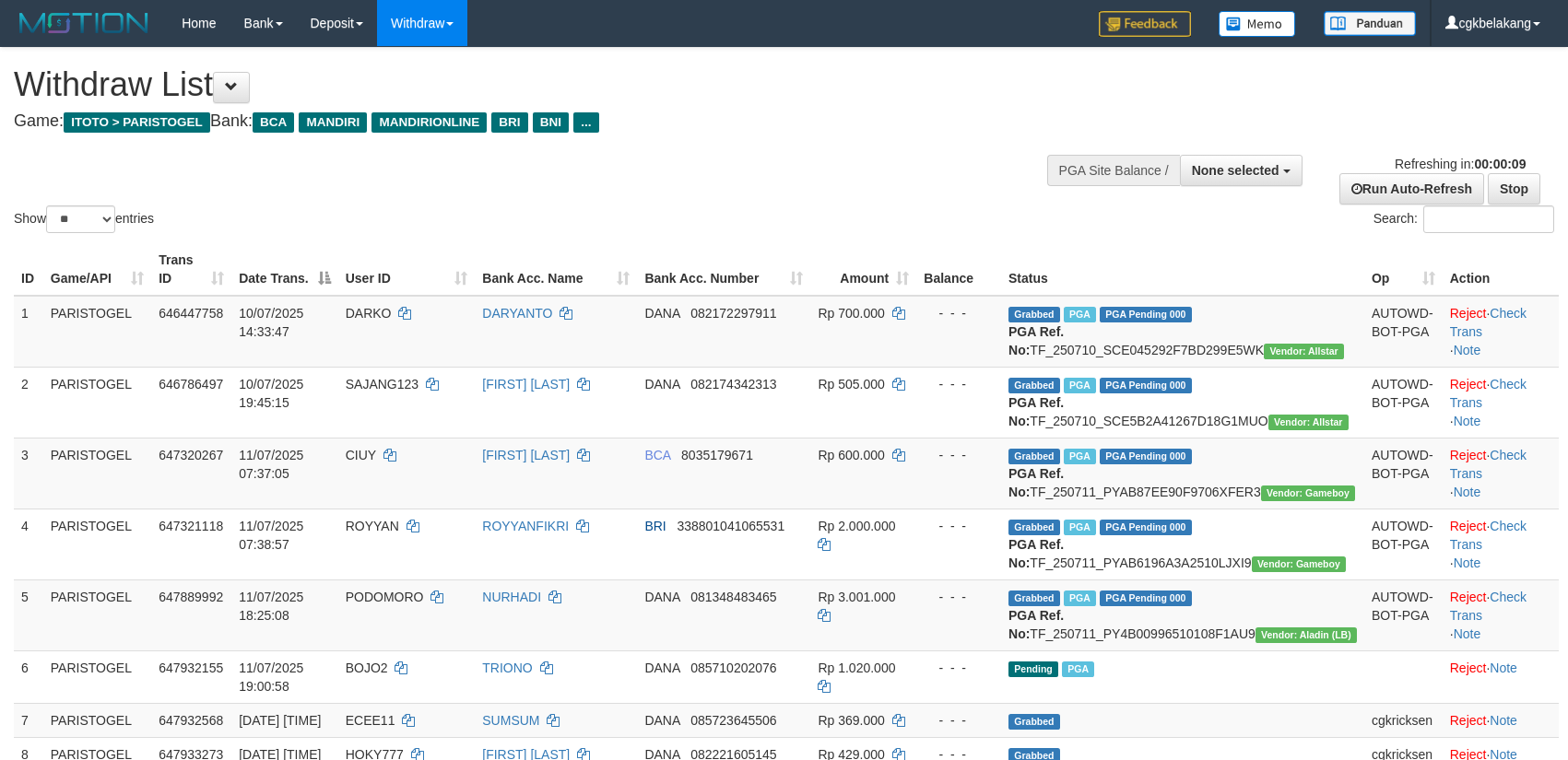 select 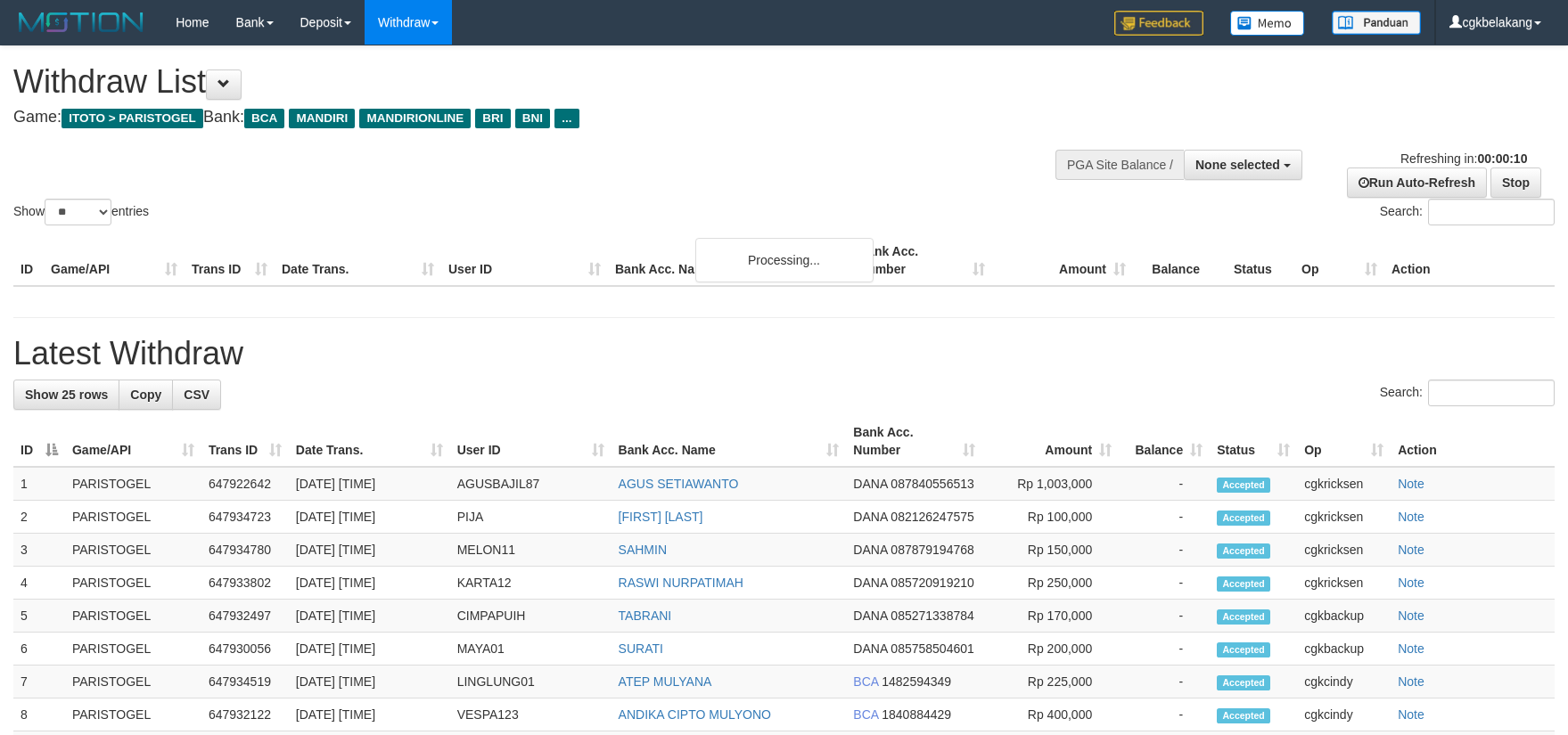 select 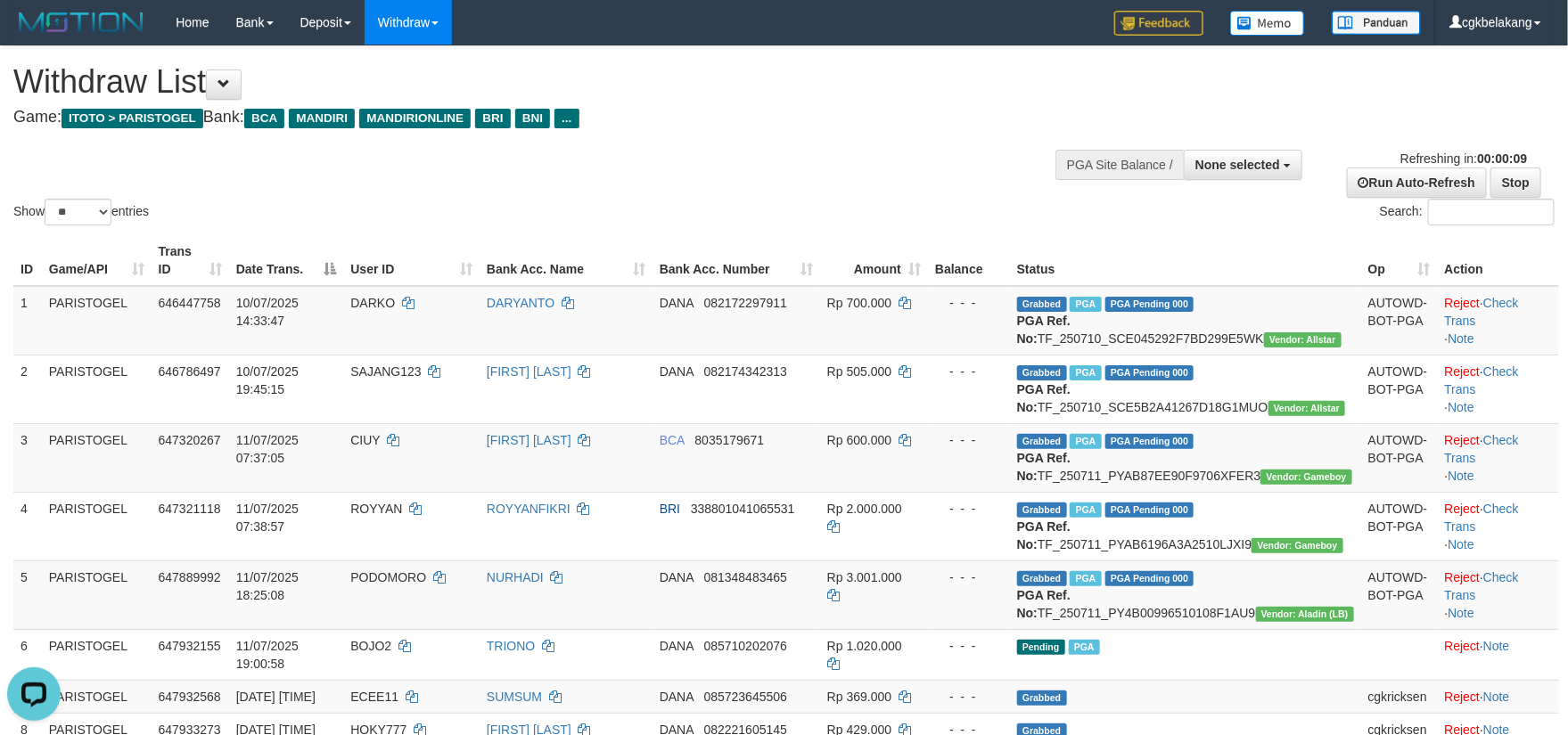 scroll, scrollTop: 0, scrollLeft: 0, axis: both 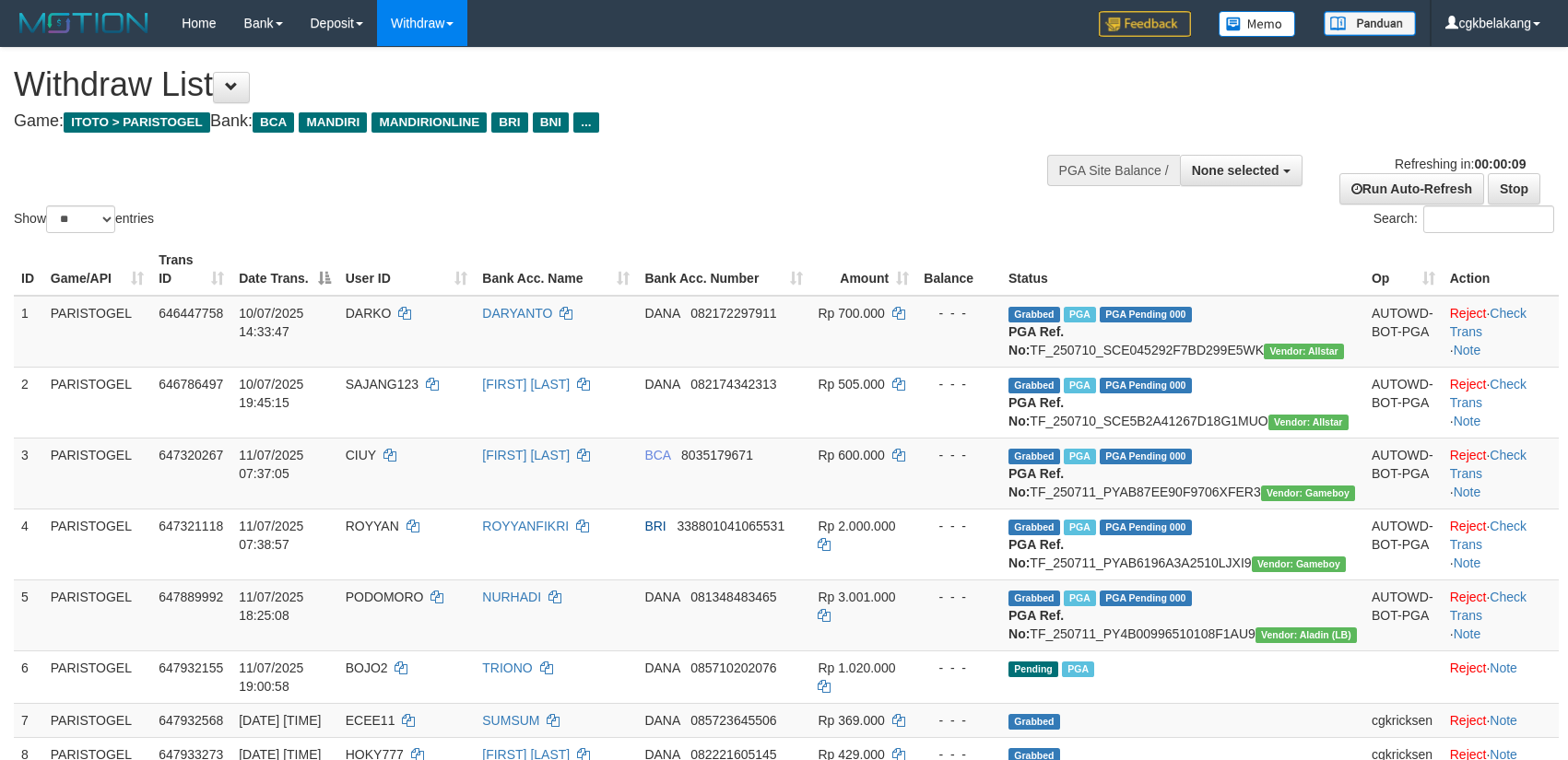 select 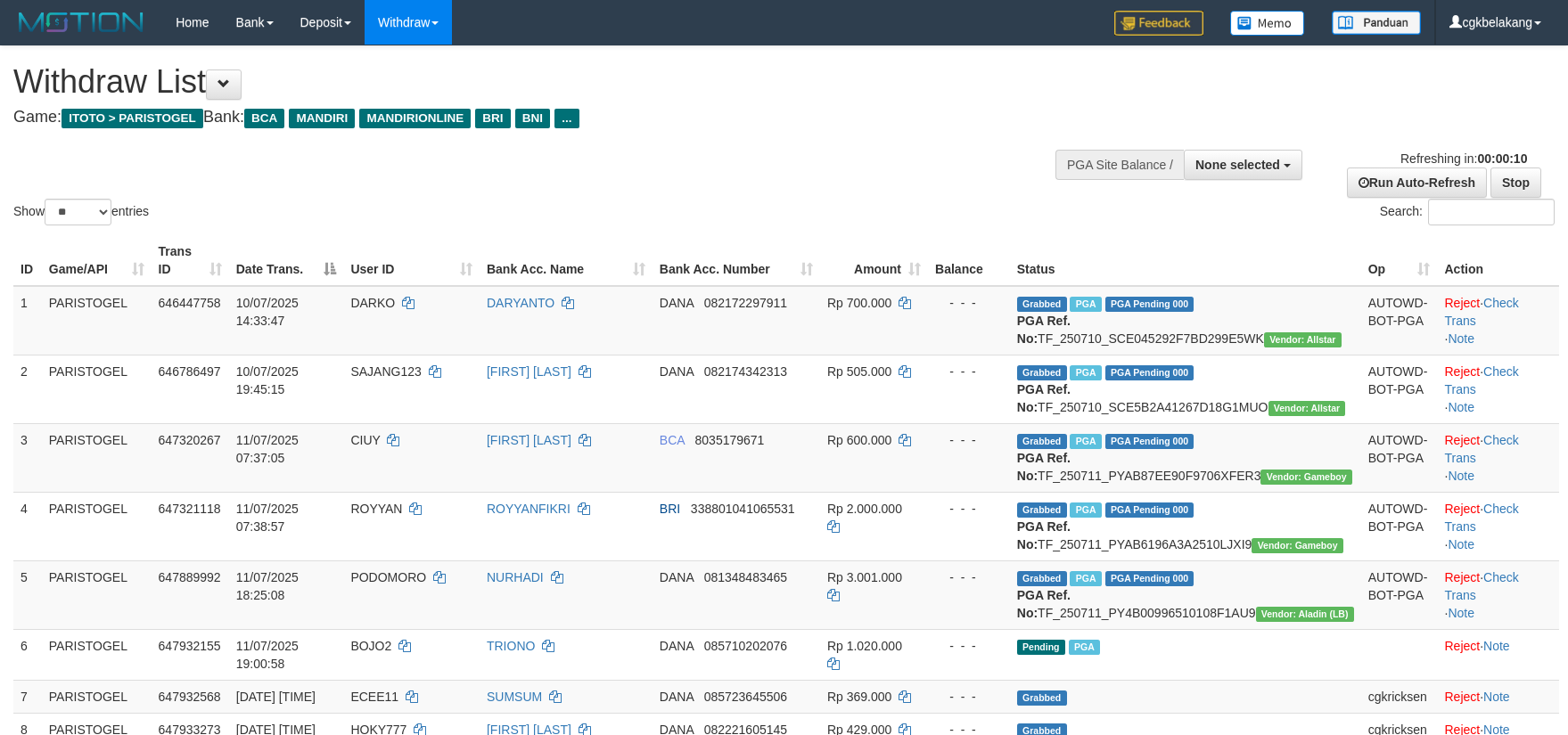 select 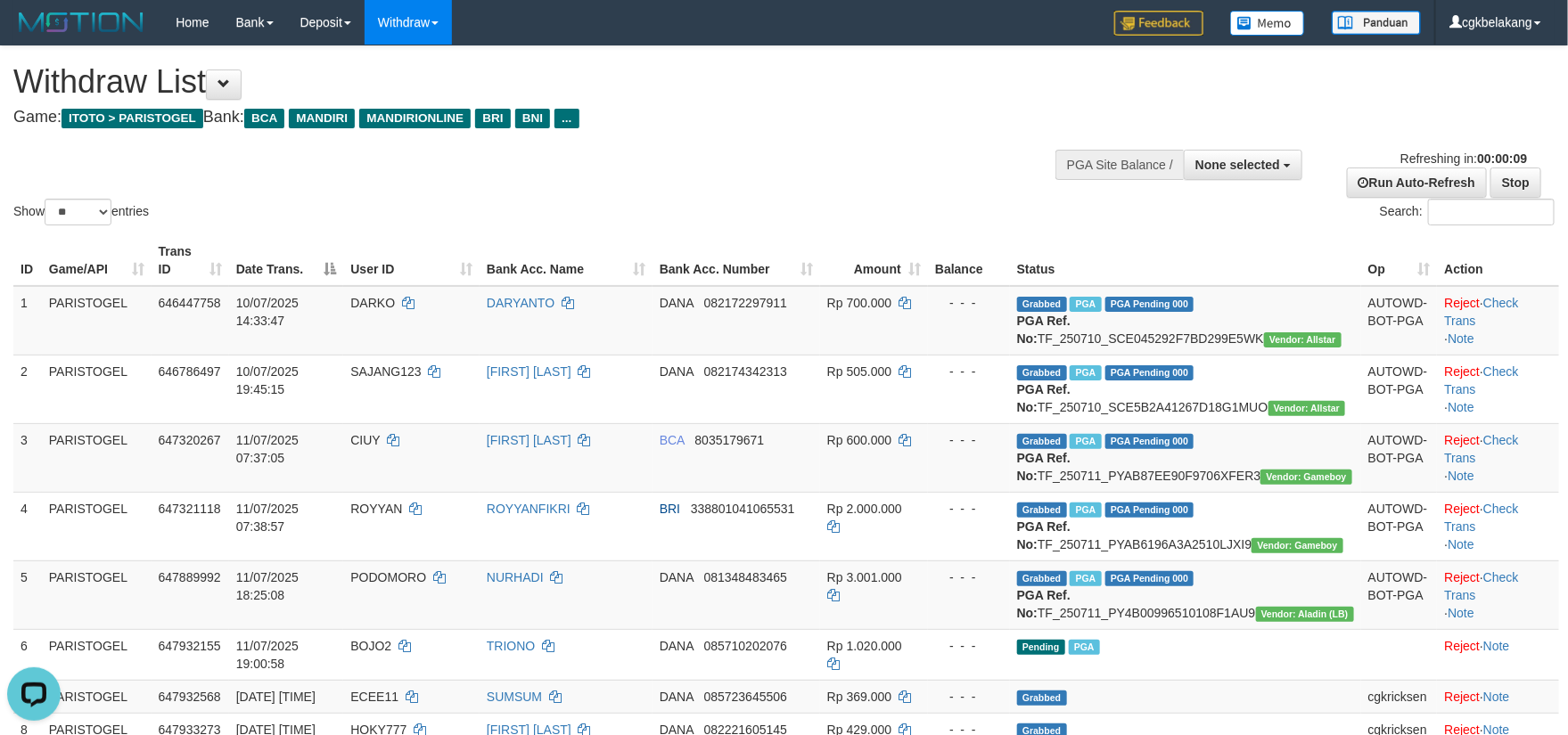 scroll, scrollTop: 0, scrollLeft: 0, axis: both 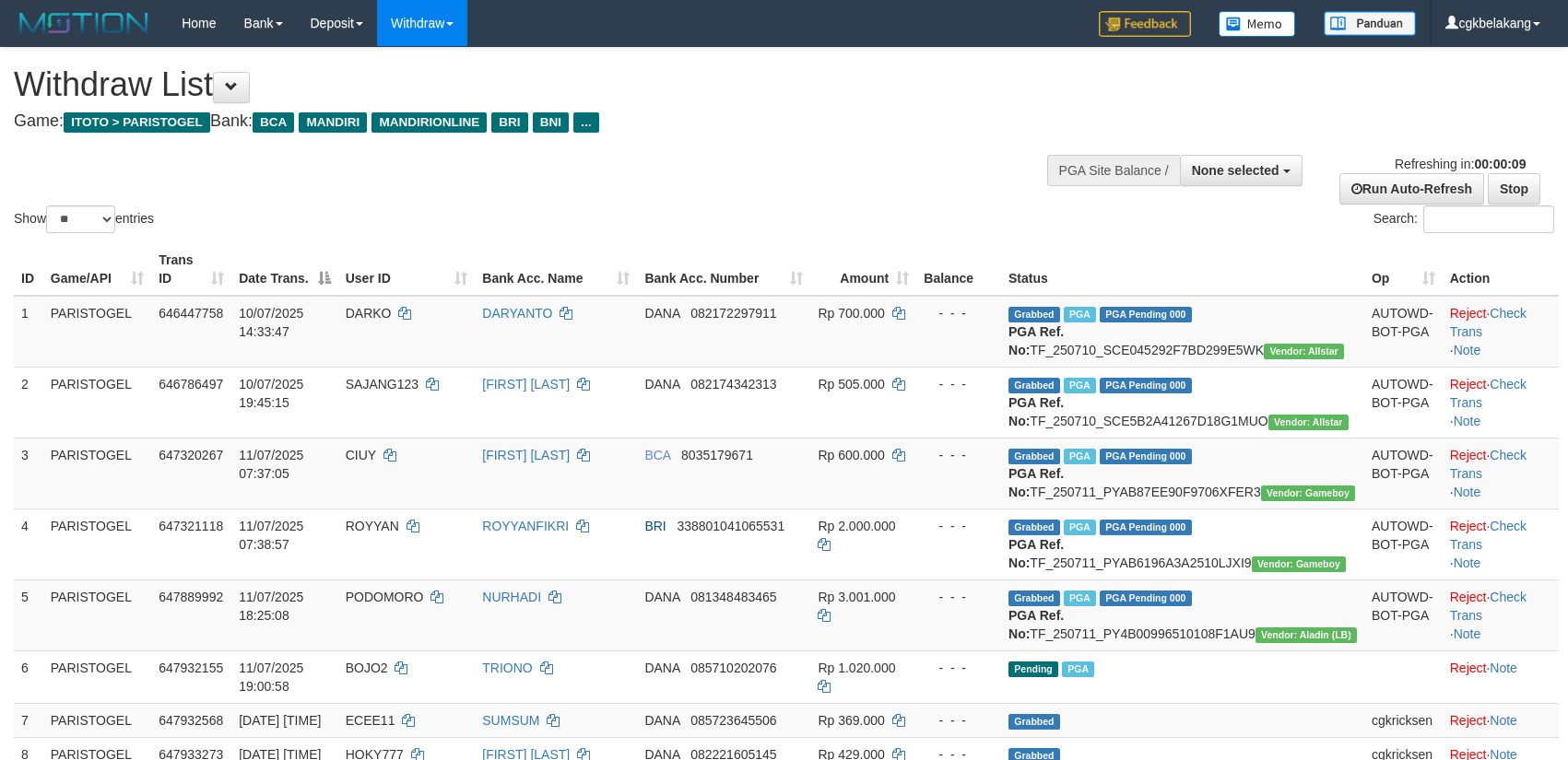 select 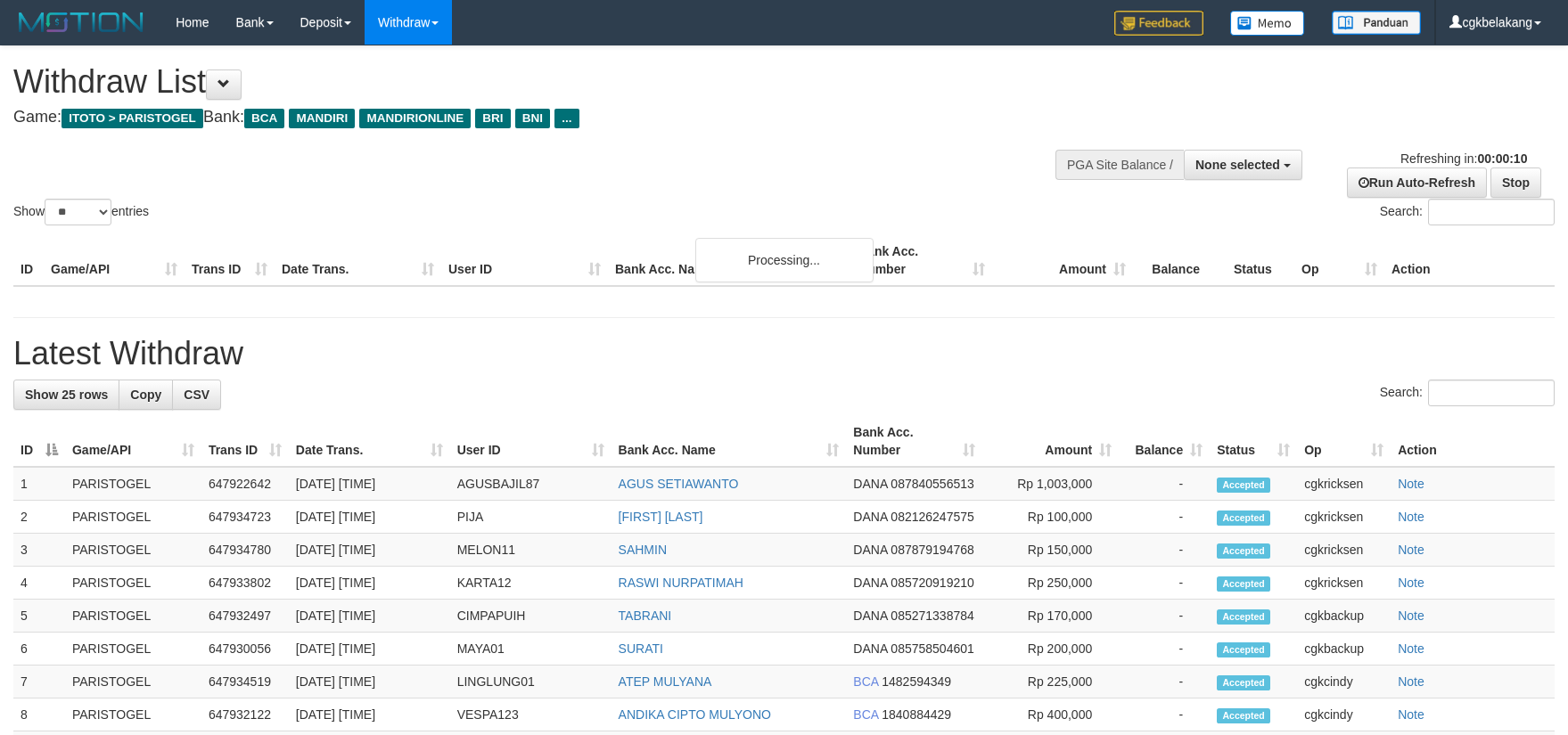 select 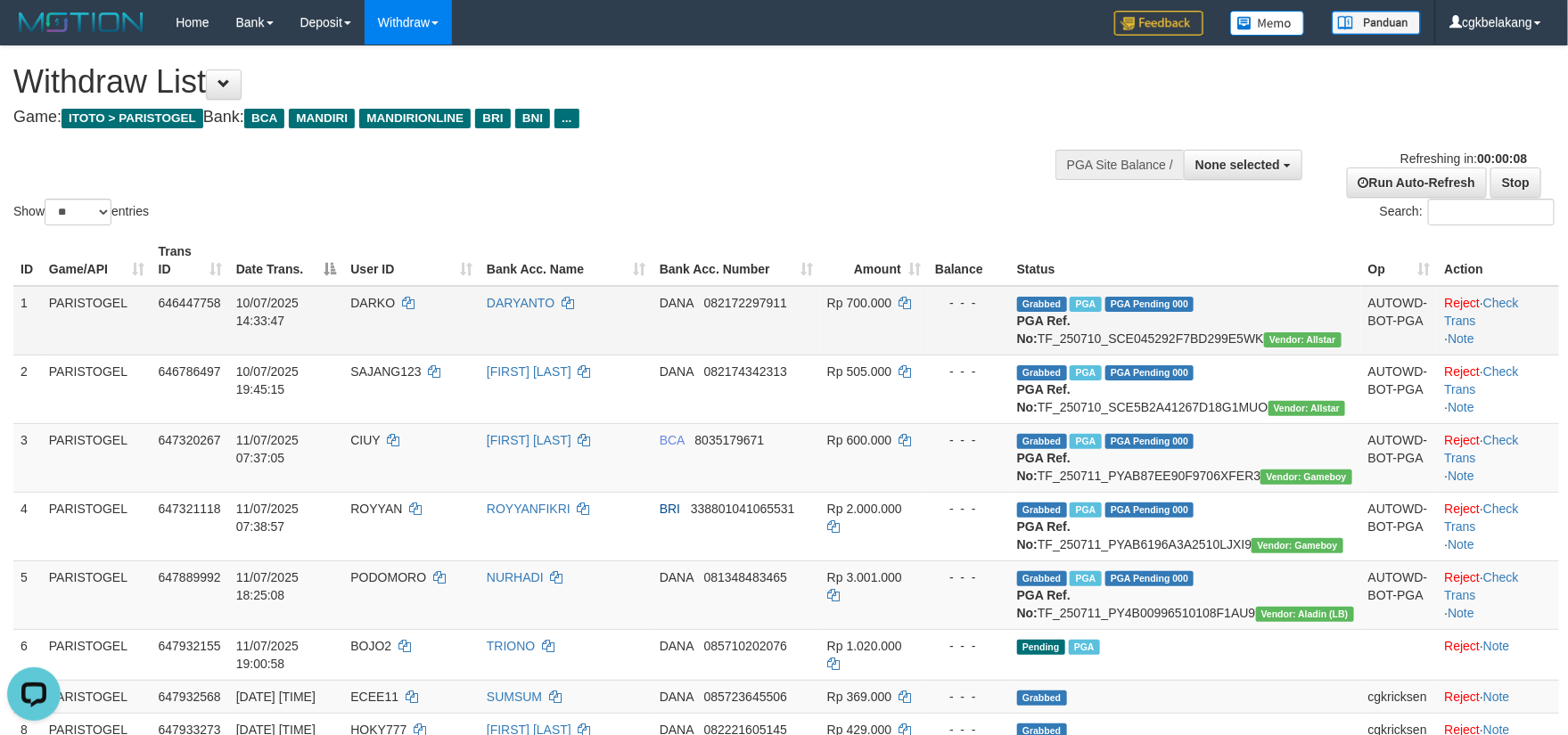 scroll, scrollTop: 0, scrollLeft: 0, axis: both 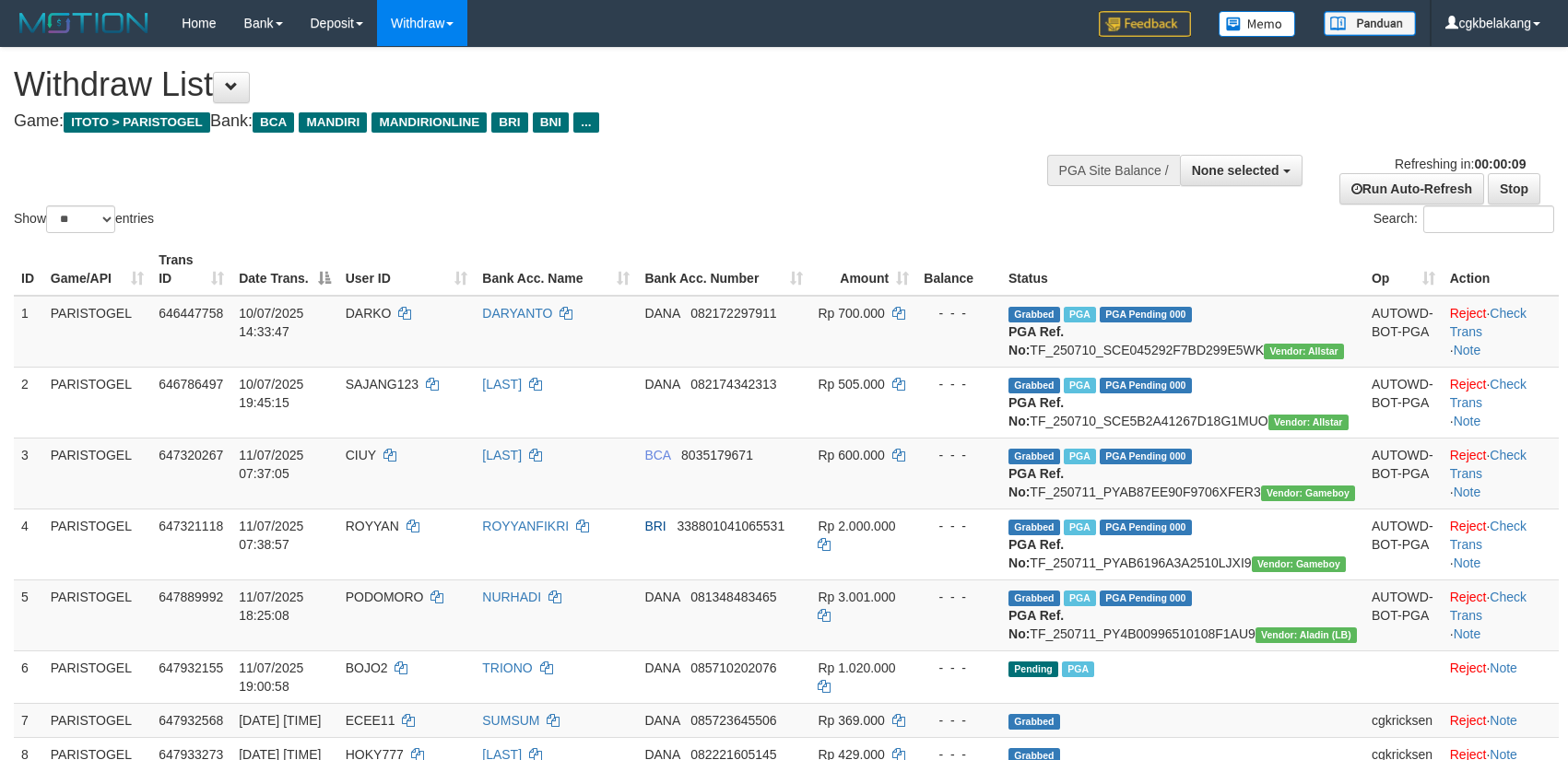 select 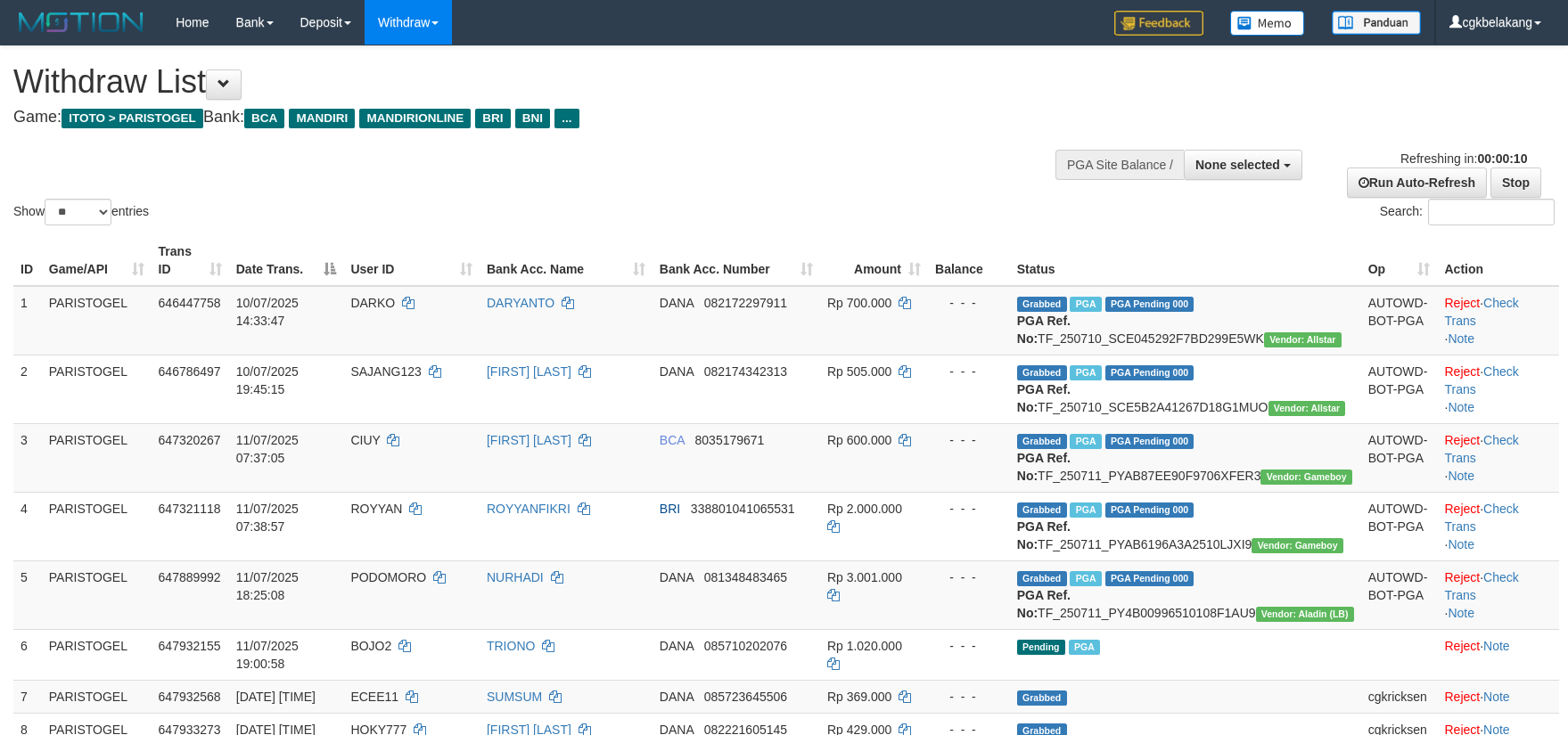 select 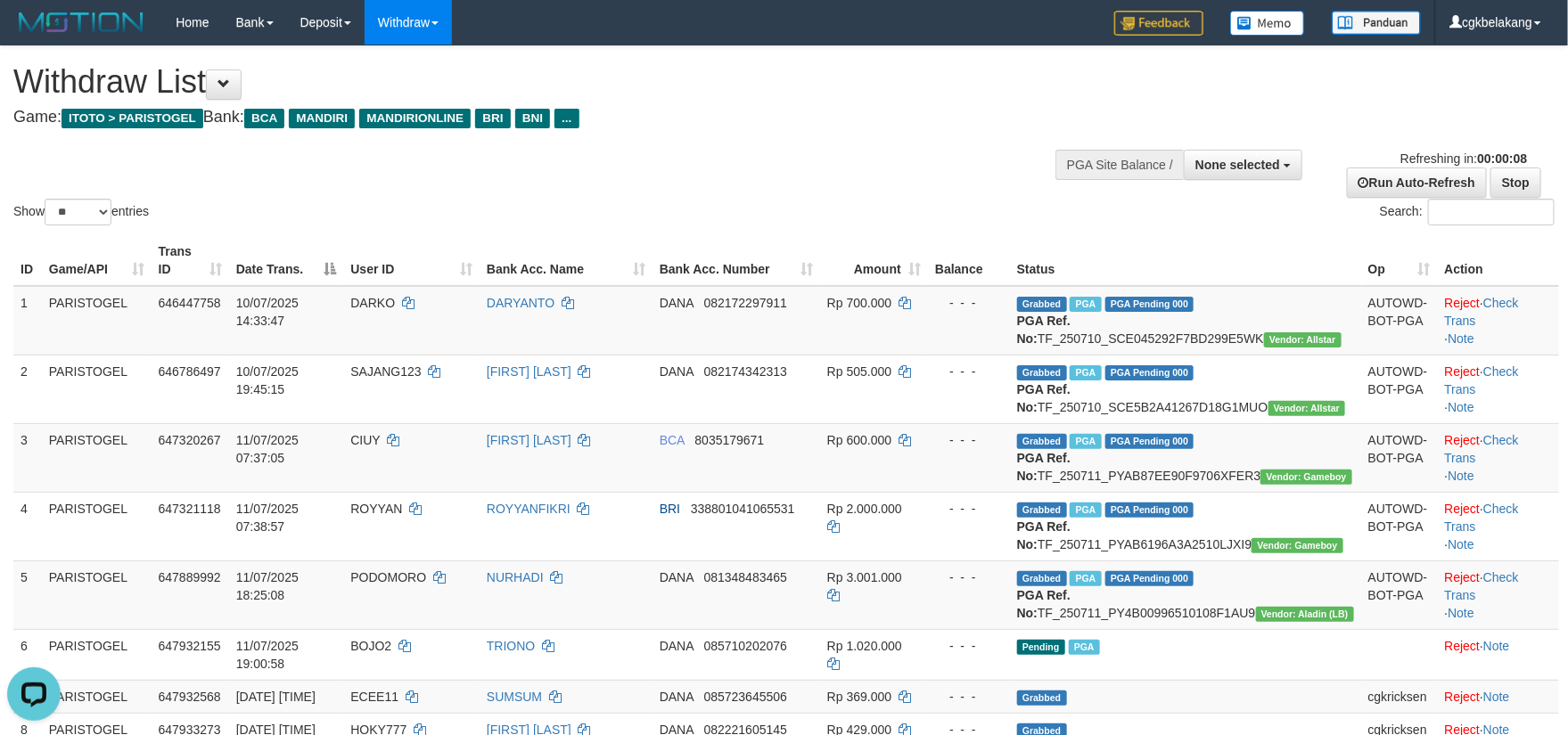 scroll, scrollTop: 0, scrollLeft: 0, axis: both 